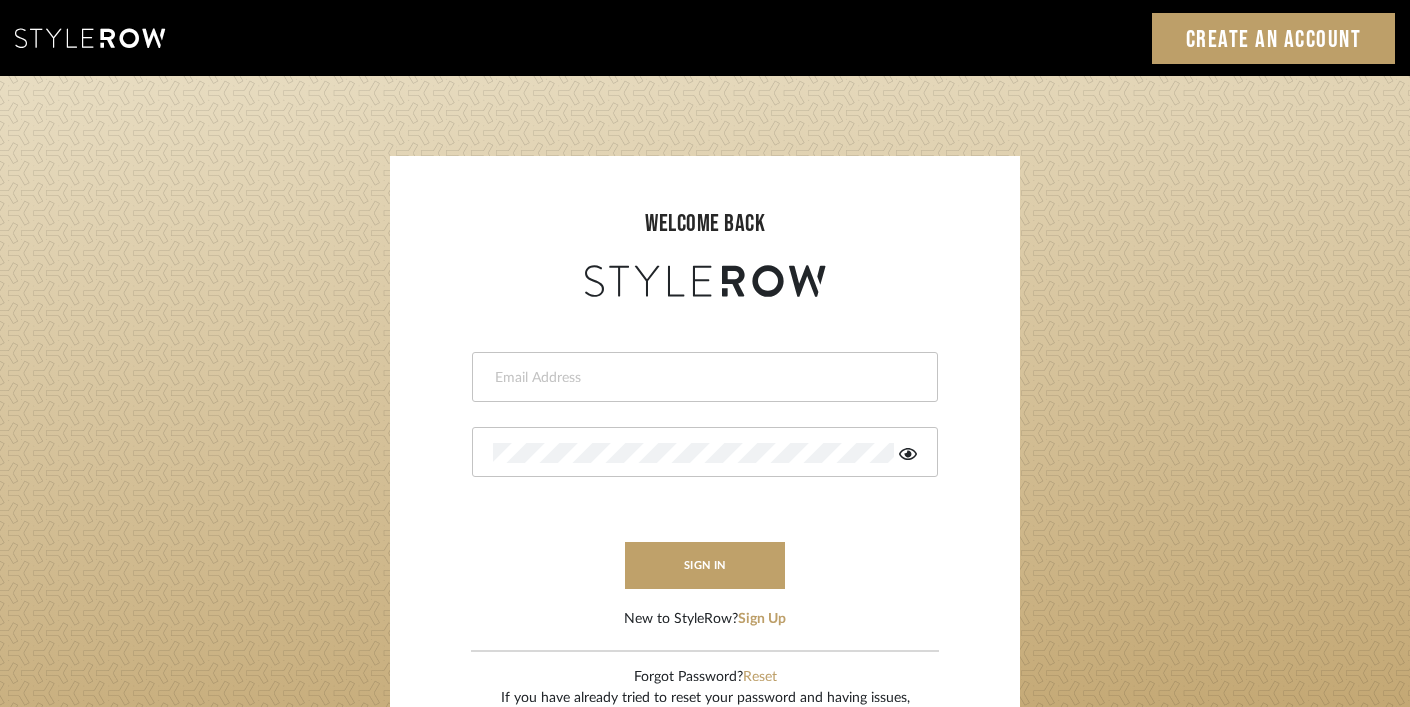 scroll, scrollTop: 0, scrollLeft: 0, axis: both 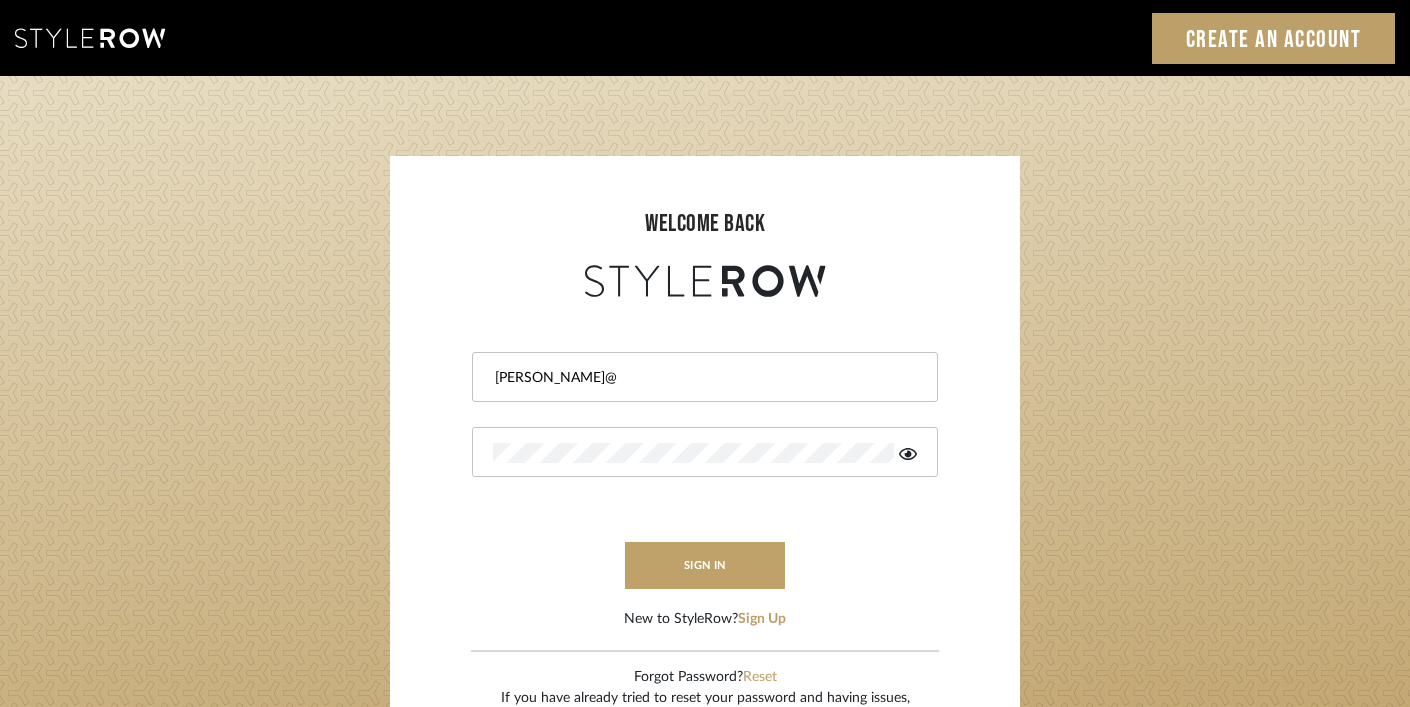 type on "ashley@winnieandcointeriors.com" 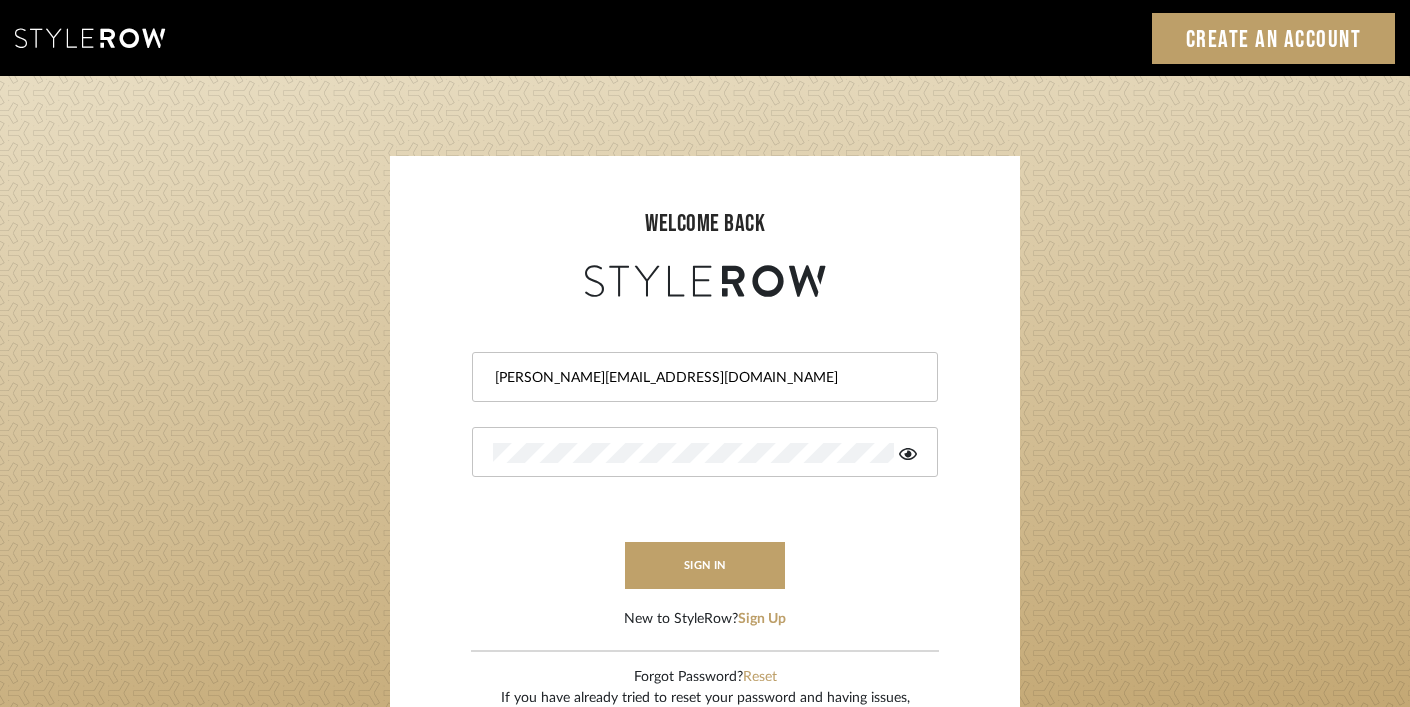 click at bounding box center (705, 452) 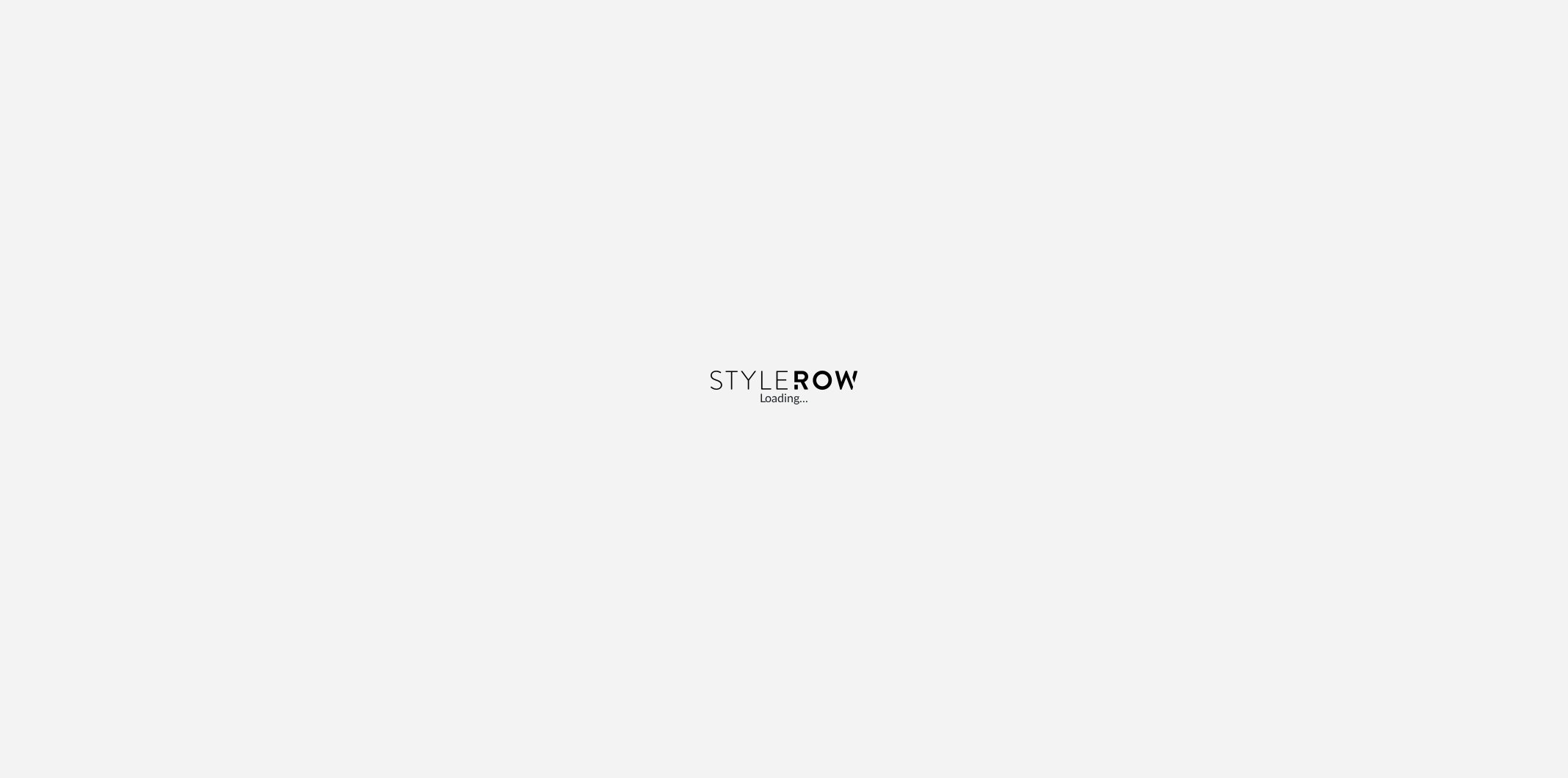 scroll, scrollTop: 0, scrollLeft: 0, axis: both 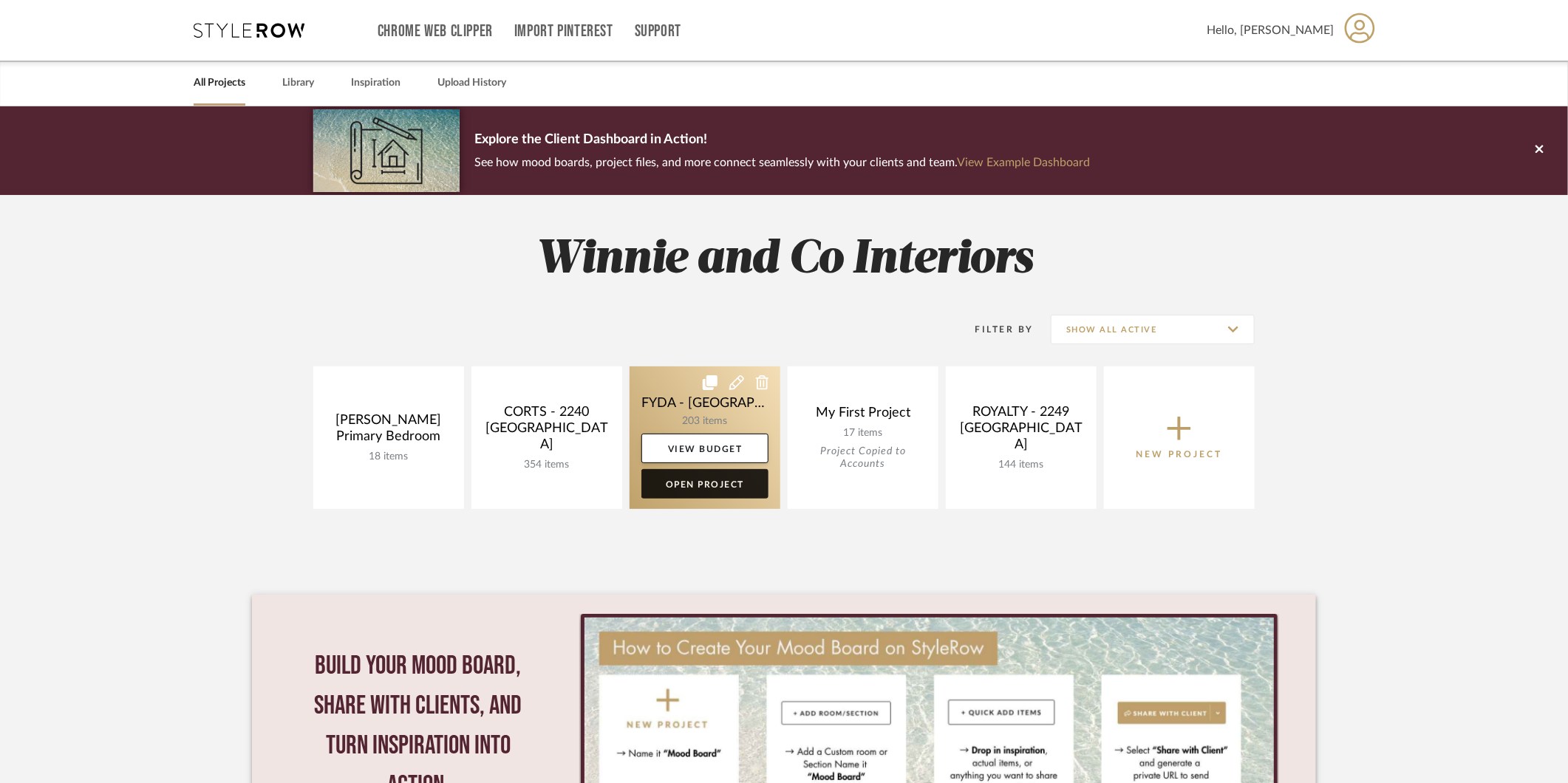 click on "Open Project" 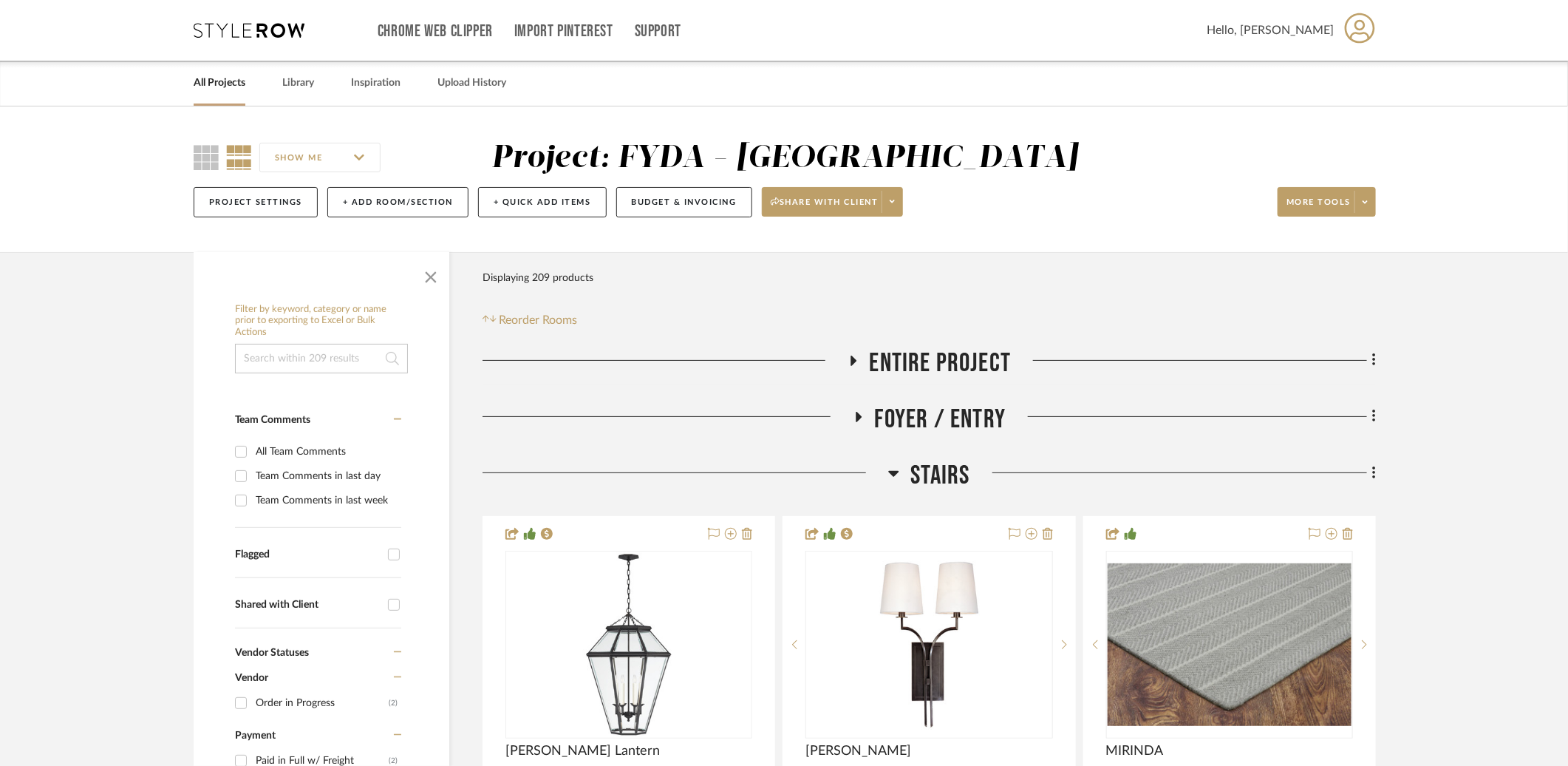 click 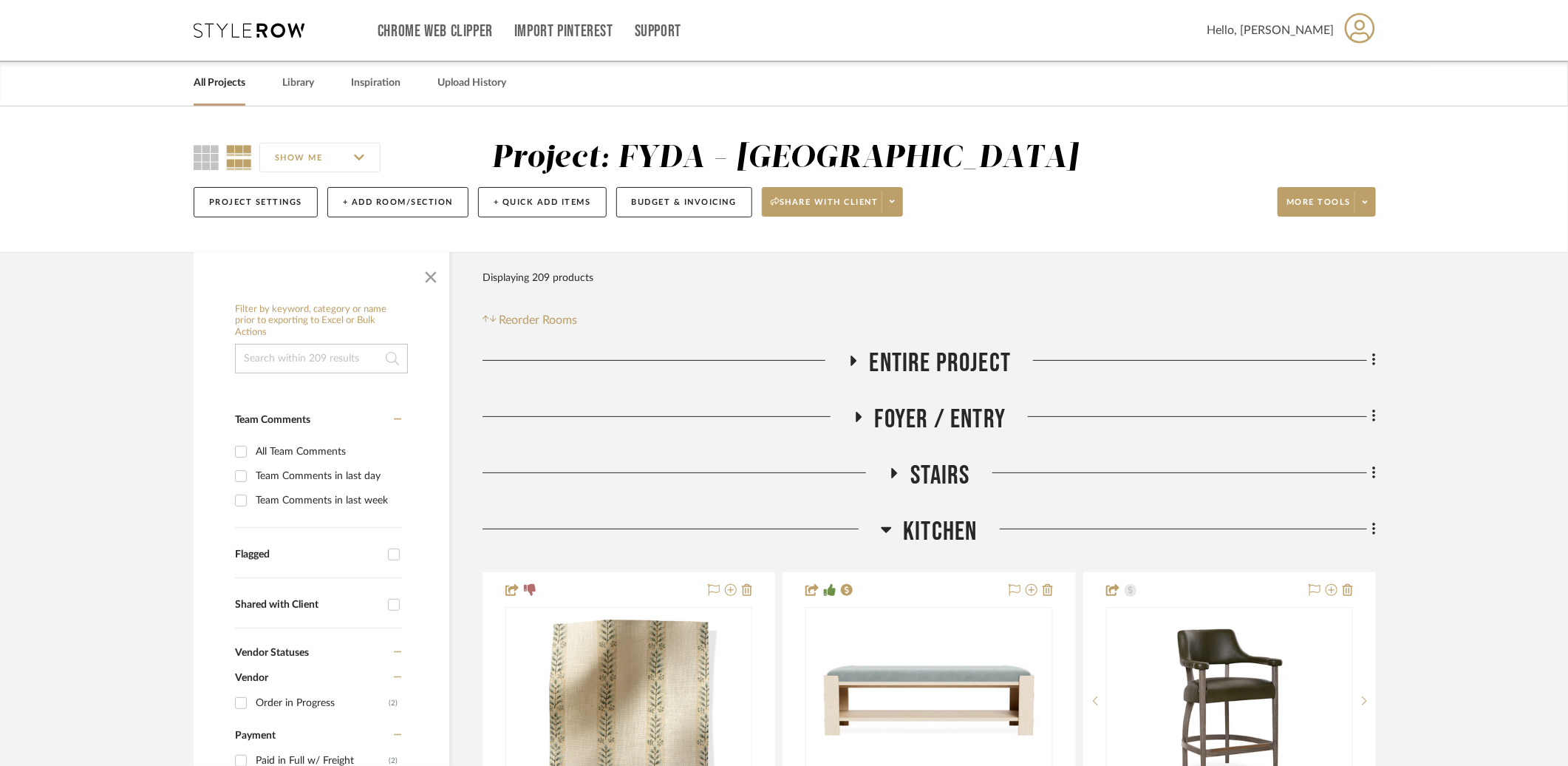 click on "Kitchen" 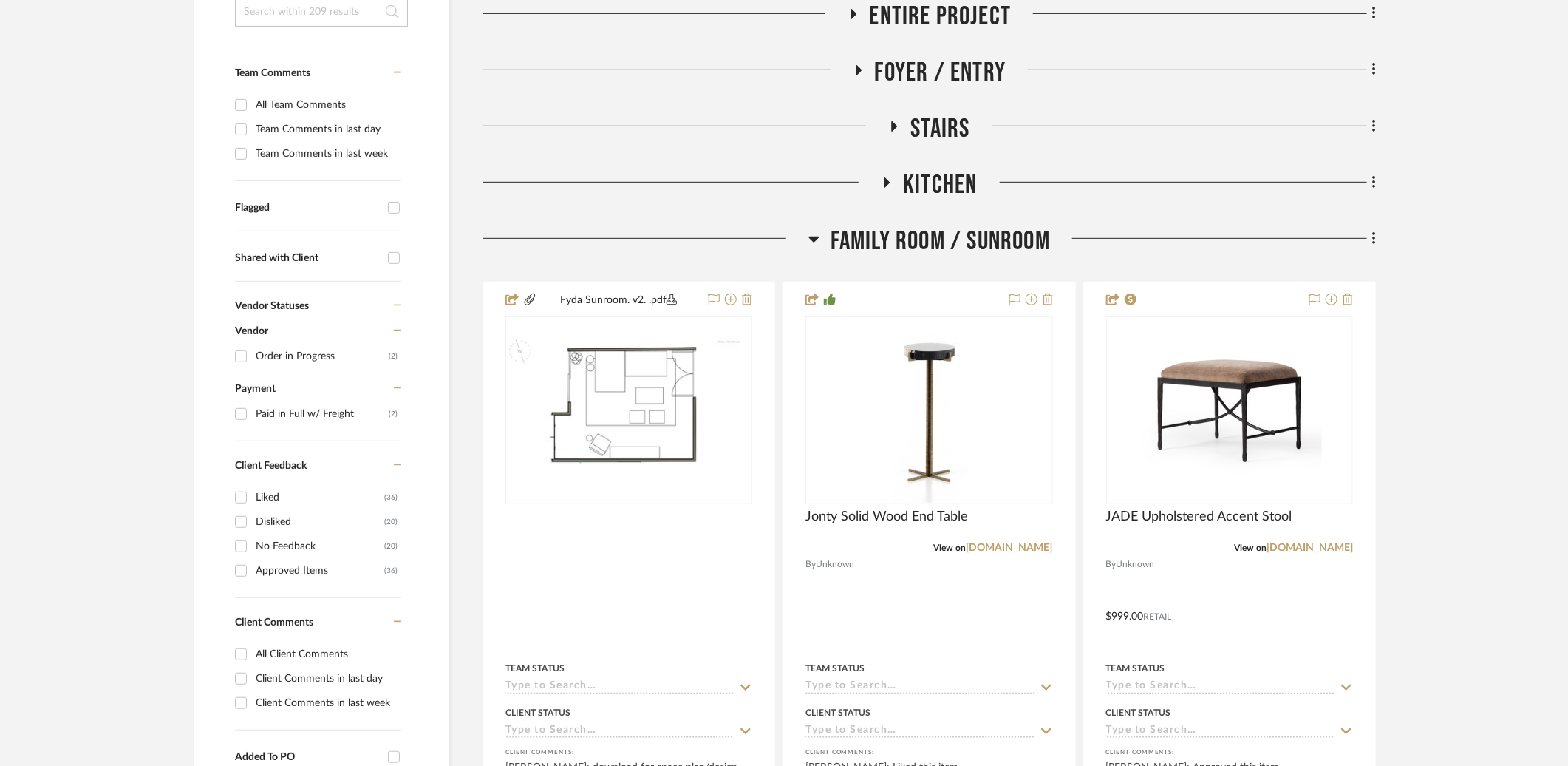 scroll, scrollTop: 350, scrollLeft: 0, axis: vertical 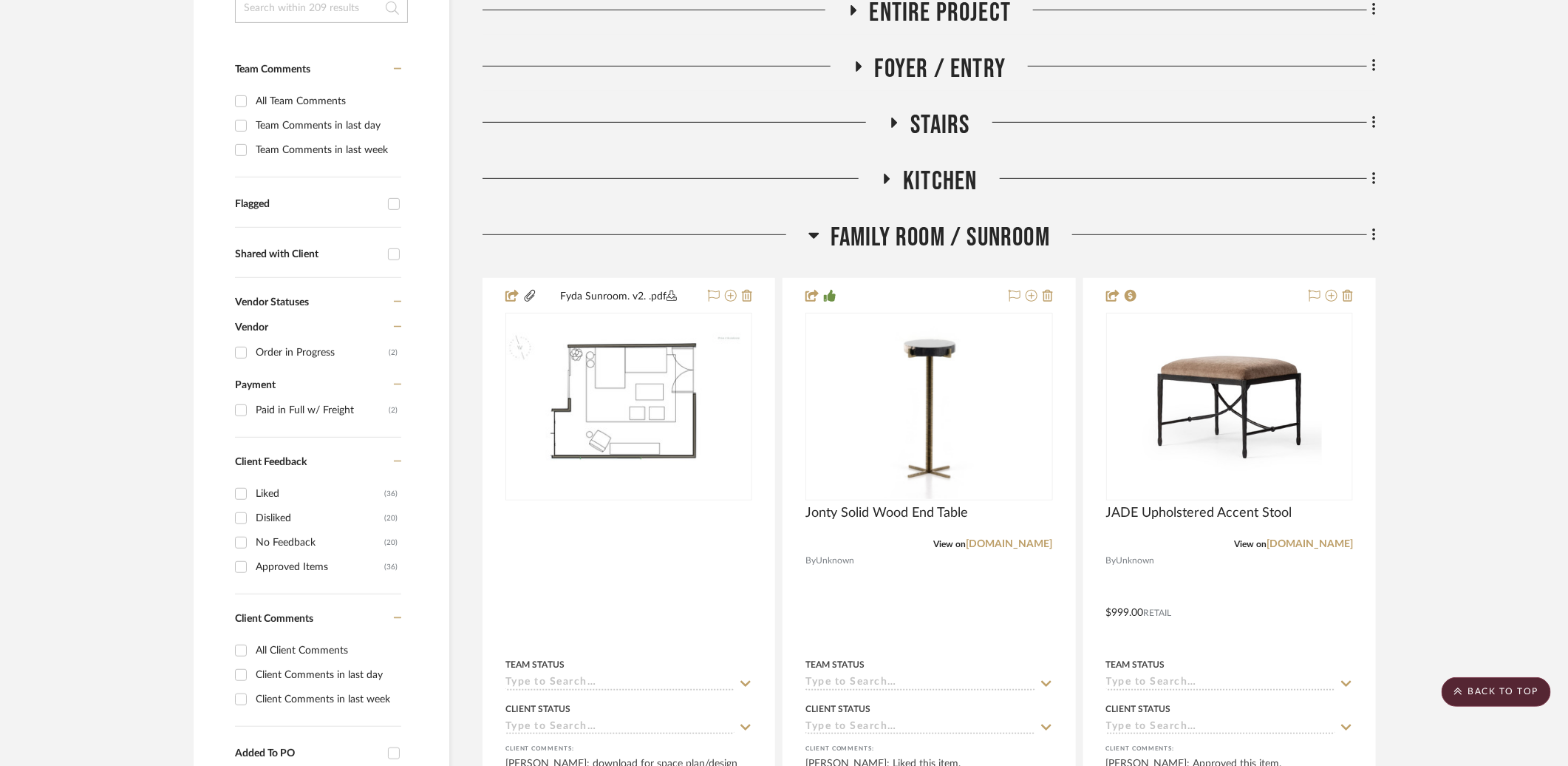 click on "Family Room / Sunroom" 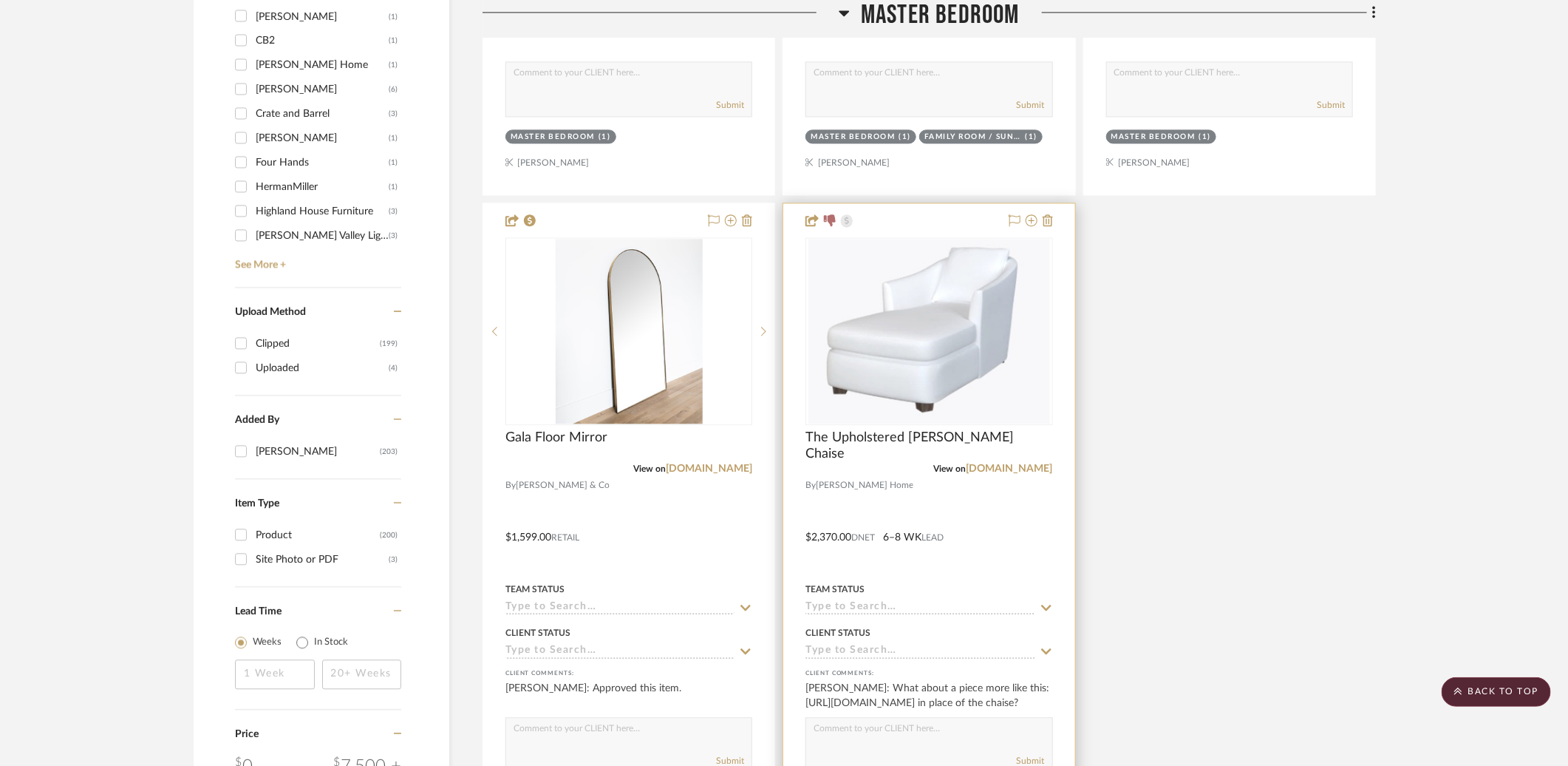 scroll, scrollTop: 1797, scrollLeft: 0, axis: vertical 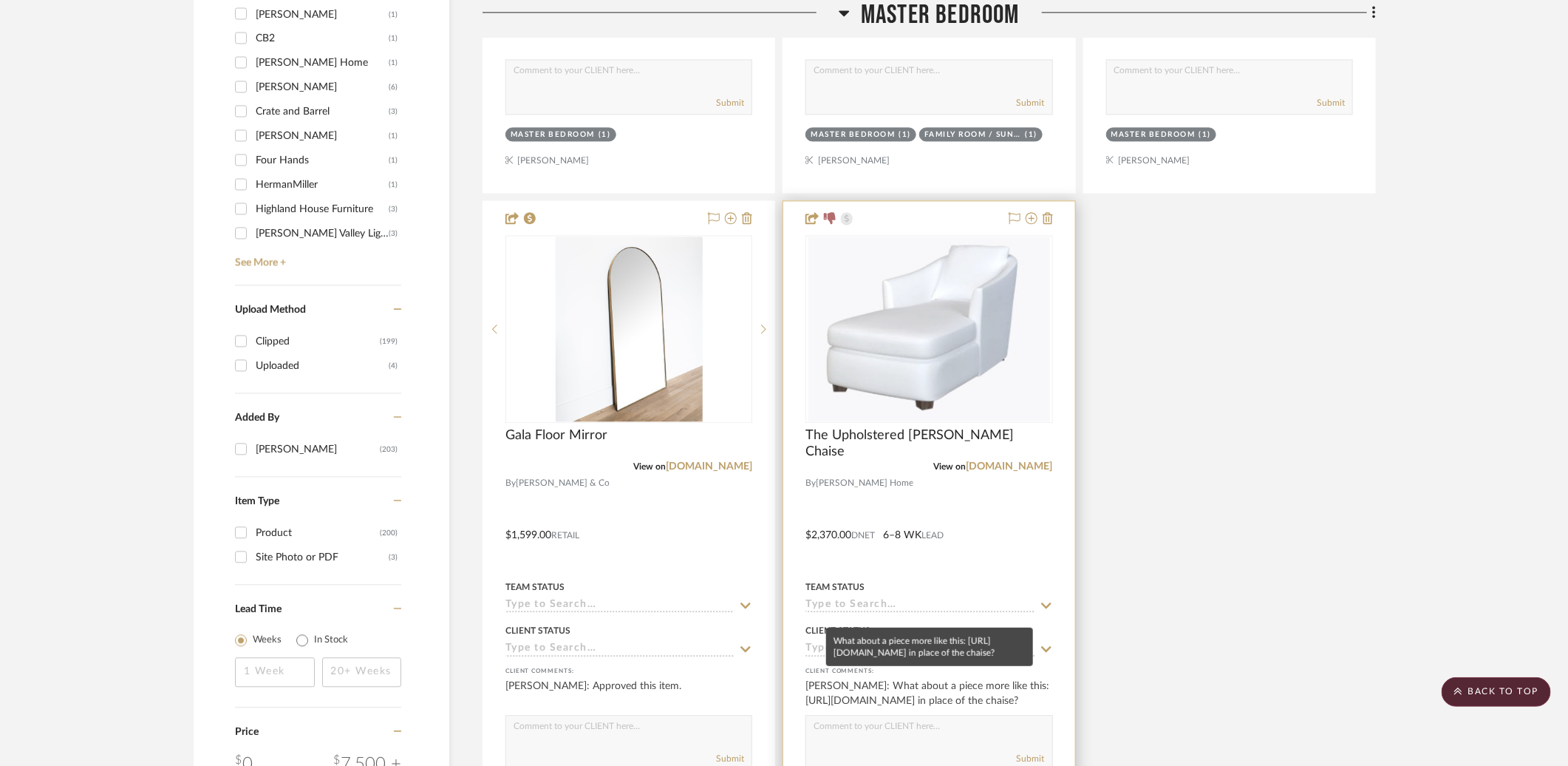 click on "Brian Fyda: What about a piece more like this: https://www.article.com/pla/21024/kayra-87-sofa-ivory-boucle in place of the chaise?" at bounding box center [929, 694] 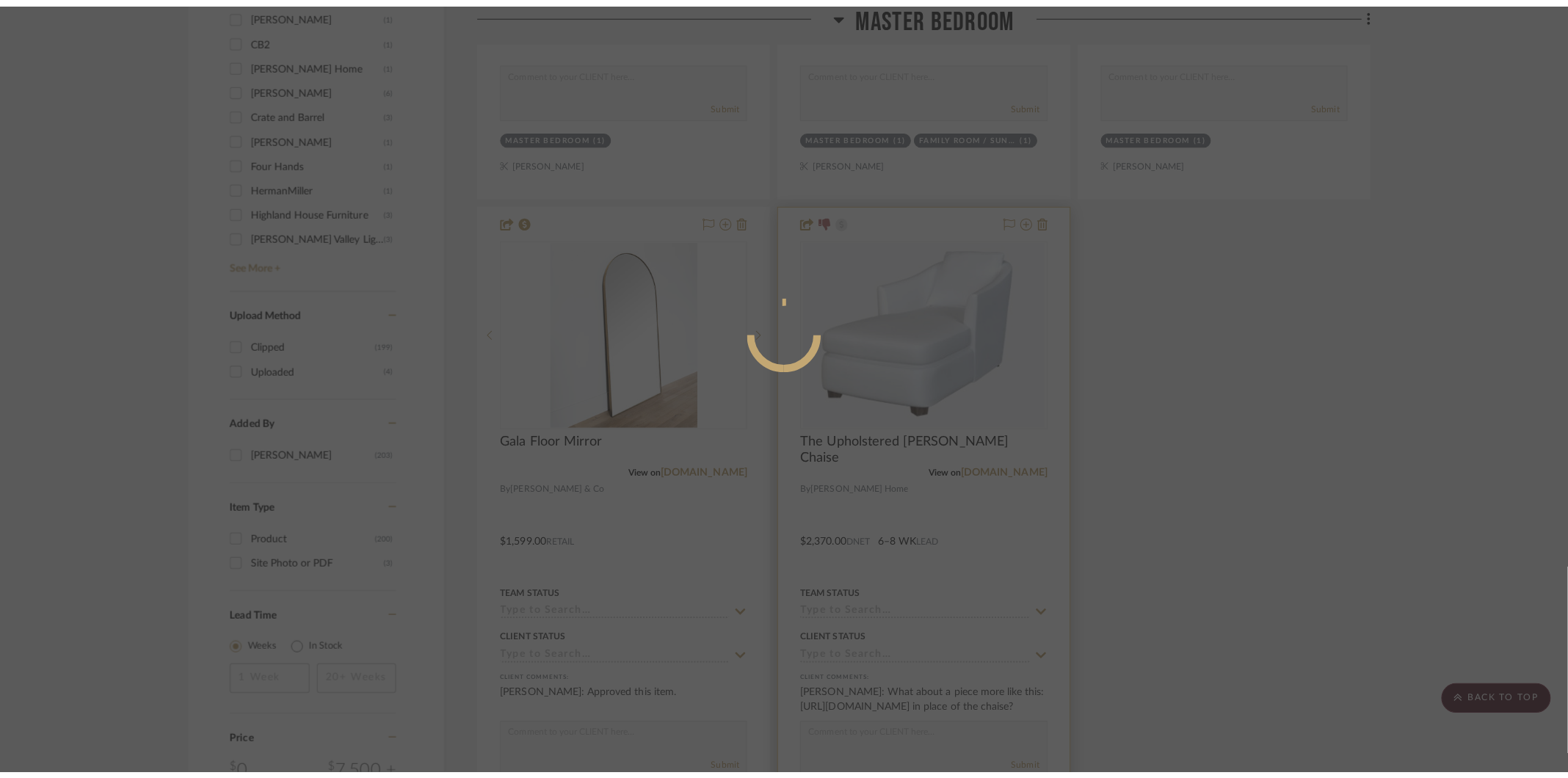 scroll, scrollTop: 0, scrollLeft: 0, axis: both 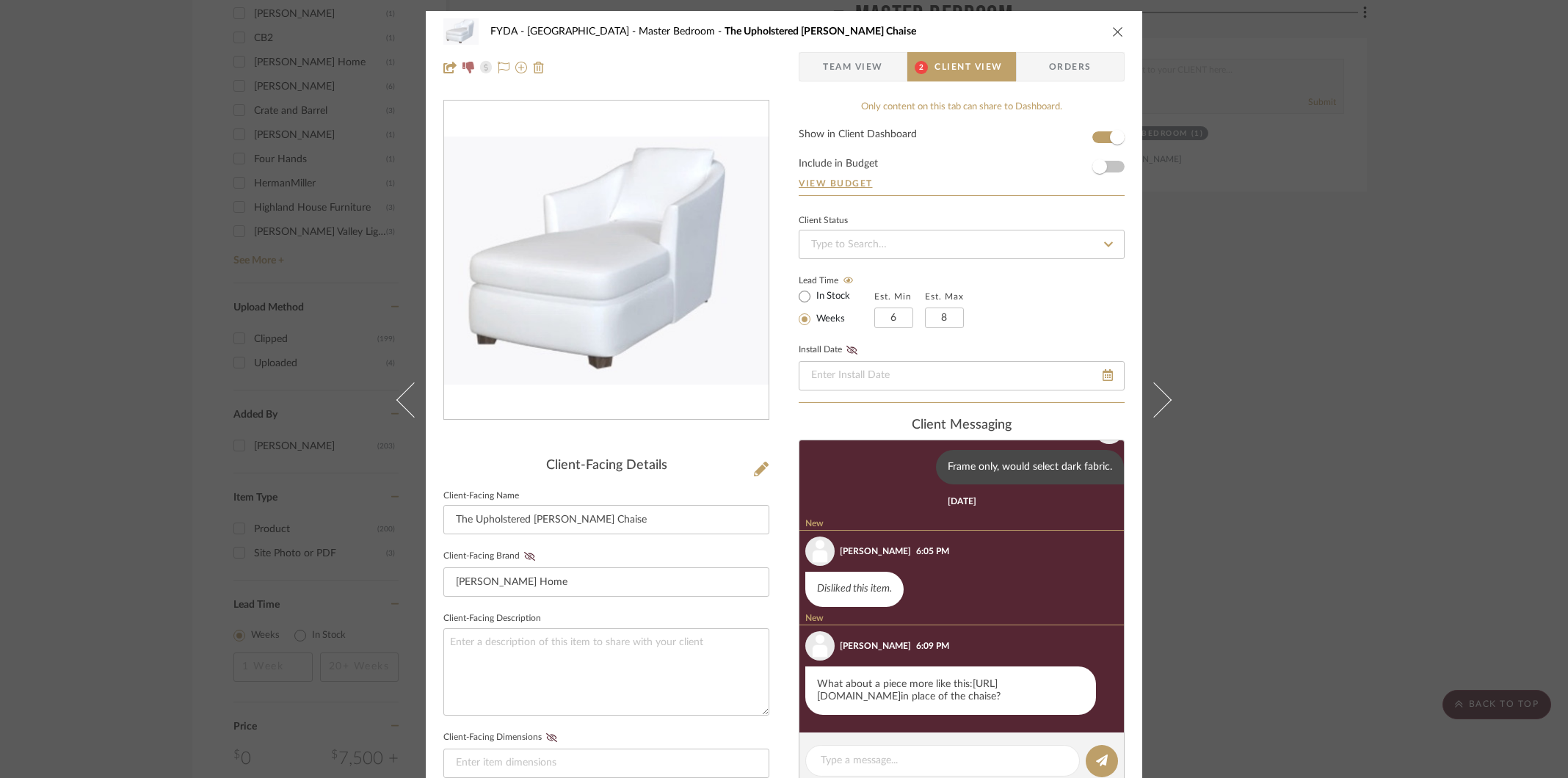 click on "https://www.article.com/pla/21024/kayra-87-sofa-ivory-boucle" at bounding box center [907, 690] 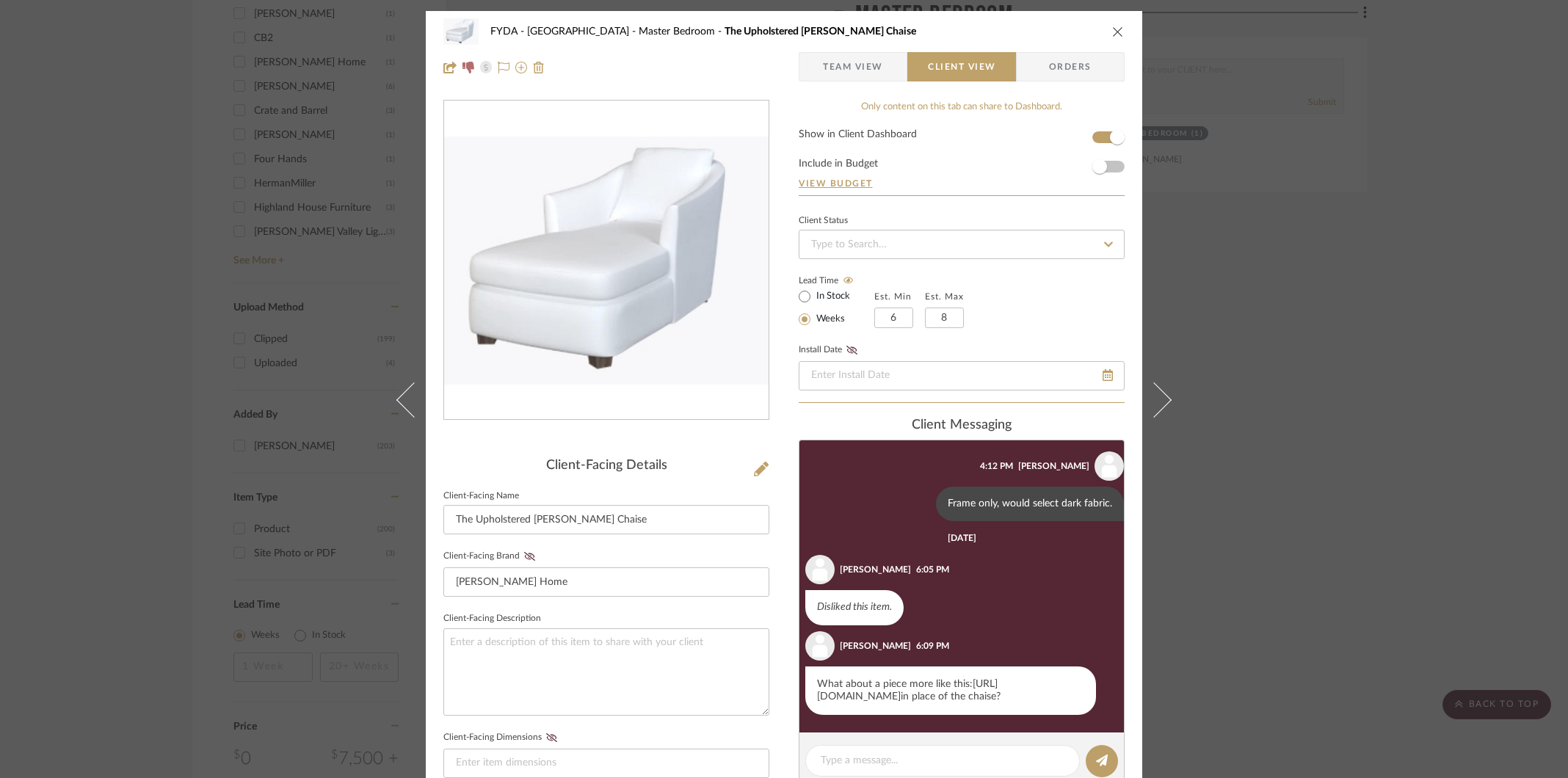 scroll, scrollTop: 34, scrollLeft: 0, axis: vertical 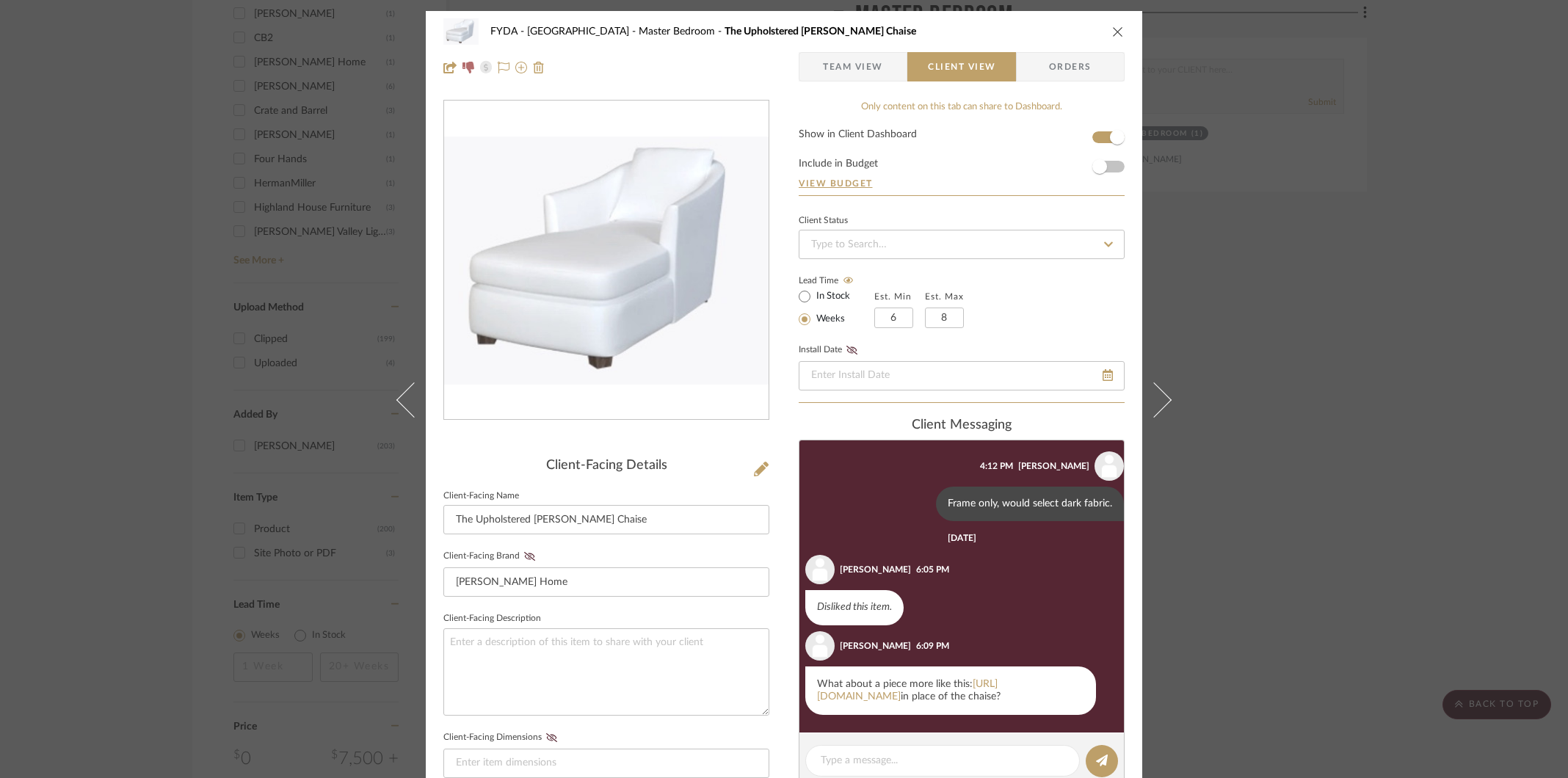 click at bounding box center (1118, 32) 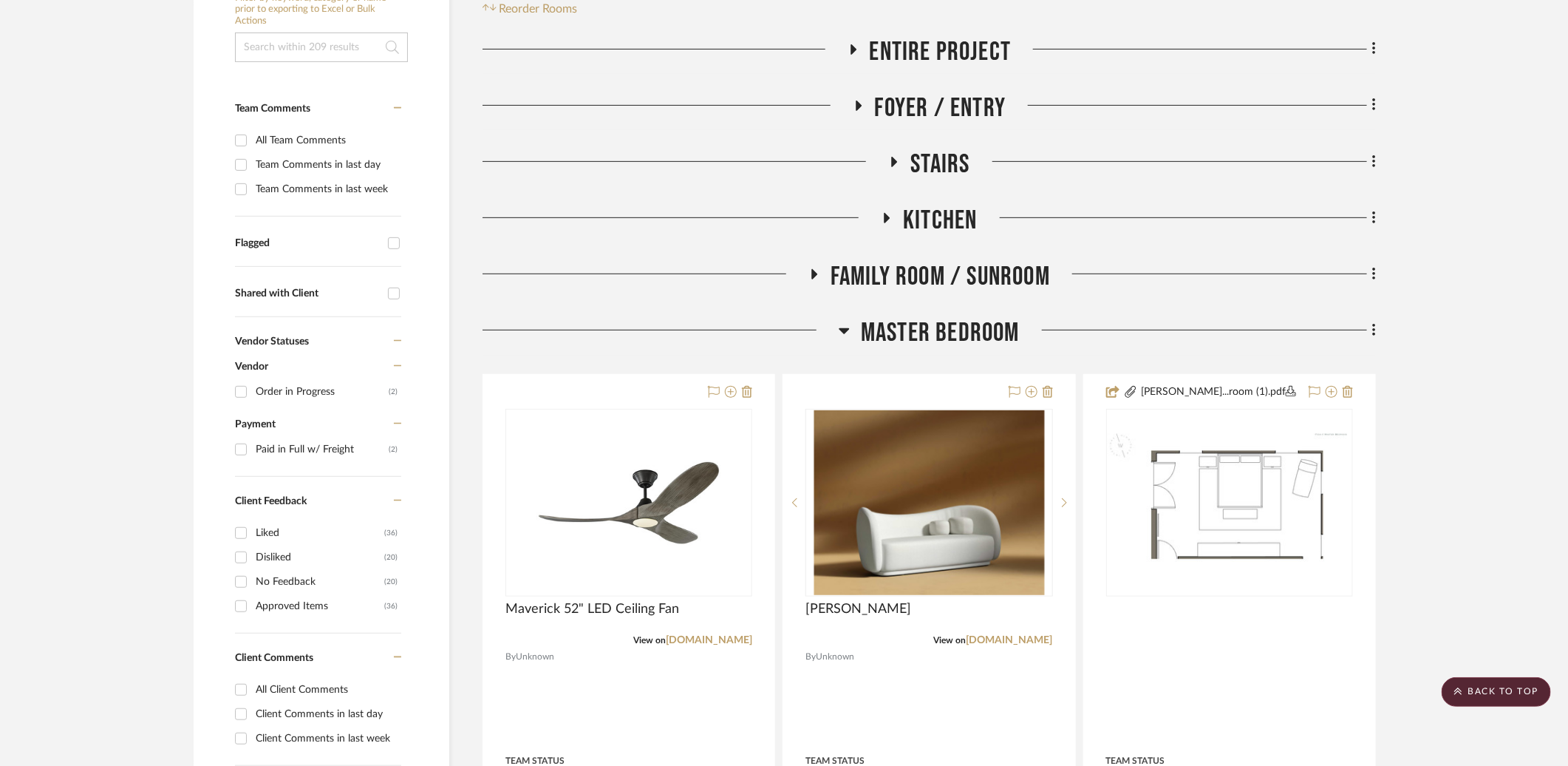 scroll, scrollTop: 271, scrollLeft: 0, axis: vertical 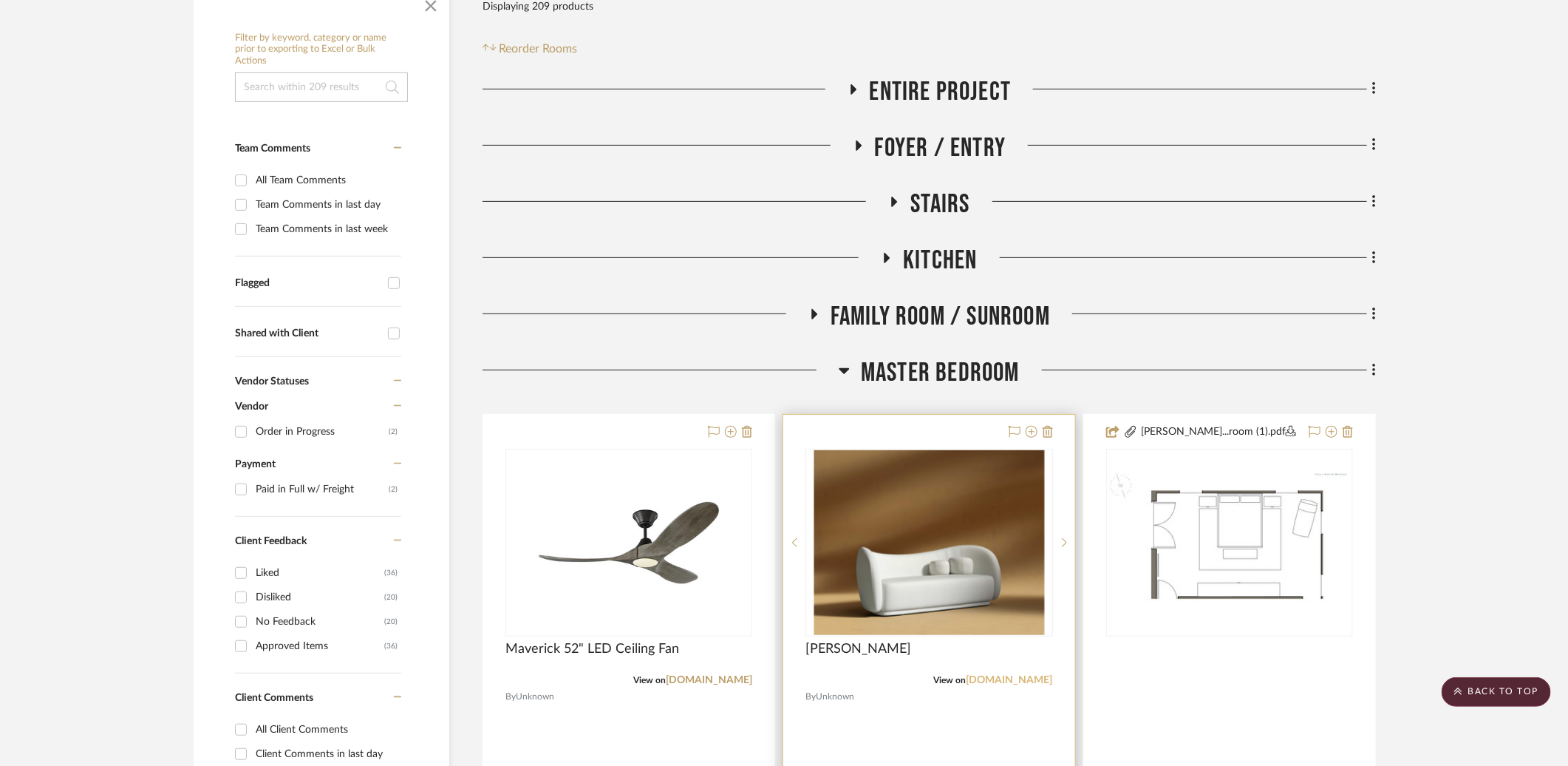 click on "roveconcepts.com" at bounding box center (1009, 680) 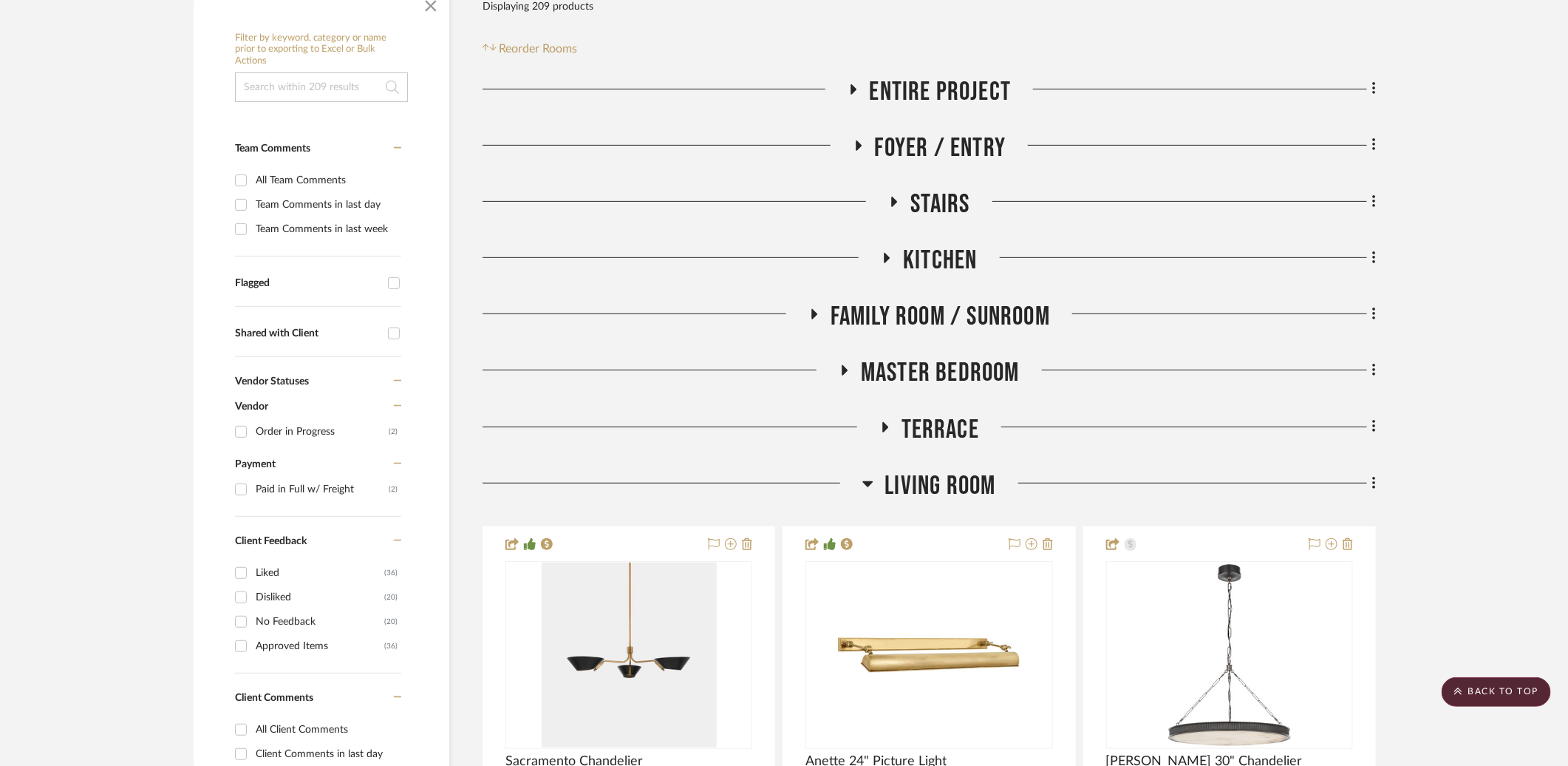 click on "Living Room" 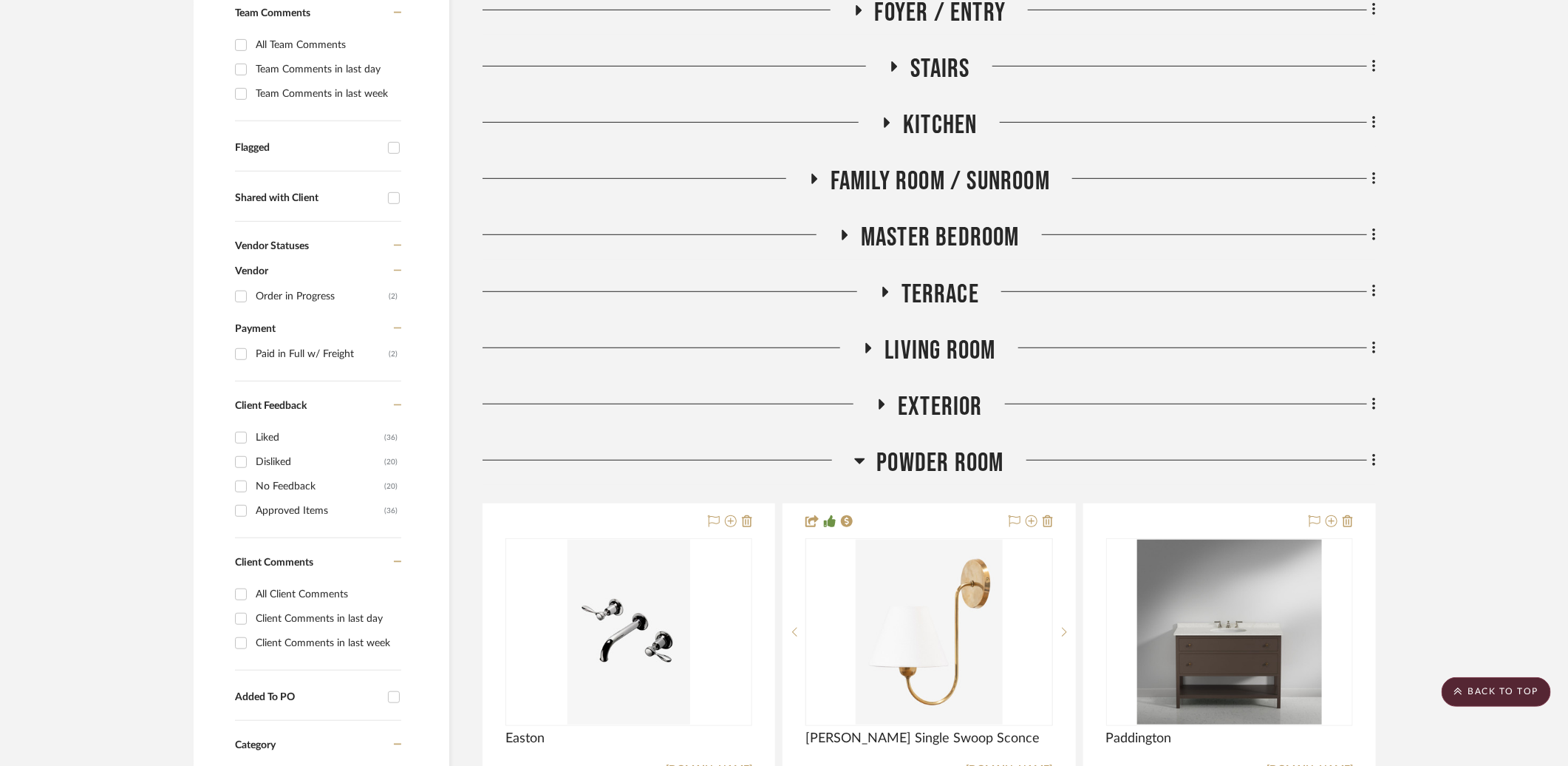 scroll, scrollTop: 543, scrollLeft: 0, axis: vertical 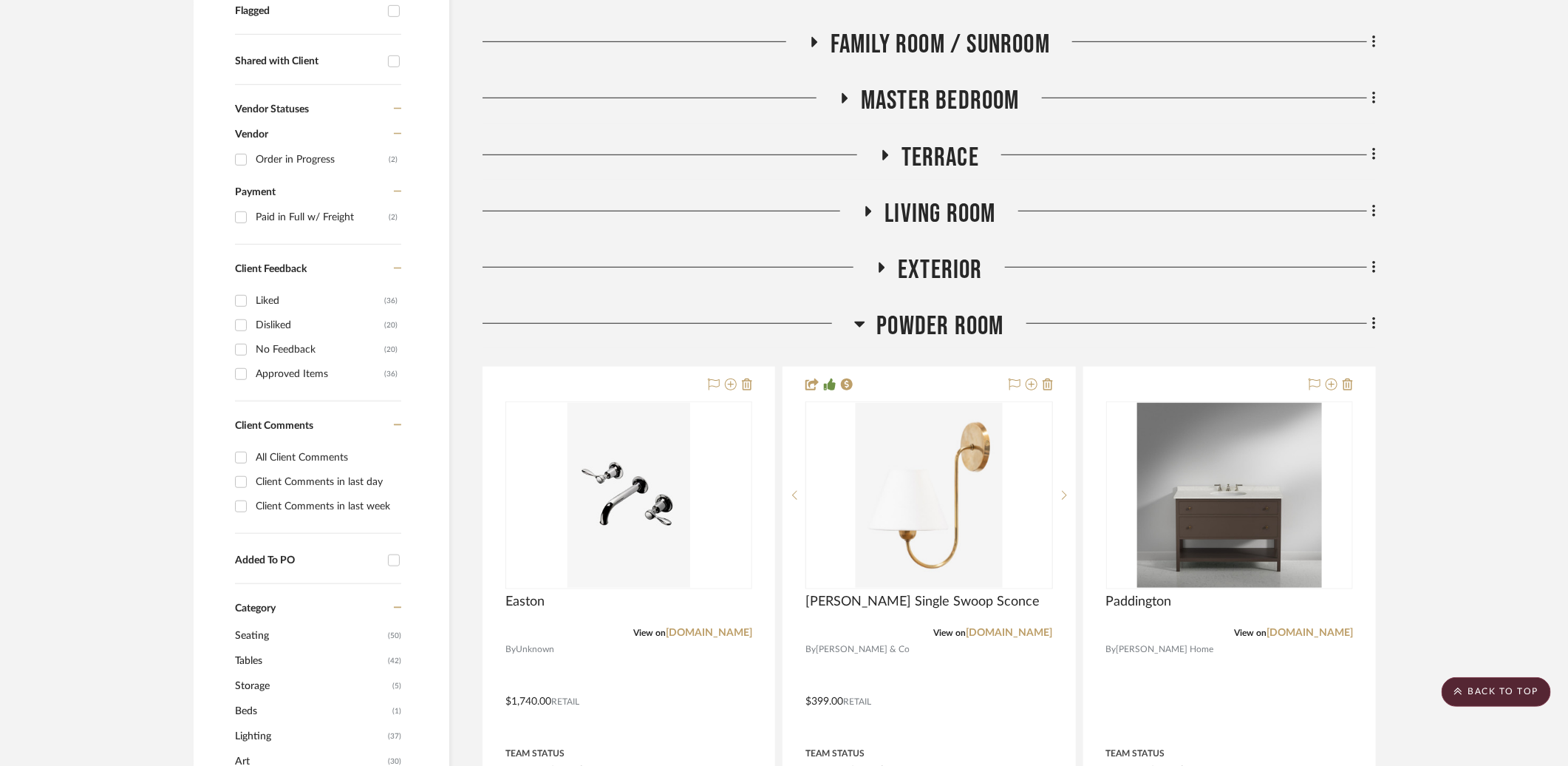 click on "Powder Room" 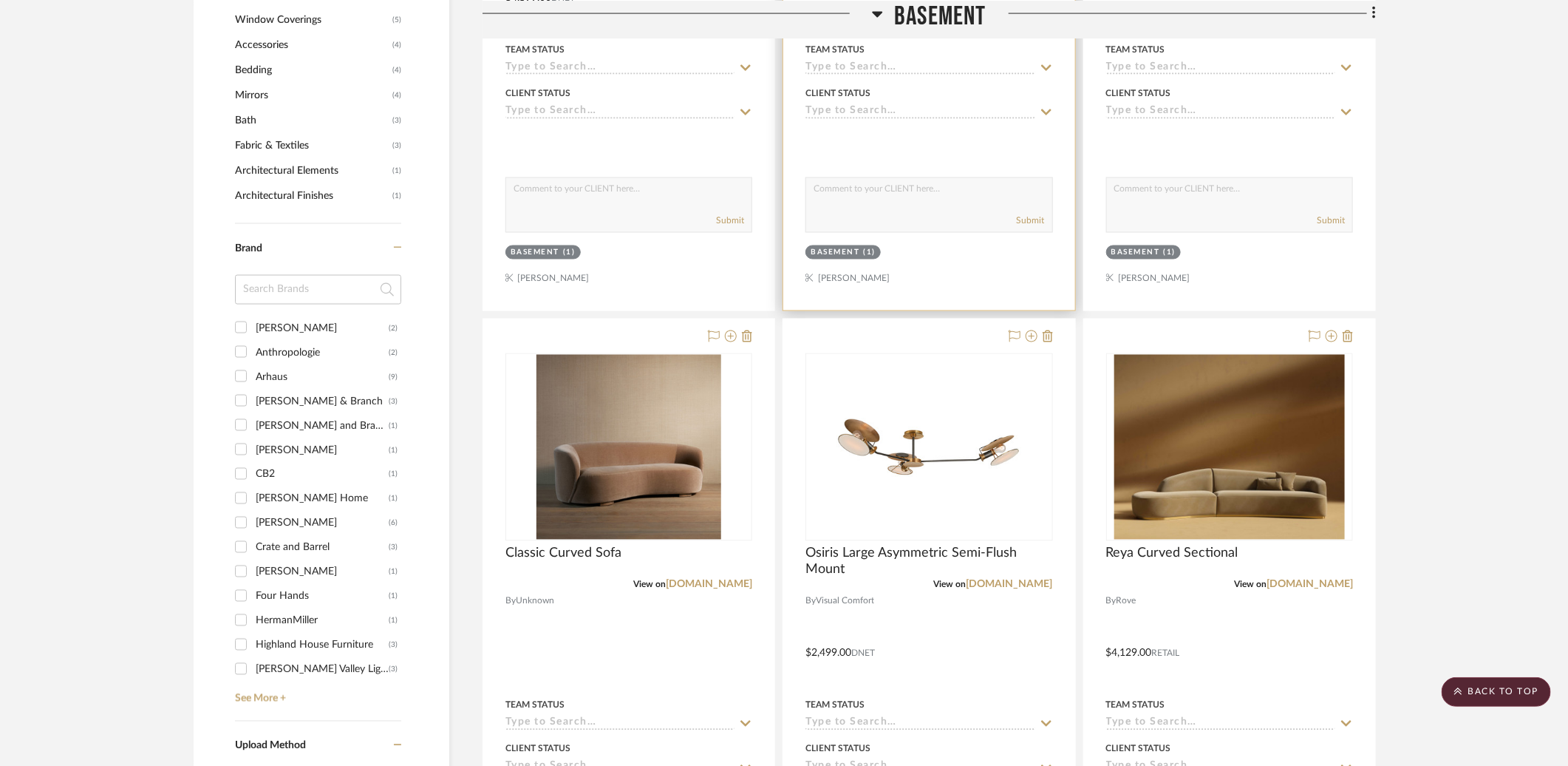 scroll, scrollTop: 1362, scrollLeft: 0, axis: vertical 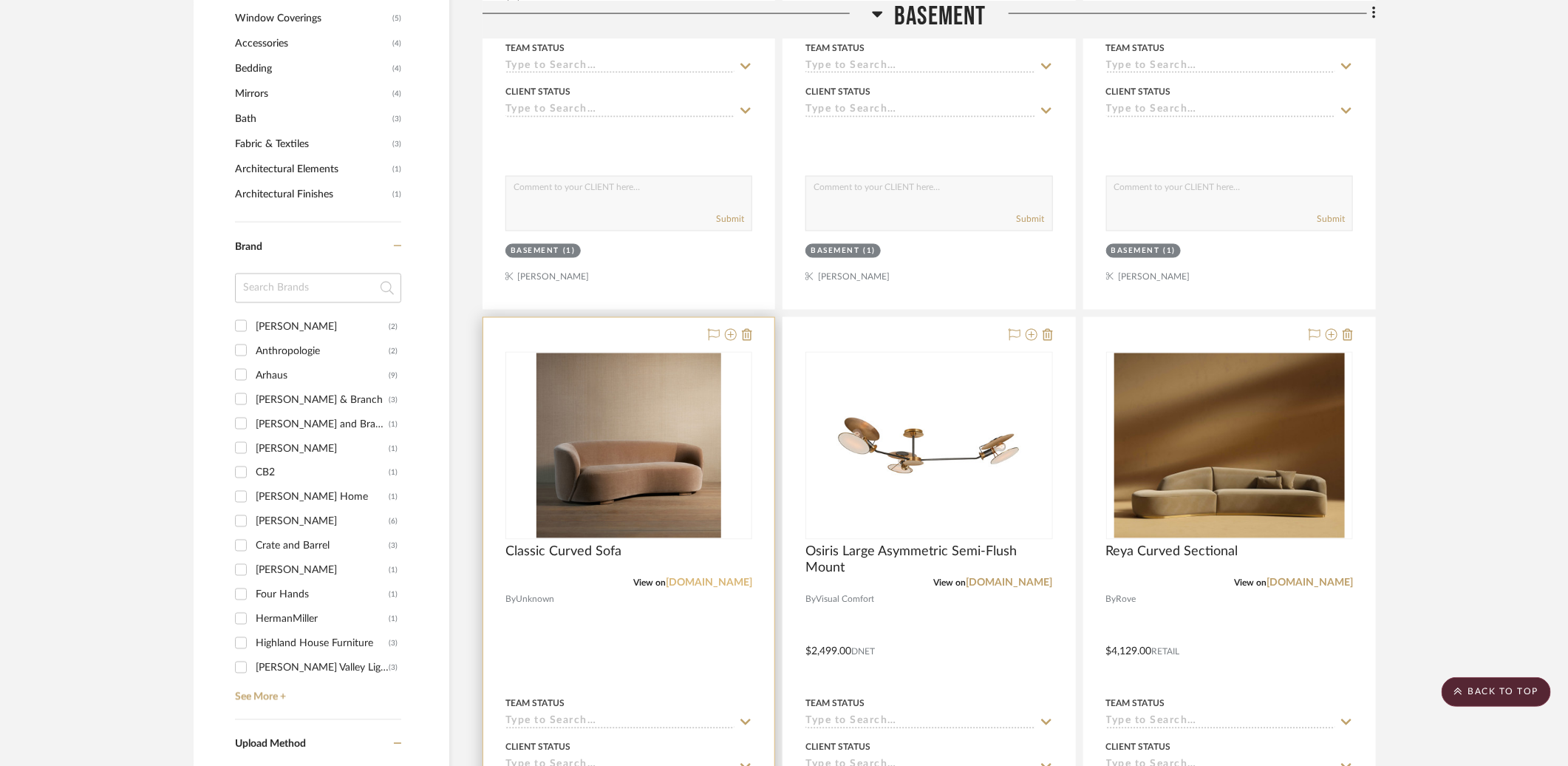 click on "theexpert.com" at bounding box center (709, 583) 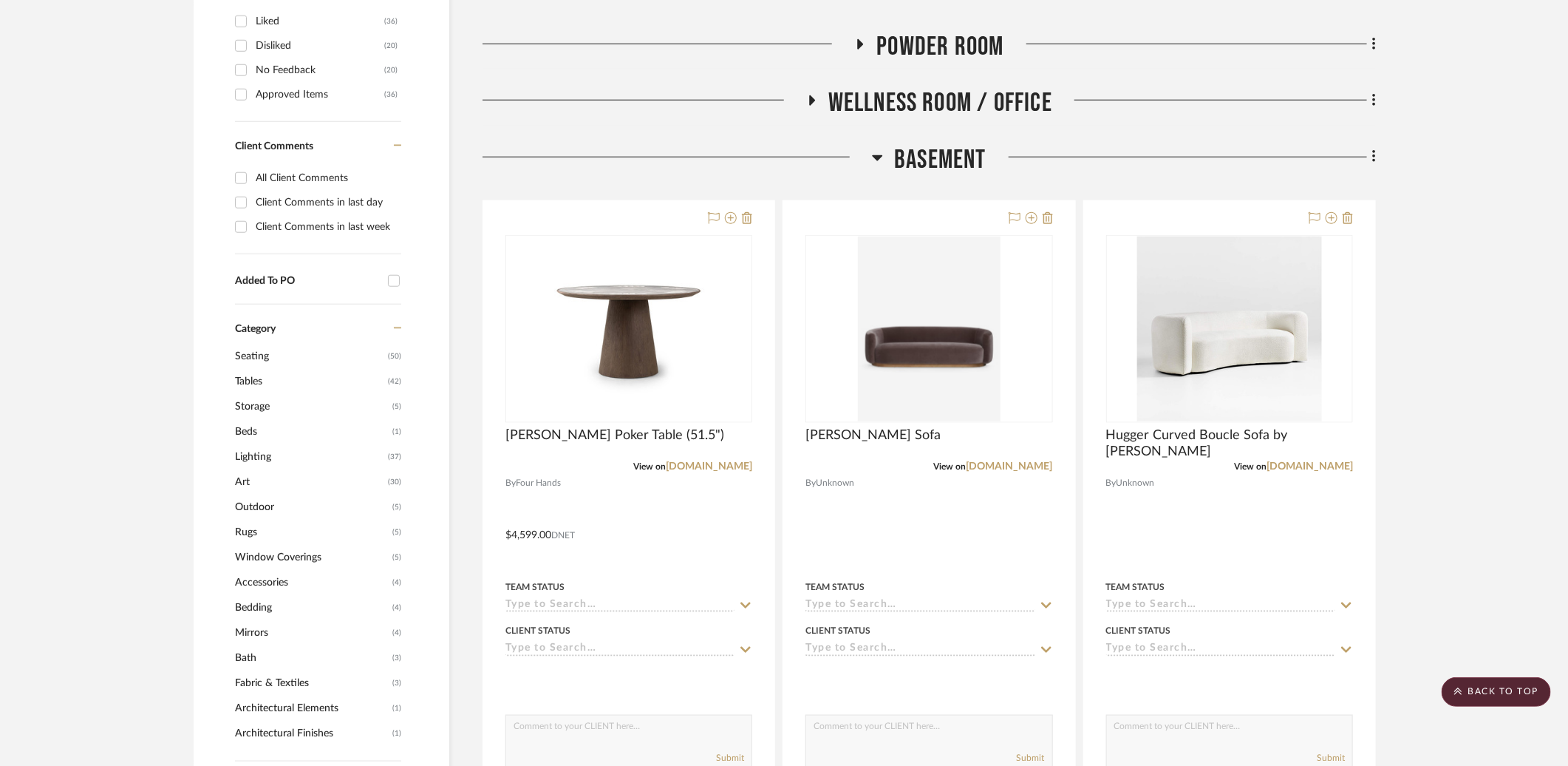 scroll, scrollTop: 0, scrollLeft: 0, axis: both 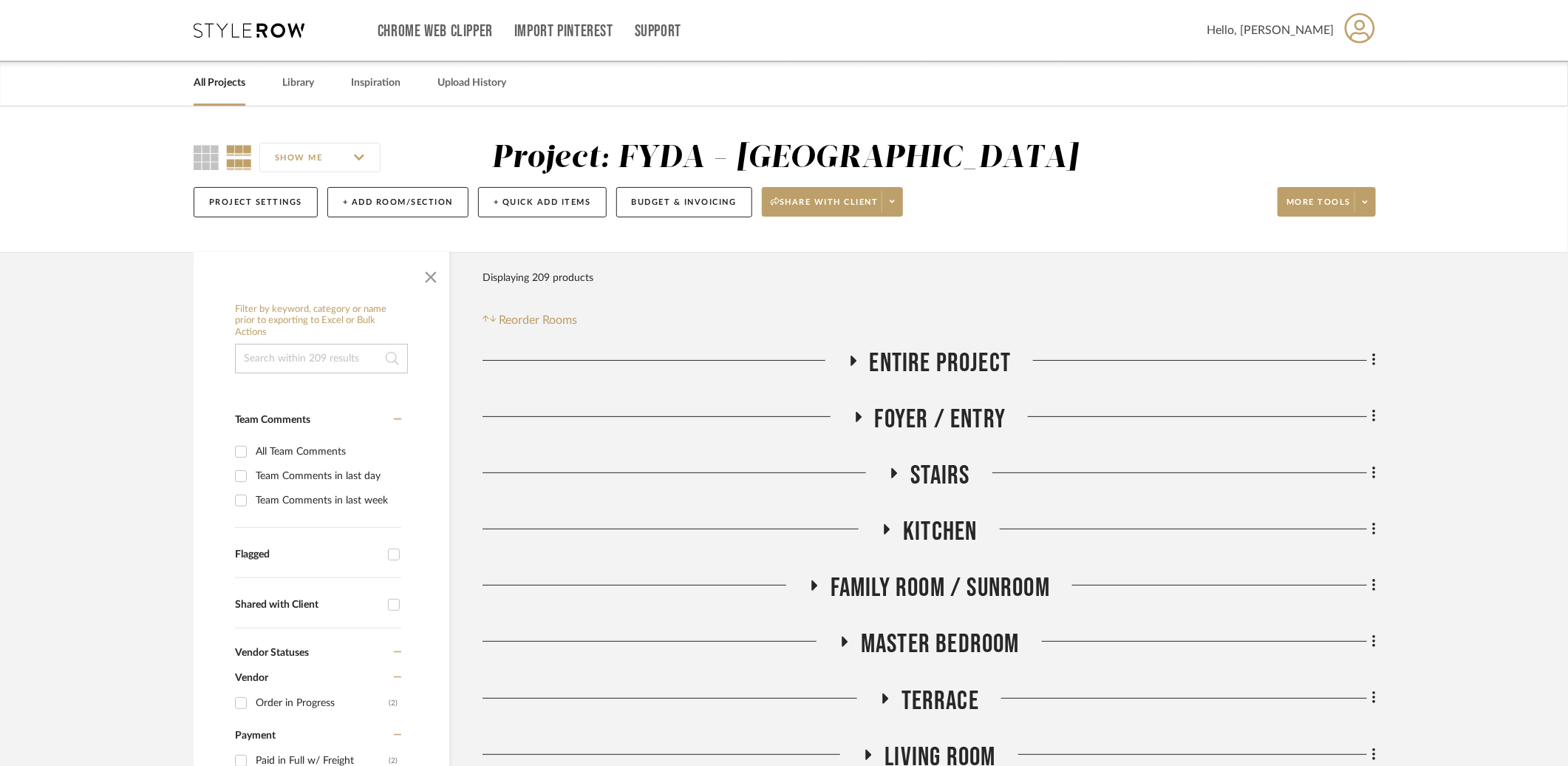 click 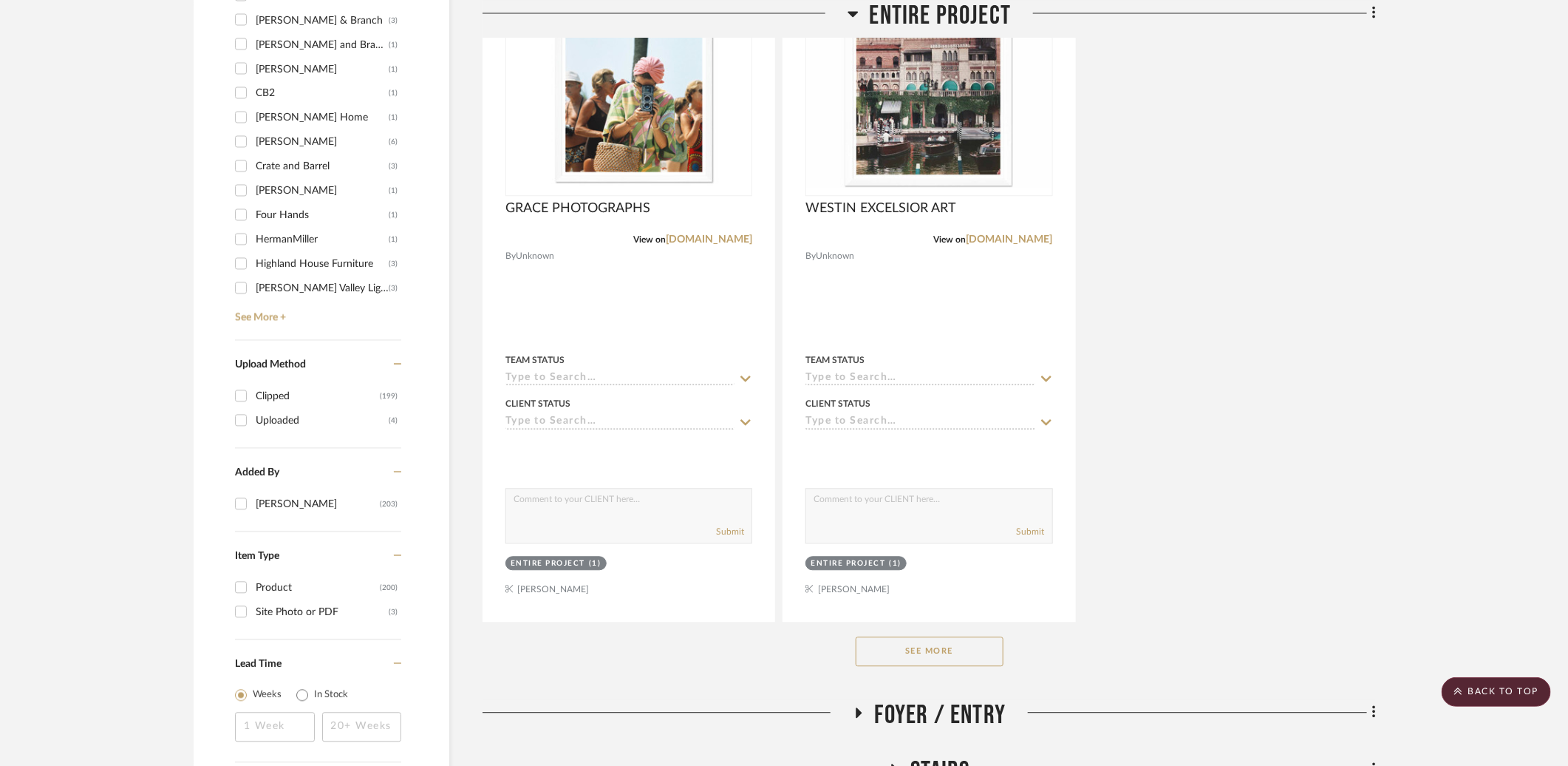 scroll, scrollTop: 1741, scrollLeft: 0, axis: vertical 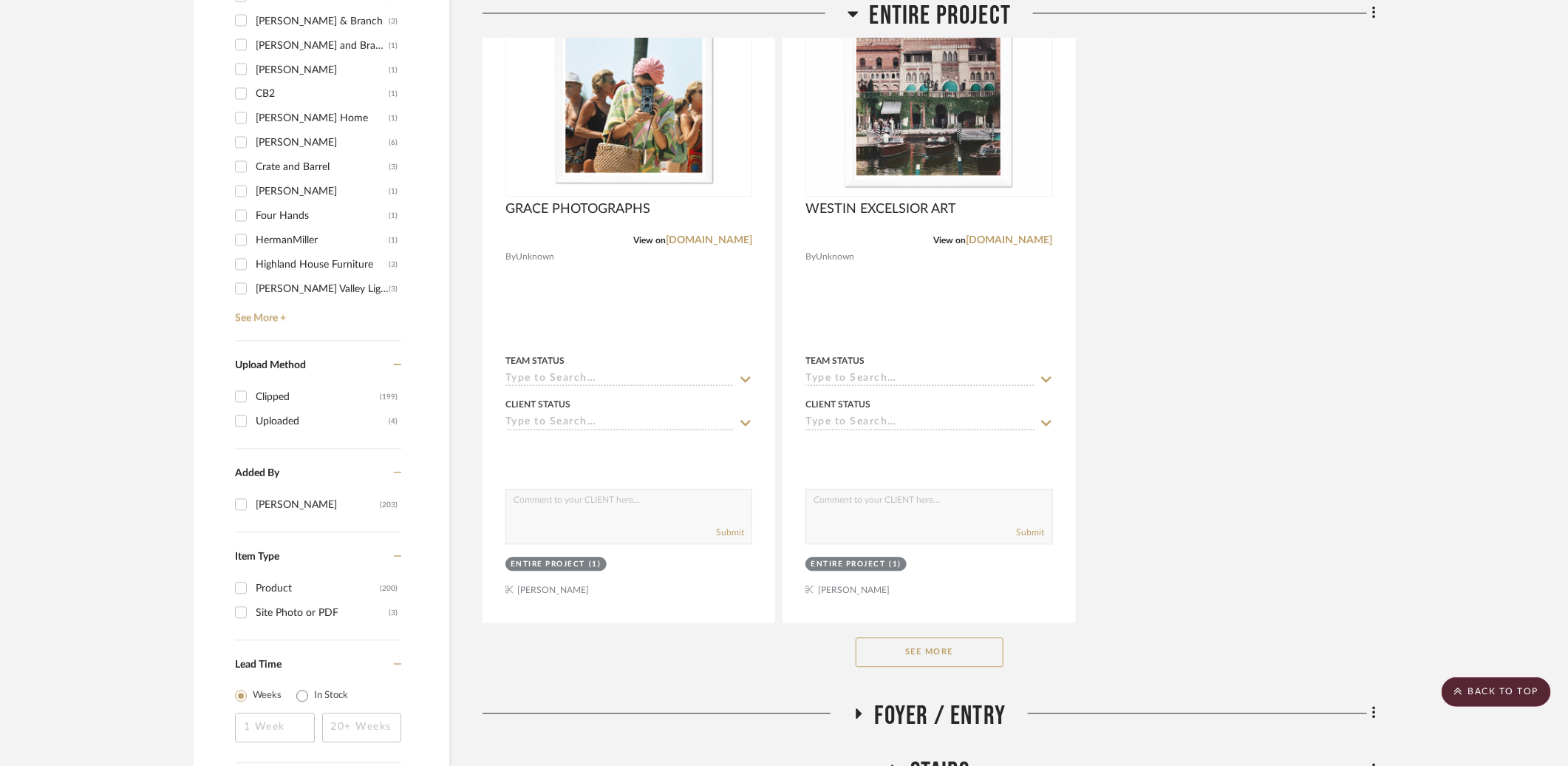 click on "See More" 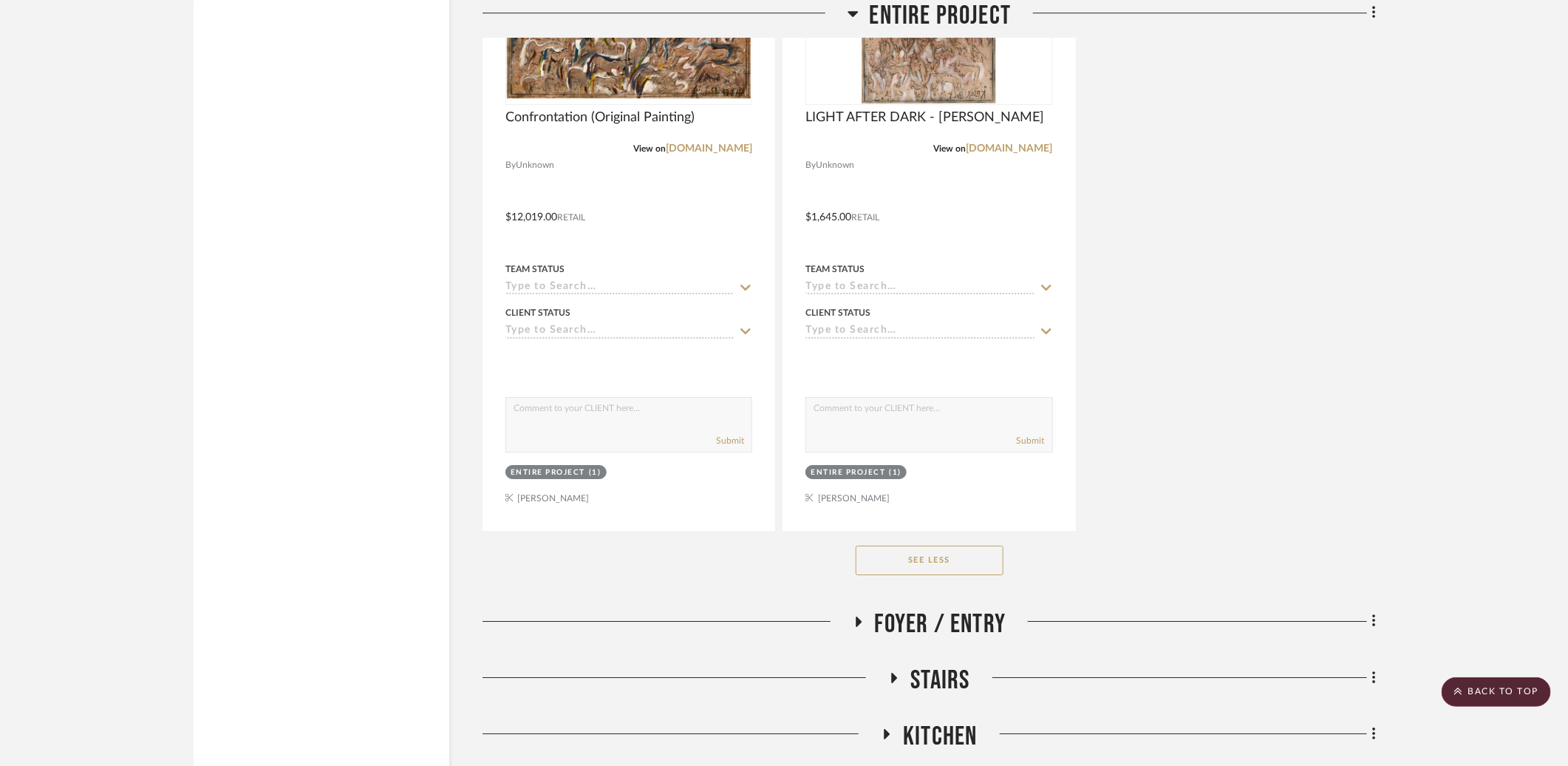 scroll, scrollTop: 5779, scrollLeft: 0, axis: vertical 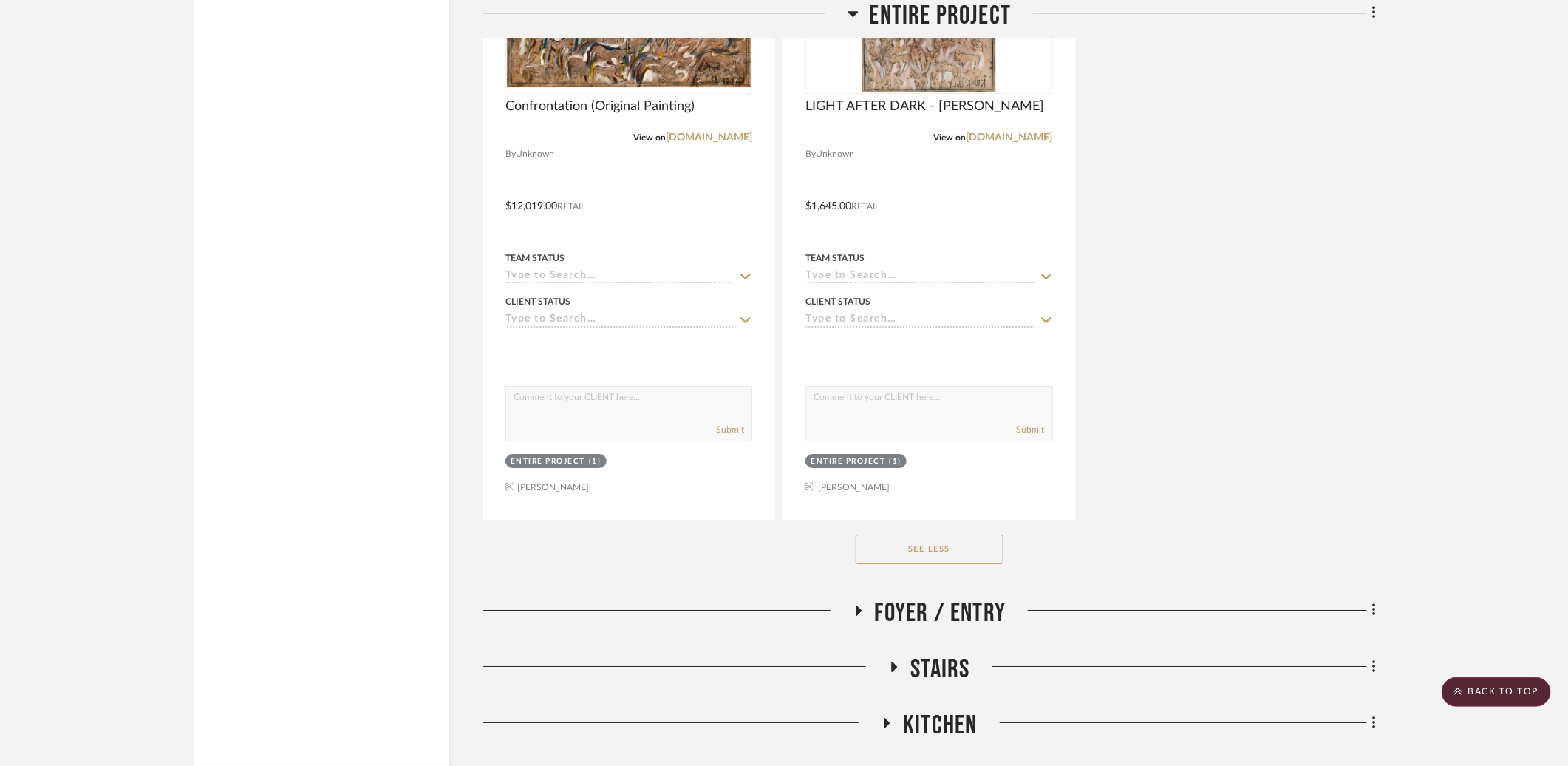 click on "Foyer / Entry" 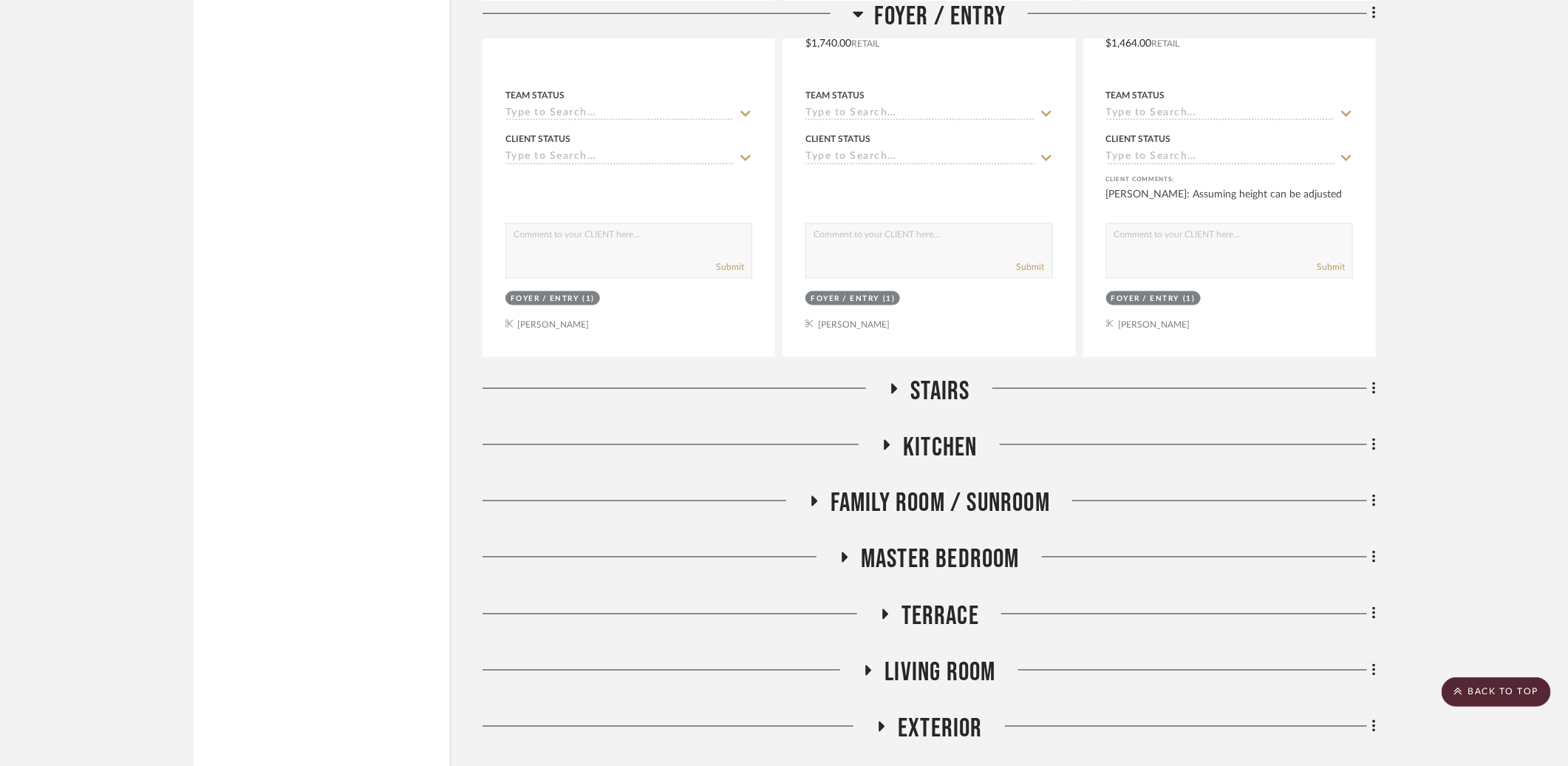 scroll, scrollTop: 7384, scrollLeft: 0, axis: vertical 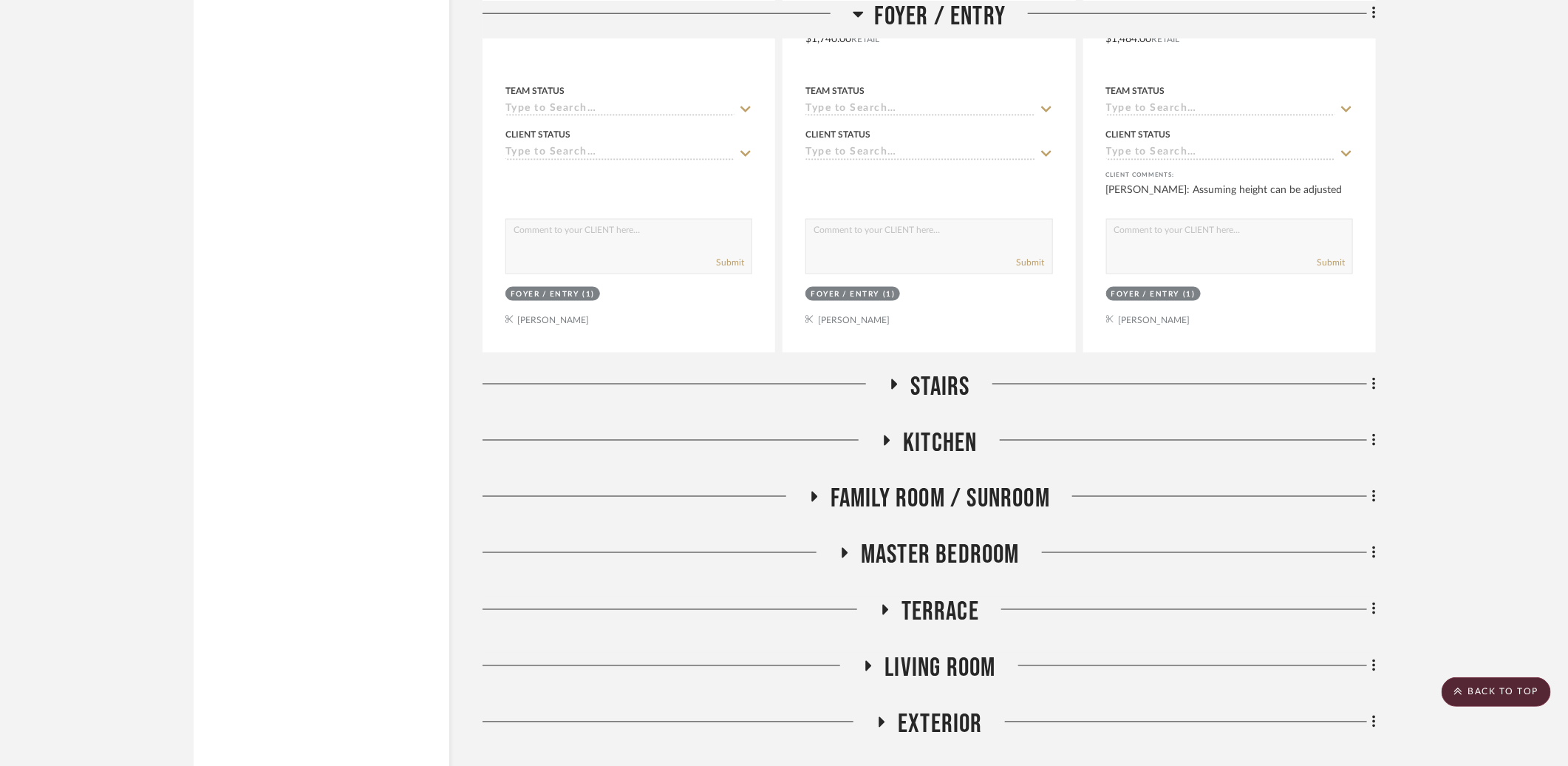 click on "Stairs" 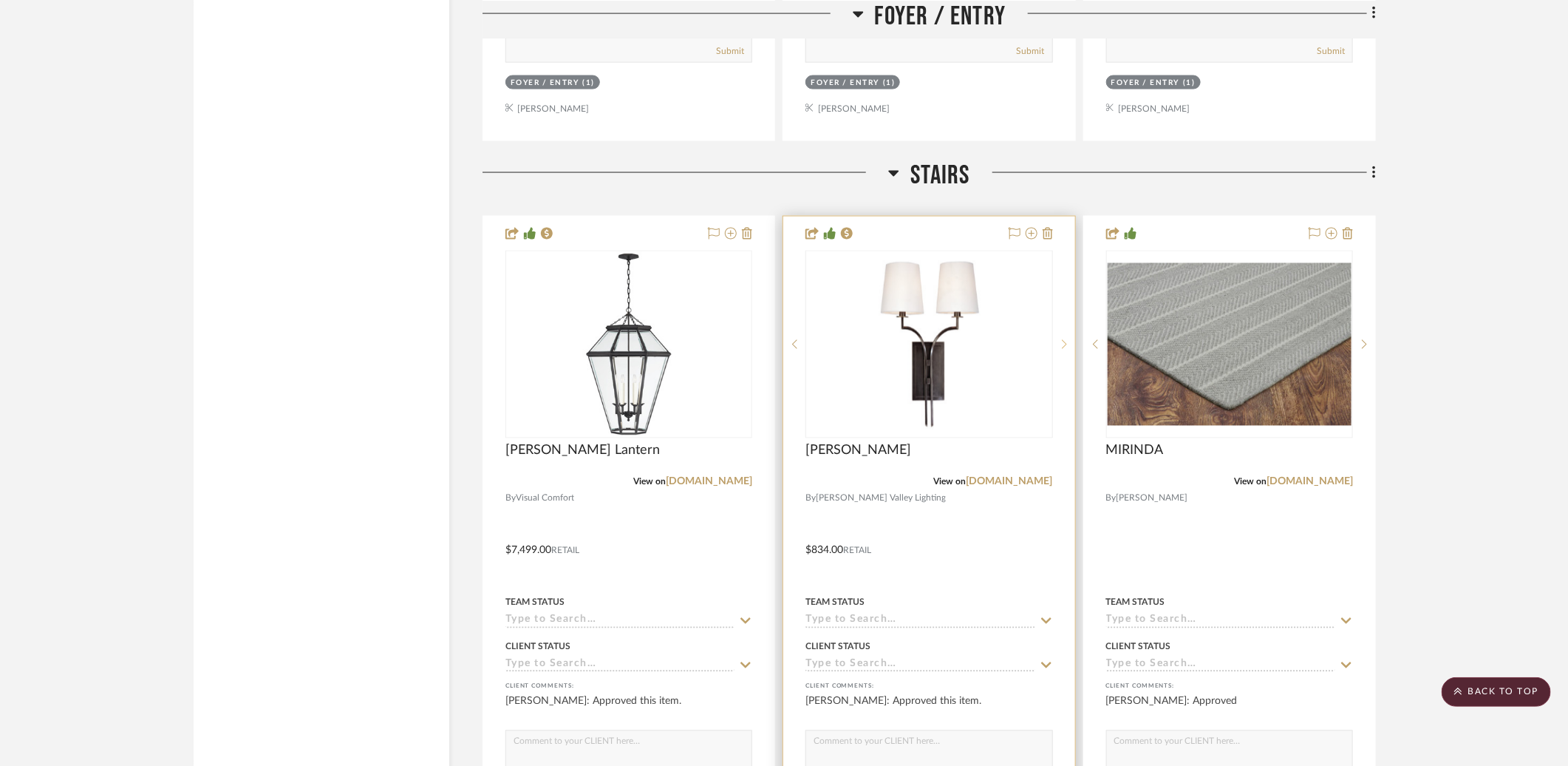 scroll, scrollTop: 7593, scrollLeft: 0, axis: vertical 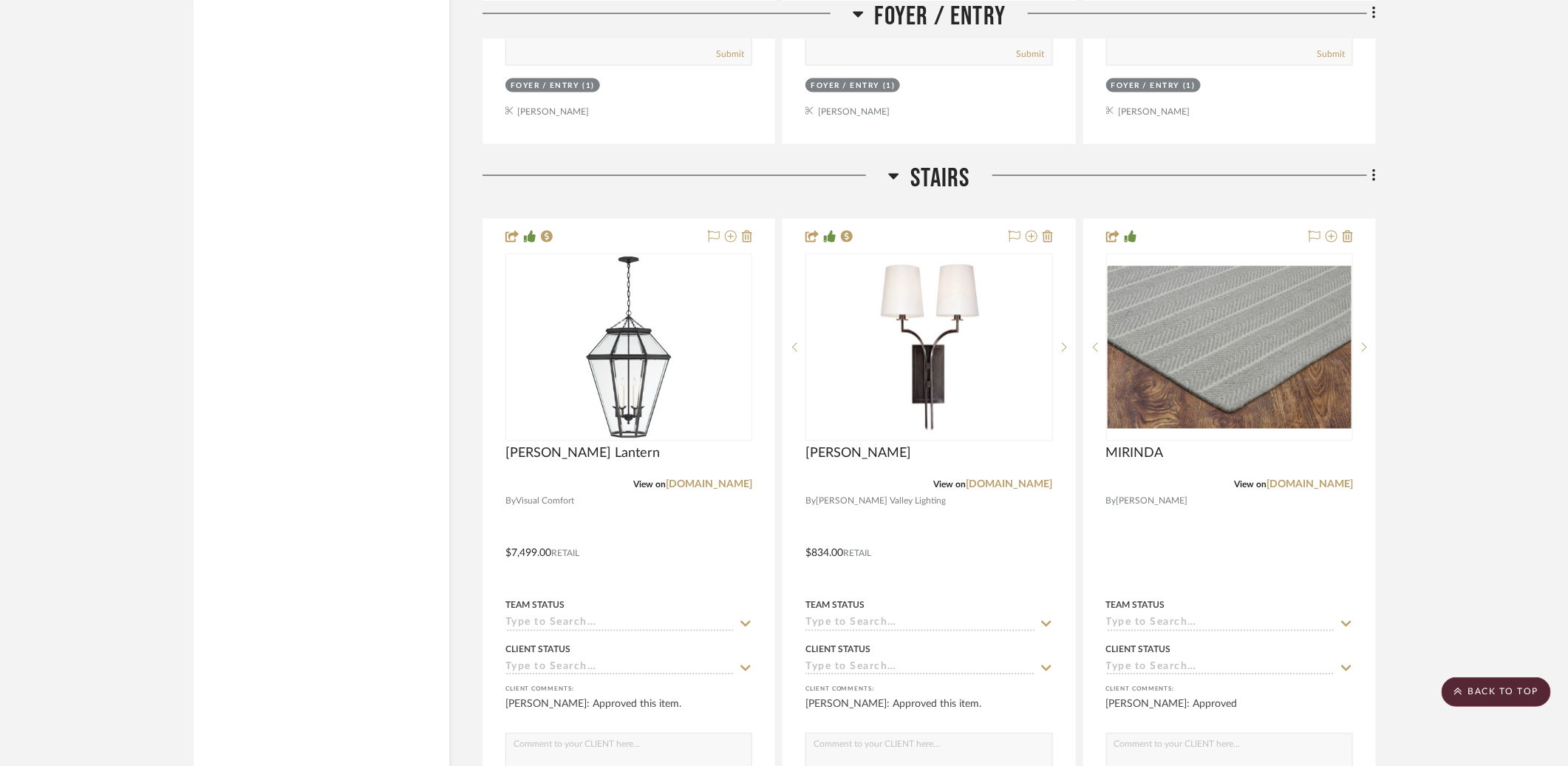 click on "Stairs" 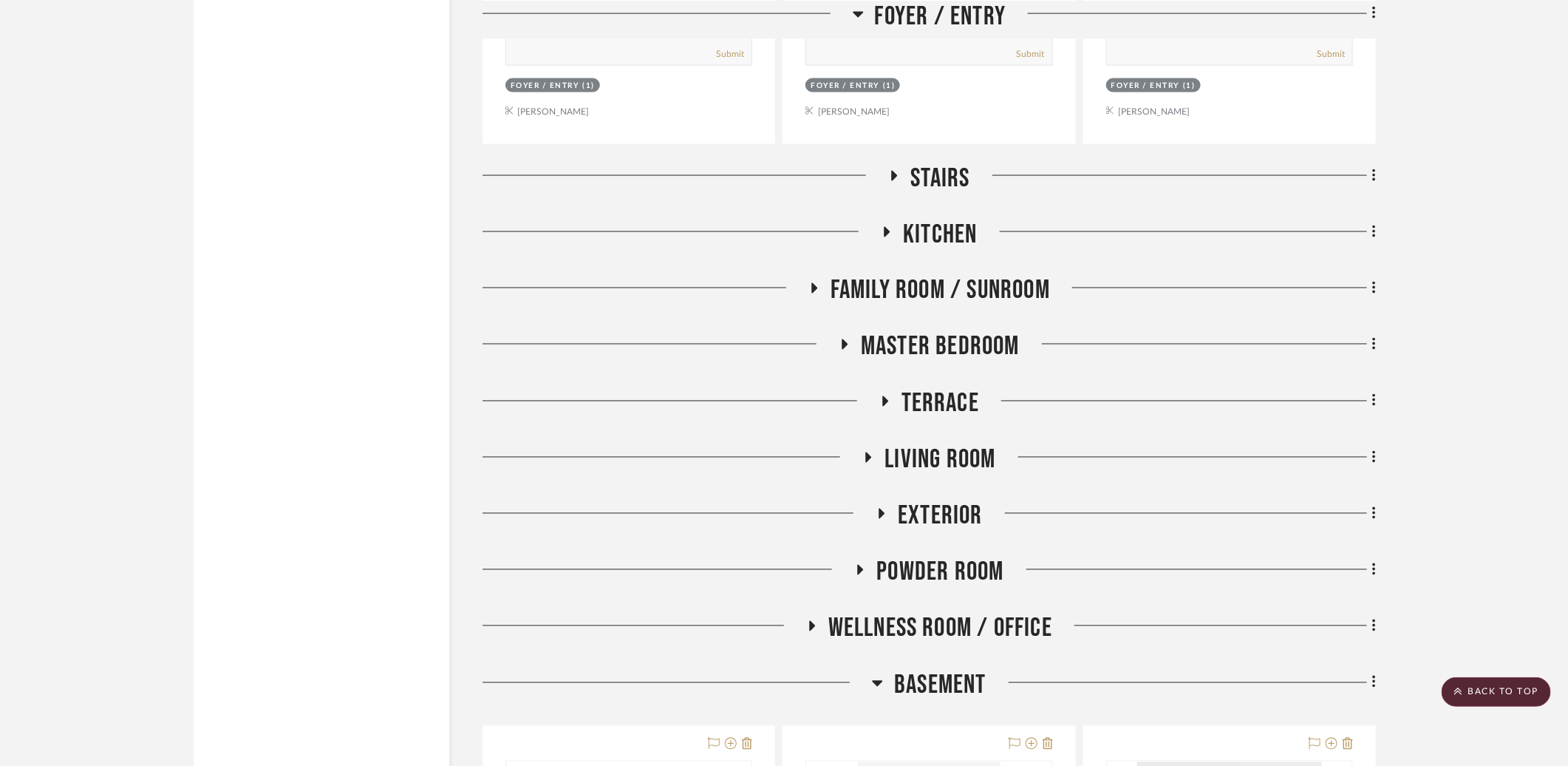 click on "Kitchen" 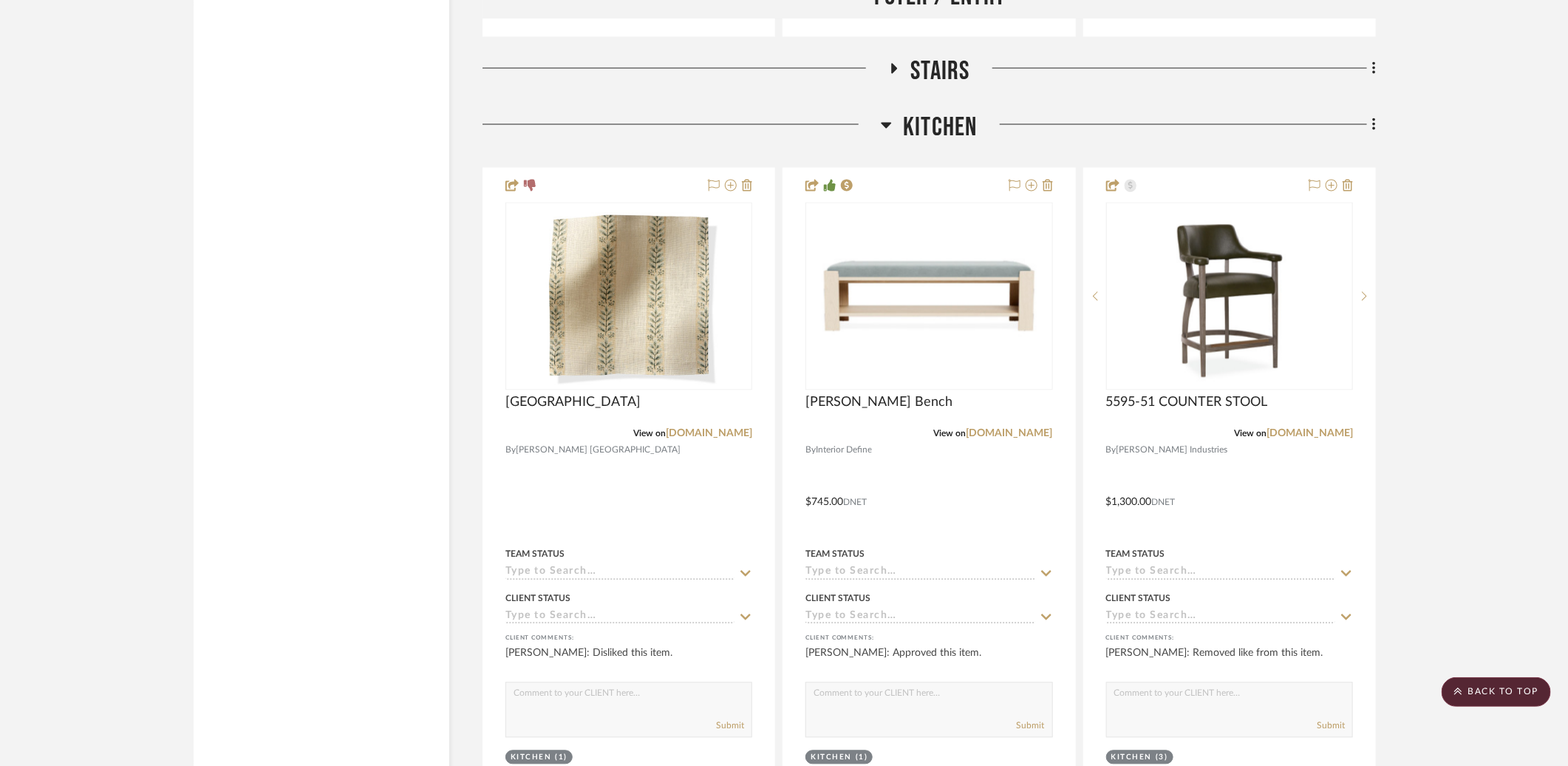 scroll, scrollTop: 7729, scrollLeft: 0, axis: vertical 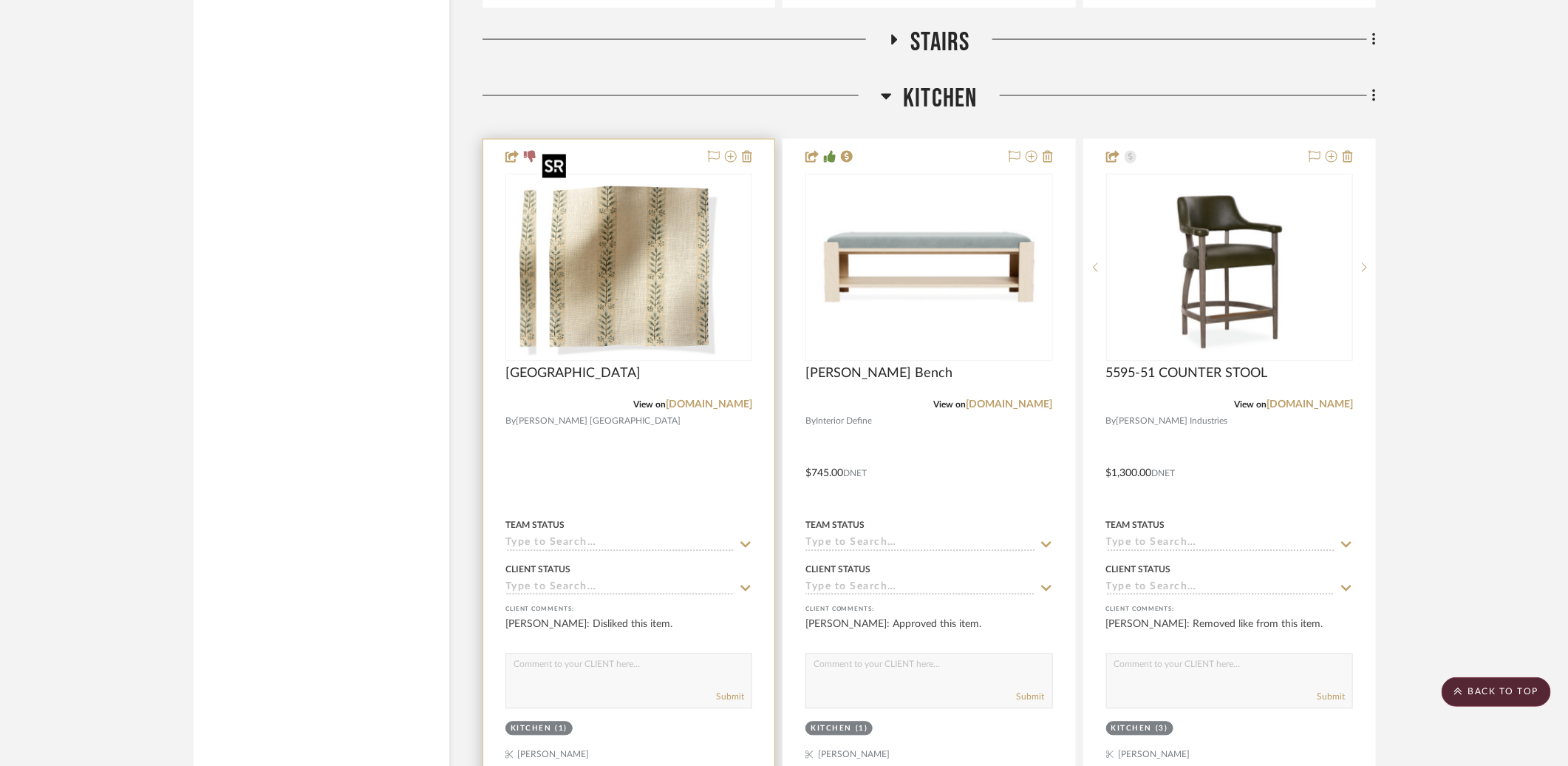 click at bounding box center (629, 268) 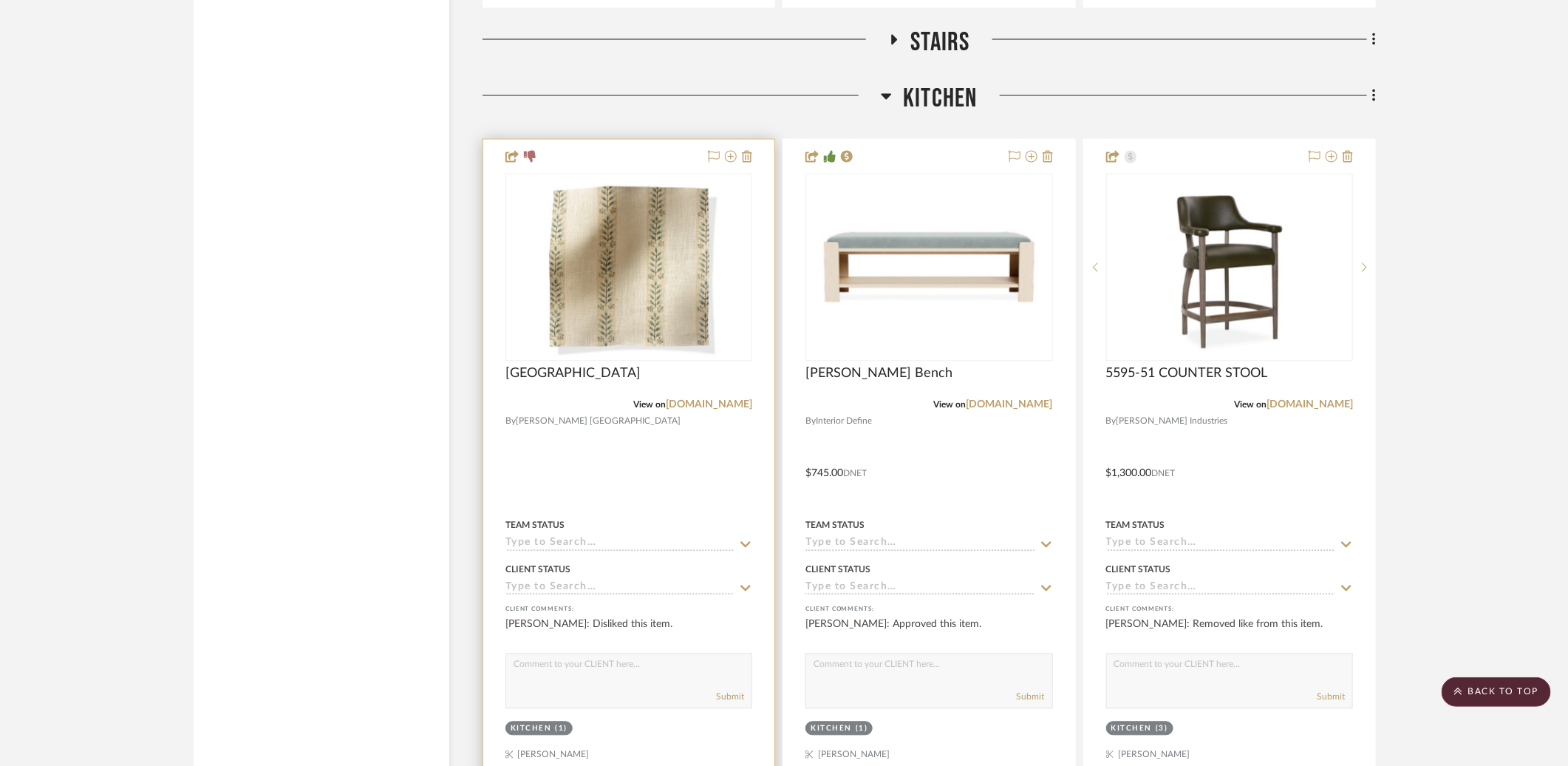 click on "AVIGNON" at bounding box center (629, 382) 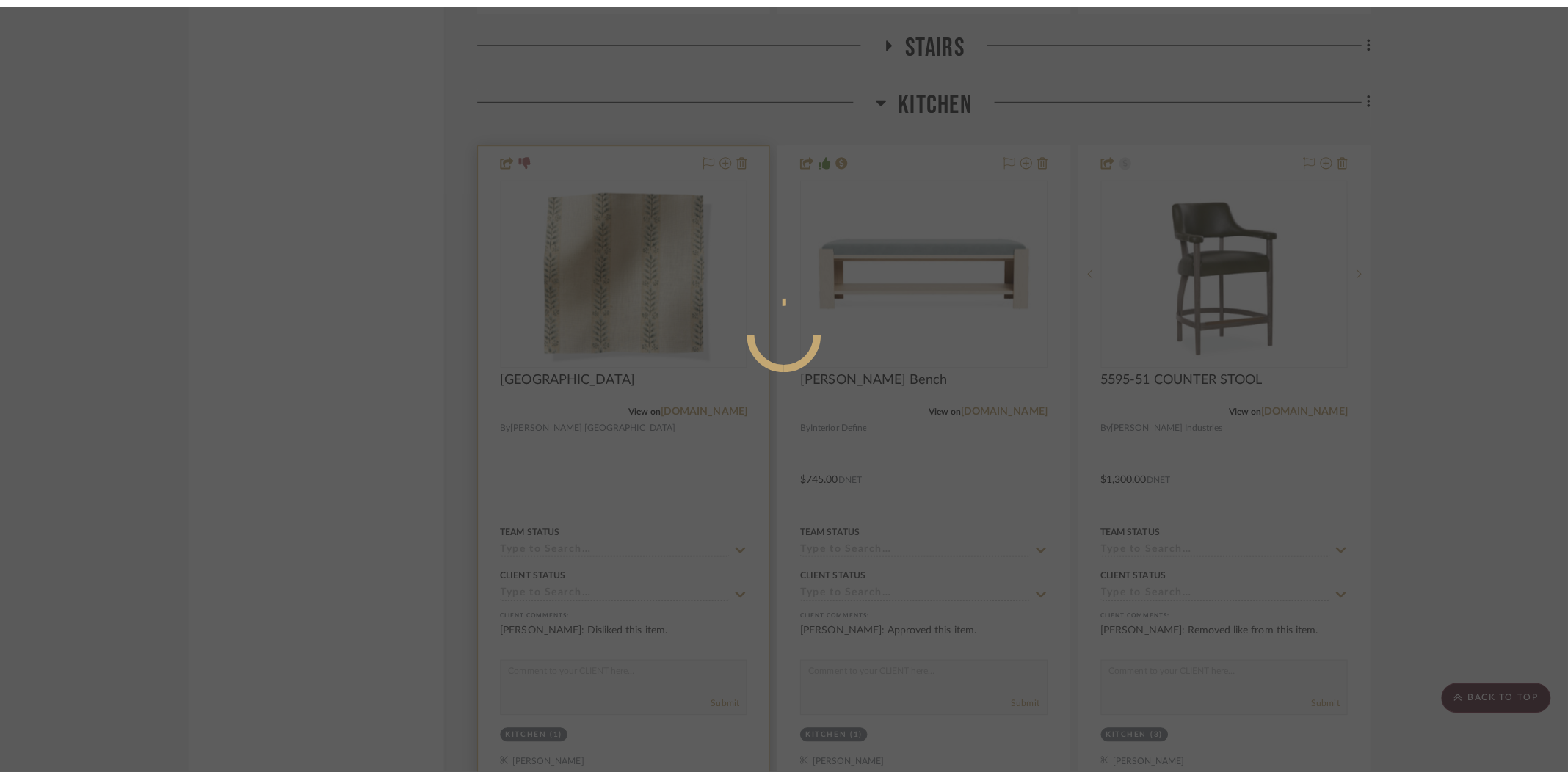 scroll, scrollTop: 0, scrollLeft: 0, axis: both 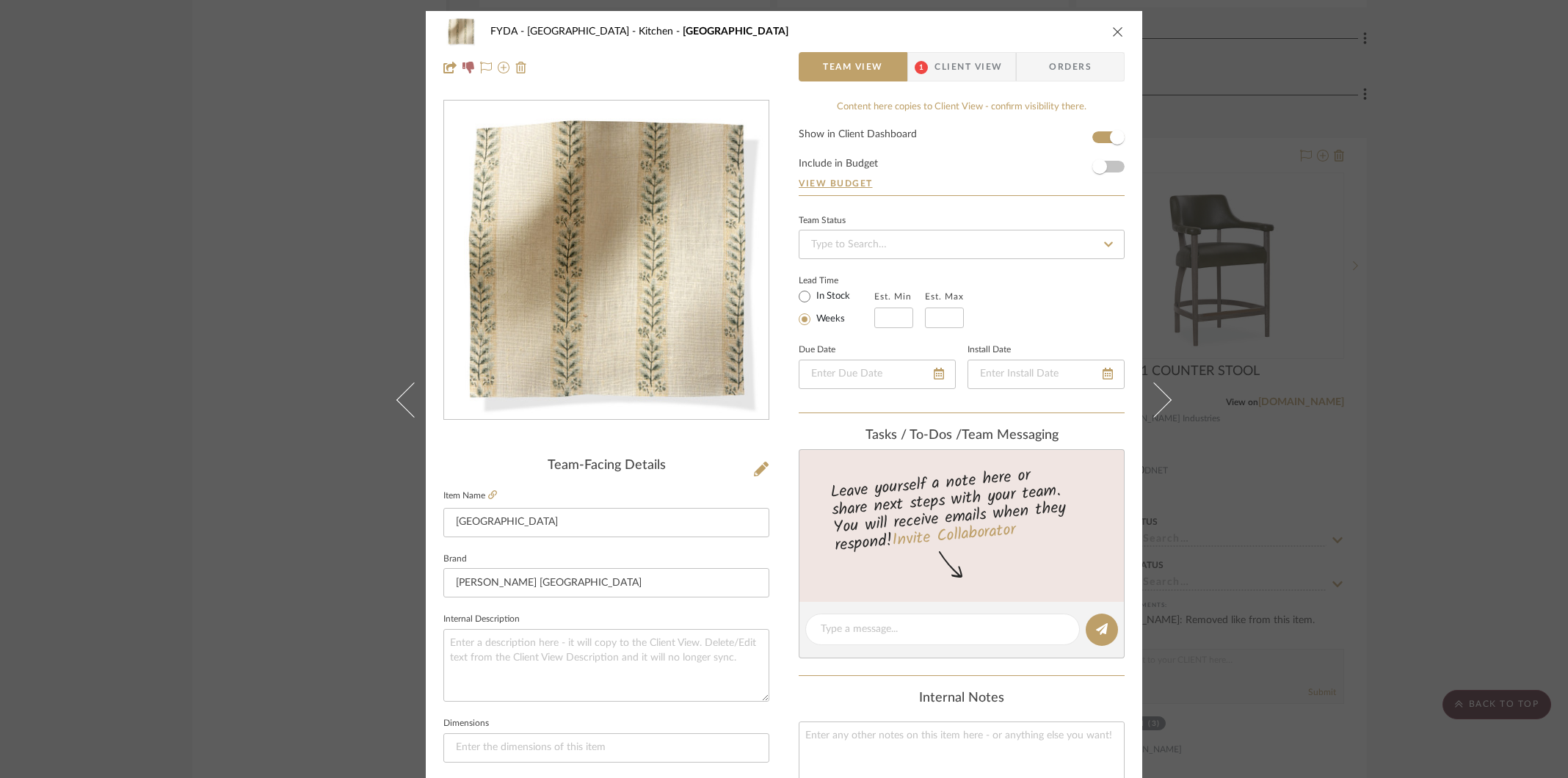 click on "Client View" at bounding box center (968, 67) 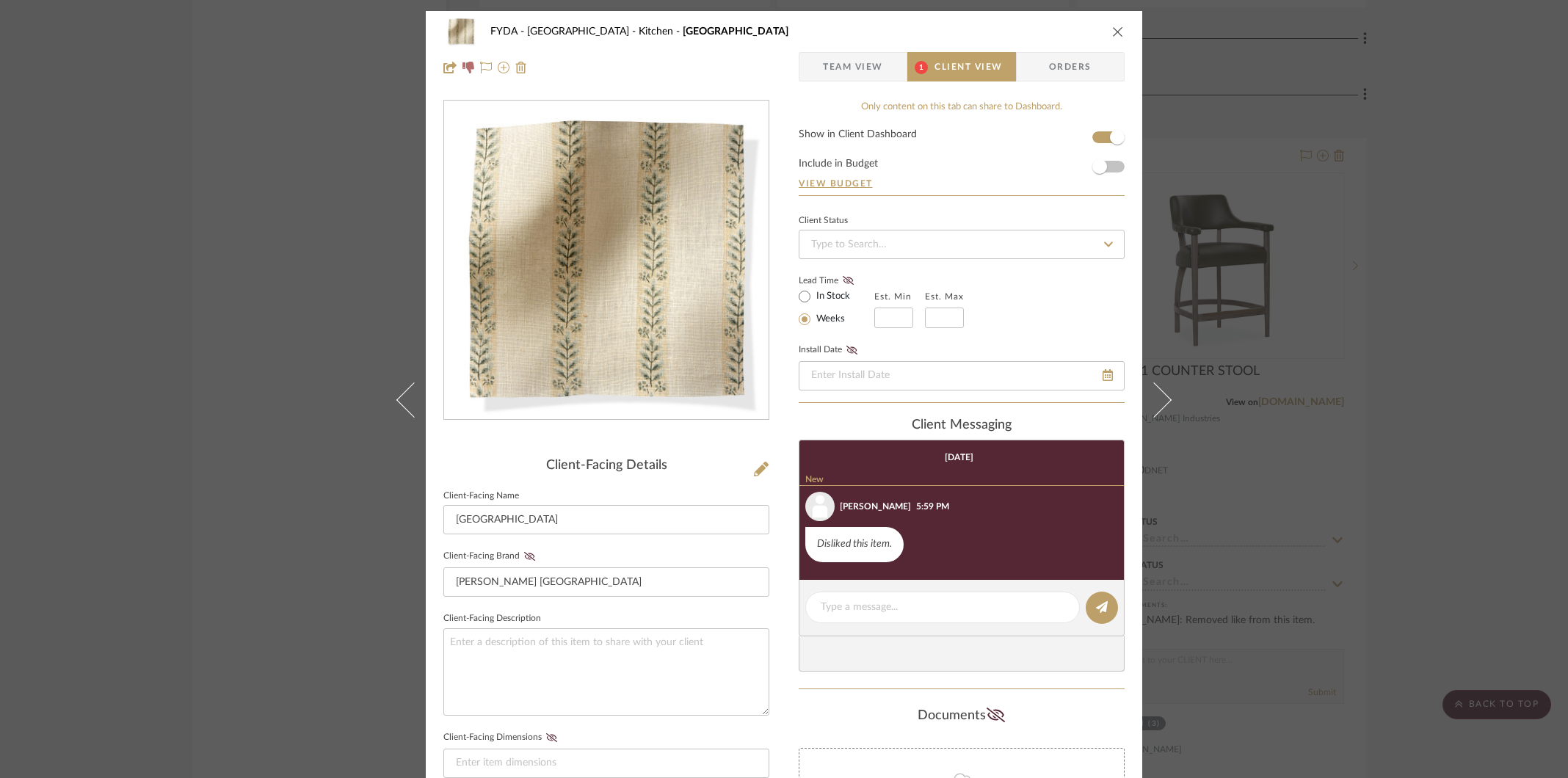 click at bounding box center [1118, 32] 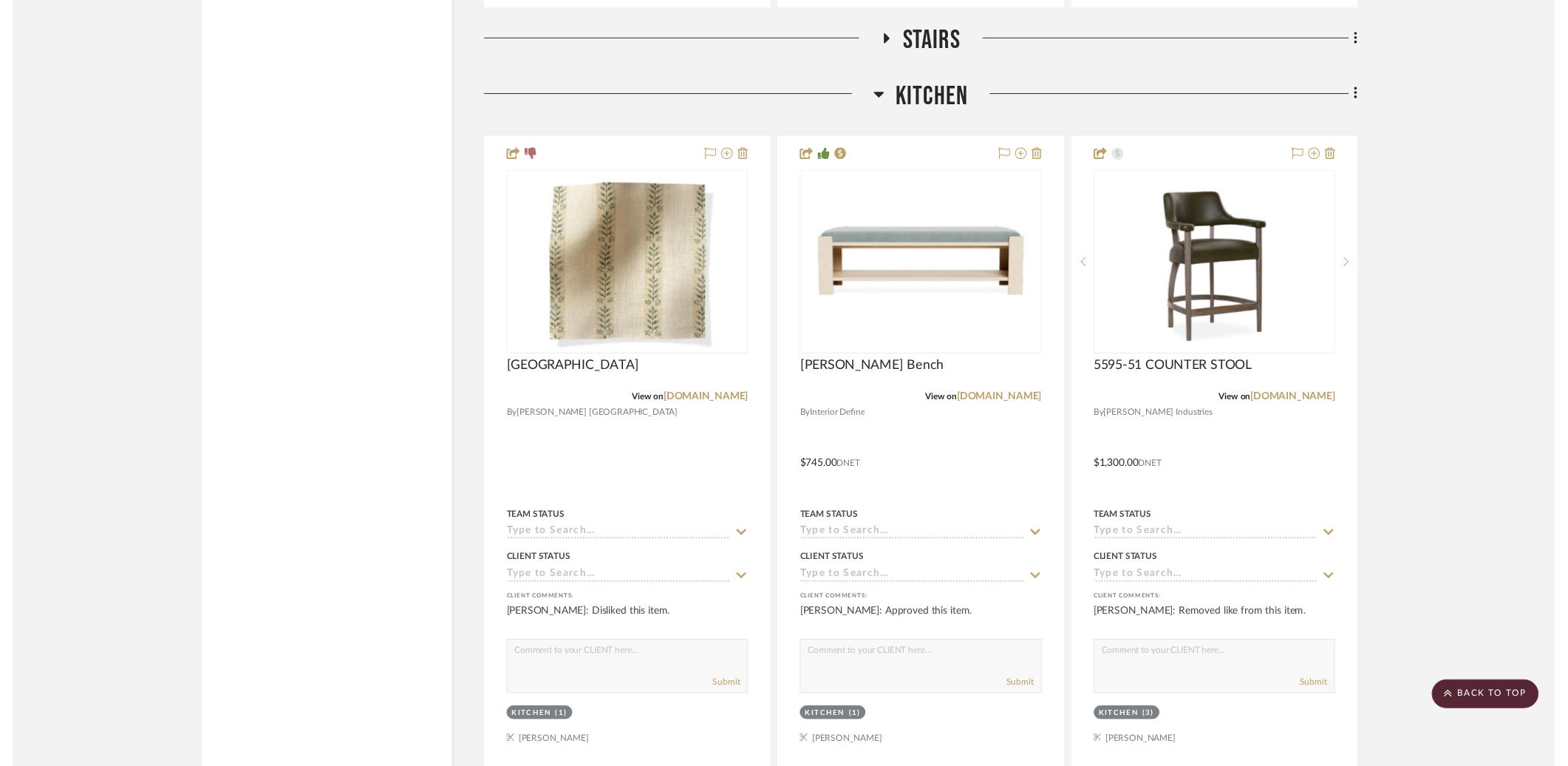 scroll, scrollTop: 7729, scrollLeft: 0, axis: vertical 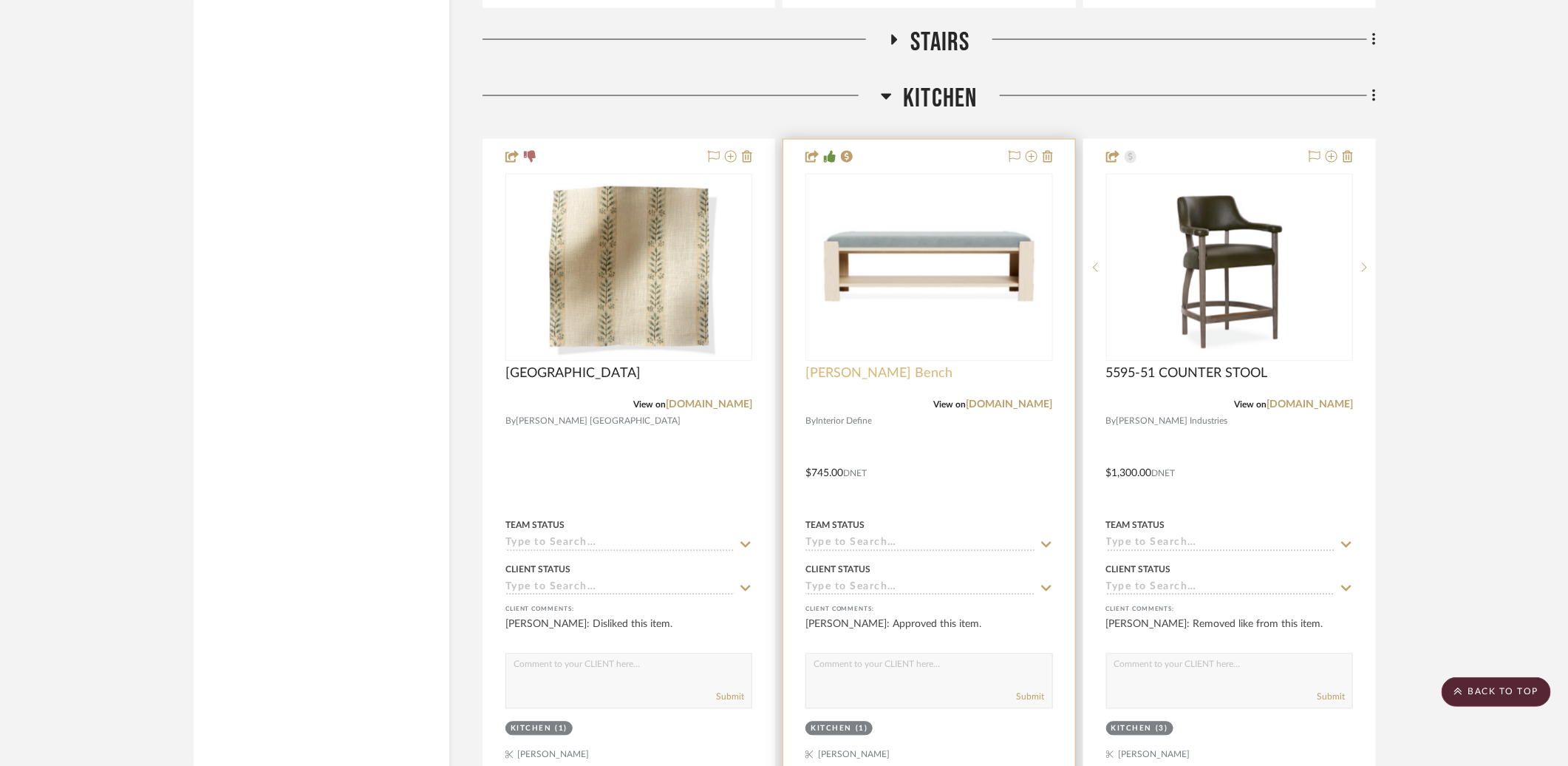 click on "Reeve Bench" at bounding box center [879, 374] 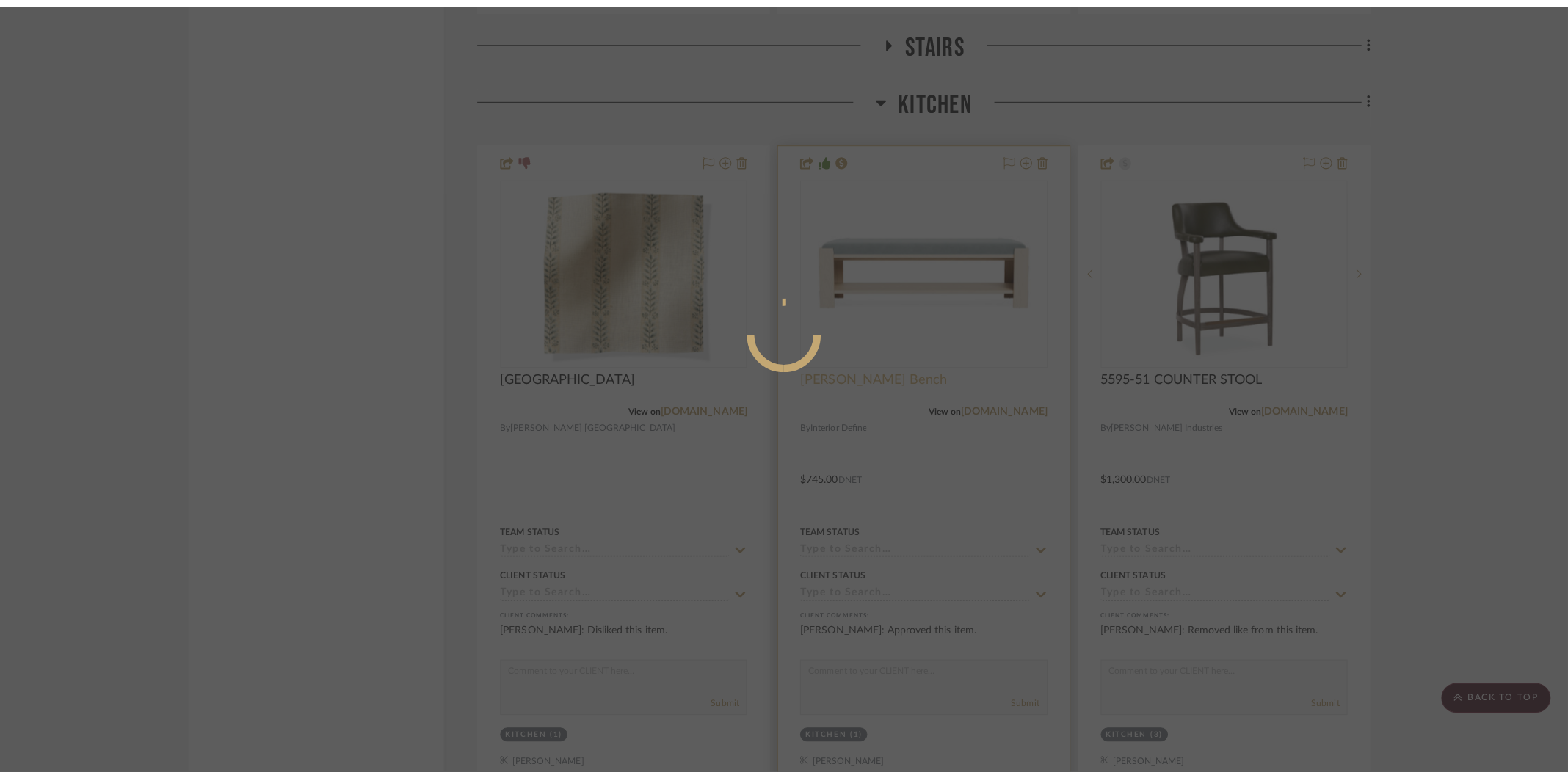 scroll, scrollTop: 0, scrollLeft: 0, axis: both 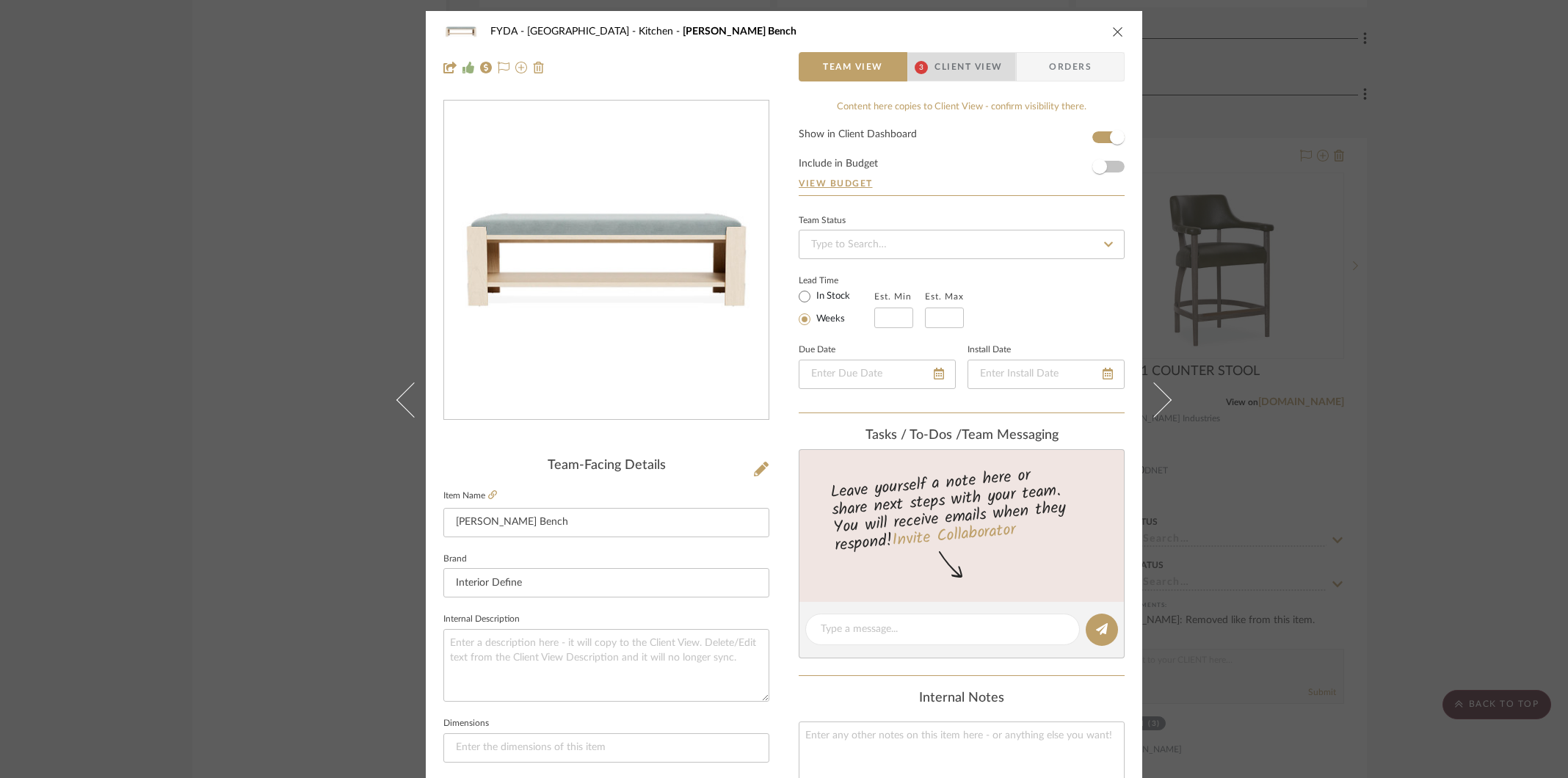 click on "Client View" at bounding box center [968, 67] 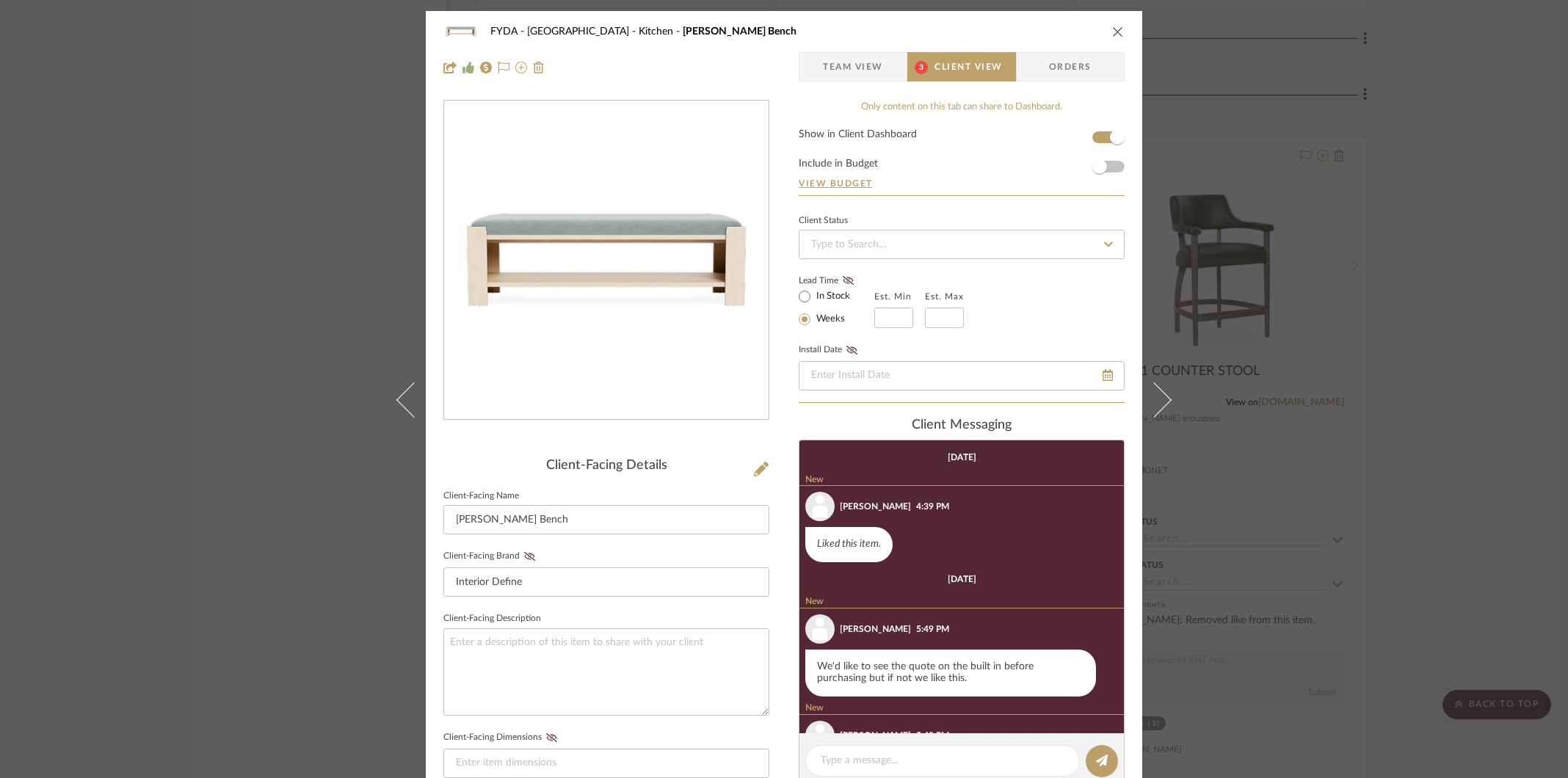 scroll, scrollTop: 76, scrollLeft: 0, axis: vertical 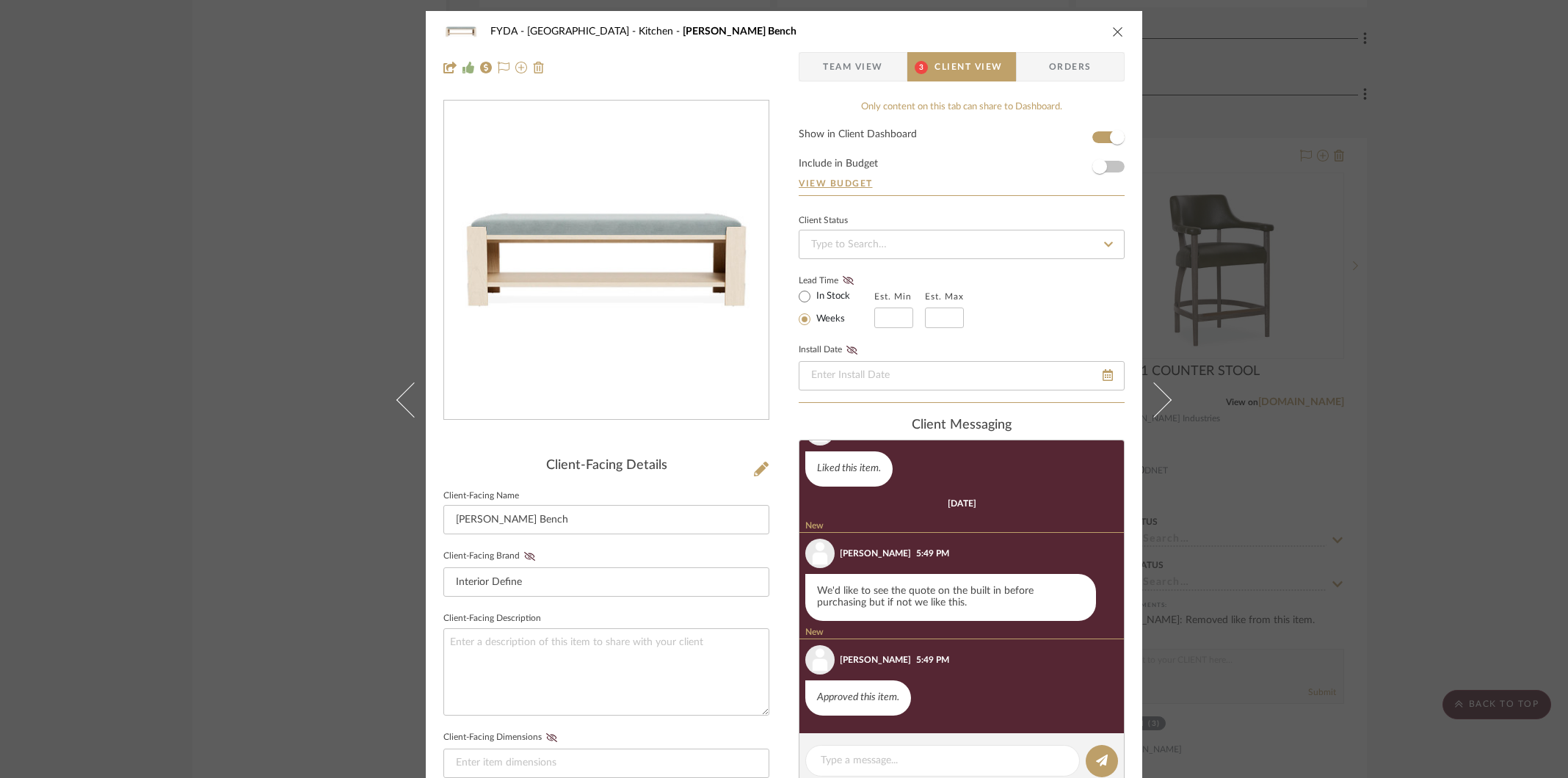 click at bounding box center [1118, 32] 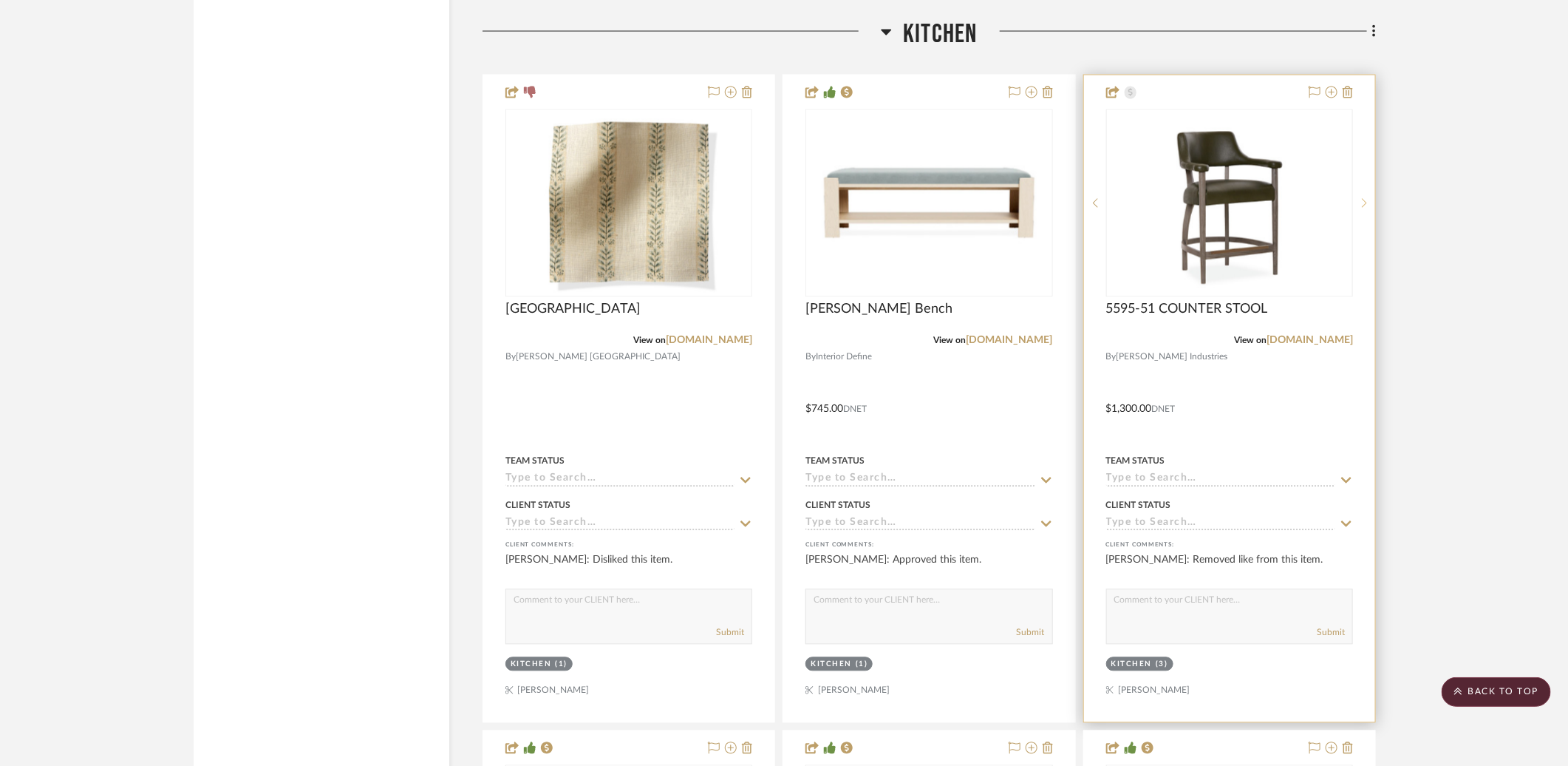 scroll, scrollTop: 7786, scrollLeft: 0, axis: vertical 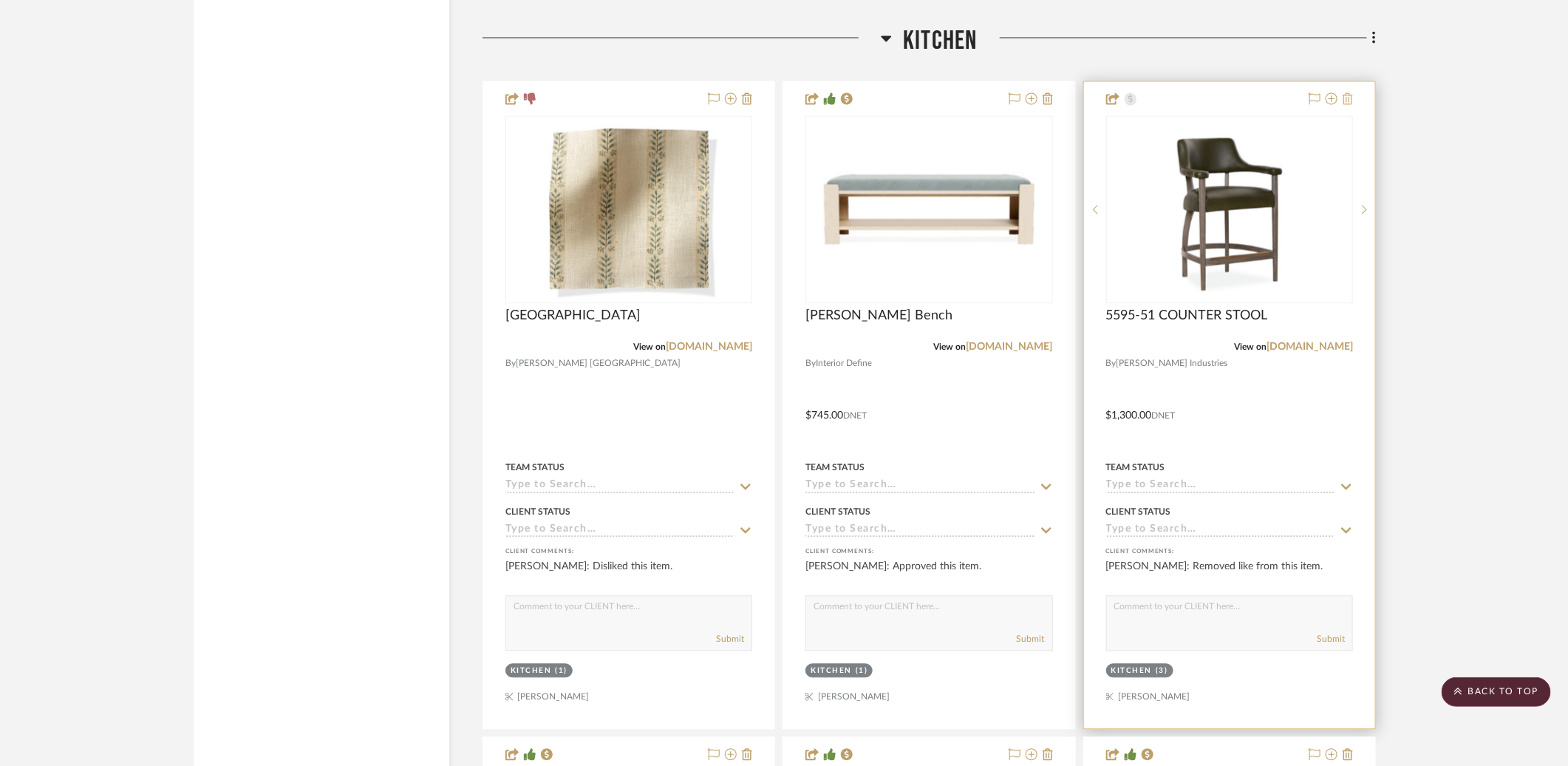 click 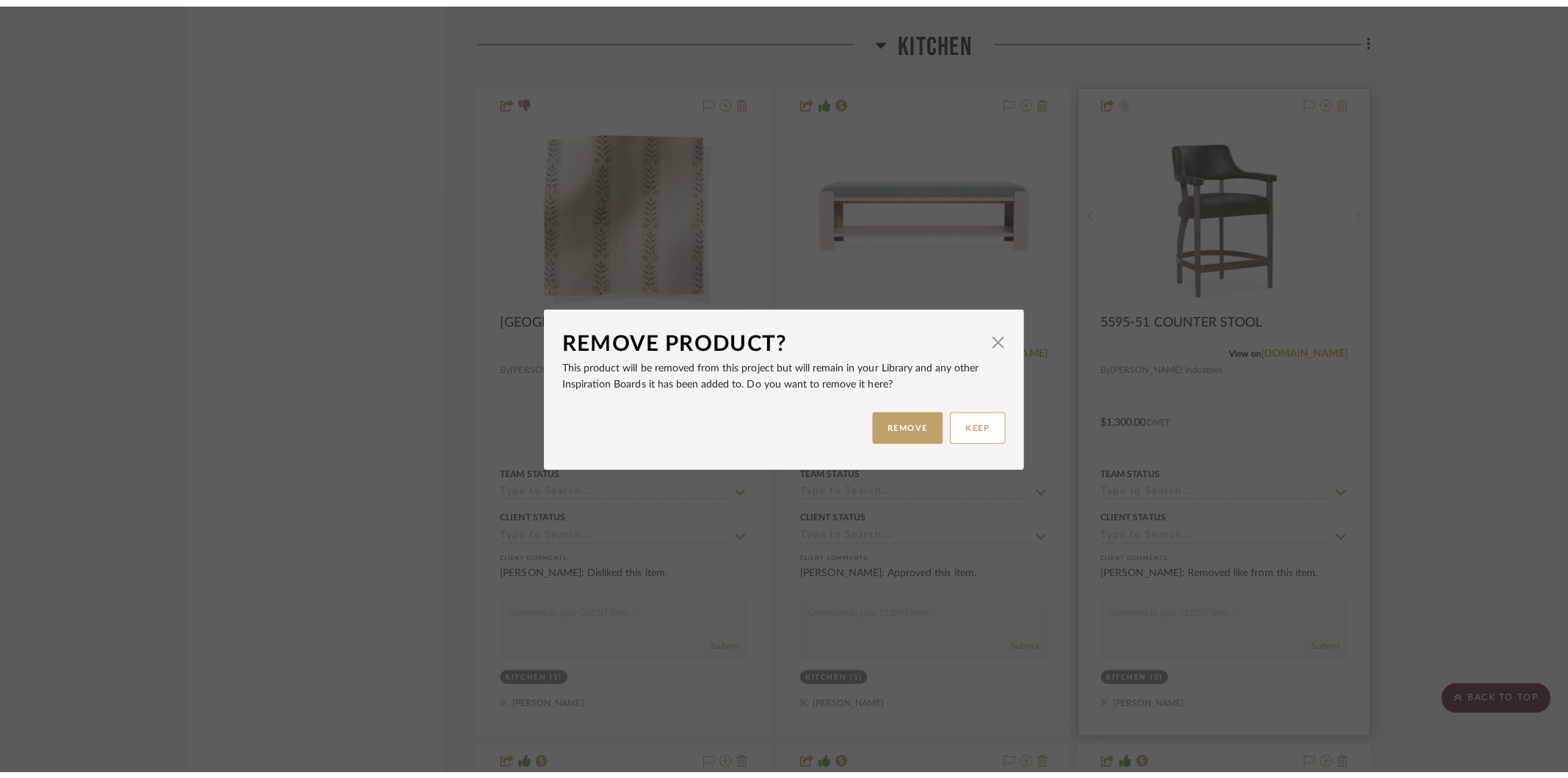 scroll, scrollTop: 0, scrollLeft: 0, axis: both 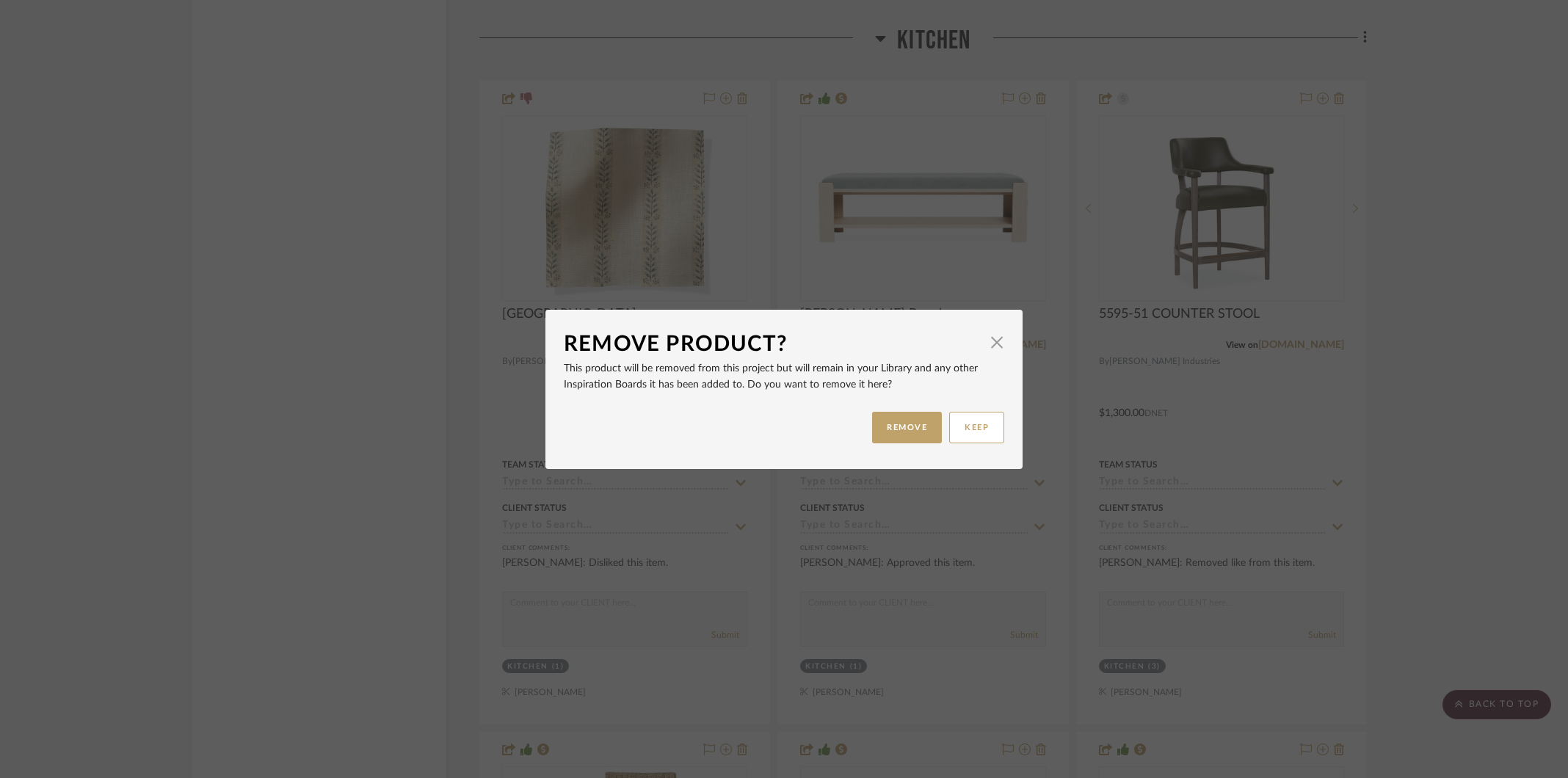 click on "This product will be removed from this project but will remain in your Library and any other Inspiration Boards it has been added to. Do you want to remove it here?" at bounding box center (784, 377) 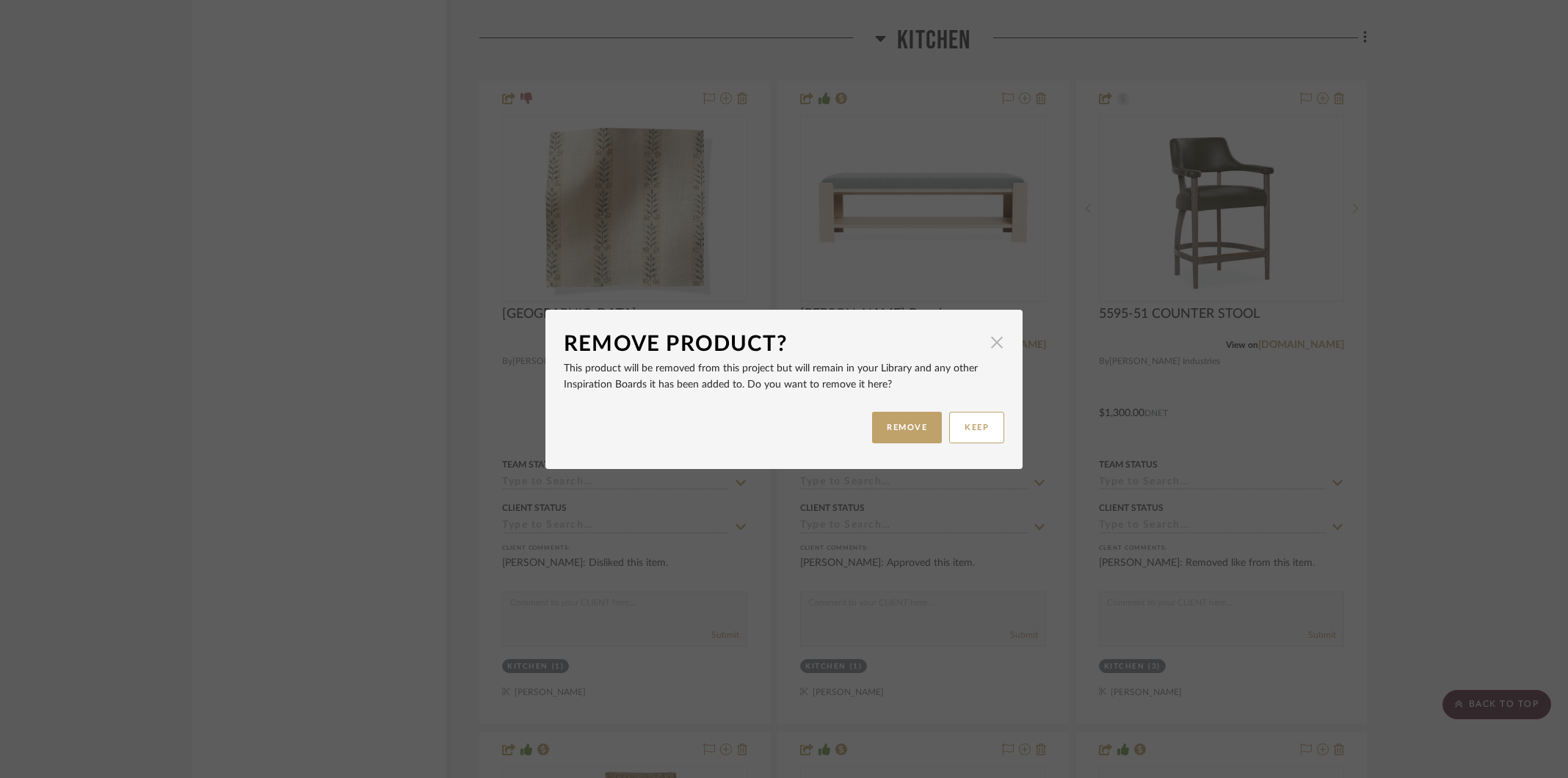click at bounding box center [997, 343] 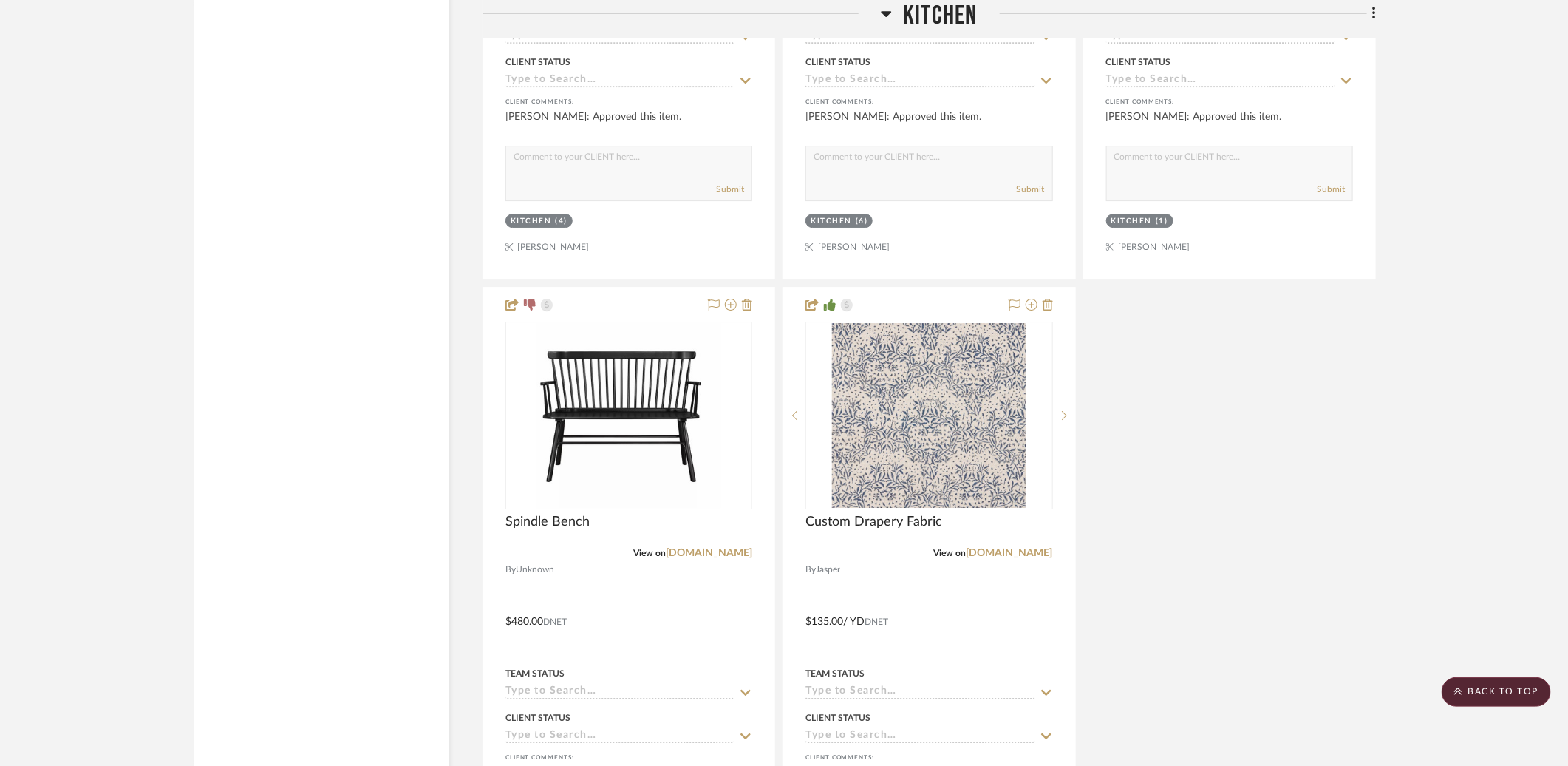 scroll, scrollTop: 8891, scrollLeft: 0, axis: vertical 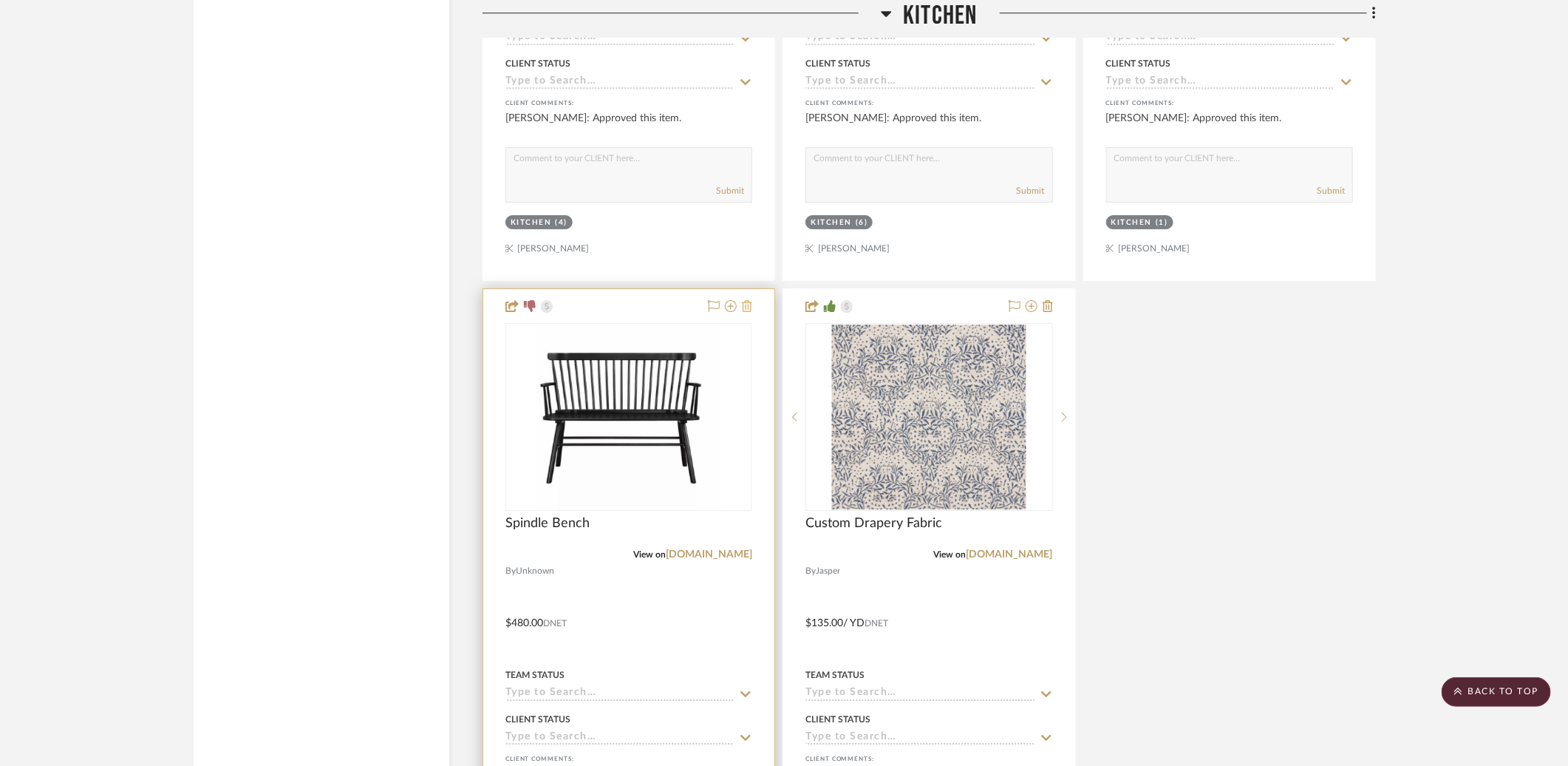 click 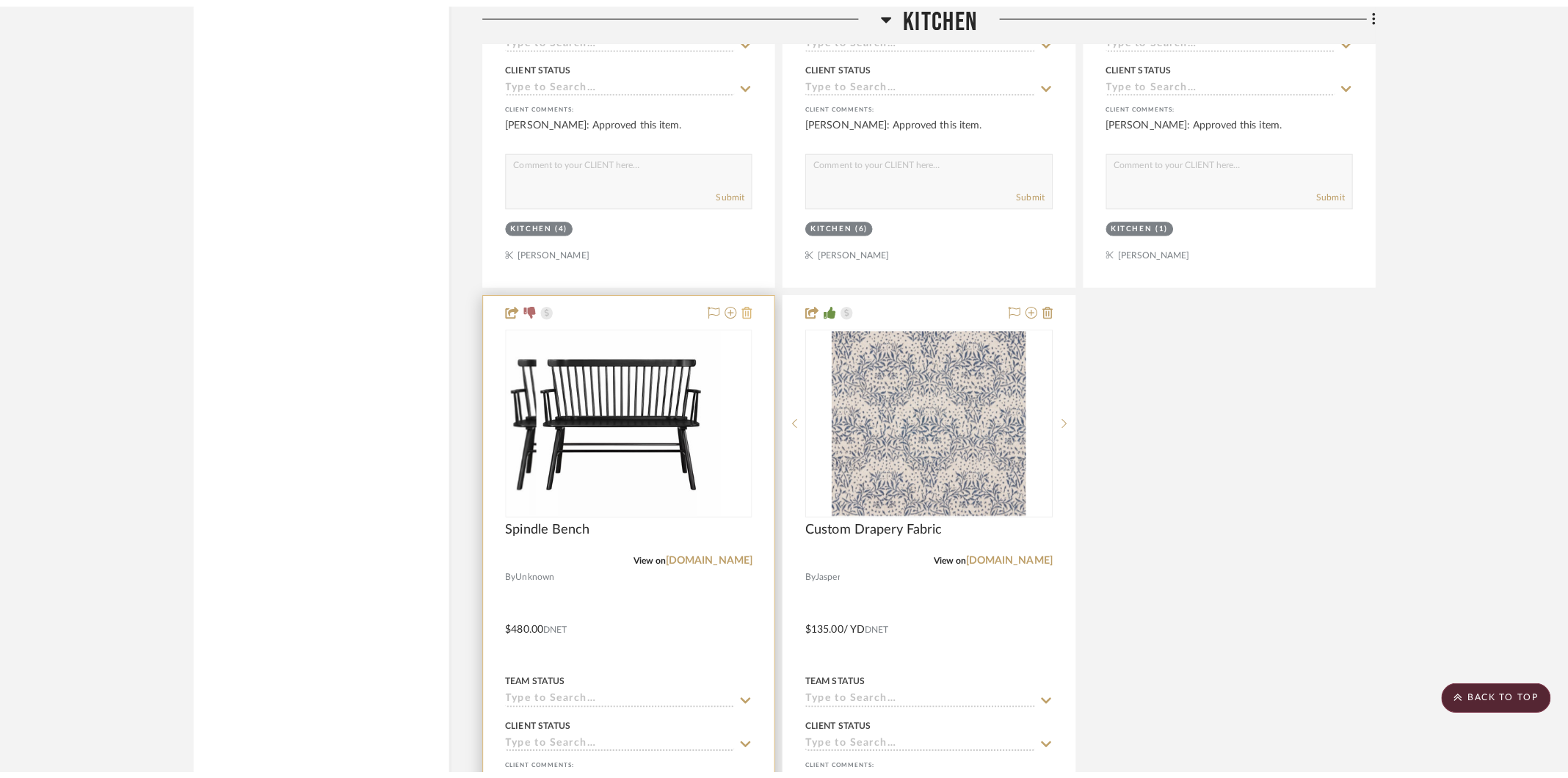 scroll, scrollTop: 0, scrollLeft: 0, axis: both 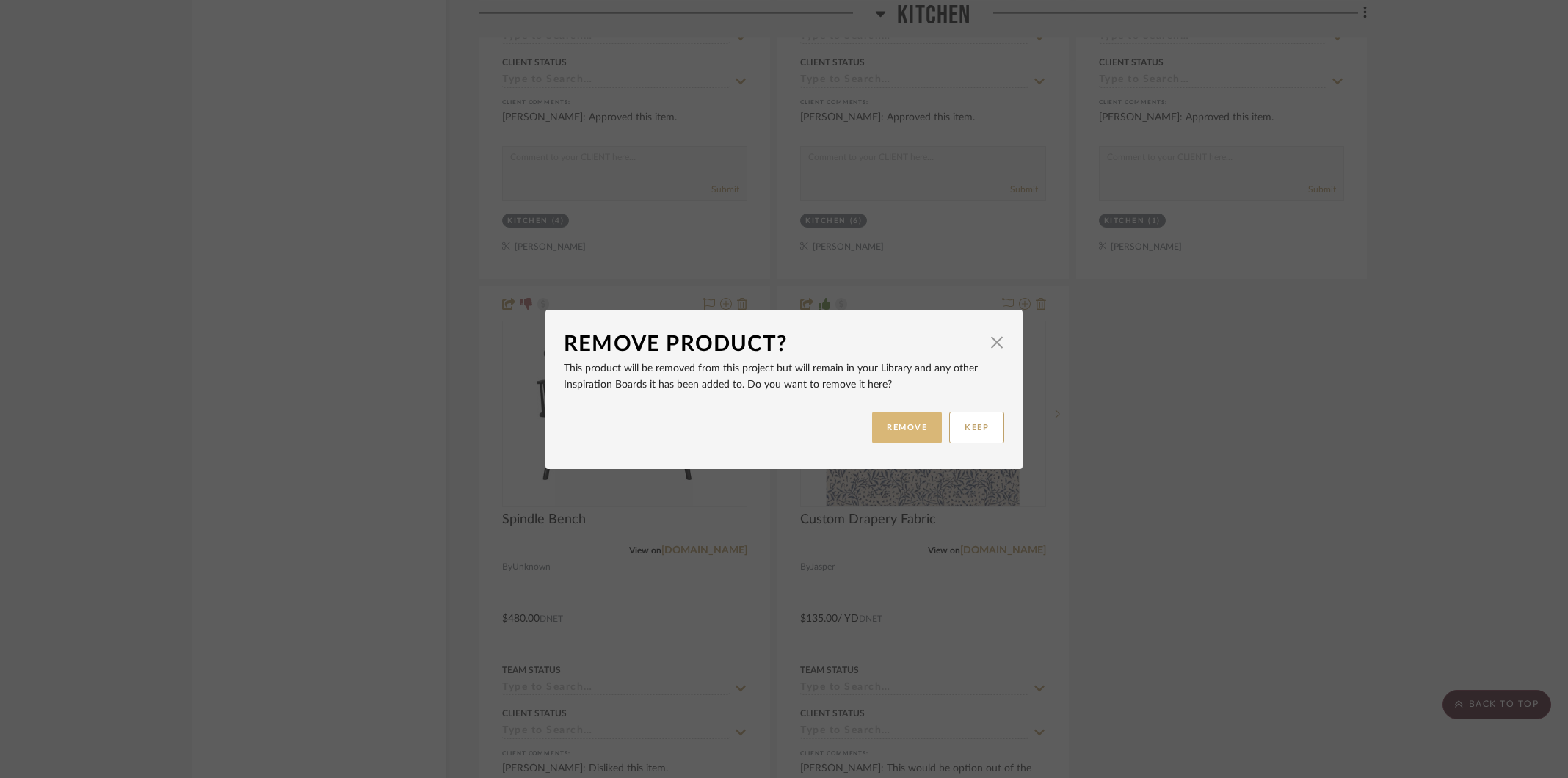 click on "REMOVE" at bounding box center [907, 427] 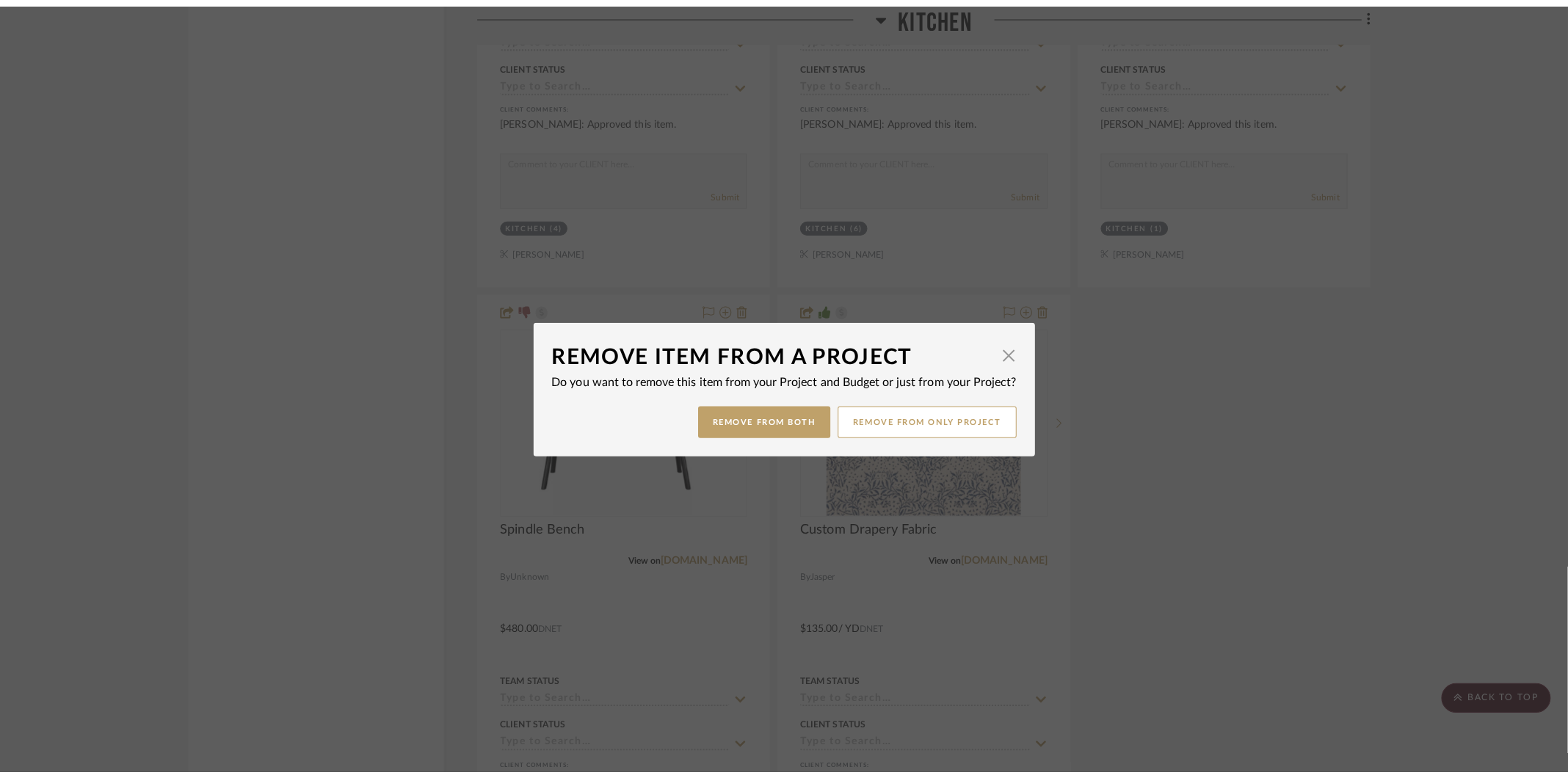scroll, scrollTop: 0, scrollLeft: 0, axis: both 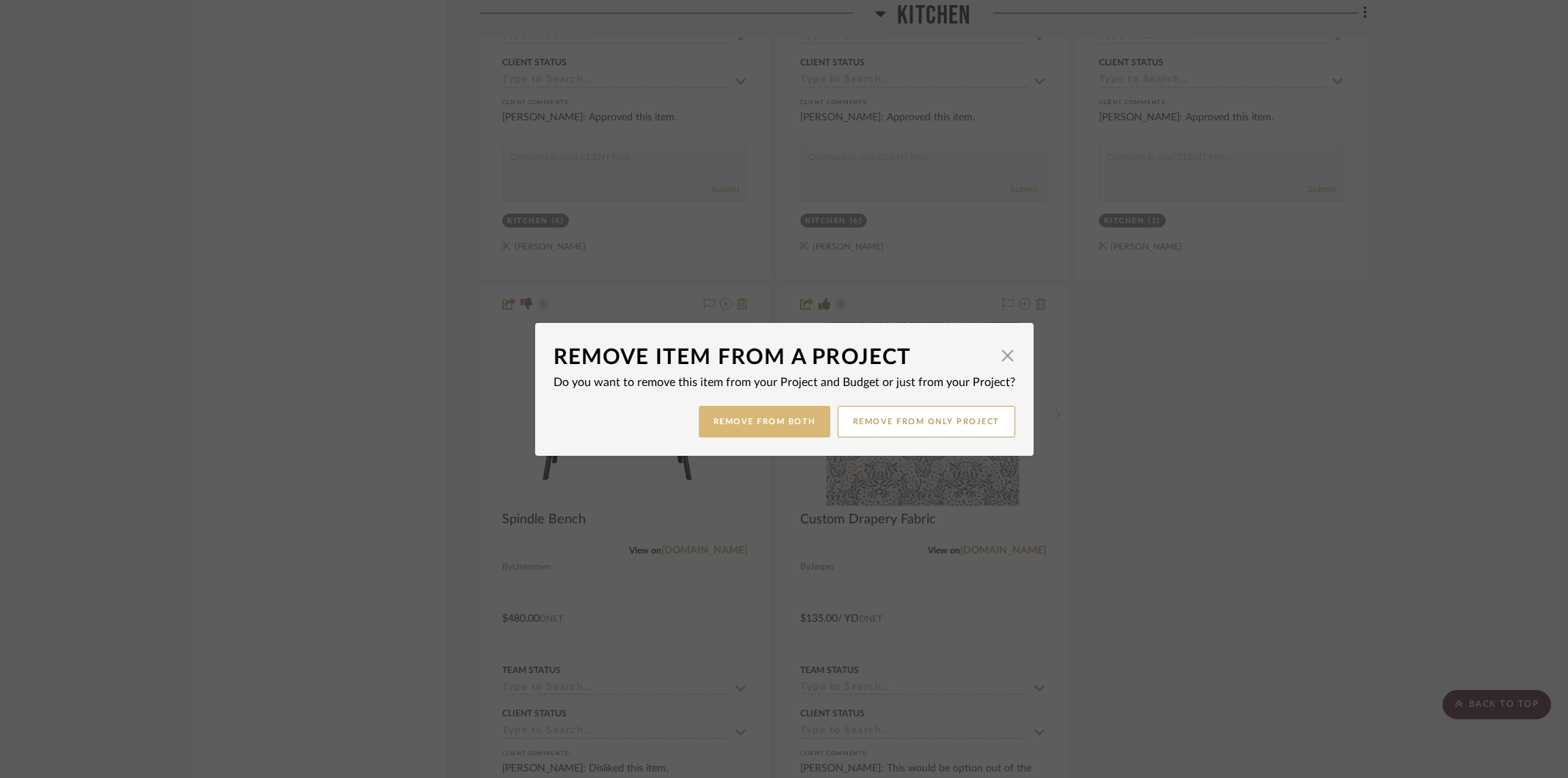 click on "Remove from Both" at bounding box center (764, 421) 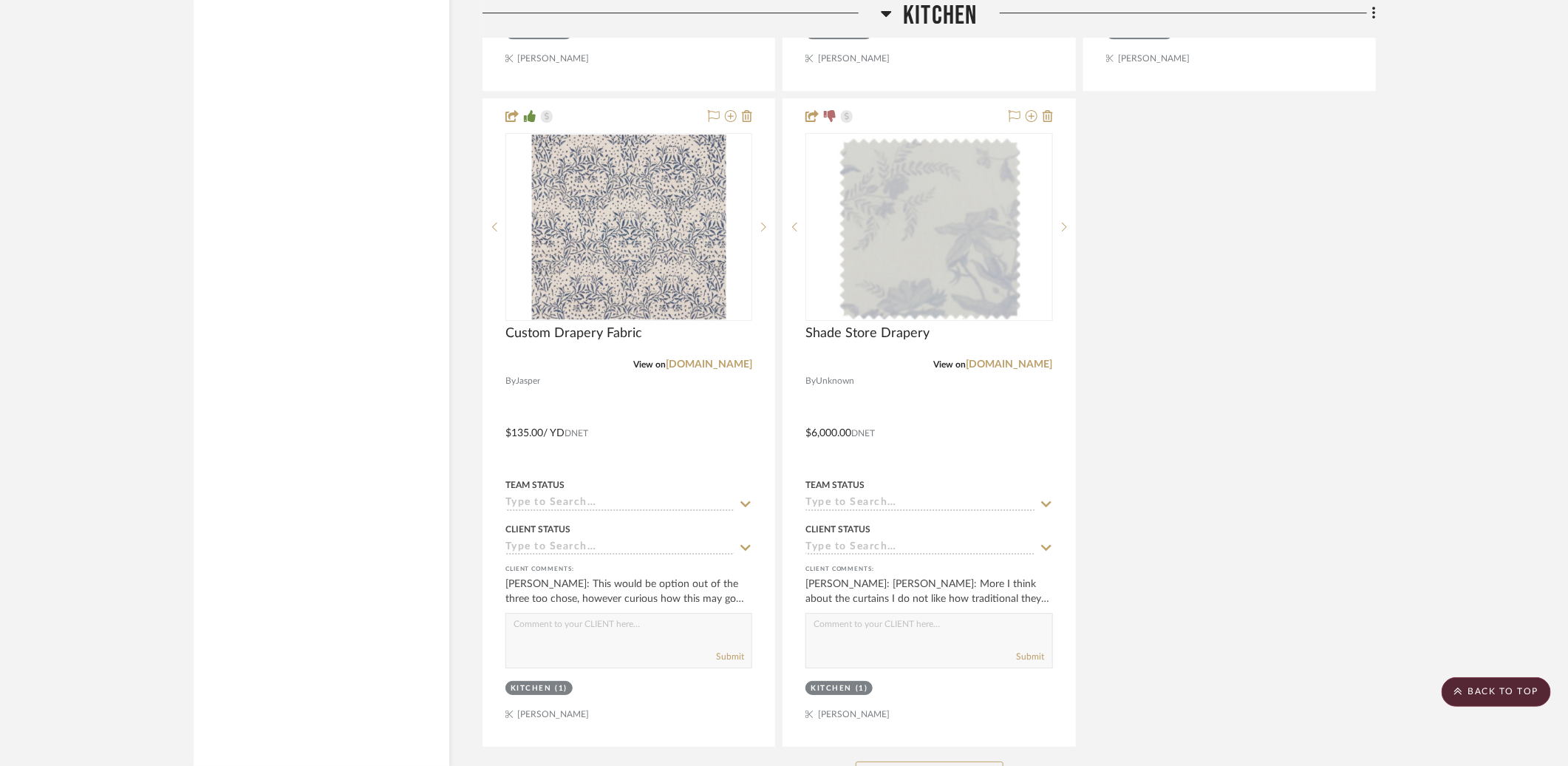 scroll, scrollTop: 9072, scrollLeft: 0, axis: vertical 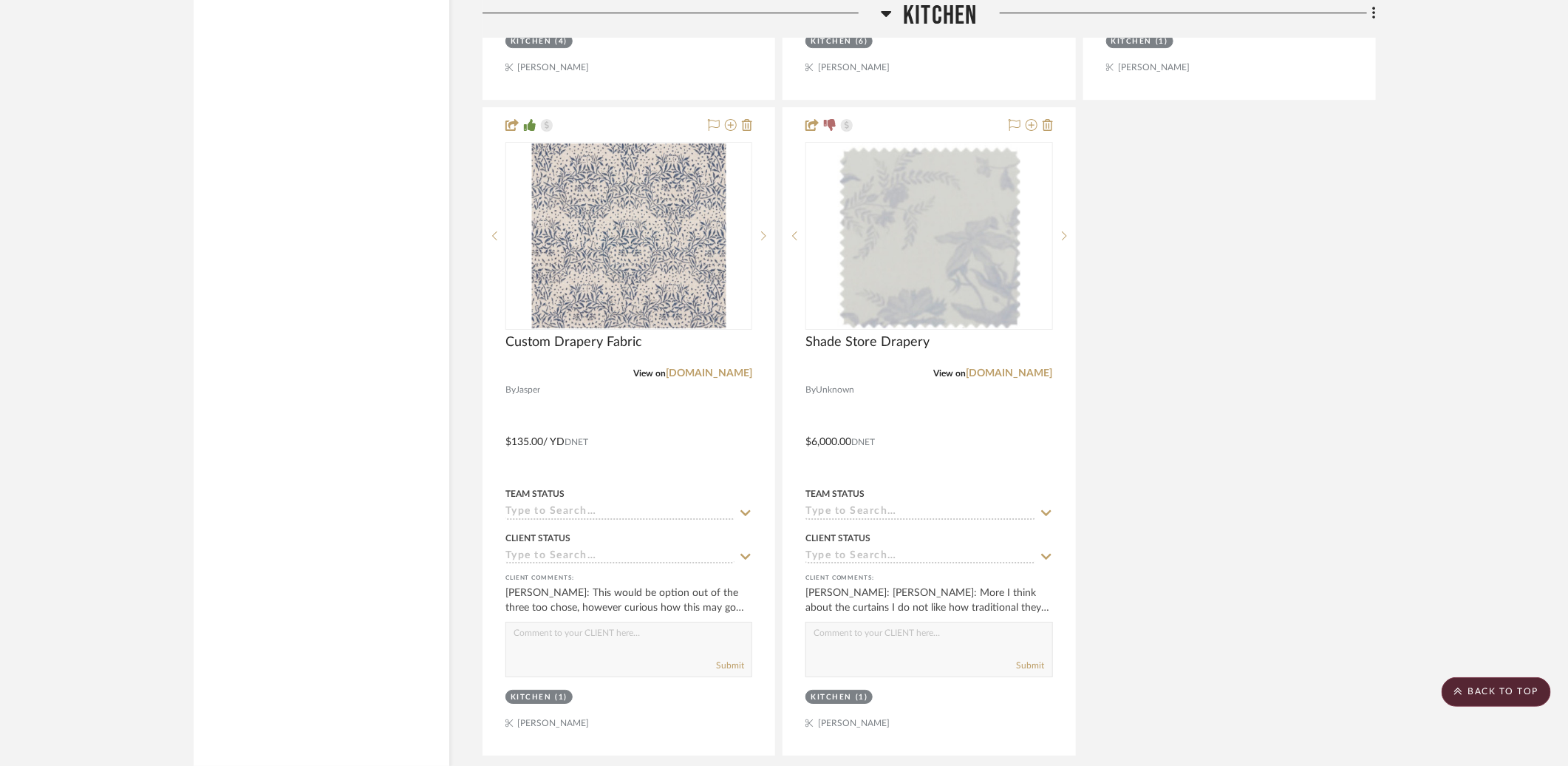 click on "See More" 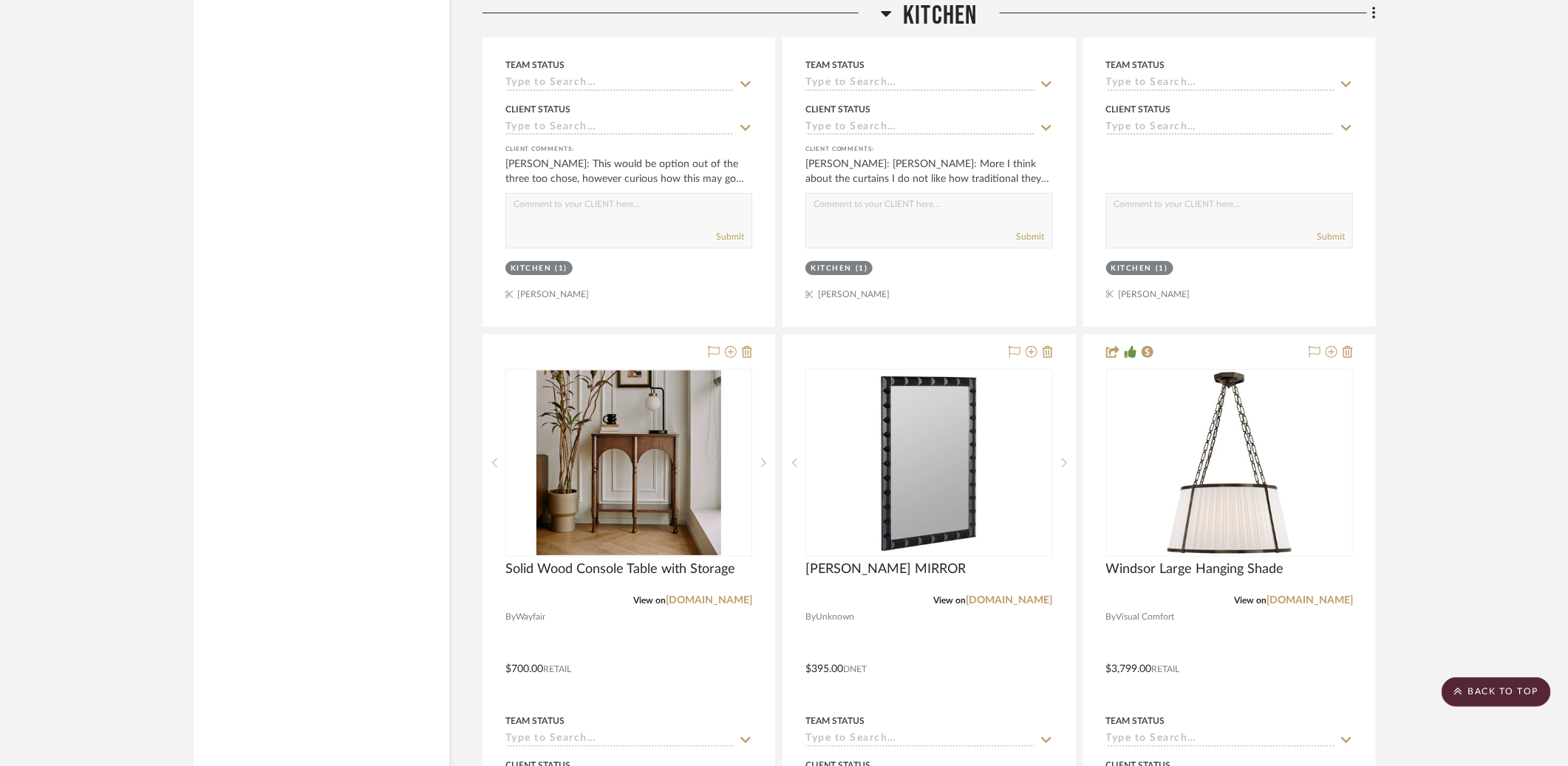 scroll, scrollTop: 9511, scrollLeft: 0, axis: vertical 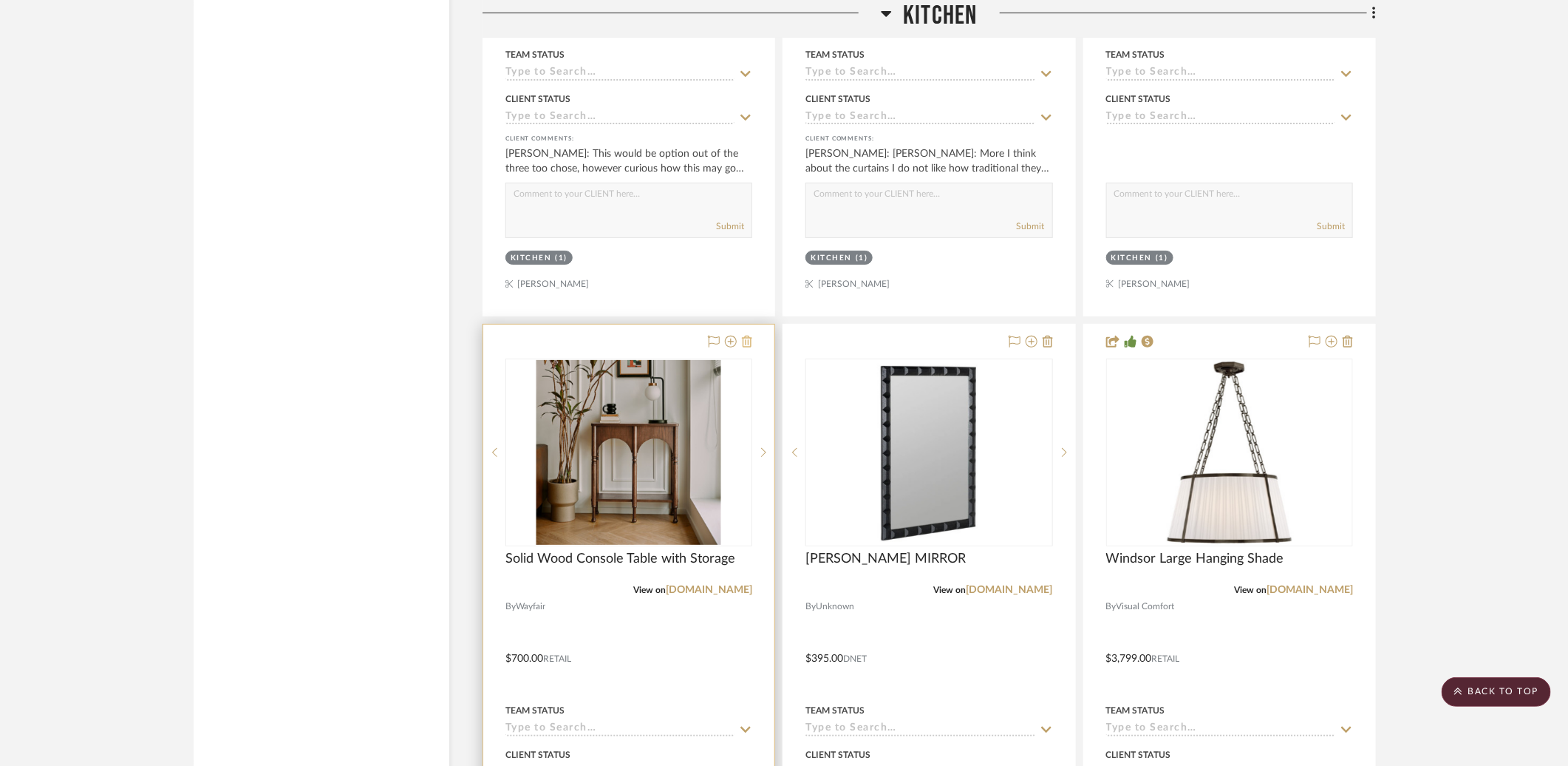 click 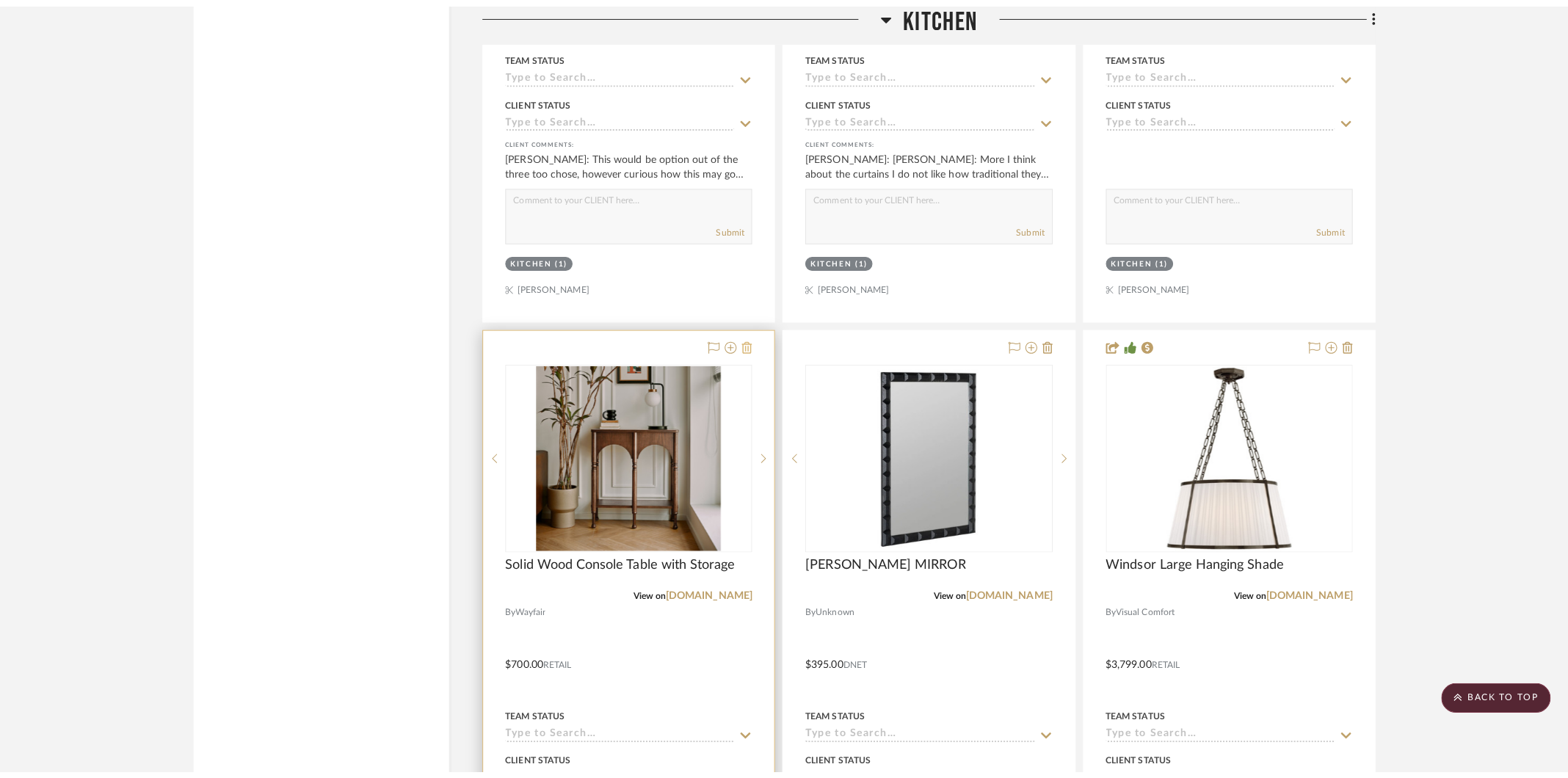 scroll, scrollTop: 0, scrollLeft: 0, axis: both 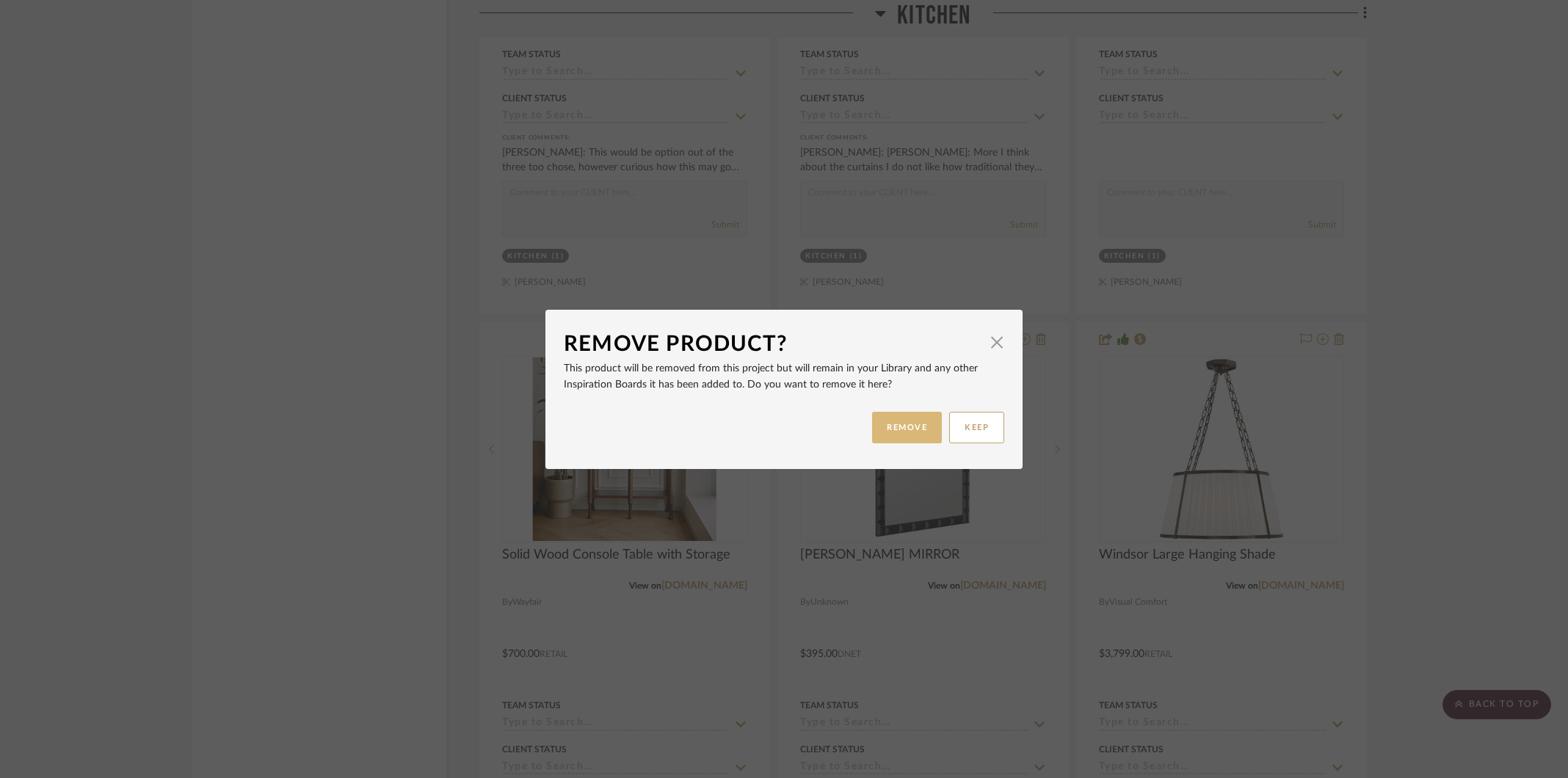 click on "REMOVE" at bounding box center [907, 427] 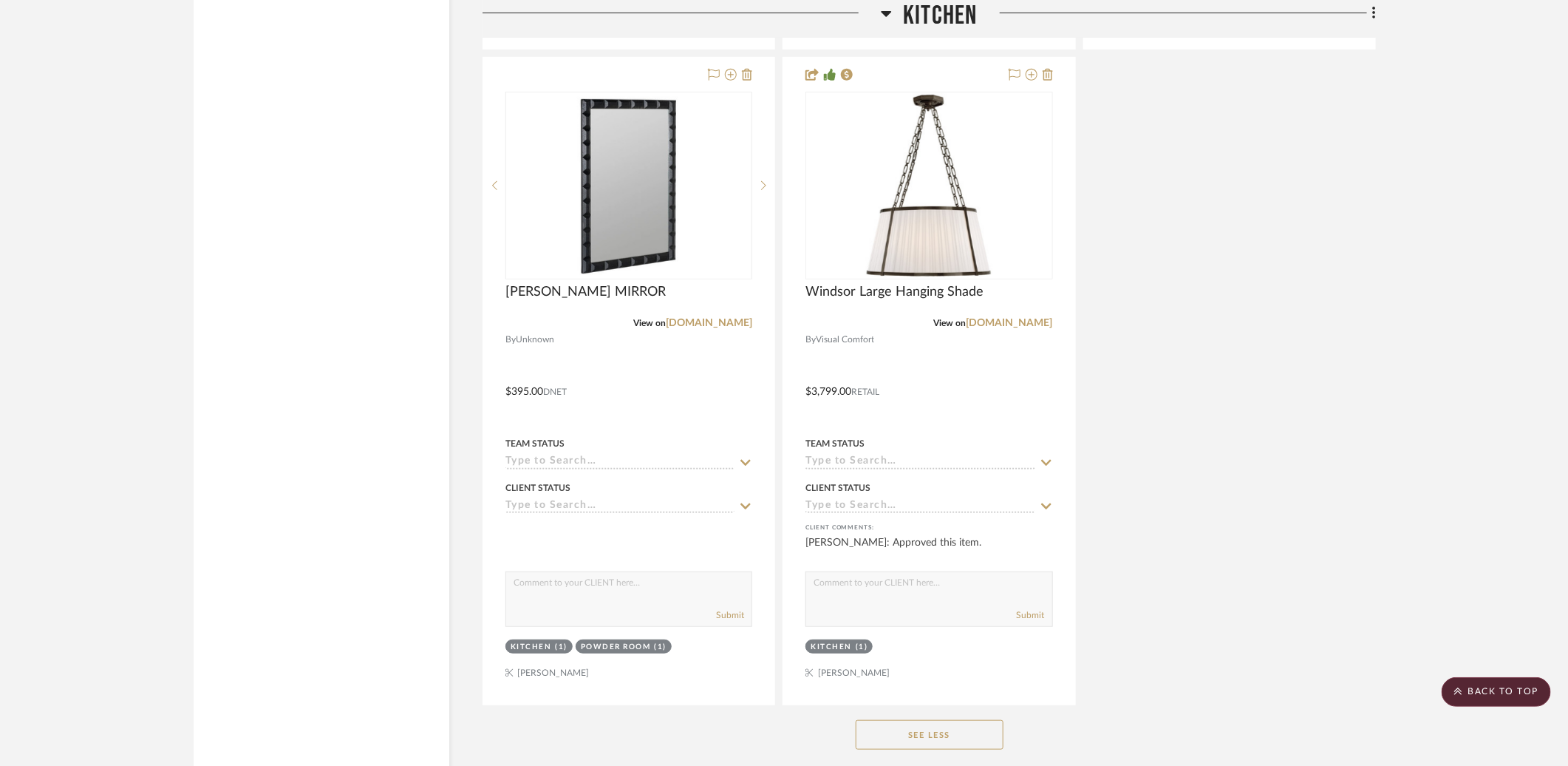 scroll, scrollTop: 9651, scrollLeft: 0, axis: vertical 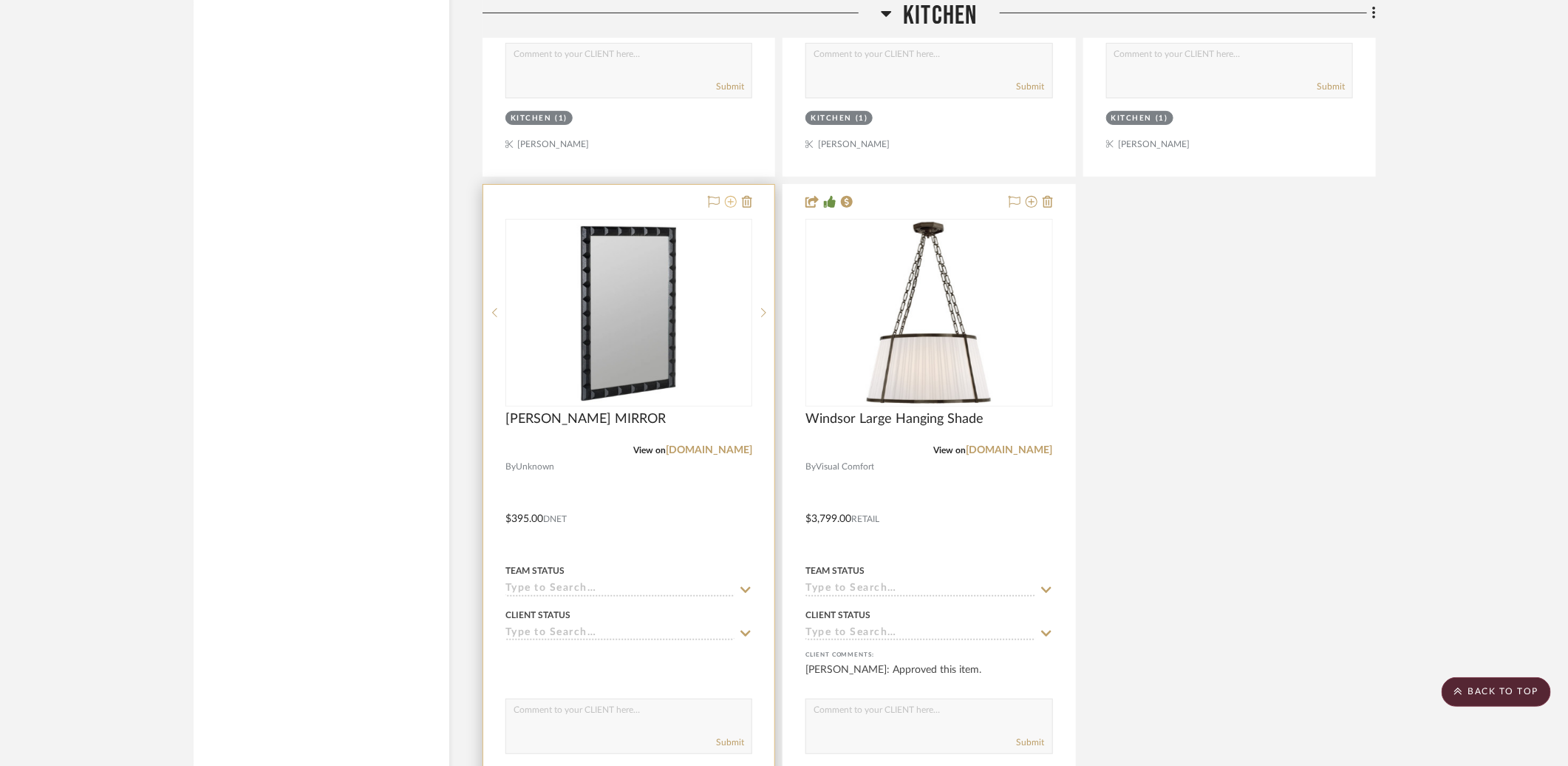 click 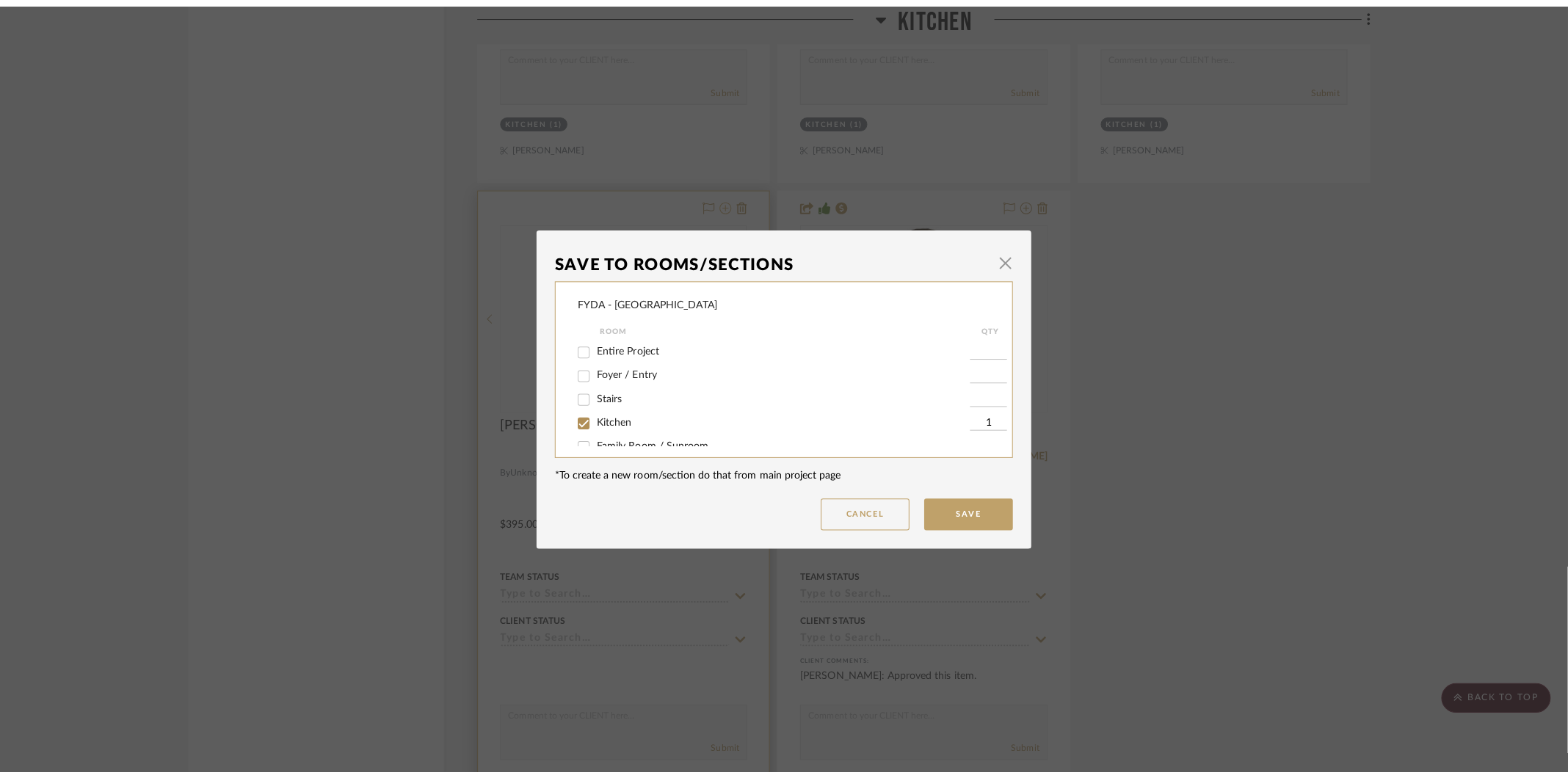 scroll, scrollTop: 0, scrollLeft: 0, axis: both 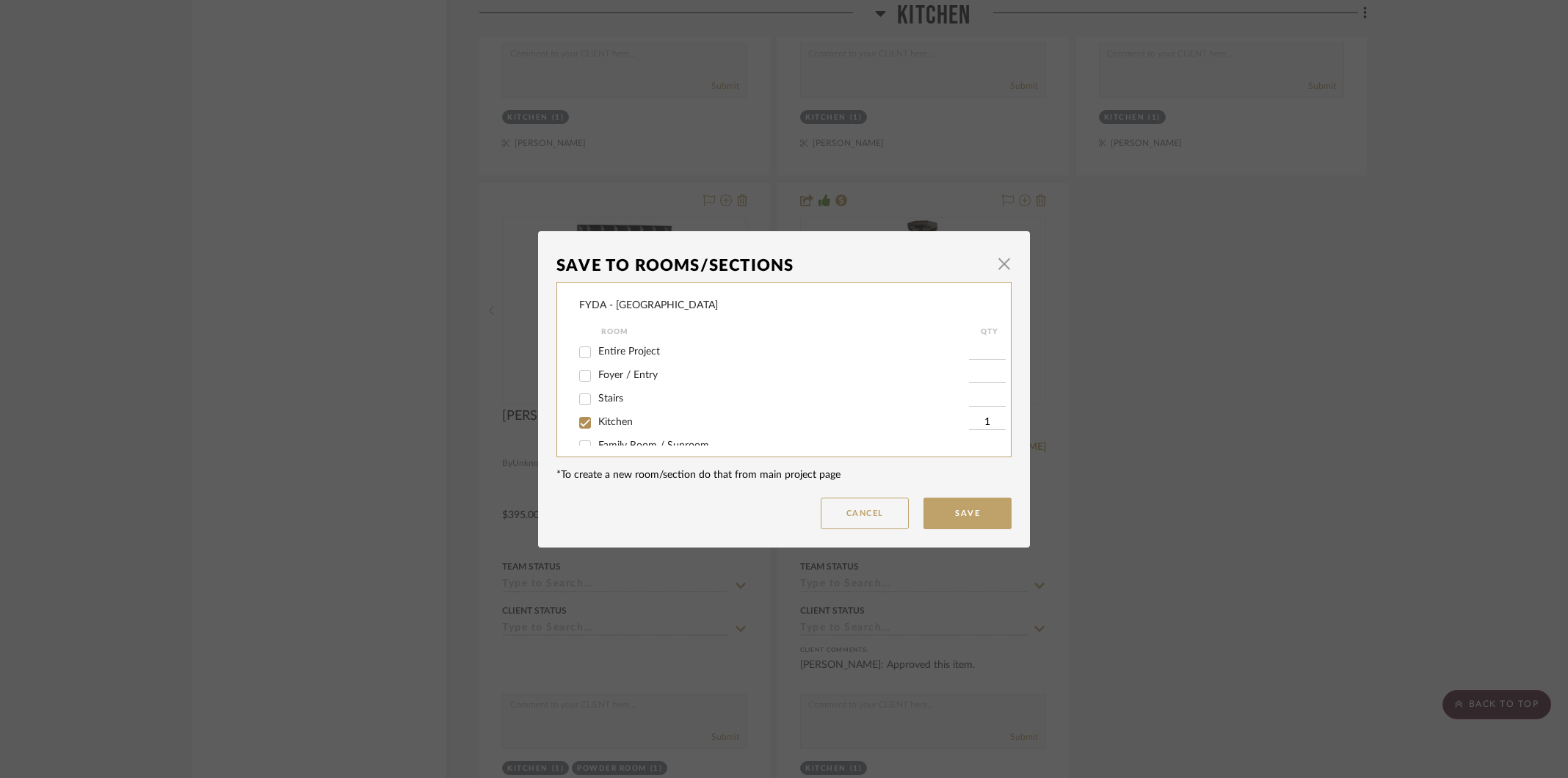 click on "Kitchen" at bounding box center [585, 423] 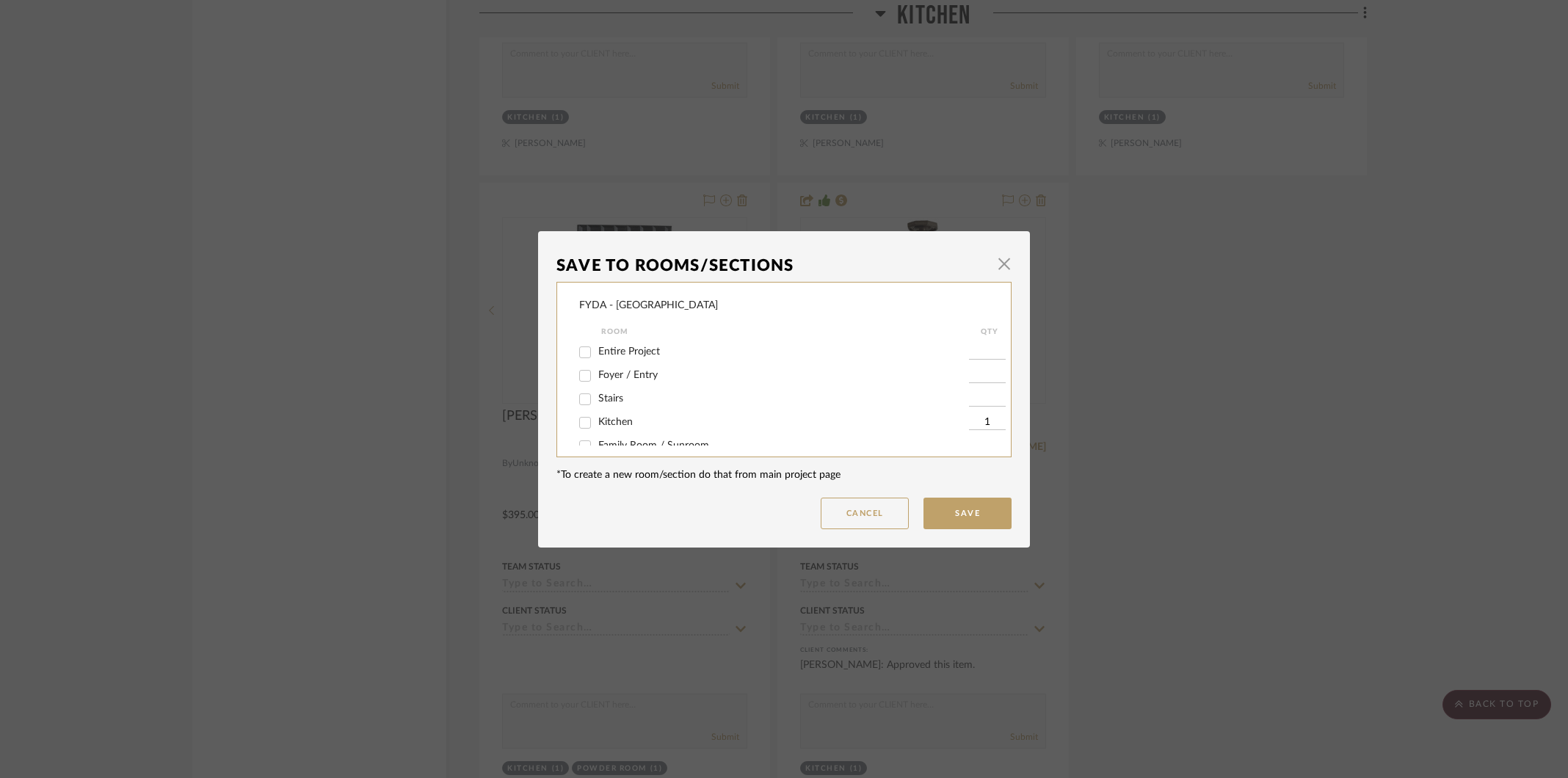checkbox on "false" 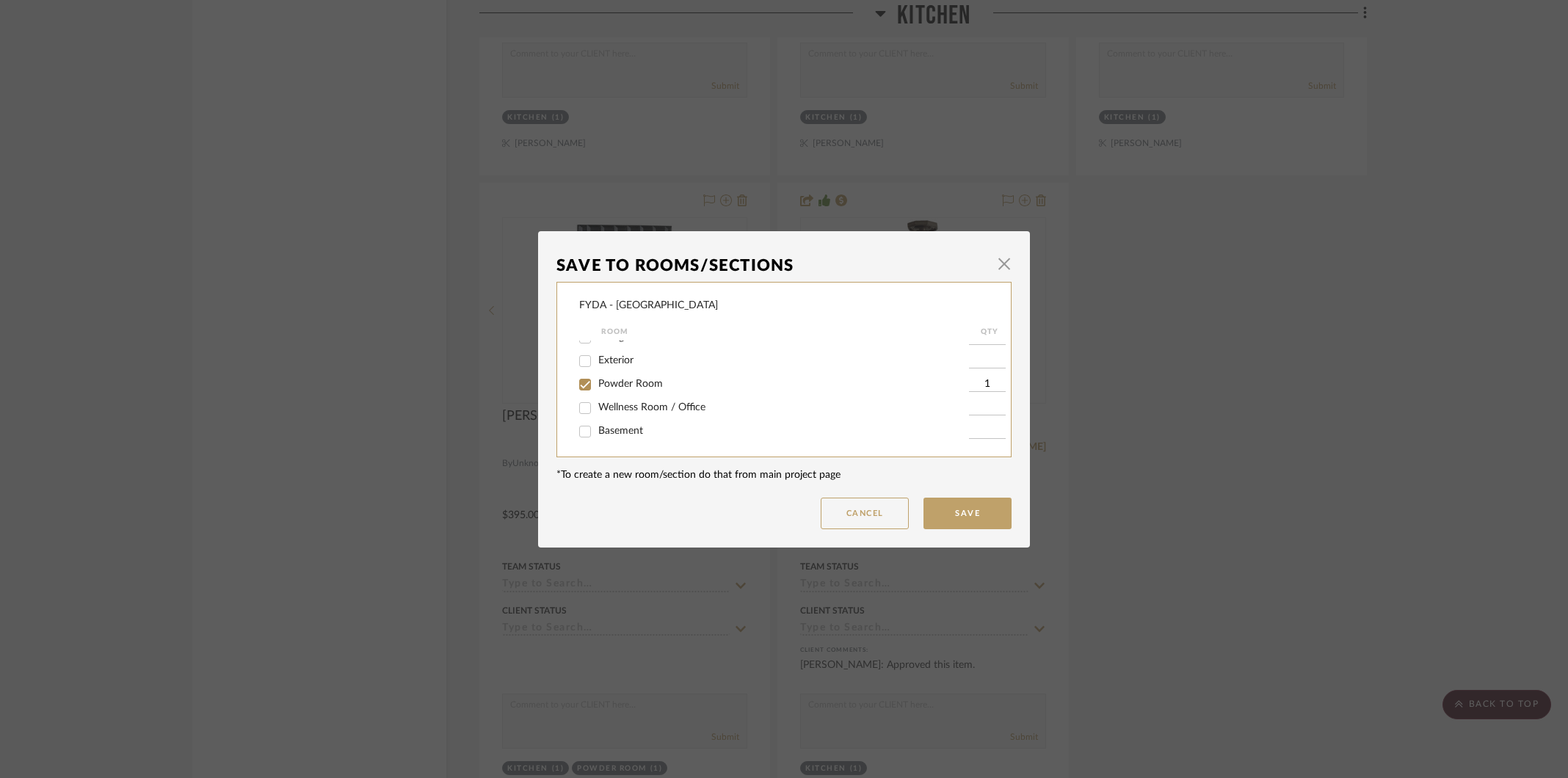 scroll, scrollTop: 181, scrollLeft: 0, axis: vertical 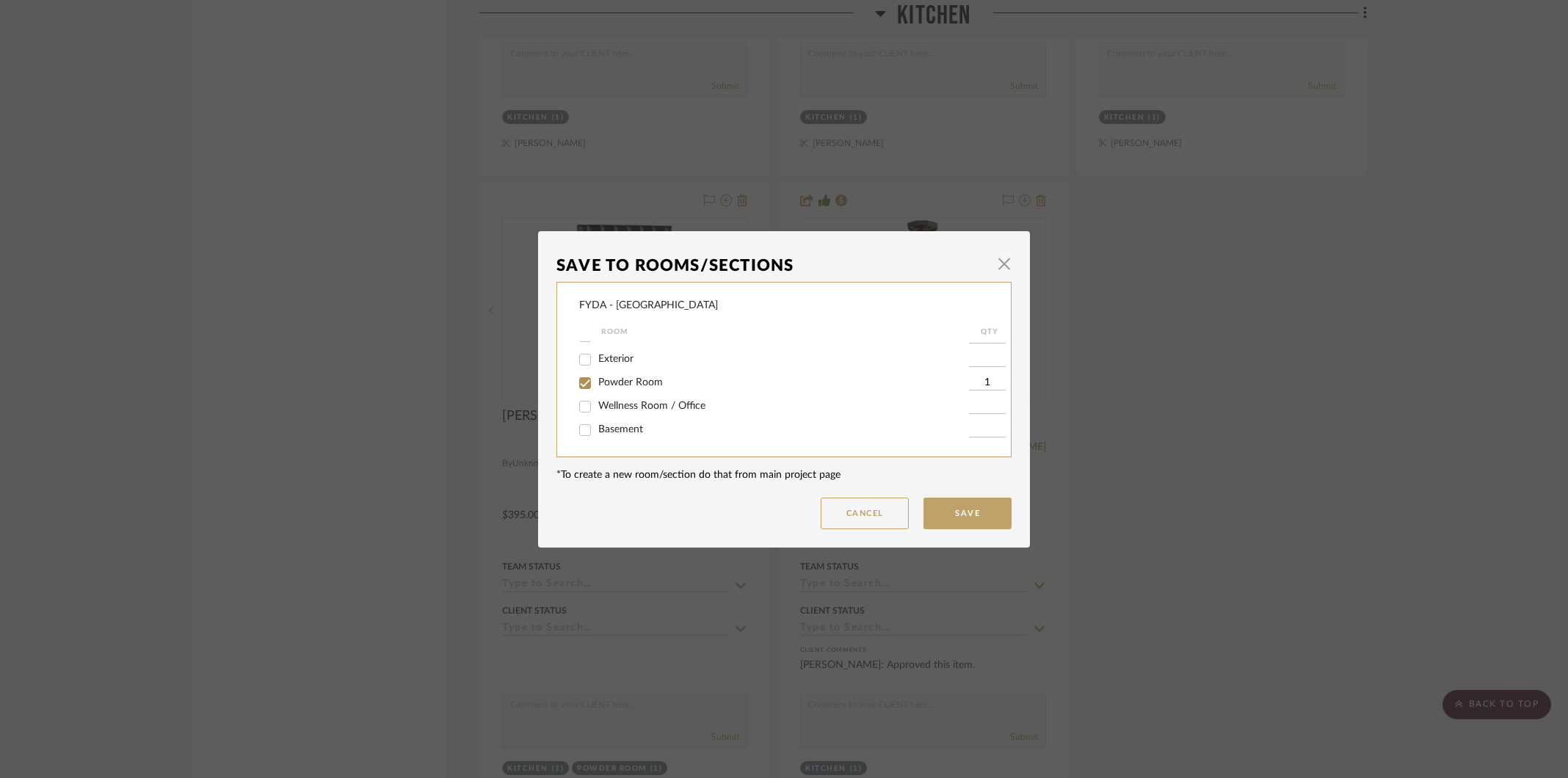 click on "Powder Room" at bounding box center [631, 382] 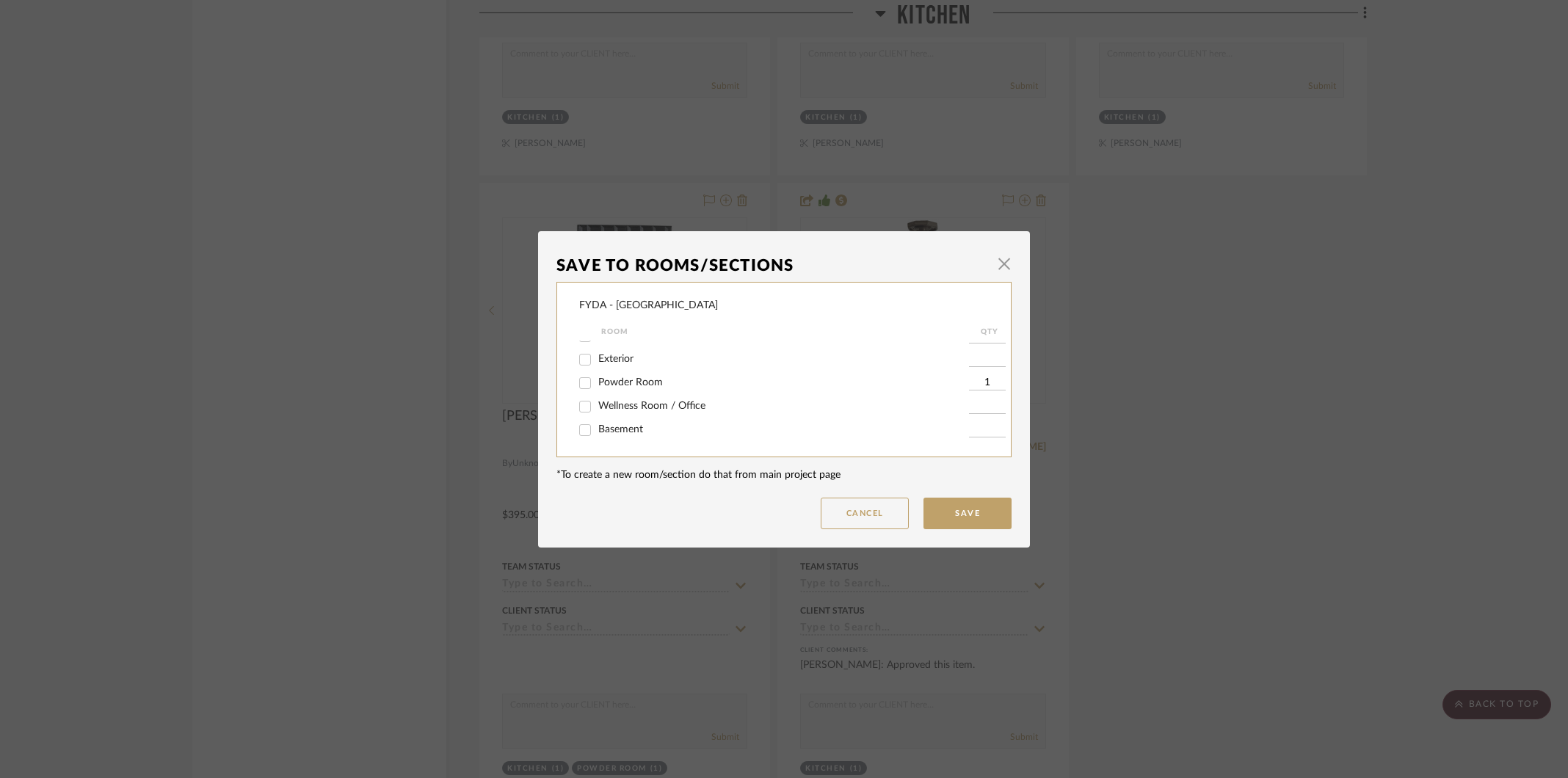 checkbox on "false" 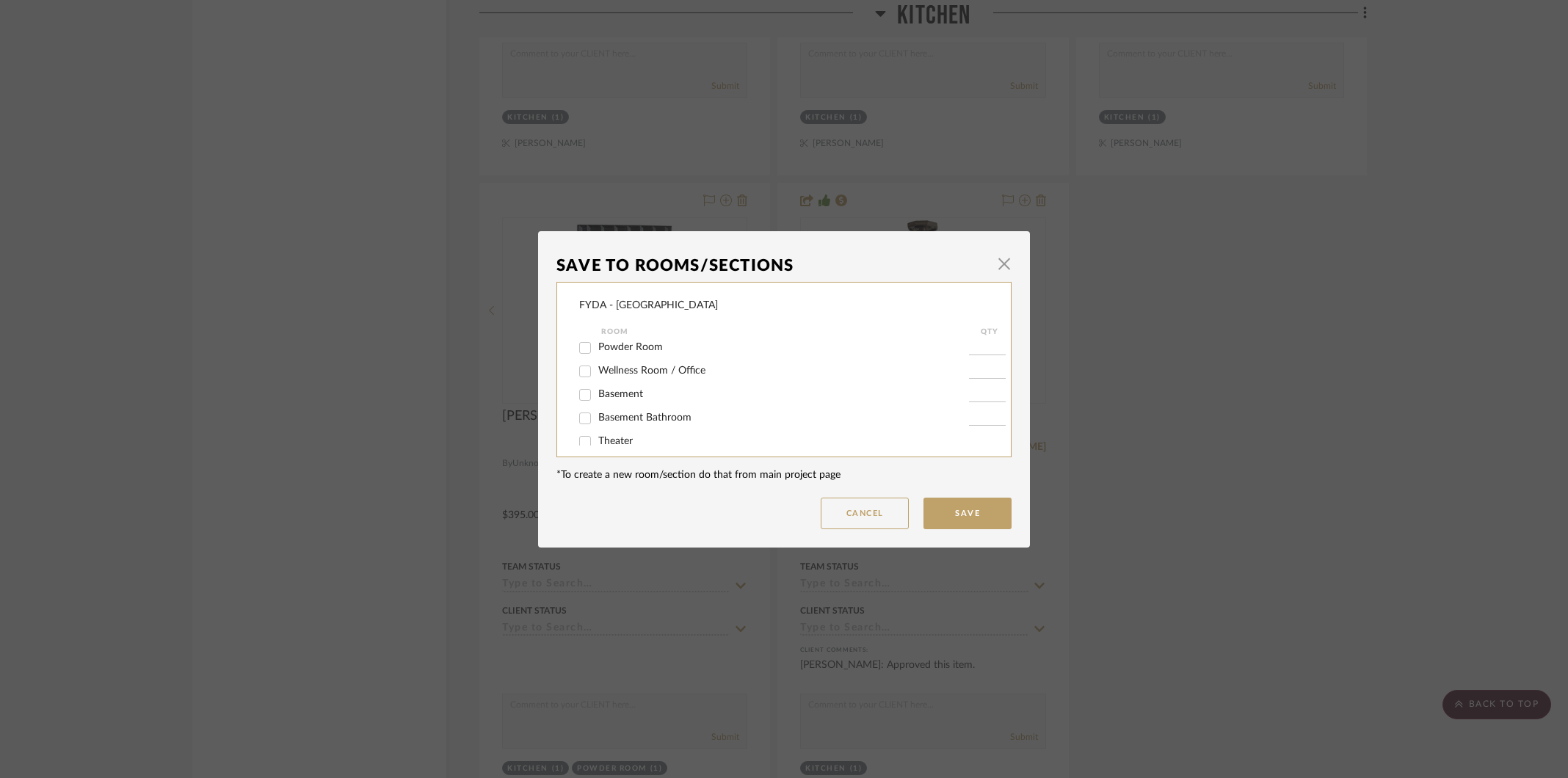 scroll, scrollTop: 233, scrollLeft: 0, axis: vertical 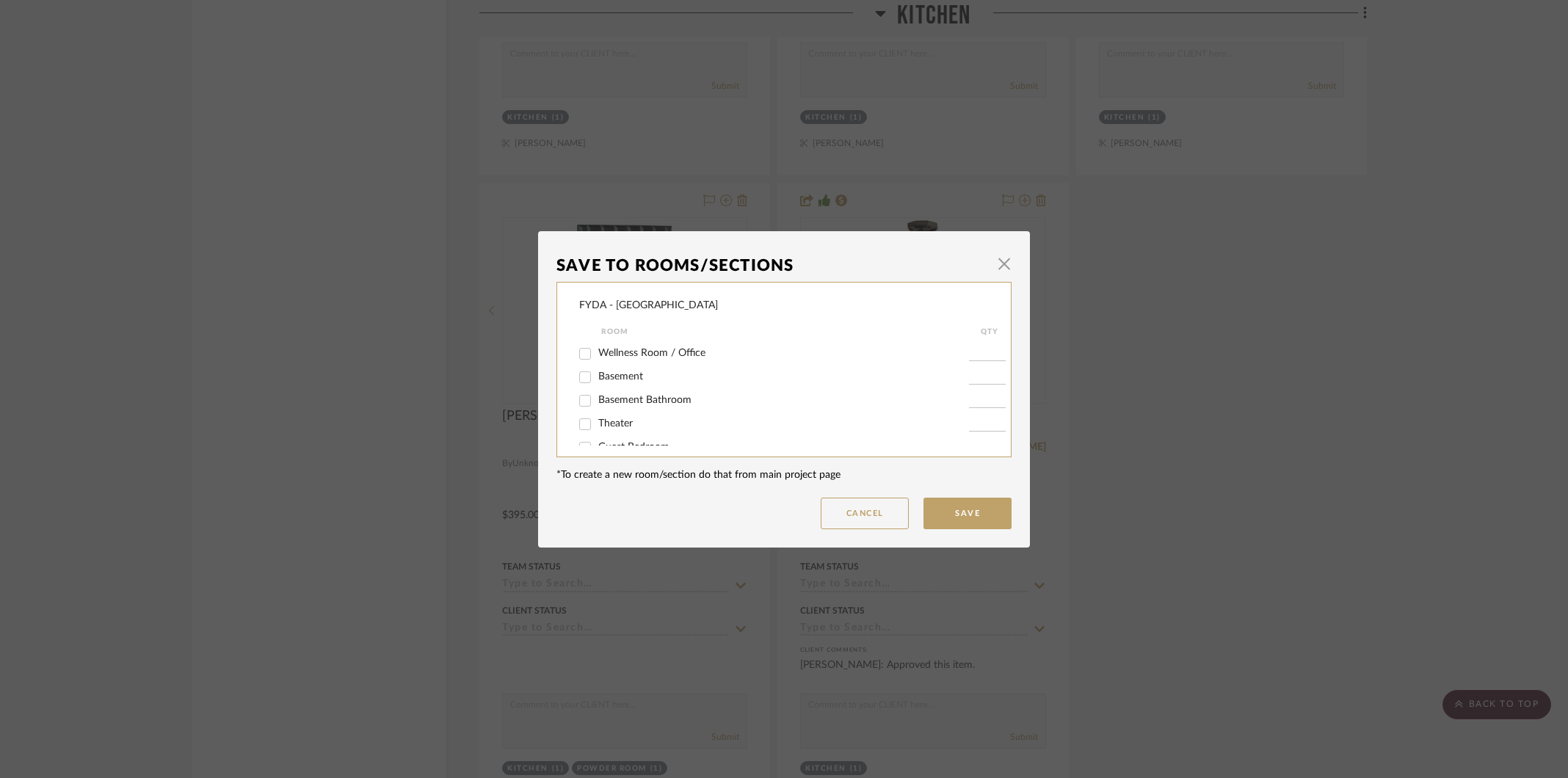 click on "Basement Bathroom" at bounding box center [645, 400] 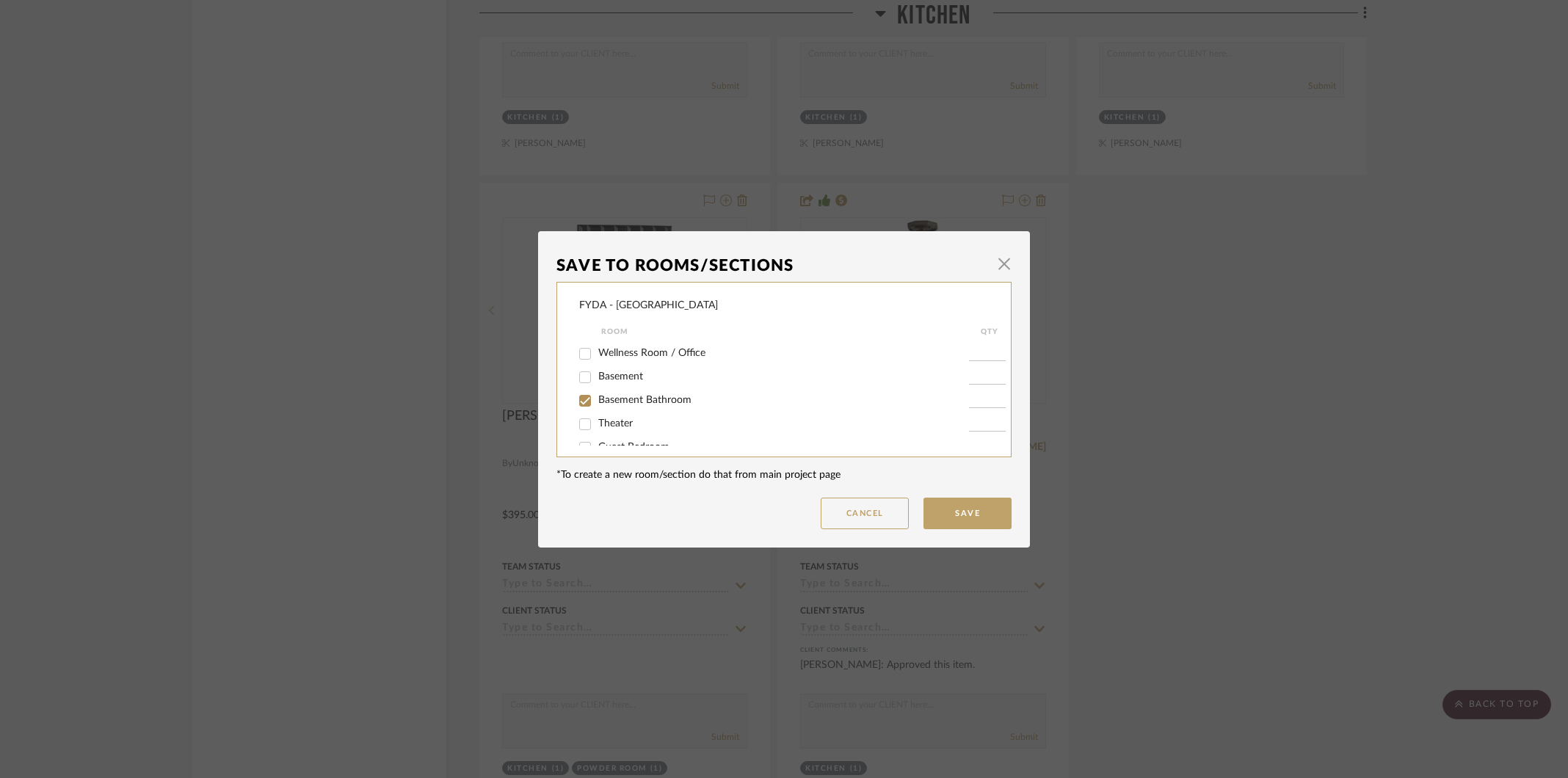 checkbox on "true" 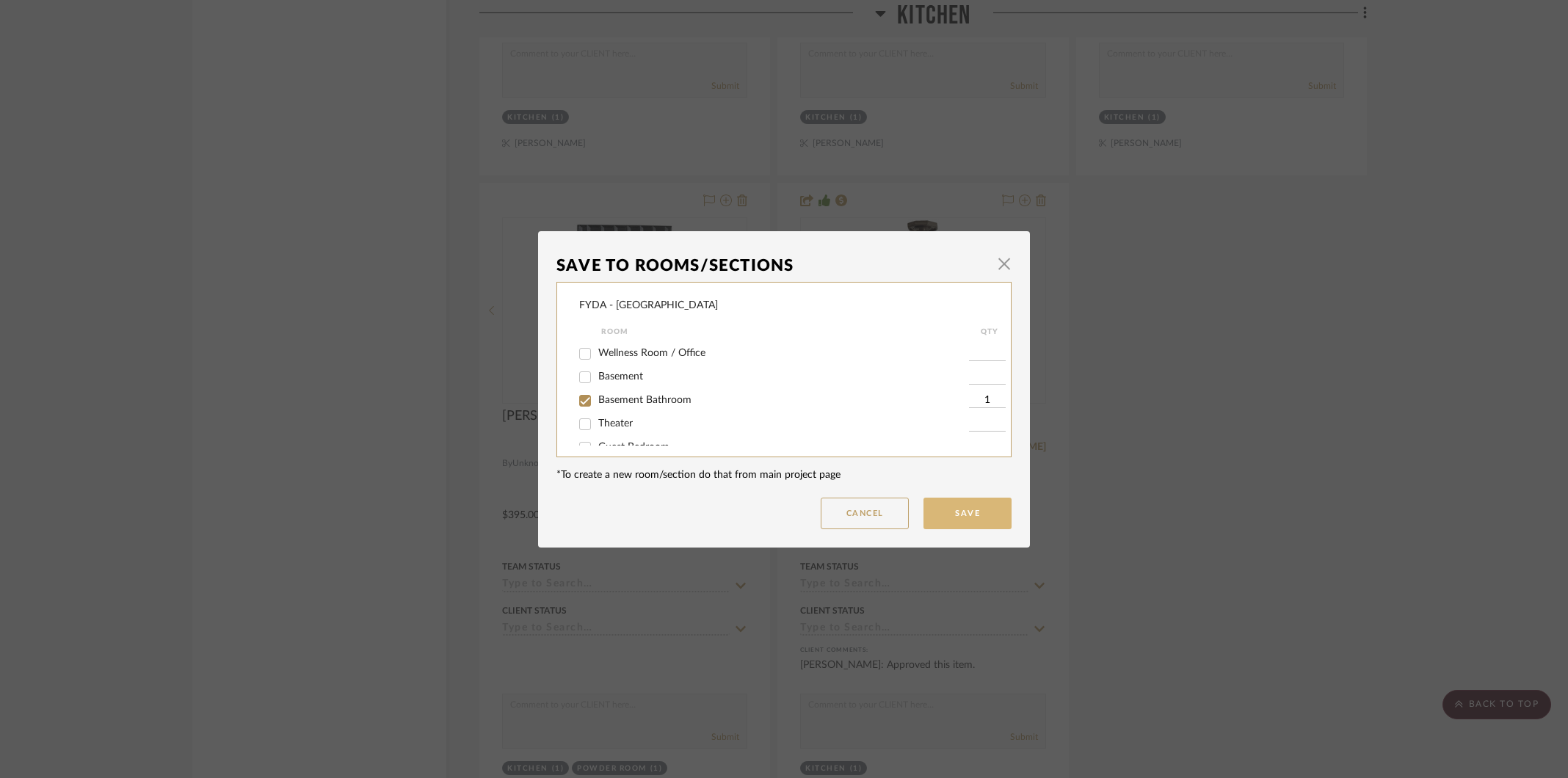 click on "Save" at bounding box center (968, 513) 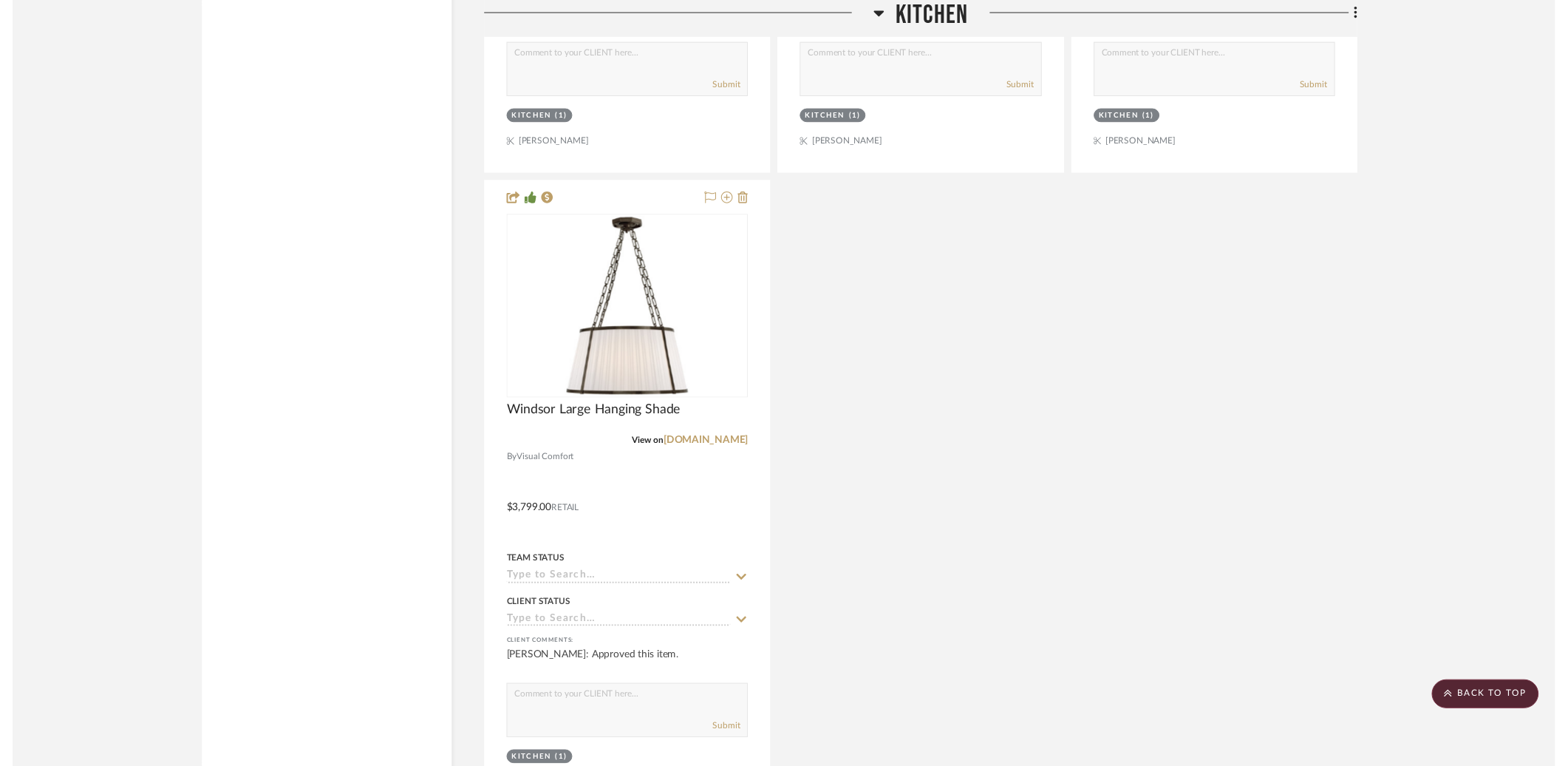 scroll, scrollTop: 9651, scrollLeft: 0, axis: vertical 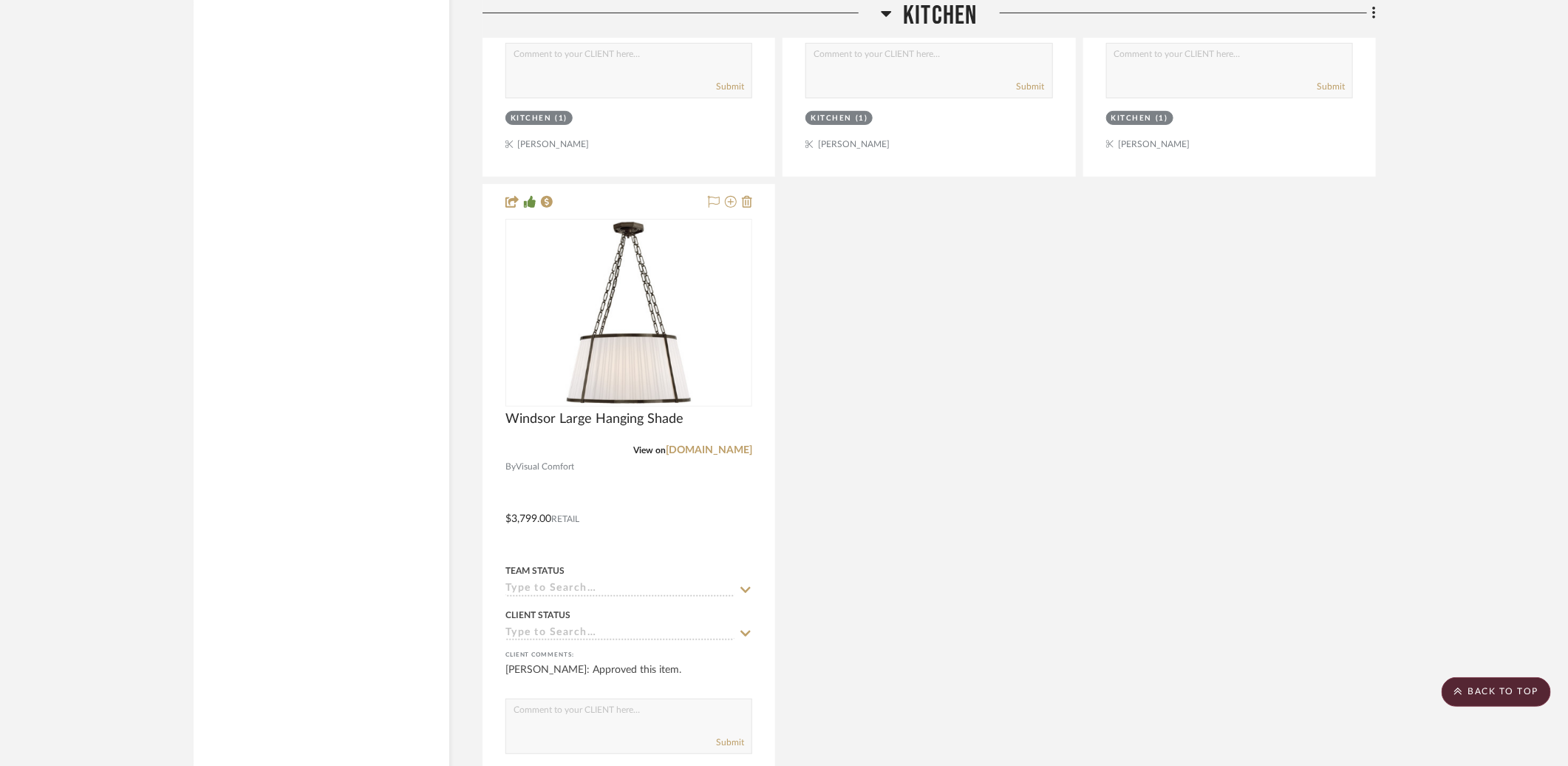 click on "Kitchen" 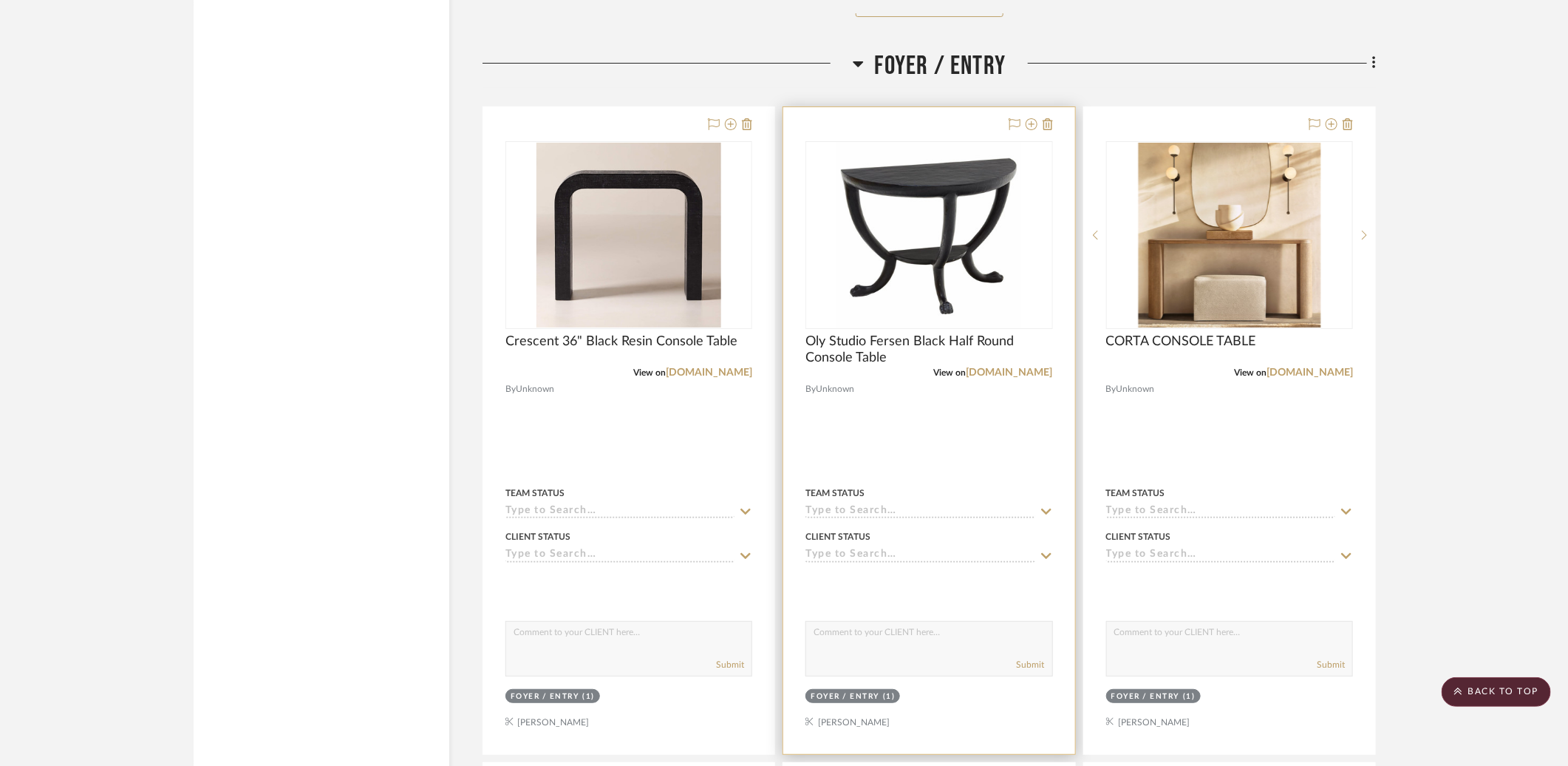 scroll, scrollTop: 6342, scrollLeft: 0, axis: vertical 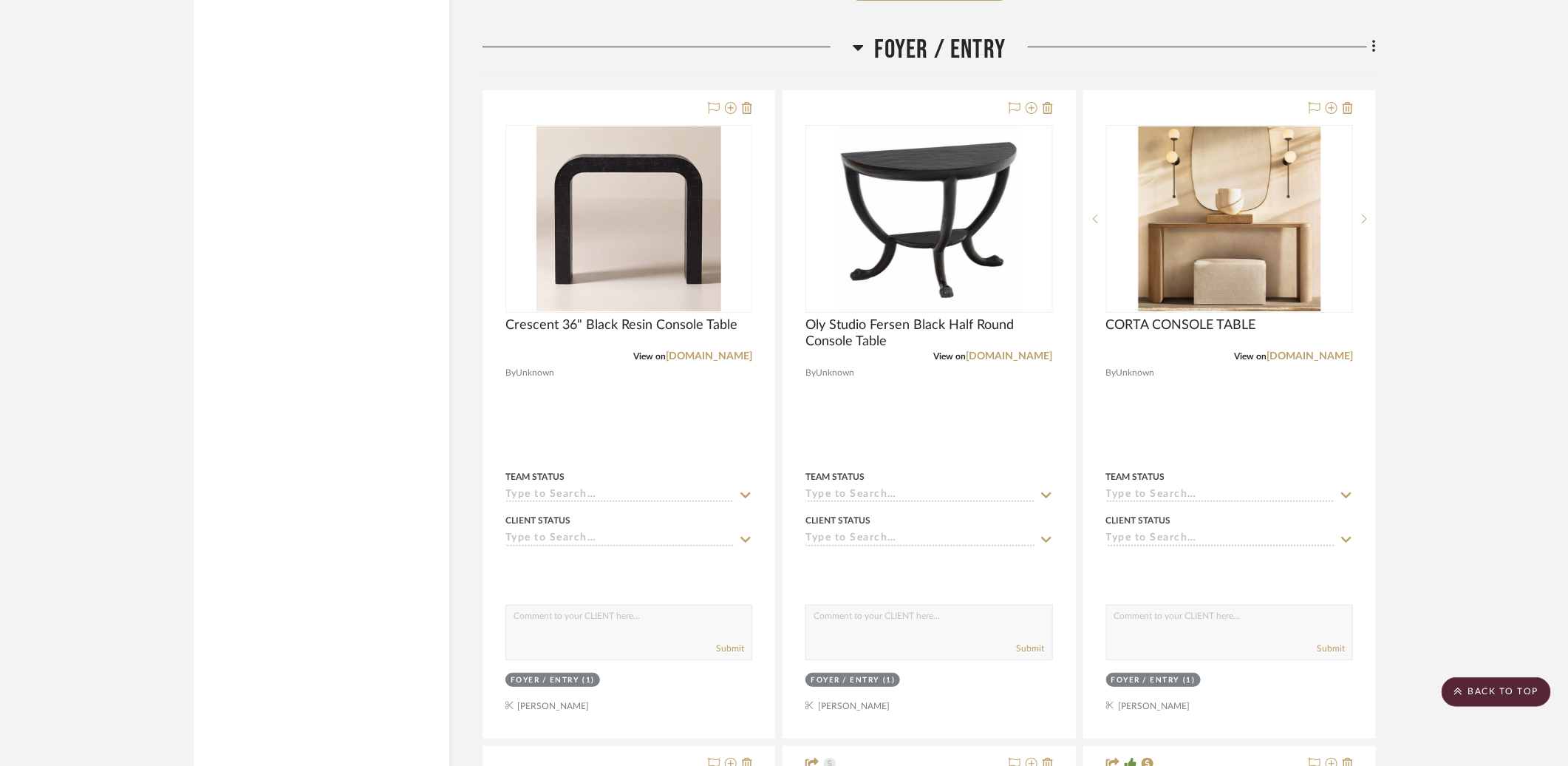 click on "Foyer / Entry" 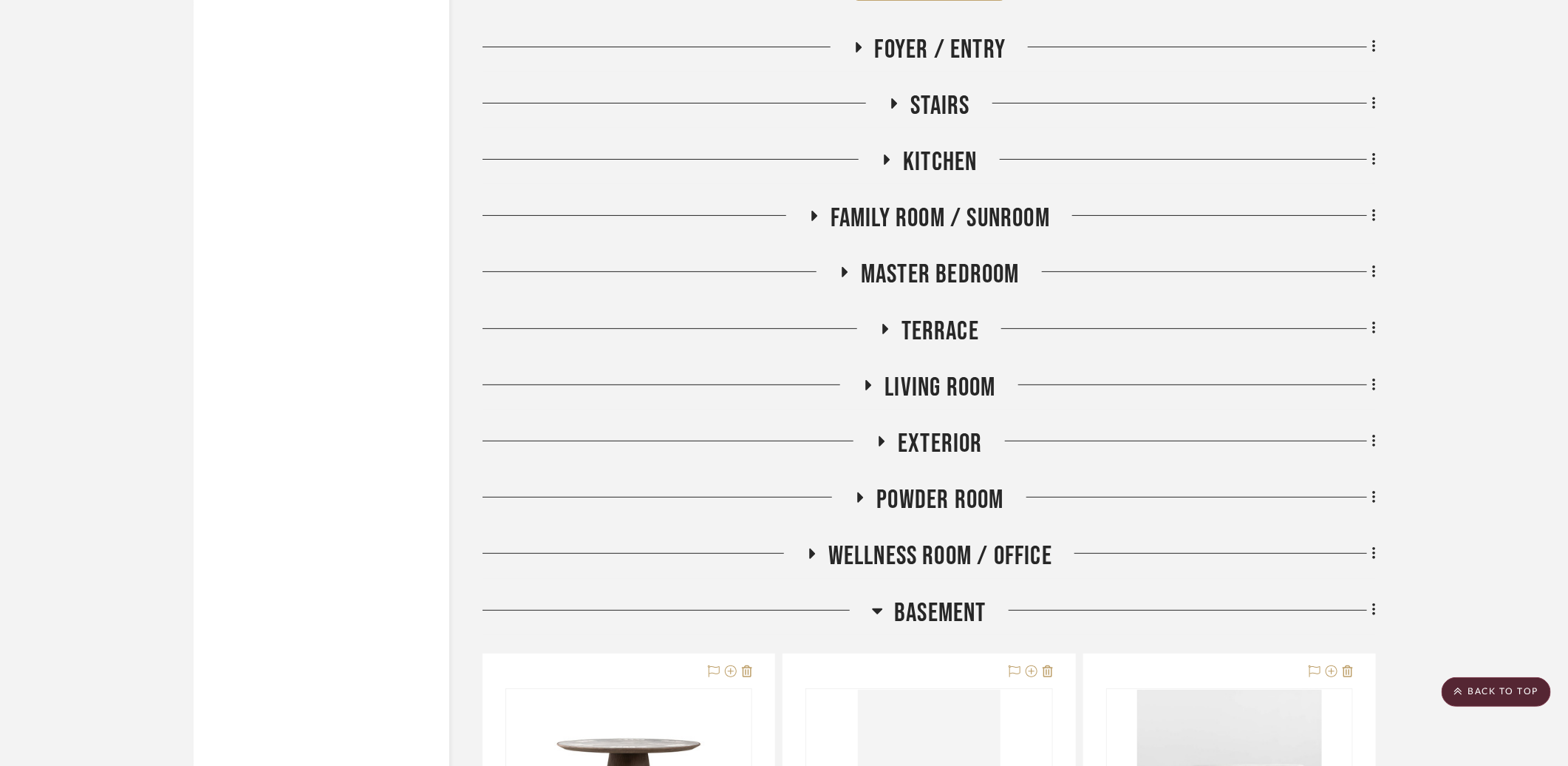 click on "Family Room / Sunroom" 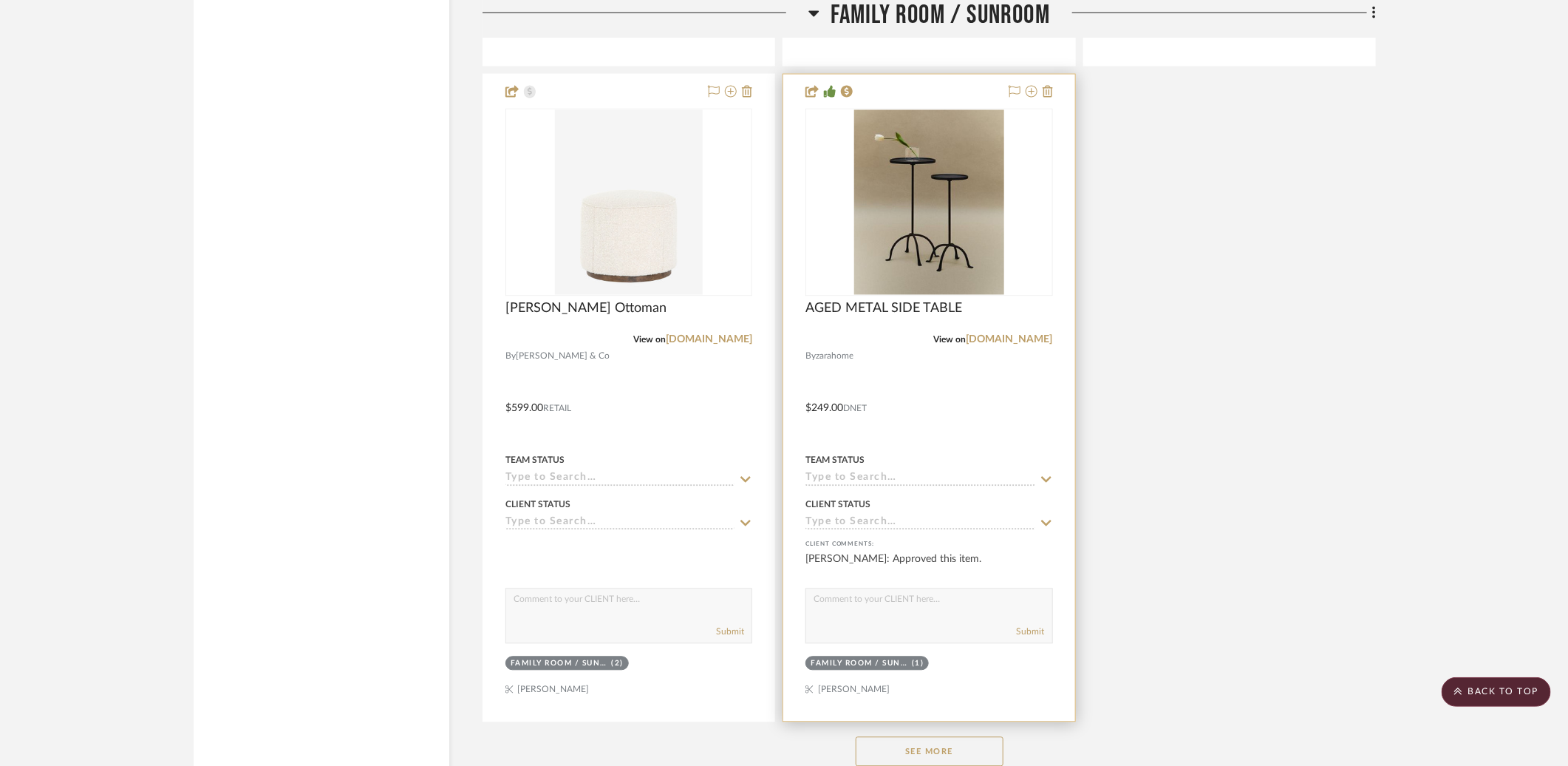 scroll, scrollTop: 7855, scrollLeft: 0, axis: vertical 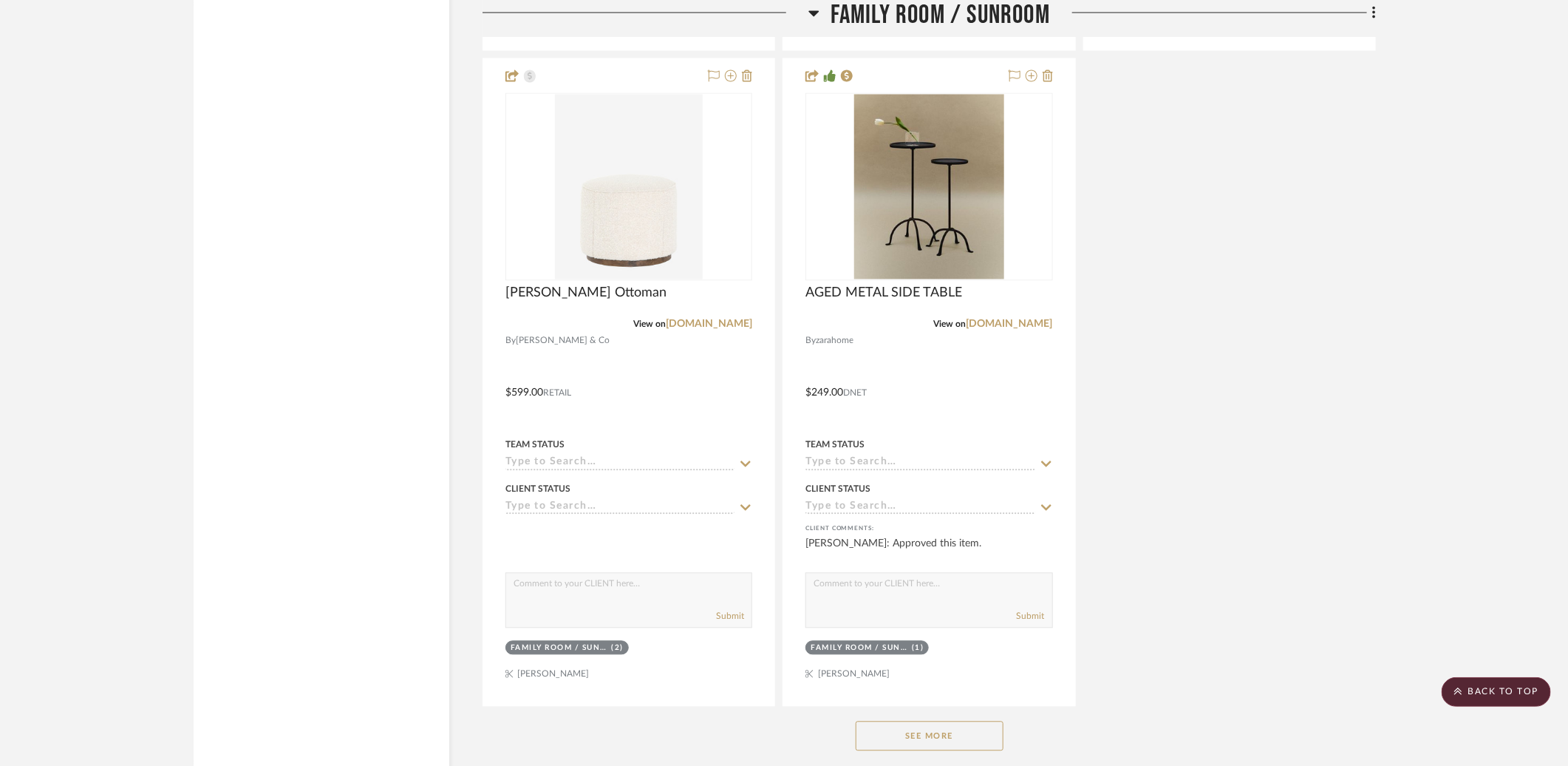 click on "See More" 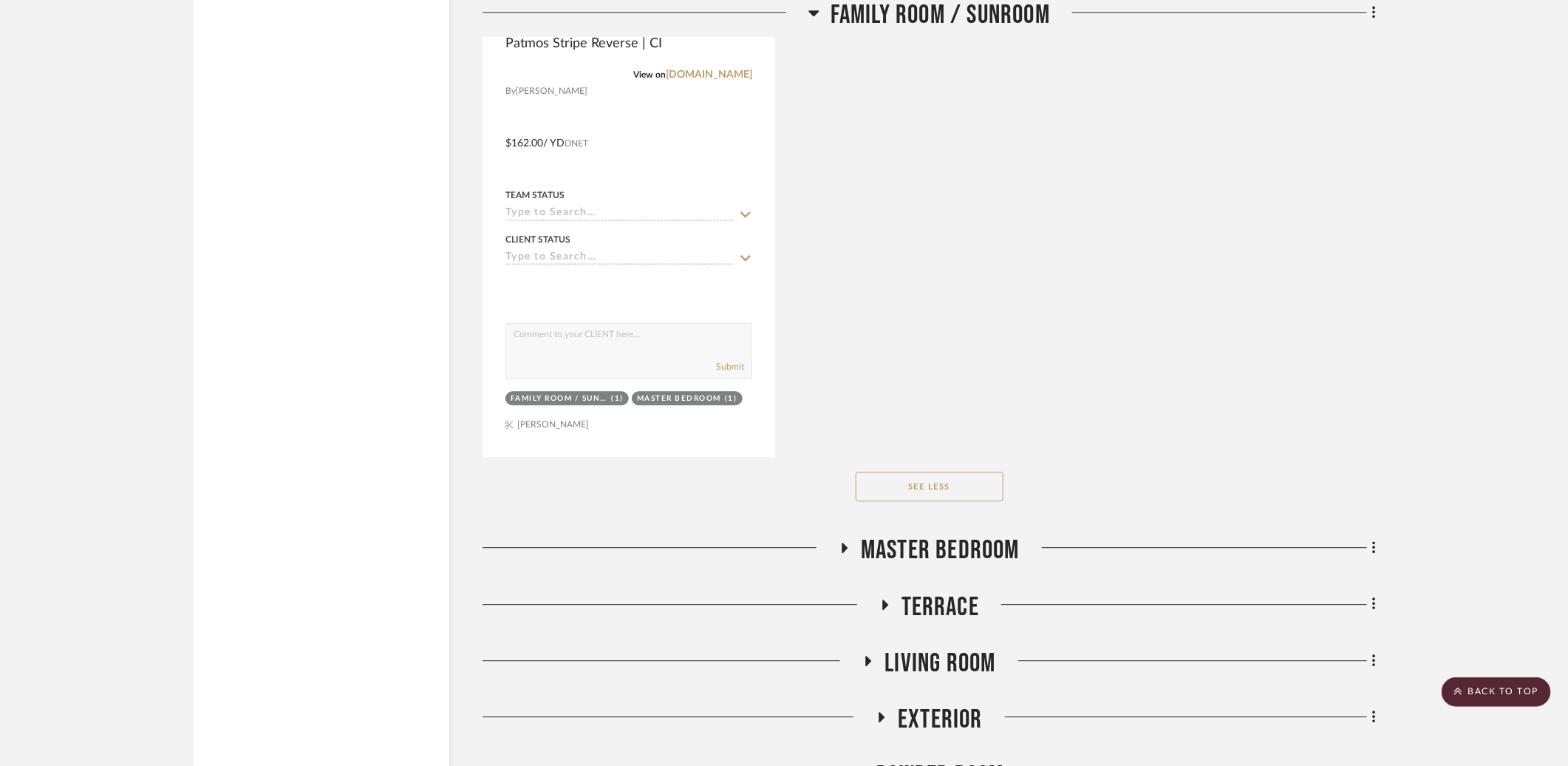 scroll, scrollTop: 11475, scrollLeft: 0, axis: vertical 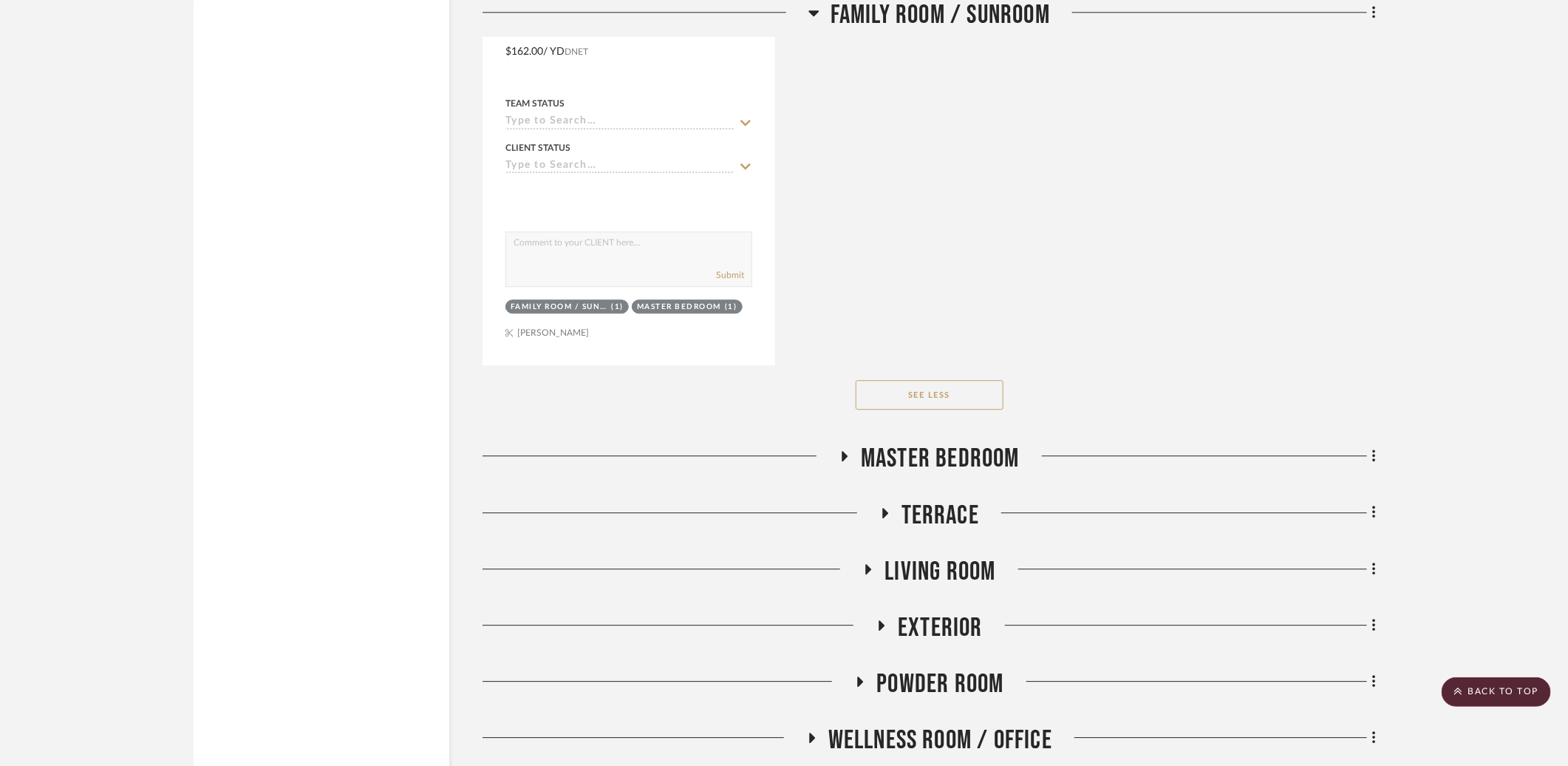 click on "Master Bedroom" 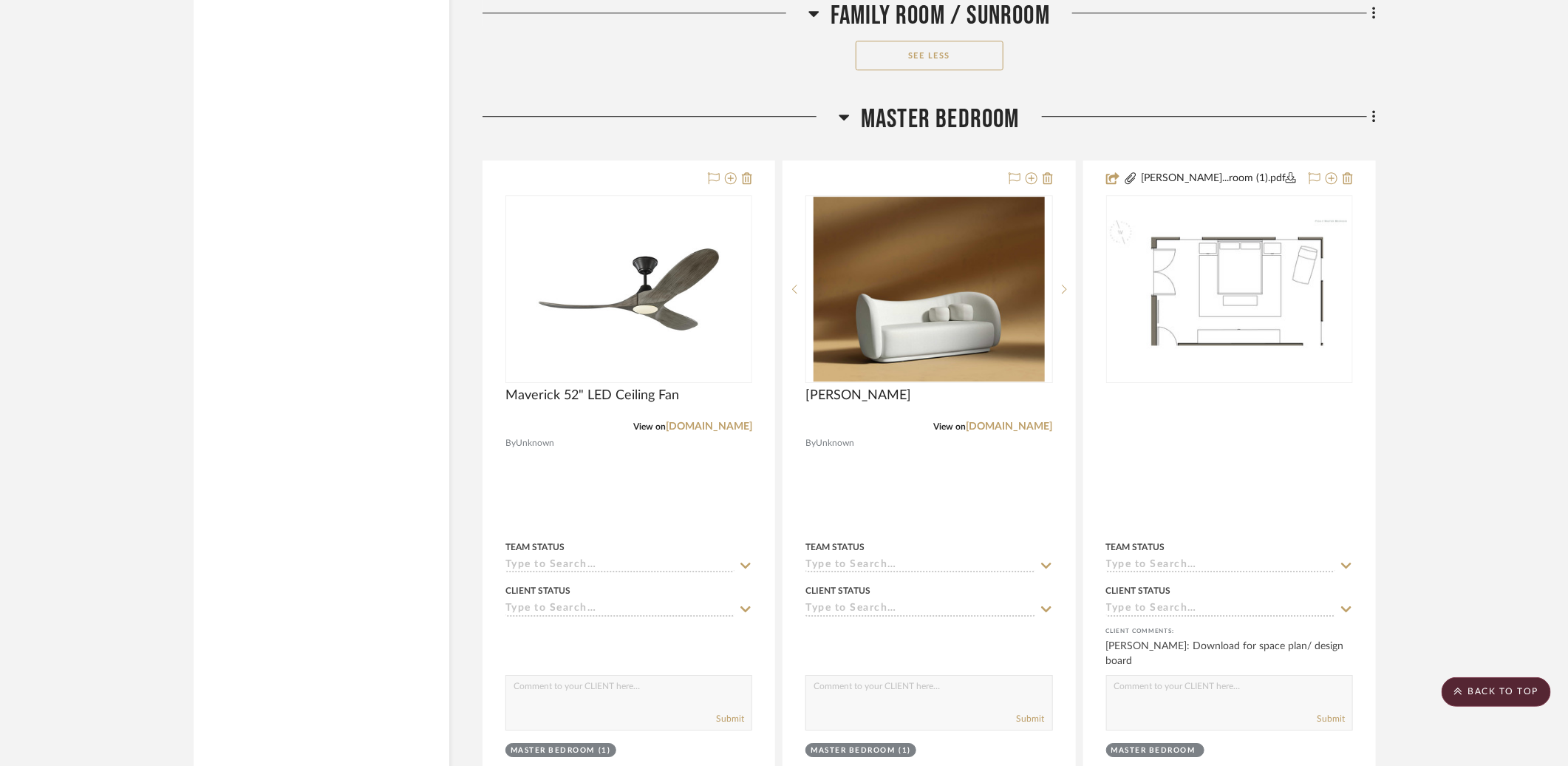 scroll, scrollTop: 11816, scrollLeft: 0, axis: vertical 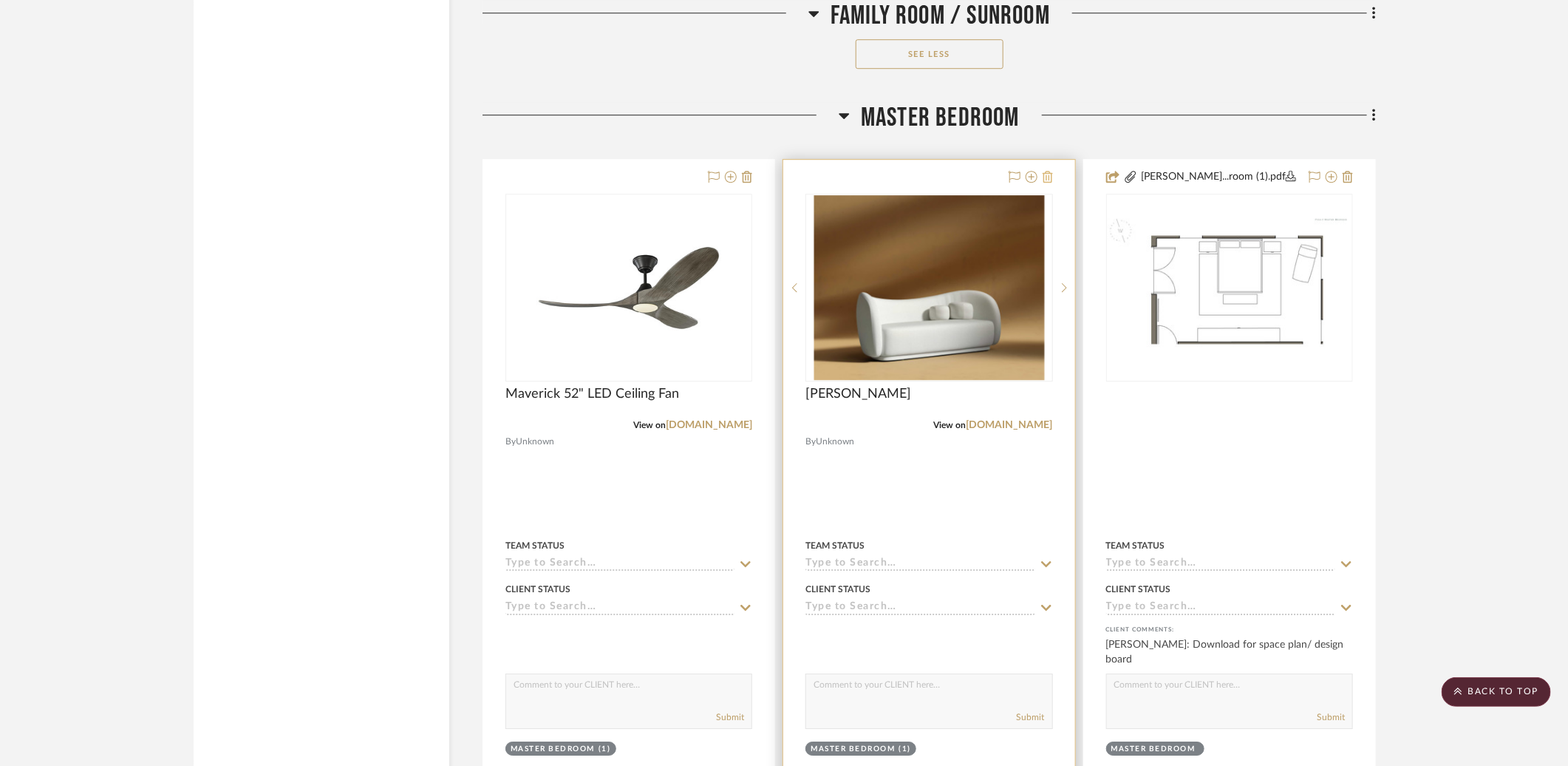 click 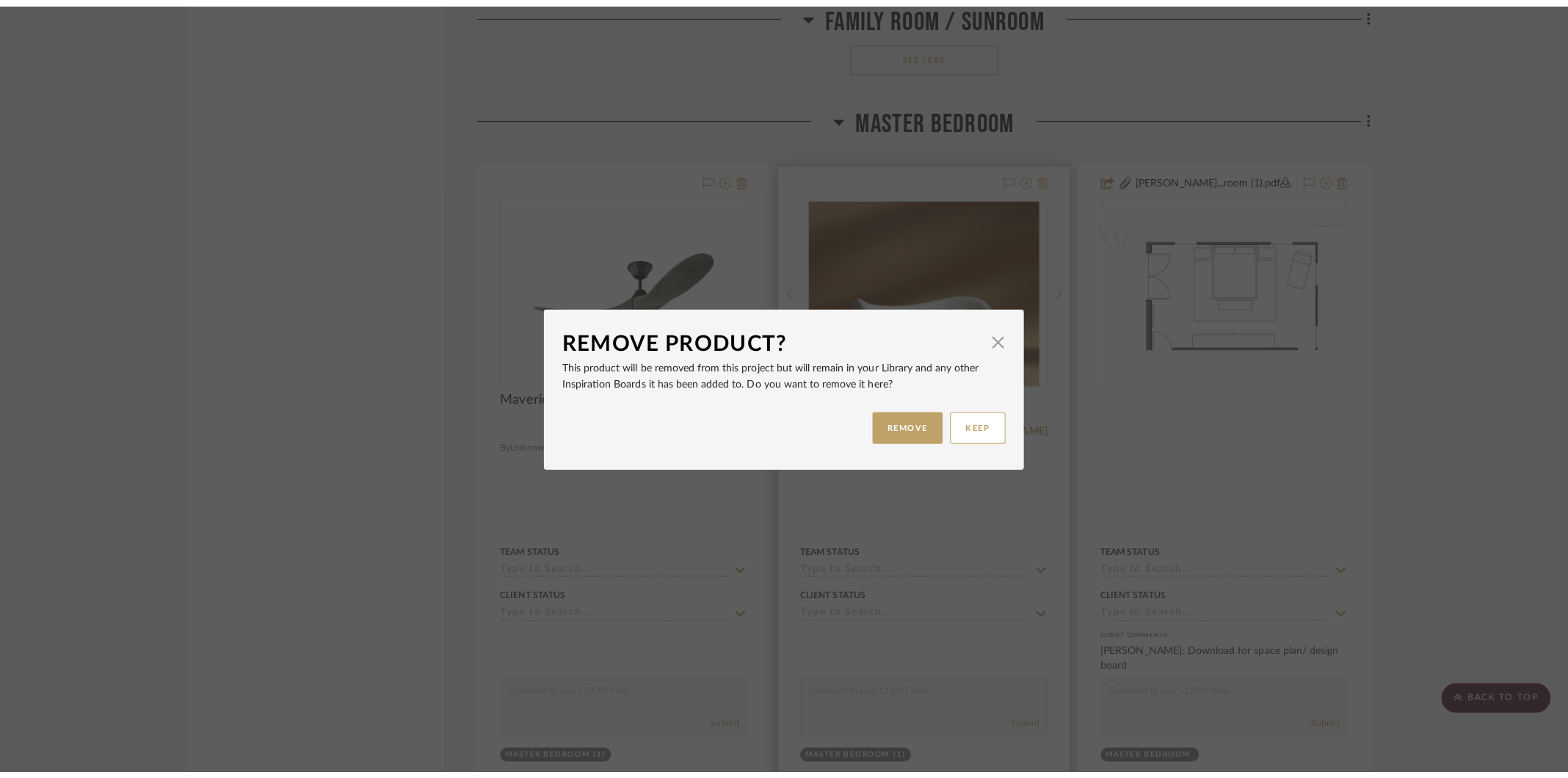 scroll, scrollTop: 0, scrollLeft: 0, axis: both 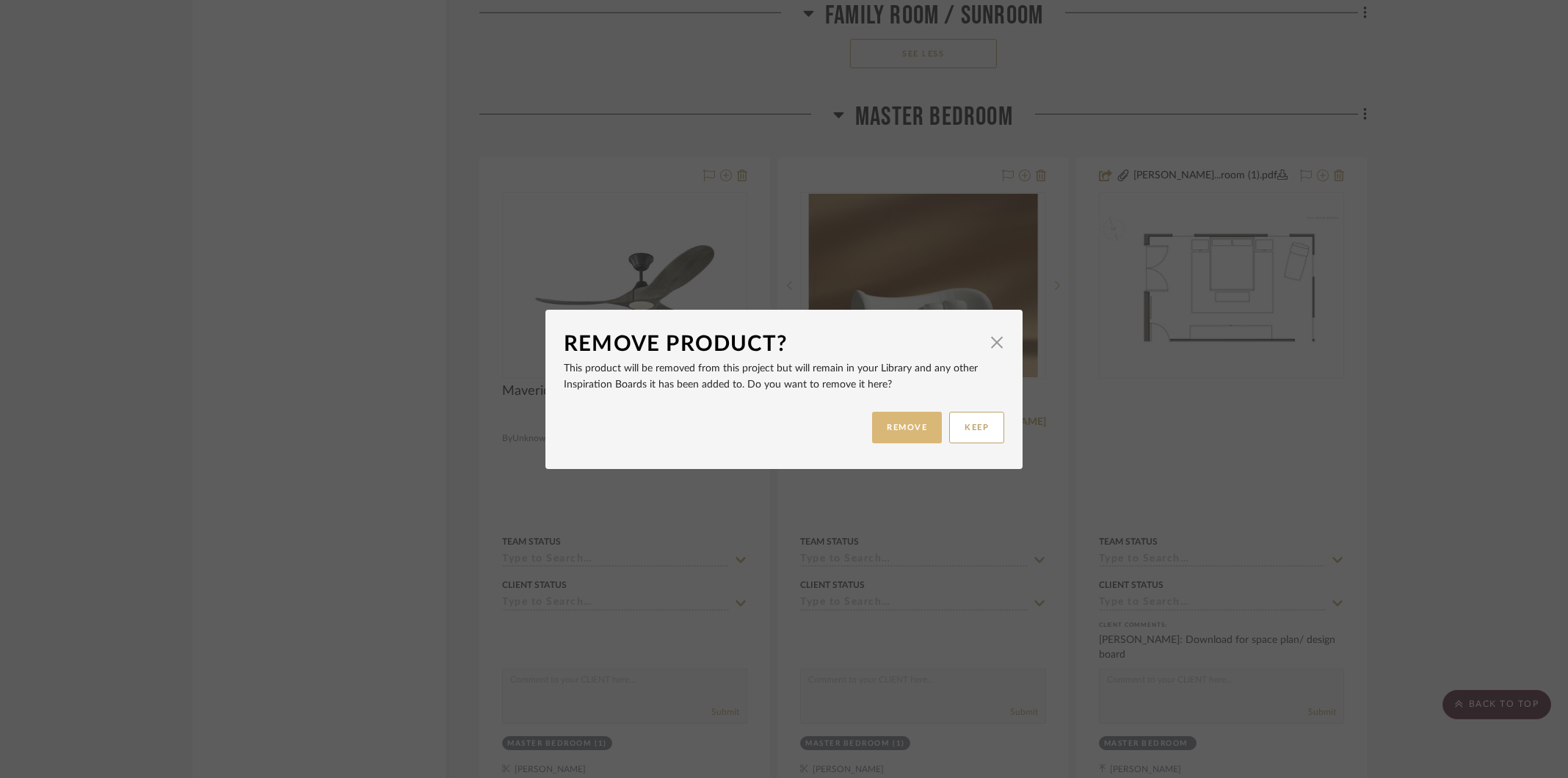click on "REMOVE" at bounding box center [907, 427] 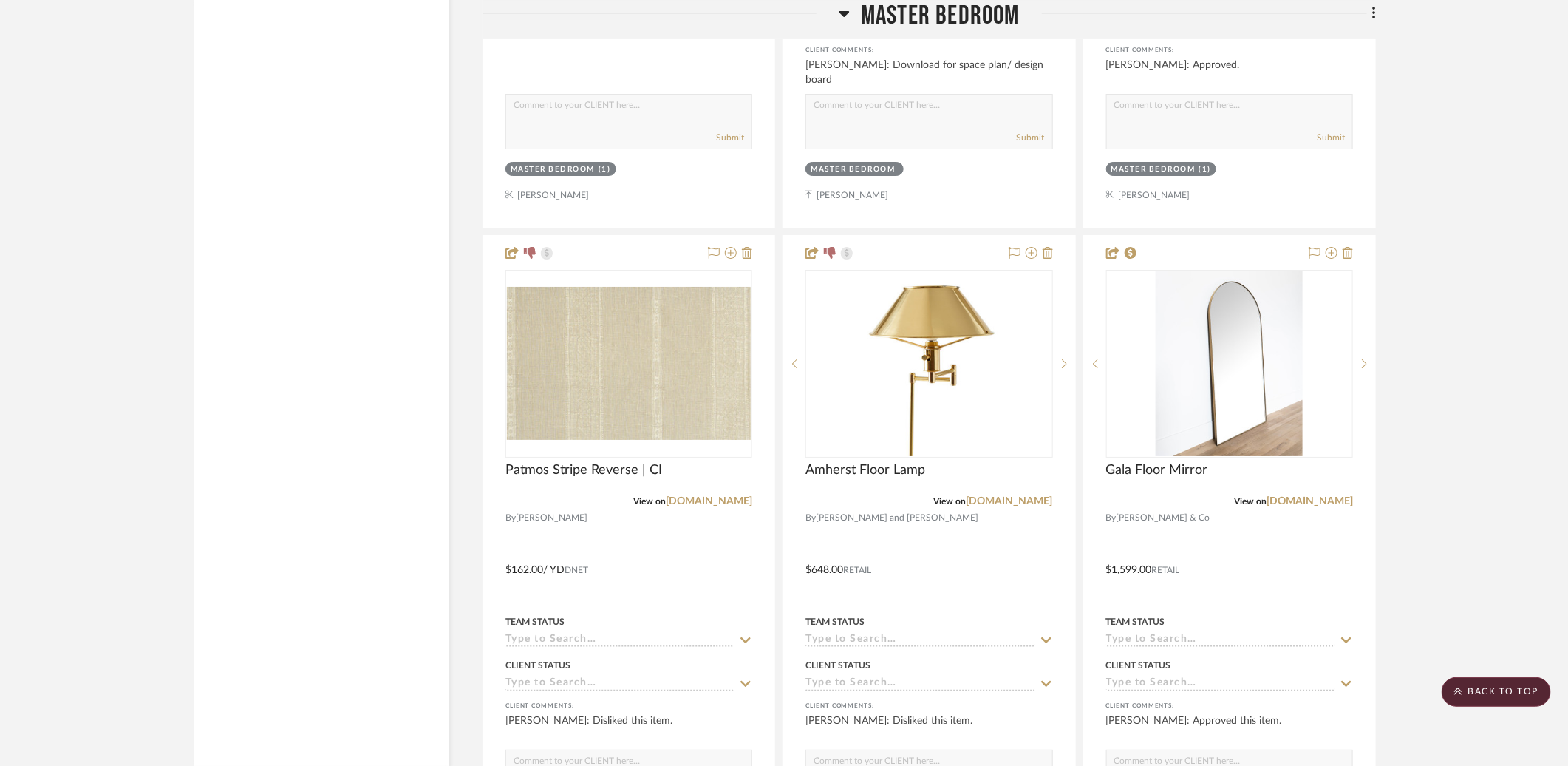 scroll, scrollTop: 12394, scrollLeft: 0, axis: vertical 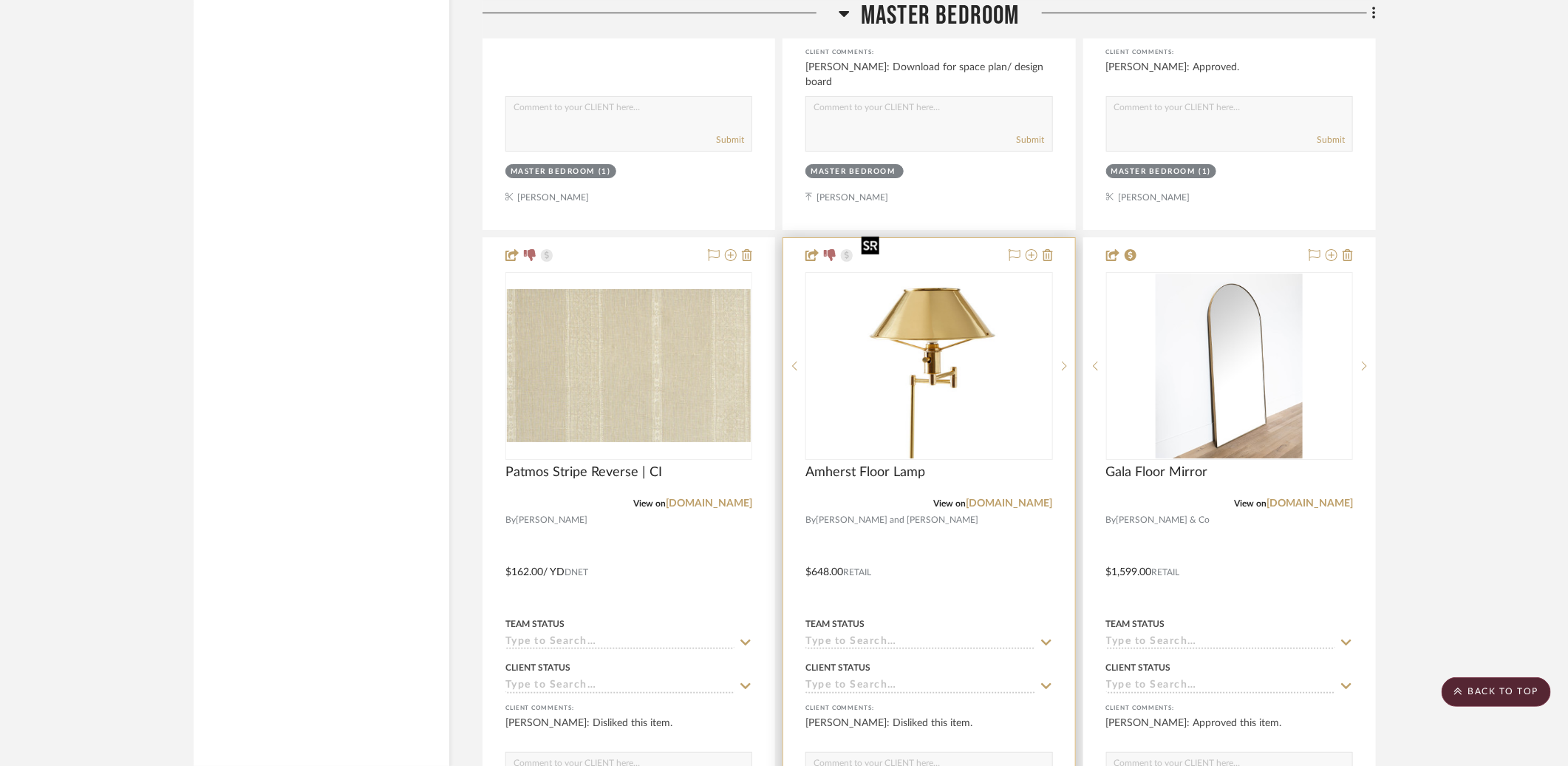 click at bounding box center [0, 0] 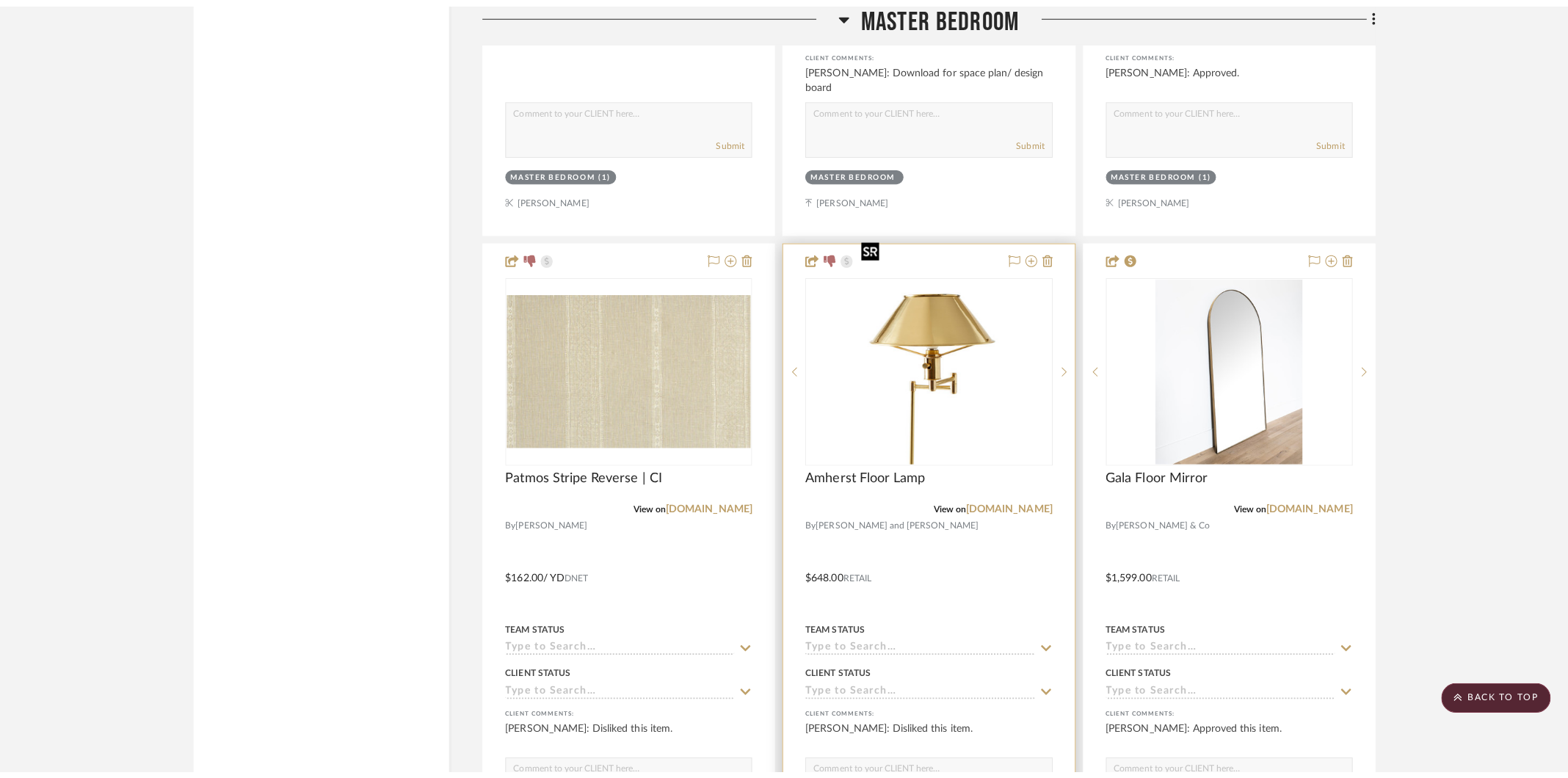 scroll, scrollTop: 0, scrollLeft: 0, axis: both 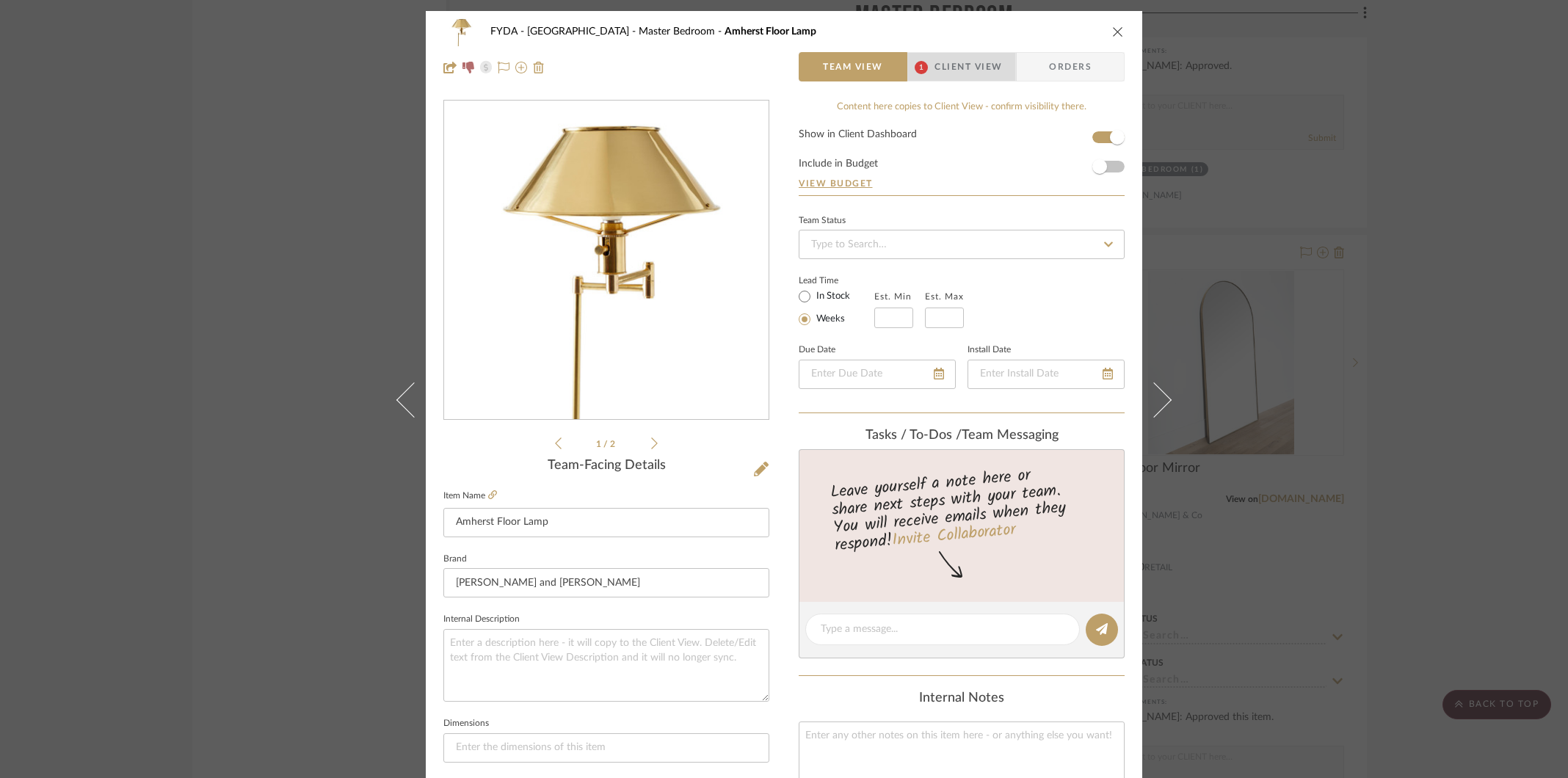 click on "Client View" at bounding box center (968, 67) 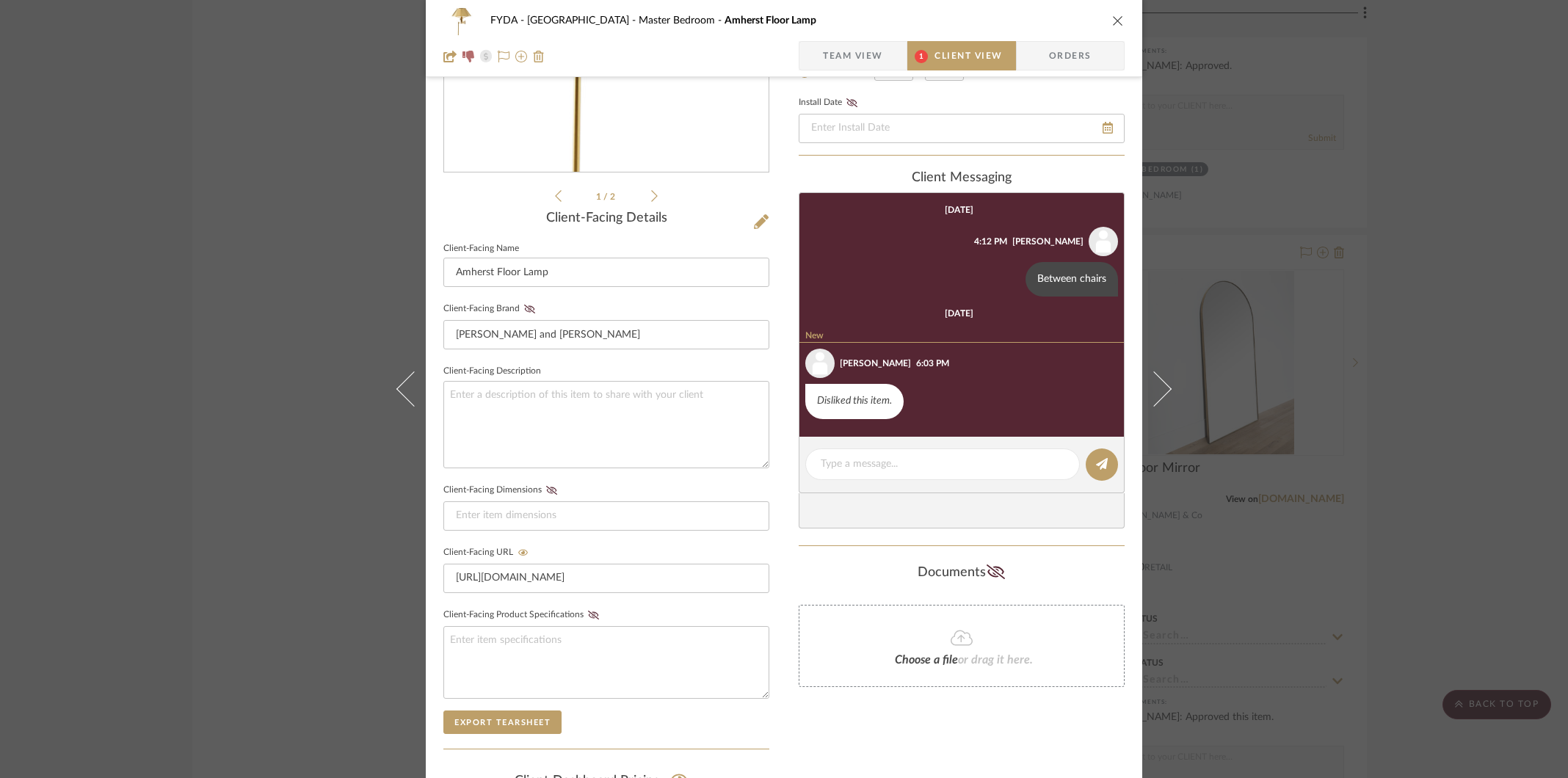 scroll, scrollTop: 247, scrollLeft: 0, axis: vertical 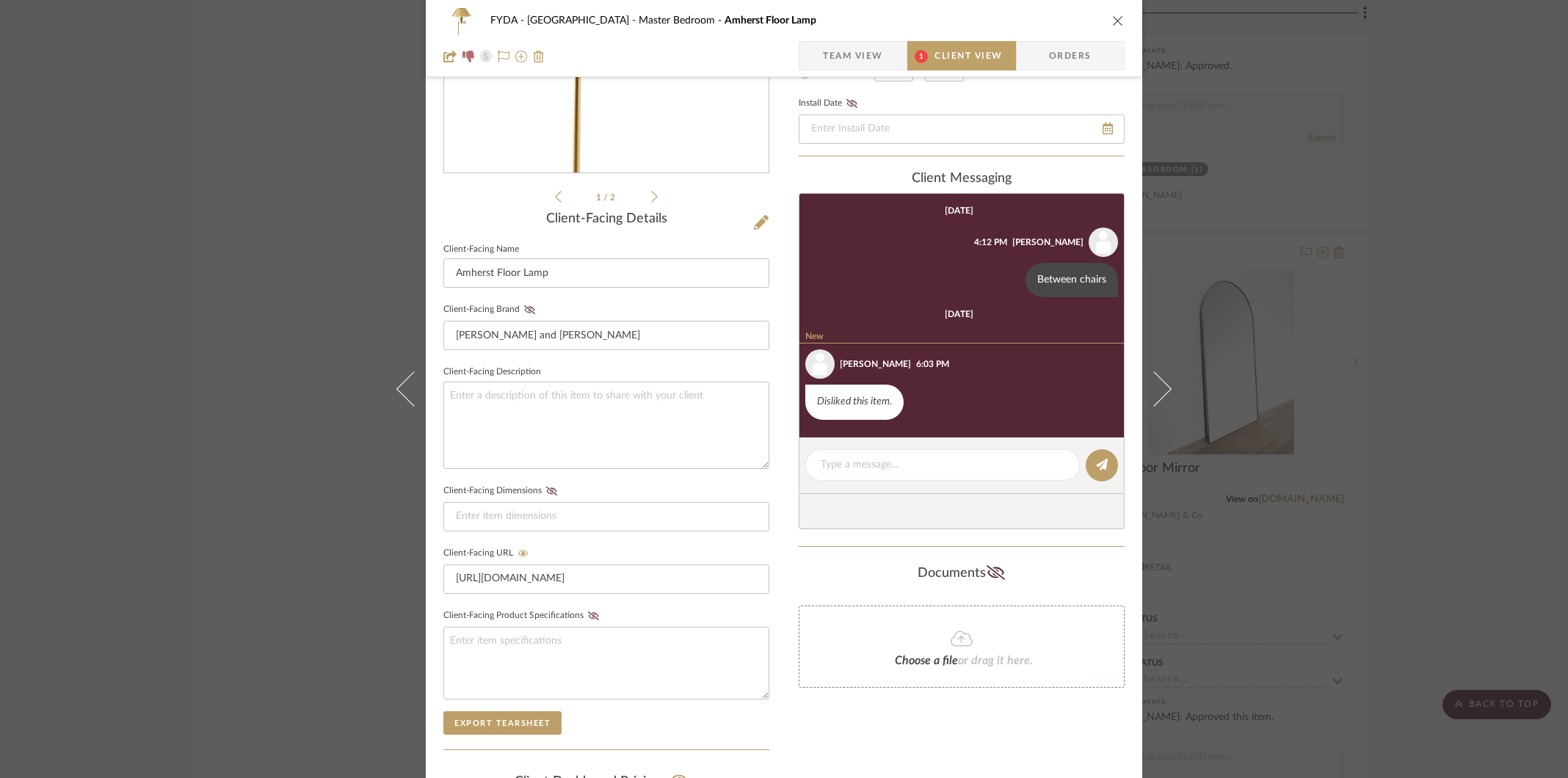 click at bounding box center (1118, 21) 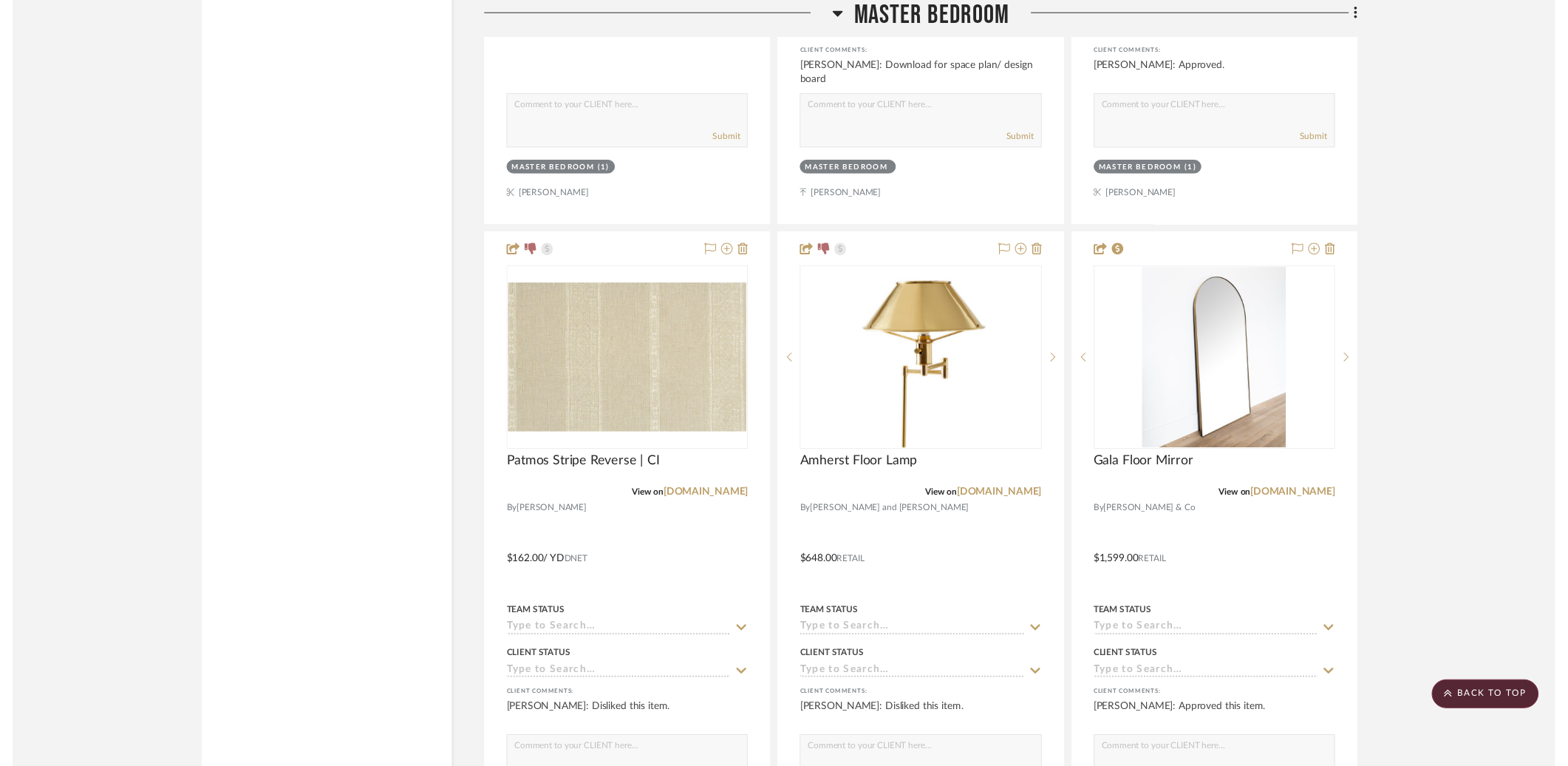 scroll, scrollTop: 12394, scrollLeft: 0, axis: vertical 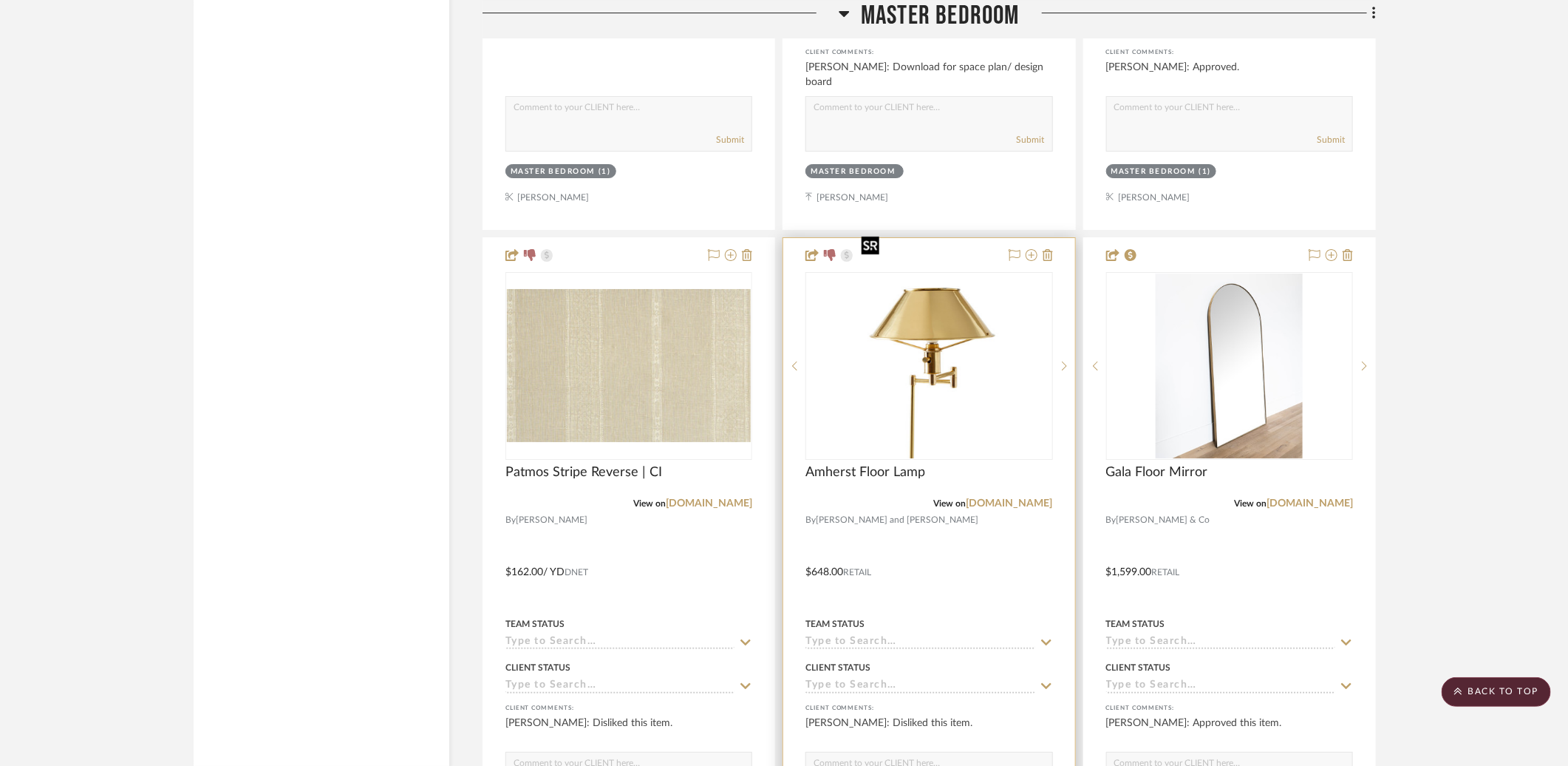 click at bounding box center (929, 366) 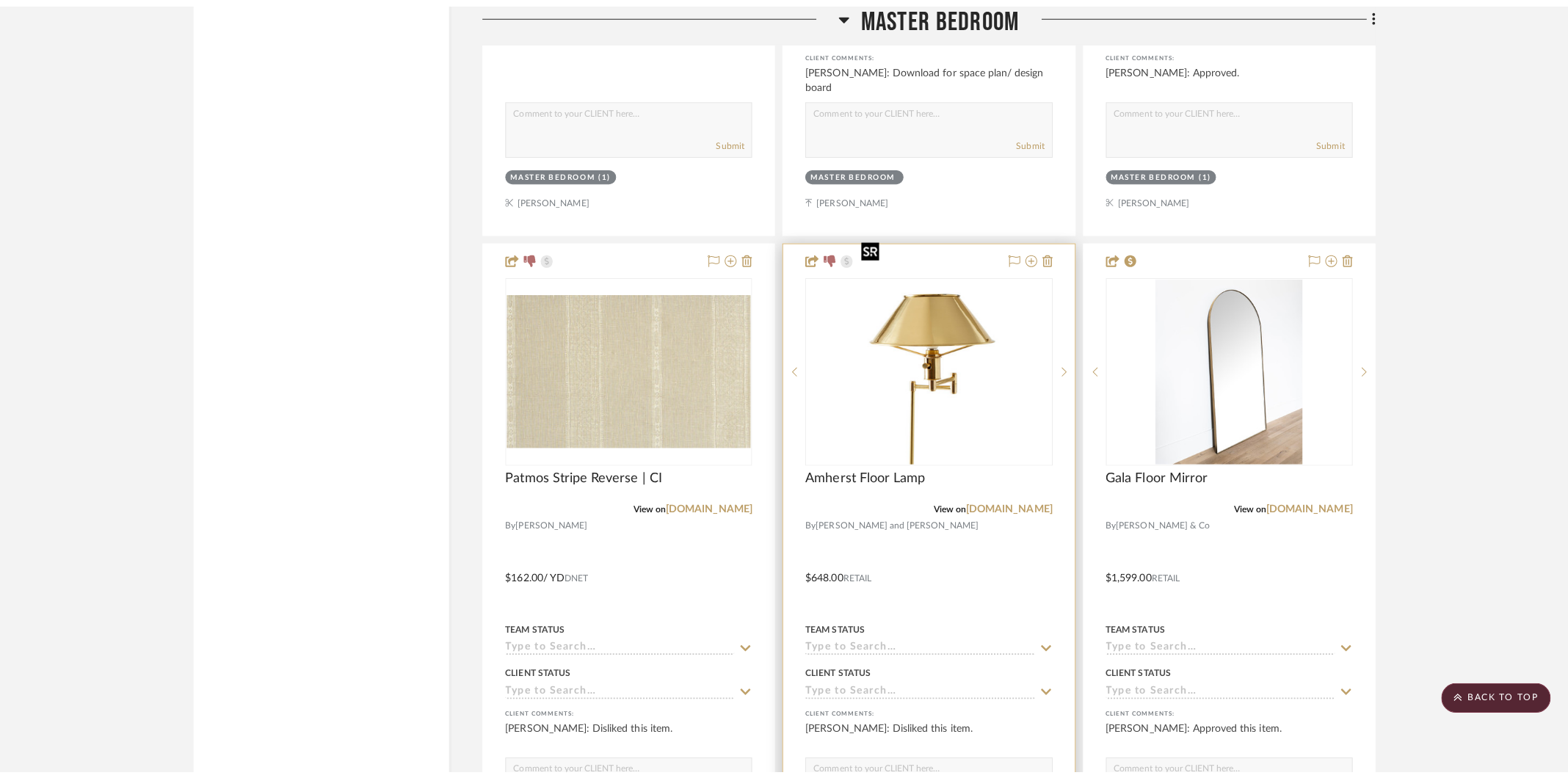 scroll, scrollTop: 0, scrollLeft: 0, axis: both 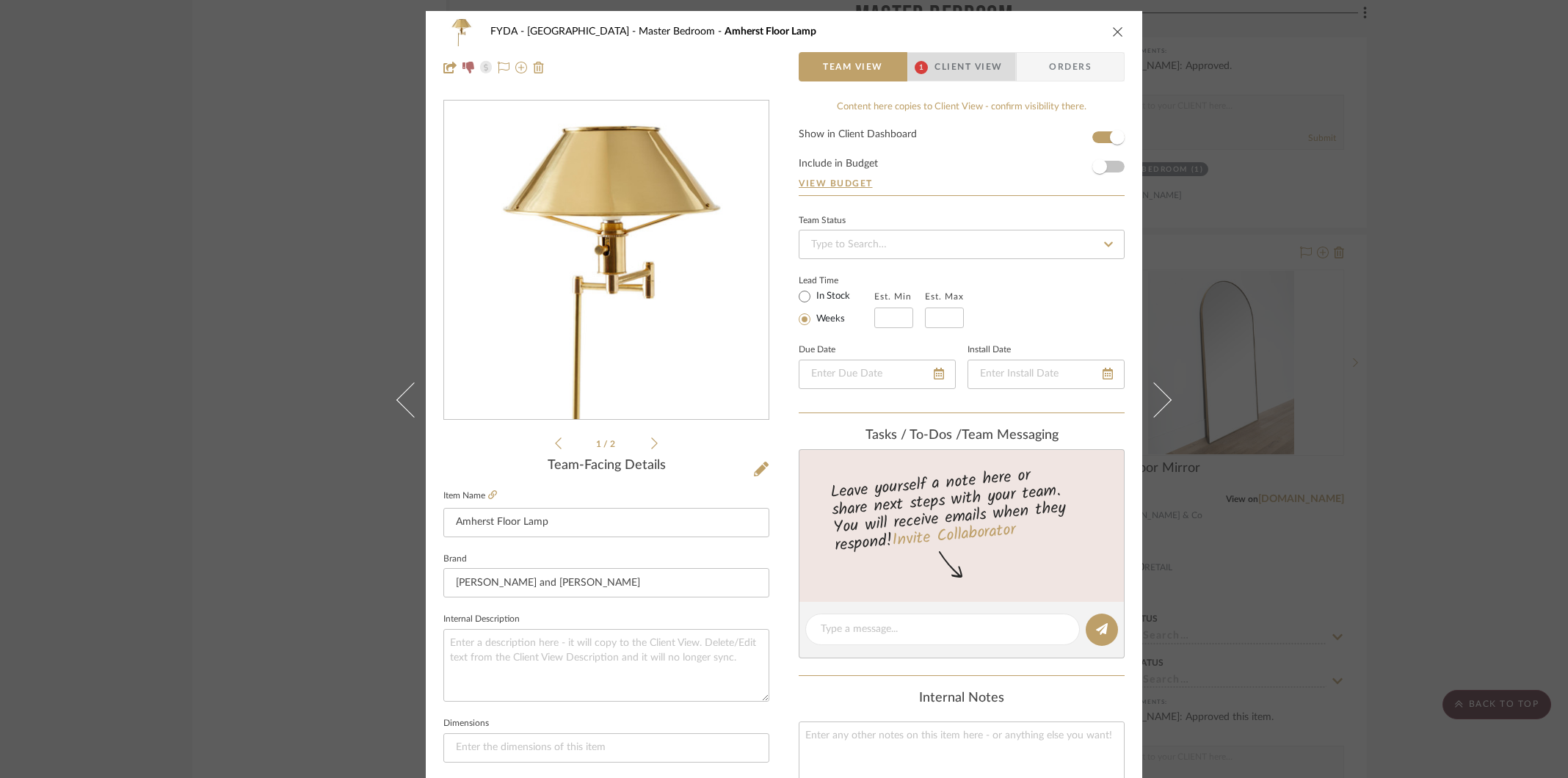 click on "Client View" at bounding box center (968, 67) 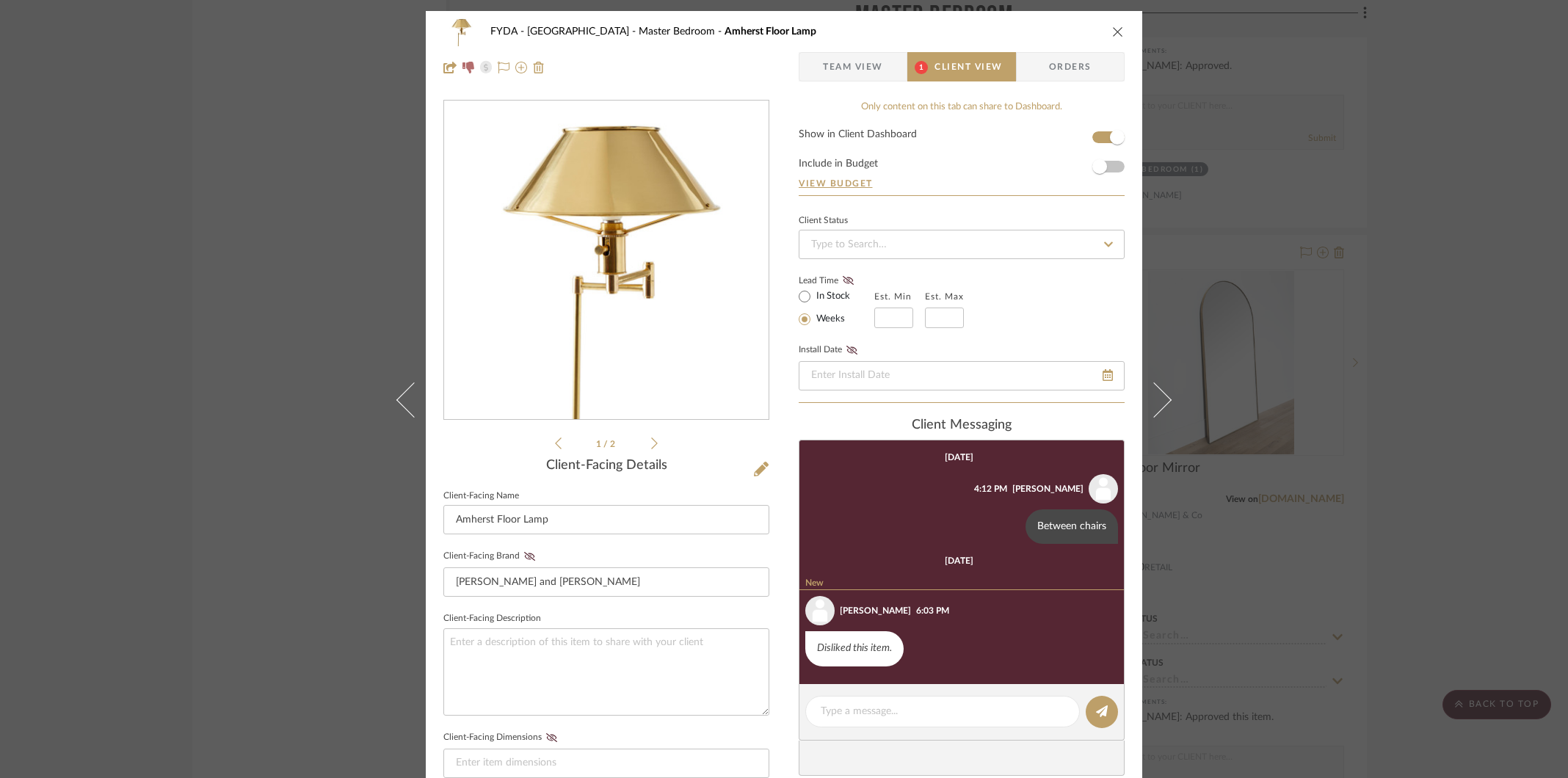 click at bounding box center (1118, 32) 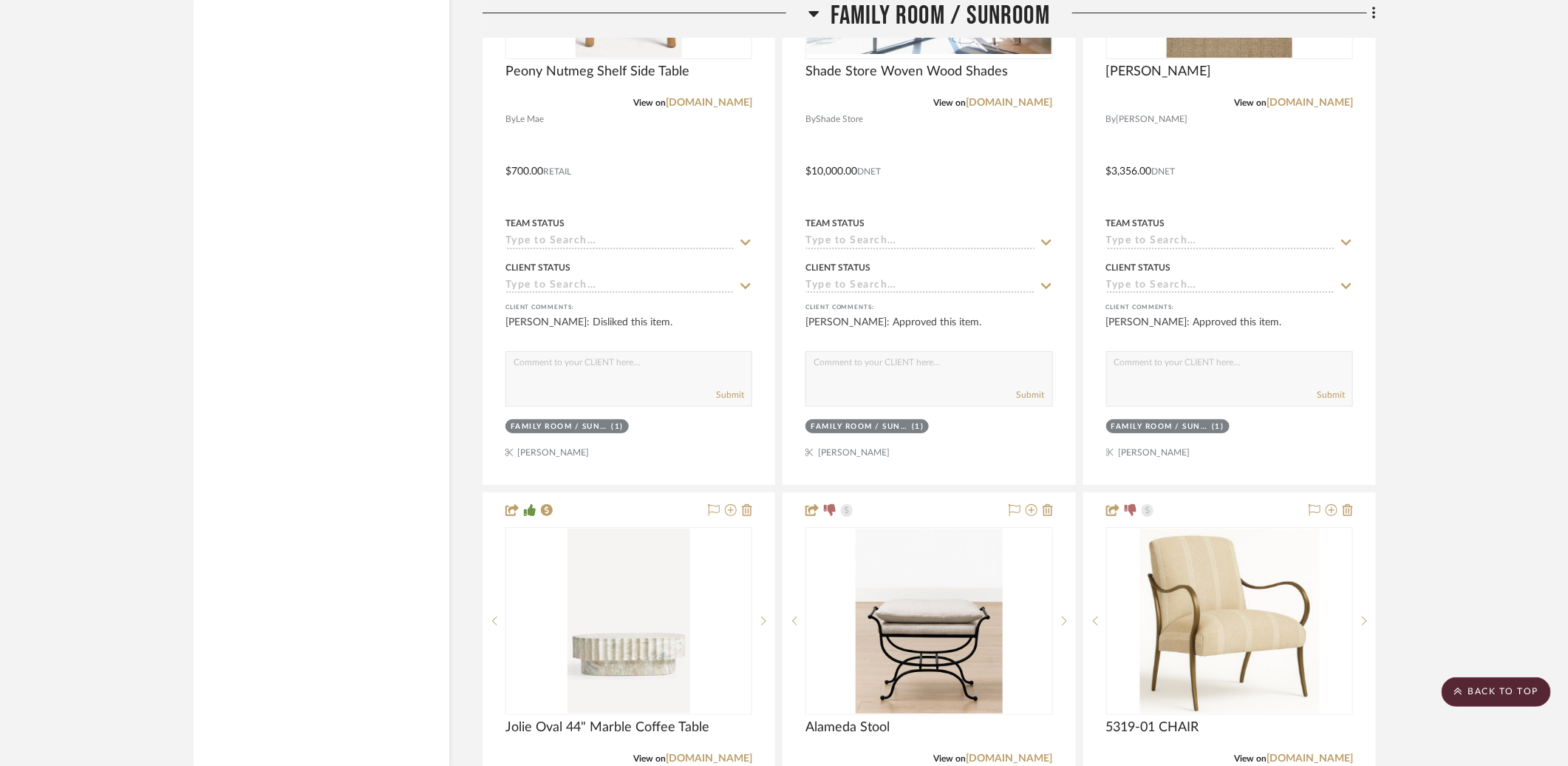 scroll, scrollTop: 9383, scrollLeft: 0, axis: vertical 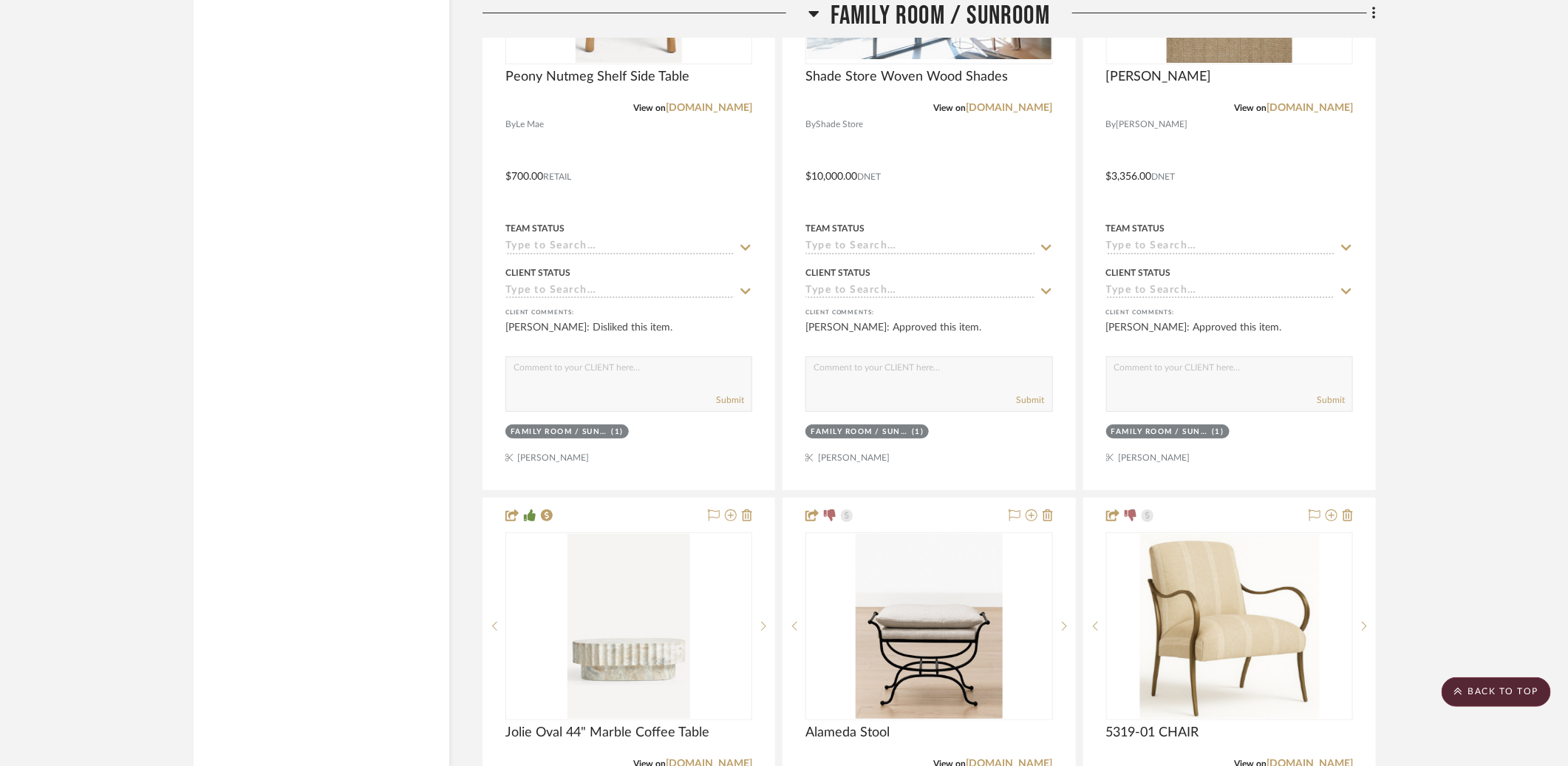 click on "SHOW ME  Project: FYDA - 655 City Park   Project Settings   + Add Room/Section   + Quick Add Items   Budget & Invoicing   Share with client   More tools  Filter by keyword, category or name prior to exporting to Excel or Bulk Actions Team Comments All Team Comments Team Comments in last day Team Comments in last week Flagged Shared with Client Vendor Statuses Vendor Order in Progress  (2)  Payment Paid in Full w/ Freight  (2)  Client Feedback Liked  (36)  Disliked  (20)  No Feedback  (20)  Approved Items  (36)  Client Comments All Client Comments Client Comments in last day Client Comments in last week Added To PO Category  Seating   (50)   Tables   (42)   Storage   (5)   Beds    (1)   Lighting   (37)   Art   (30)   Outdoor   (5)   Rugs   (5)   Window Coverings   (5)   Accessories    (4)   Bedding   (4)   Mirrors   (4)   Bath   (3)   Fabric & Textiles   (3)   Architectural Elements   (1)   Architectural Finishes   (1)  Brand Alice lane  (2)  Anthropologie  (2)  Arhaus  (9)  Boll & Branch  (3)   (1)   (1)  0" 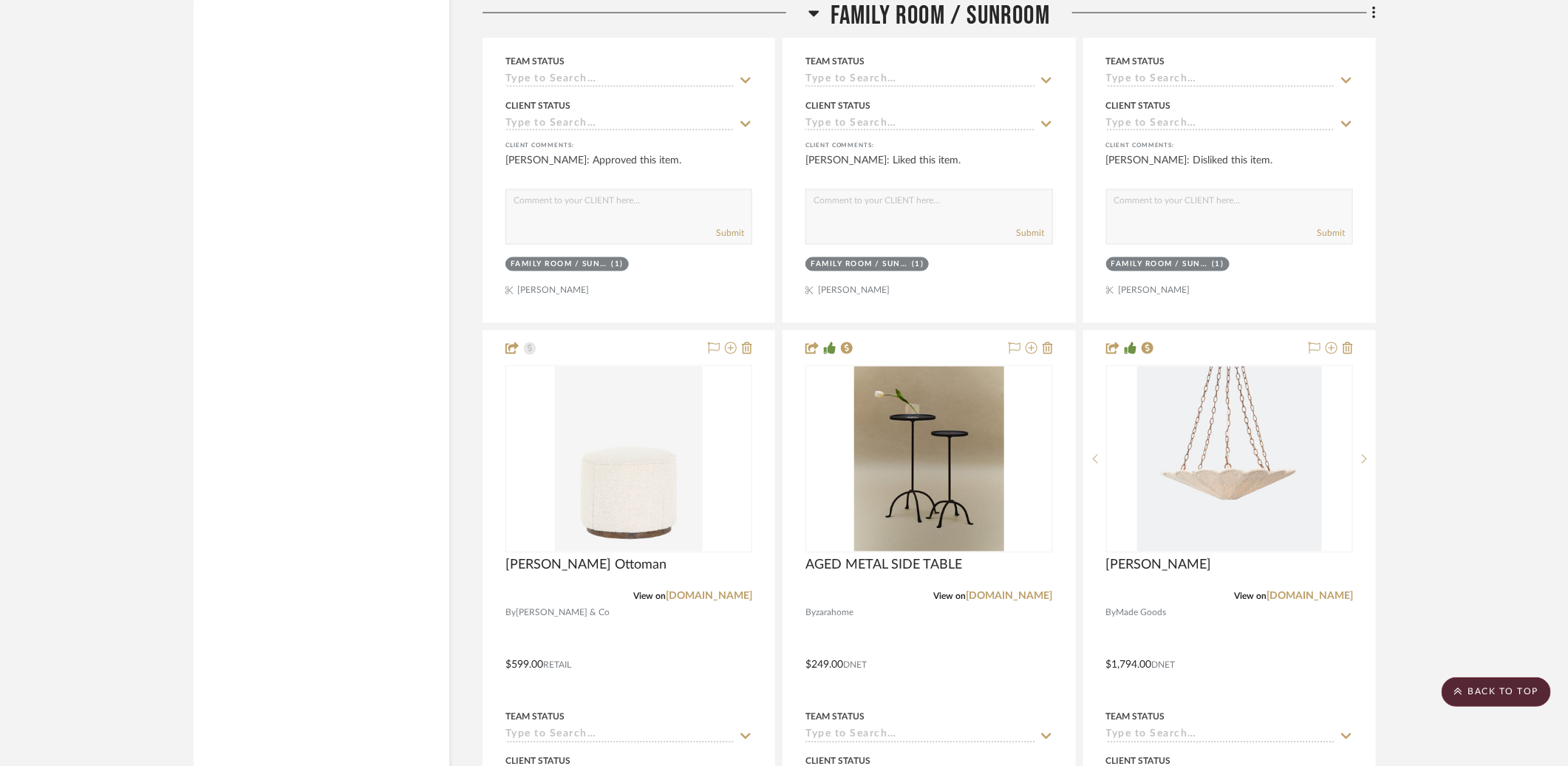 scroll, scrollTop: 7170, scrollLeft: 0, axis: vertical 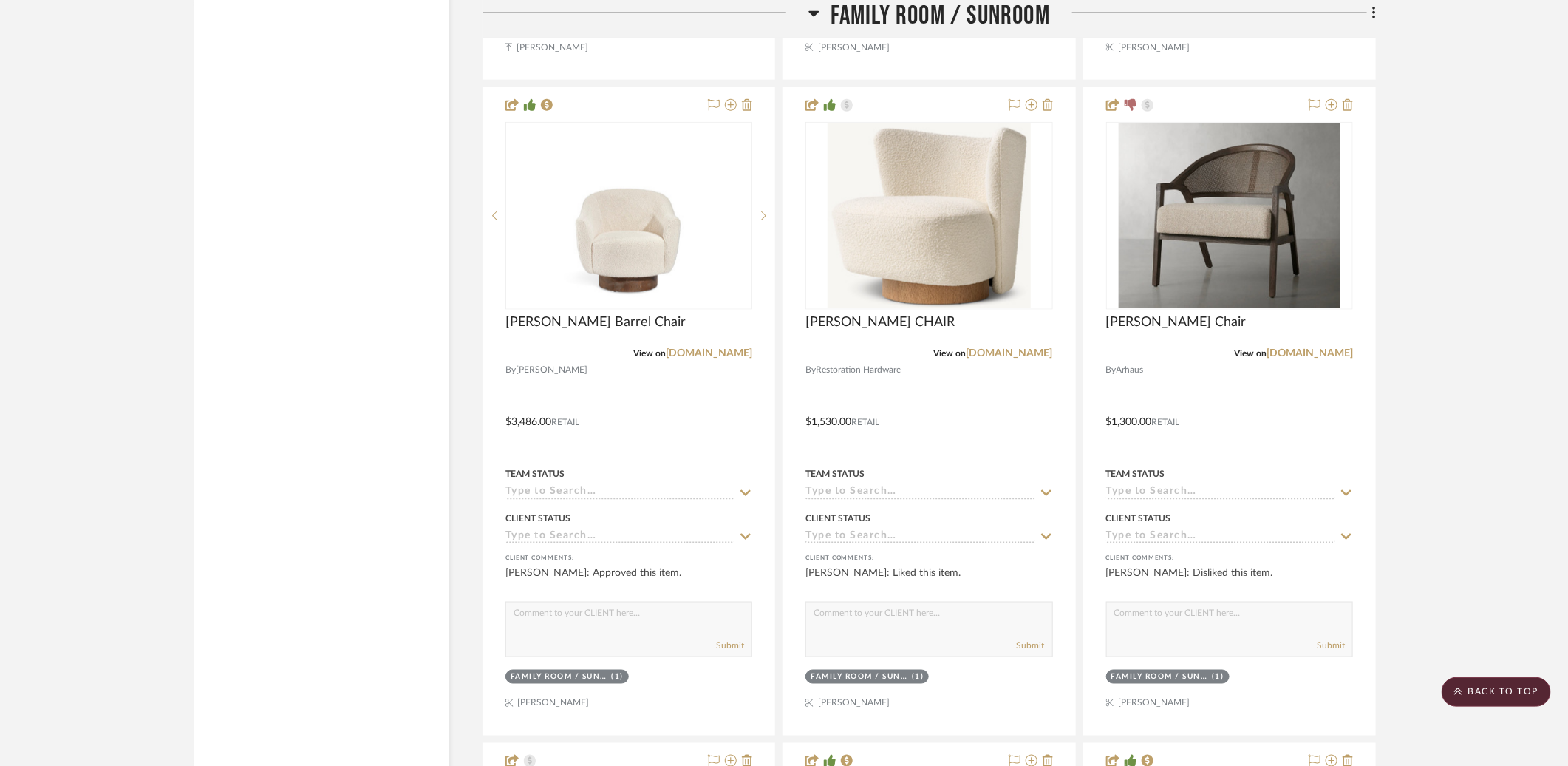 click on "Family Room / Sunroom" 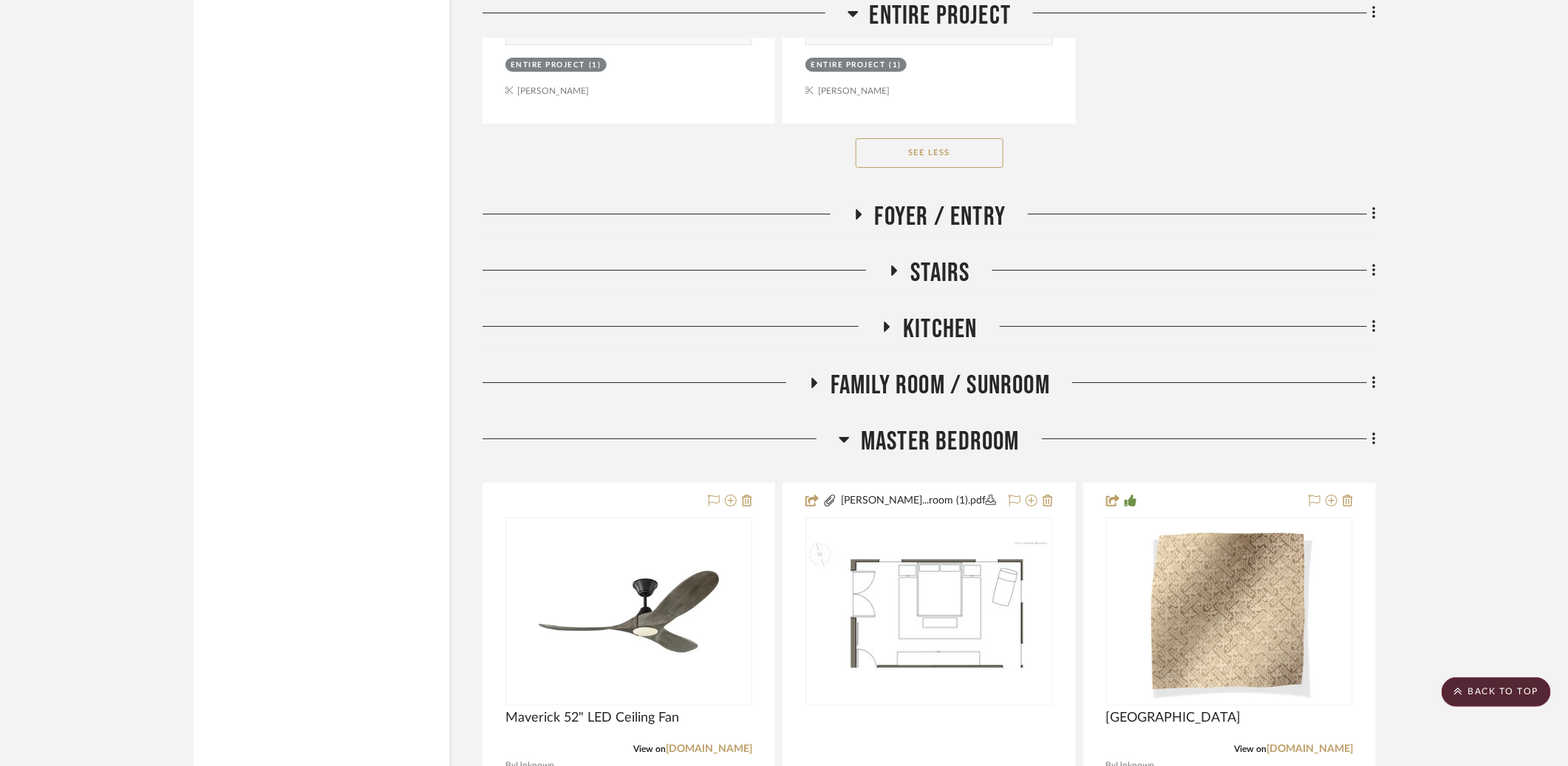 scroll, scrollTop: 6169, scrollLeft: 0, axis: vertical 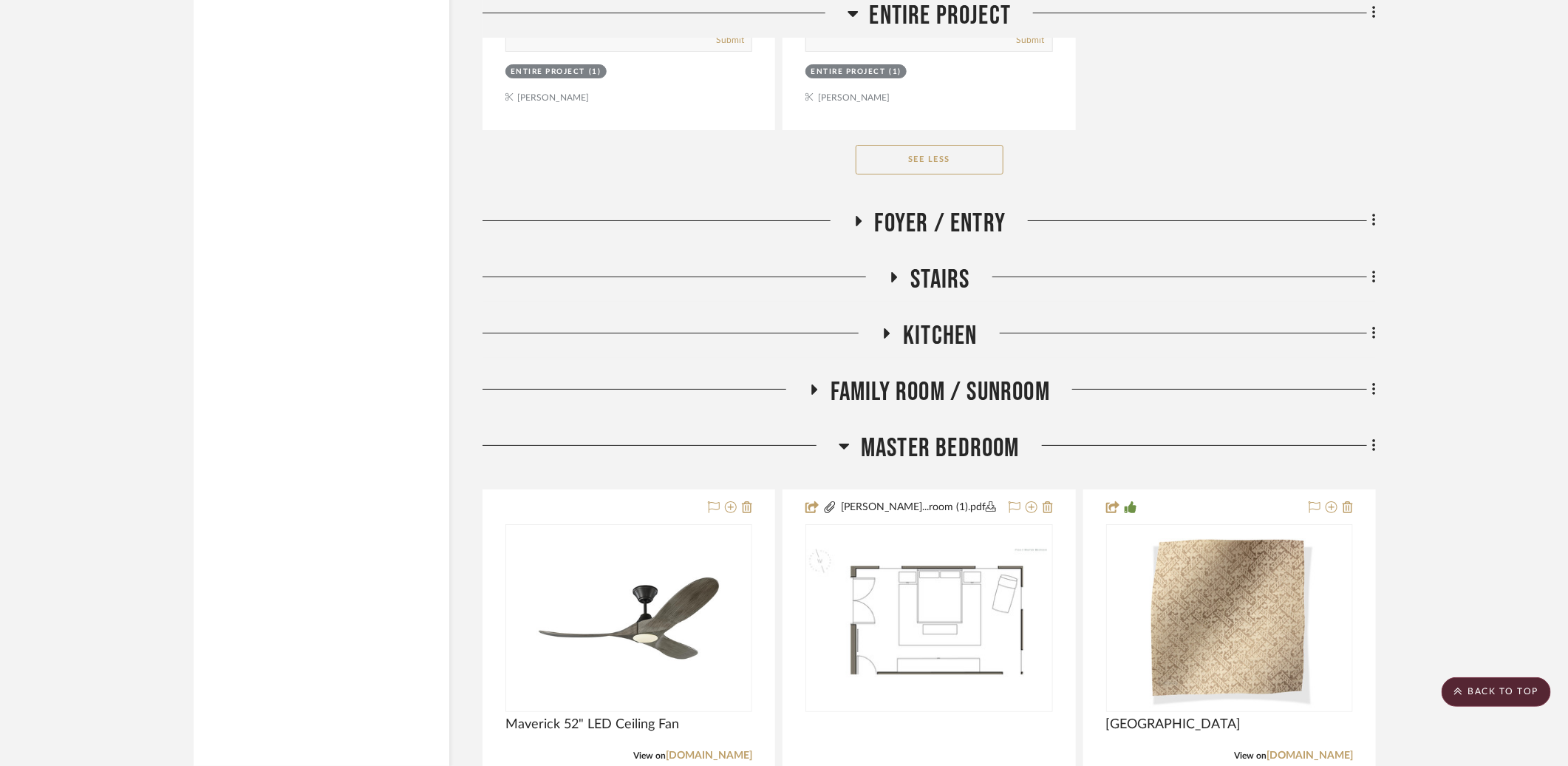 click on "SHOW ME  Project: FYDA - 655 City Park   Project Settings   + Add Room/Section   + Quick Add Items   Budget & Invoicing   Share with client   More tools  Filter by keyword, category or name prior to exporting to Excel or Bulk Actions Team Comments All Team Comments Team Comments in last day Team Comments in last week Flagged Shared with Client Vendor Statuses Vendor Order in Progress  (2)  Payment Paid in Full w/ Freight  (2)  Client Feedback Liked  (36)  Disliked  (20)  No Feedback  (20)  Approved Items  (36)  Client Comments All Client Comments Client Comments in last day Client Comments in last week Added To PO Category  Seating   (50)   Tables   (42)   Storage   (5)   Beds    (1)   Lighting   (37)   Art   (30)   Outdoor   (5)   Rugs   (5)   Window Coverings   (5)   Accessories    (4)   Bedding   (4)   Mirrors   (4)   Bath   (3)   Fabric & Textiles   (3)   Architectural Elements   (1)   Architectural Finishes   (1)  Brand Alice lane  (2)  Anthropologie  (2)  Arhaus  (9)  Boll & Branch  (3)   (1)   (1)  0" 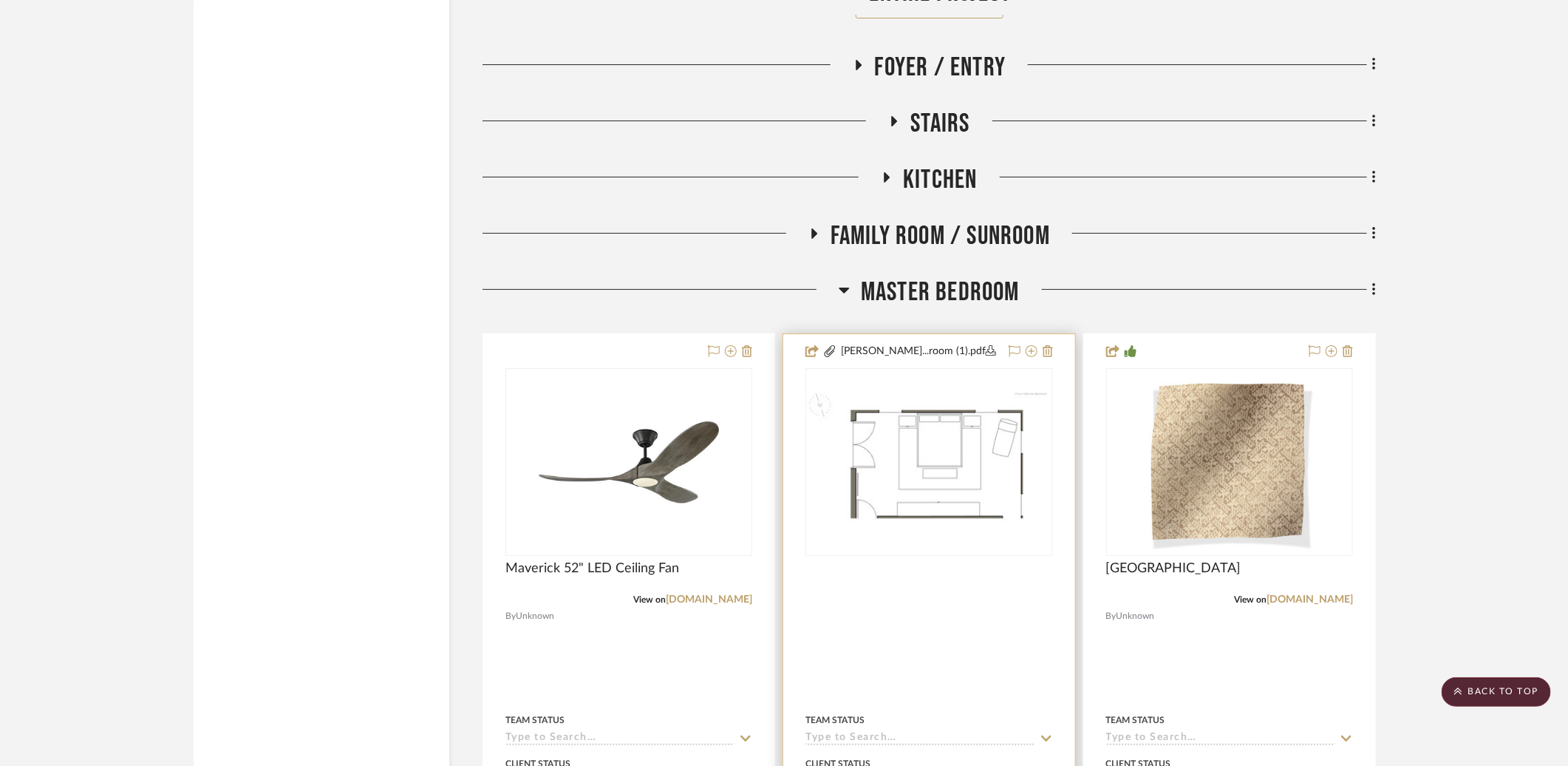 scroll, scrollTop: 6322, scrollLeft: 0, axis: vertical 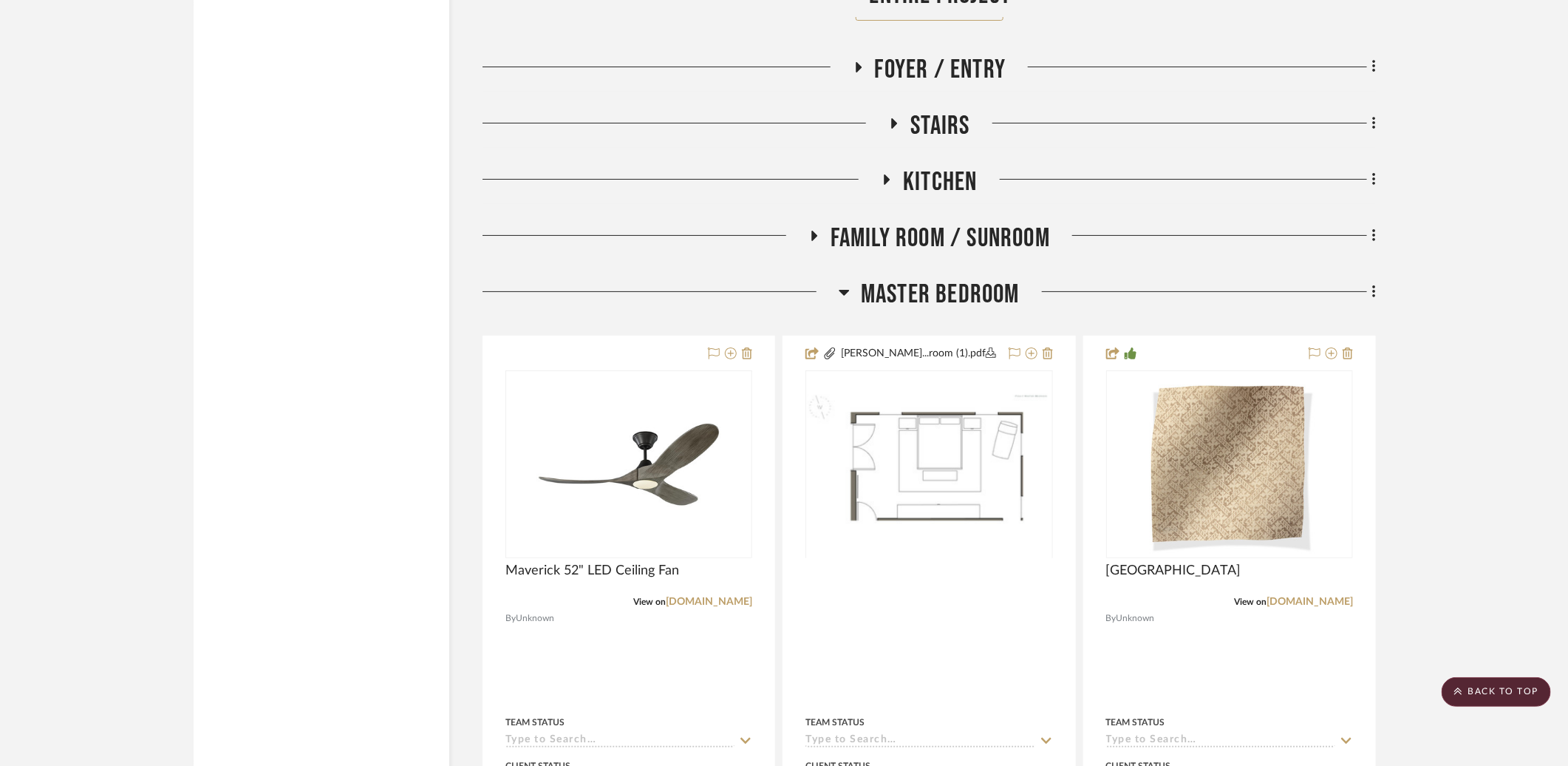 click on "Family Room / Sunroom" 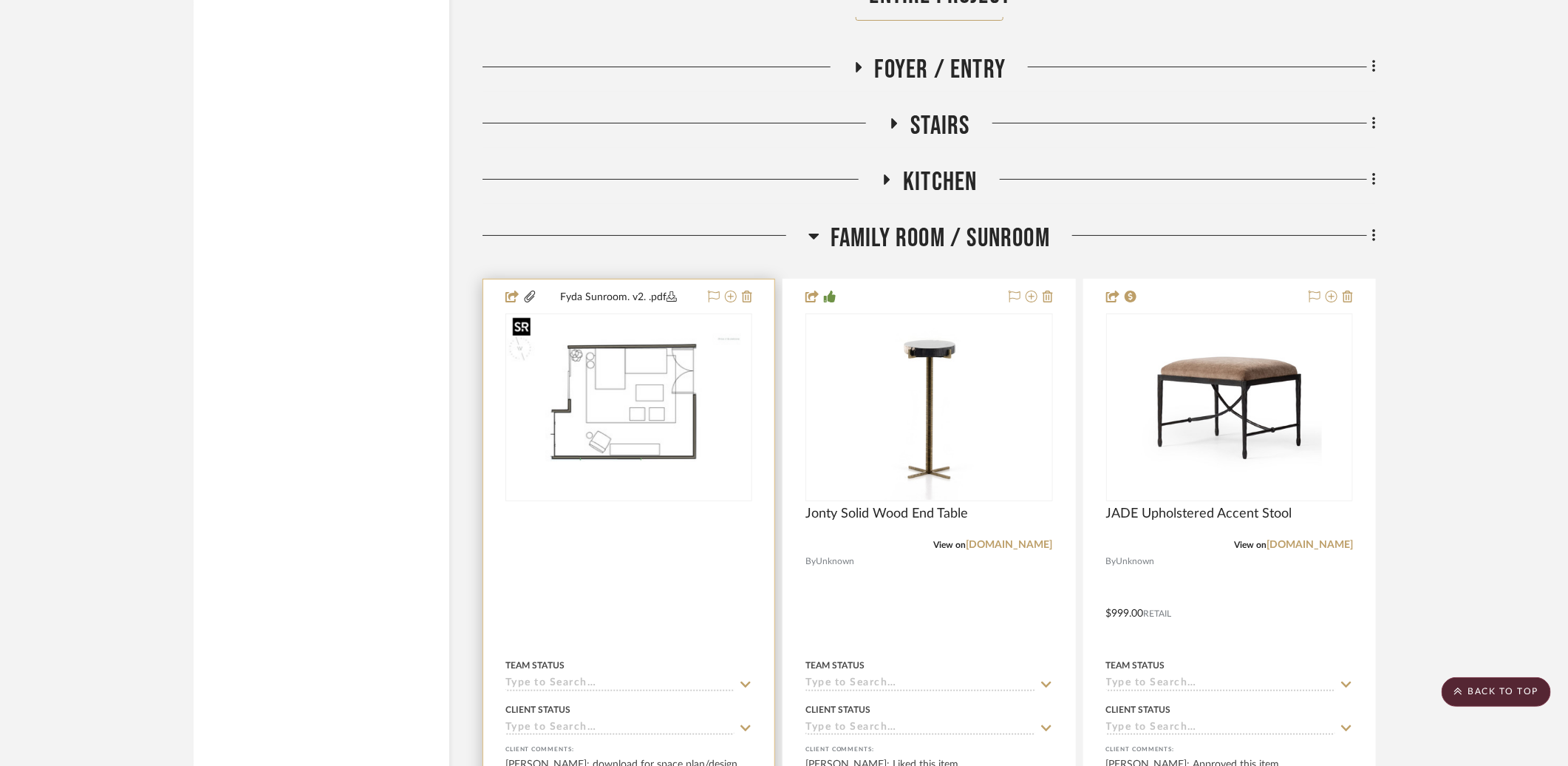 click at bounding box center [629, 407] 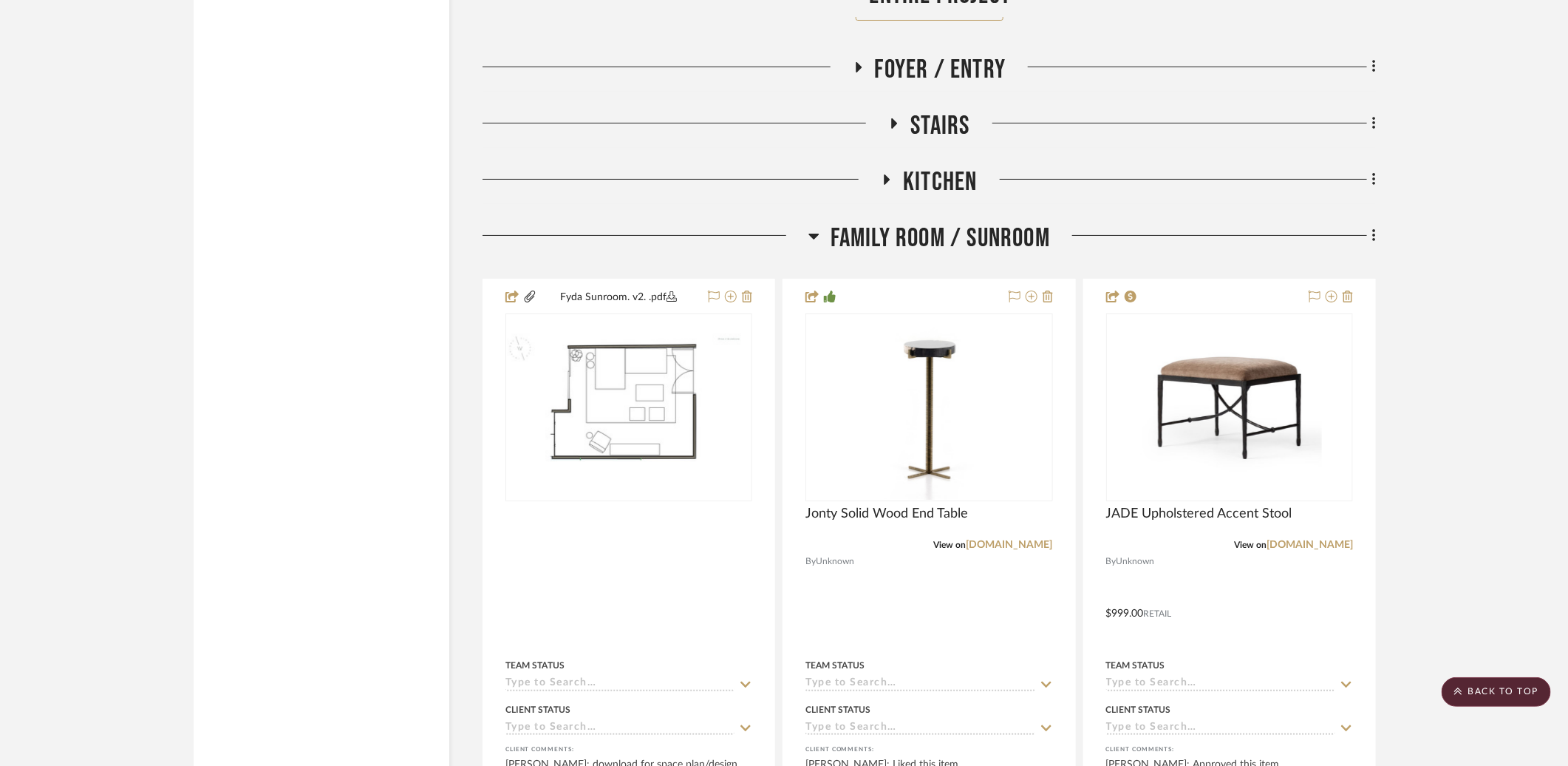 click on "SHOW ME  Project: FYDA - 655 City Park   Project Settings   + Add Room/Section   + Quick Add Items   Budget & Invoicing   Share with client   More tools  Filter by keyword, category or name prior to exporting to Excel or Bulk Actions Team Comments All Team Comments Team Comments in last day Team Comments in last week Flagged Shared with Client Vendor Statuses Vendor Order in Progress  (2)  Payment Paid in Full w/ Freight  (2)  Client Feedback Liked  (36)  Disliked  (20)  No Feedback  (20)  Approved Items  (36)  Client Comments All Client Comments Client Comments in last day Client Comments in last week Added To PO Category  Seating   (50)   Tables   (42)   Storage   (5)   Beds    (1)   Lighting   (37)   Art   (30)   Outdoor   (5)   Rugs   (5)   Window Coverings   (5)   Accessories    (4)   Bedding   (4)   Mirrors   (4)   Bath   (3)   Fabric & Textiles   (3)   Architectural Elements   (1)   Architectural Finishes   (1)  Brand Alice lane  (2)  Anthropologie  (2)  Arhaus  (9)  Boll & Branch  (3)   (1)   (1)  0" 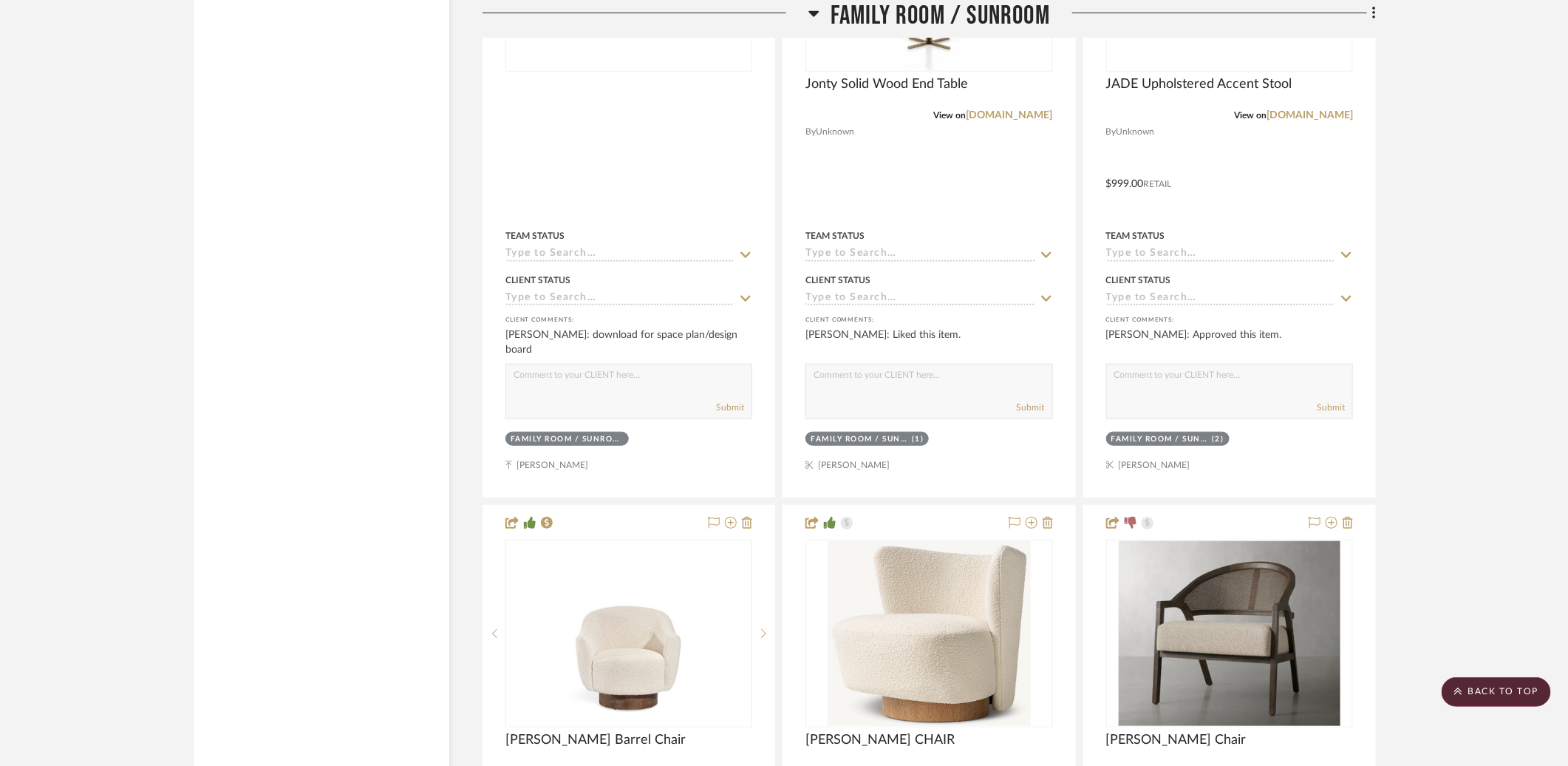 scroll, scrollTop: 6732, scrollLeft: 0, axis: vertical 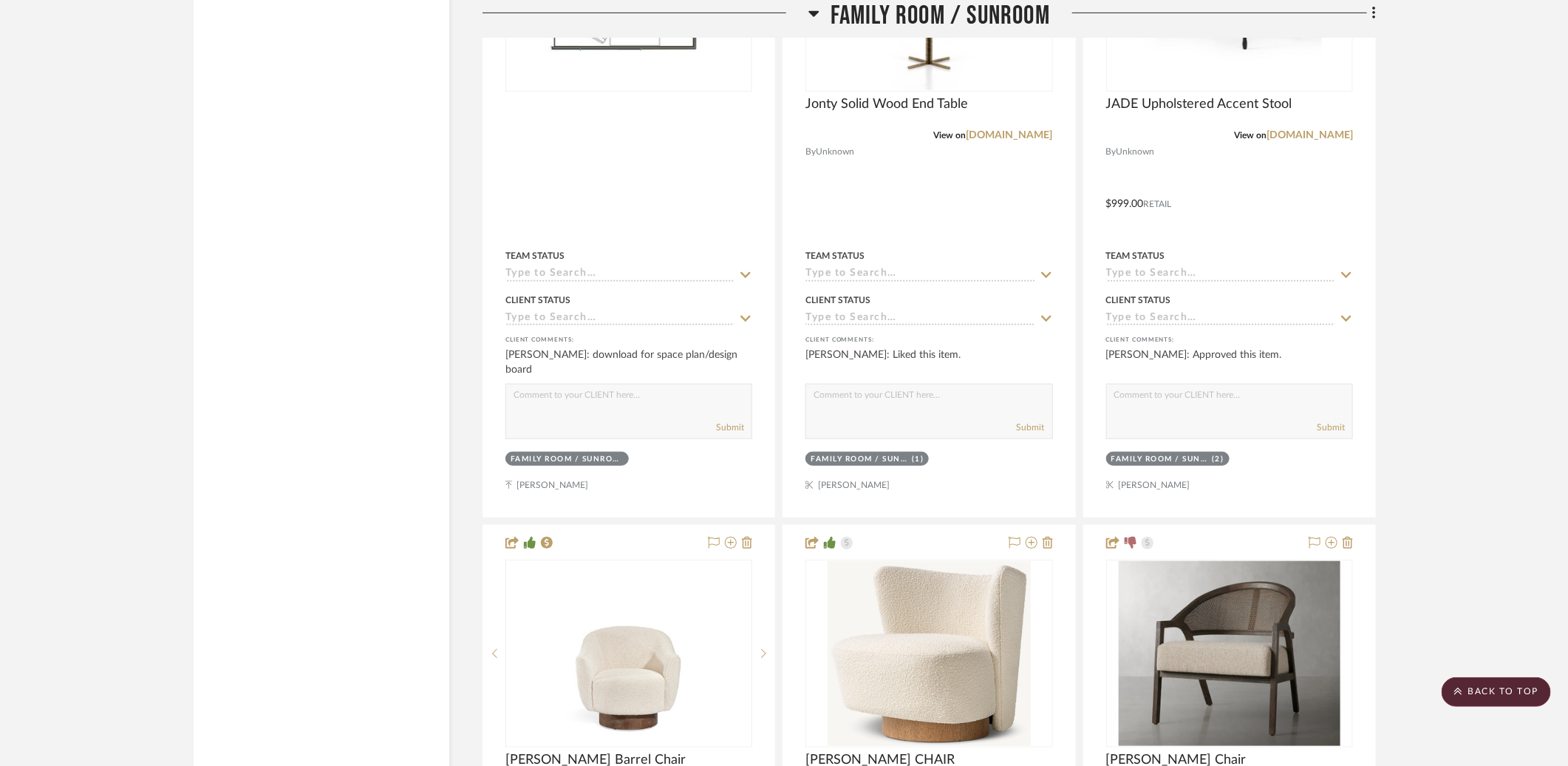click on "Family Room / Sunroom" 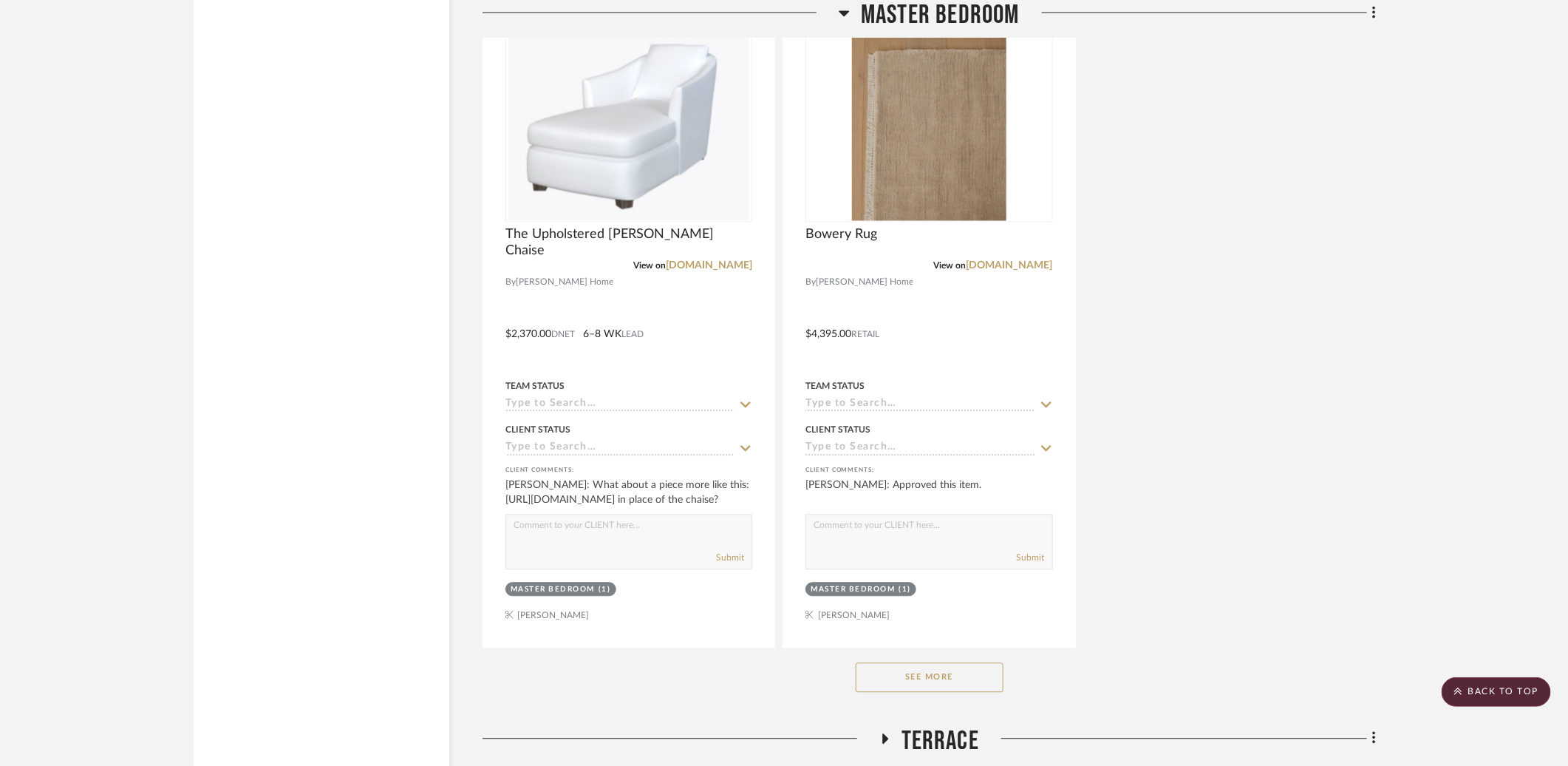 scroll, scrollTop: 7970, scrollLeft: 0, axis: vertical 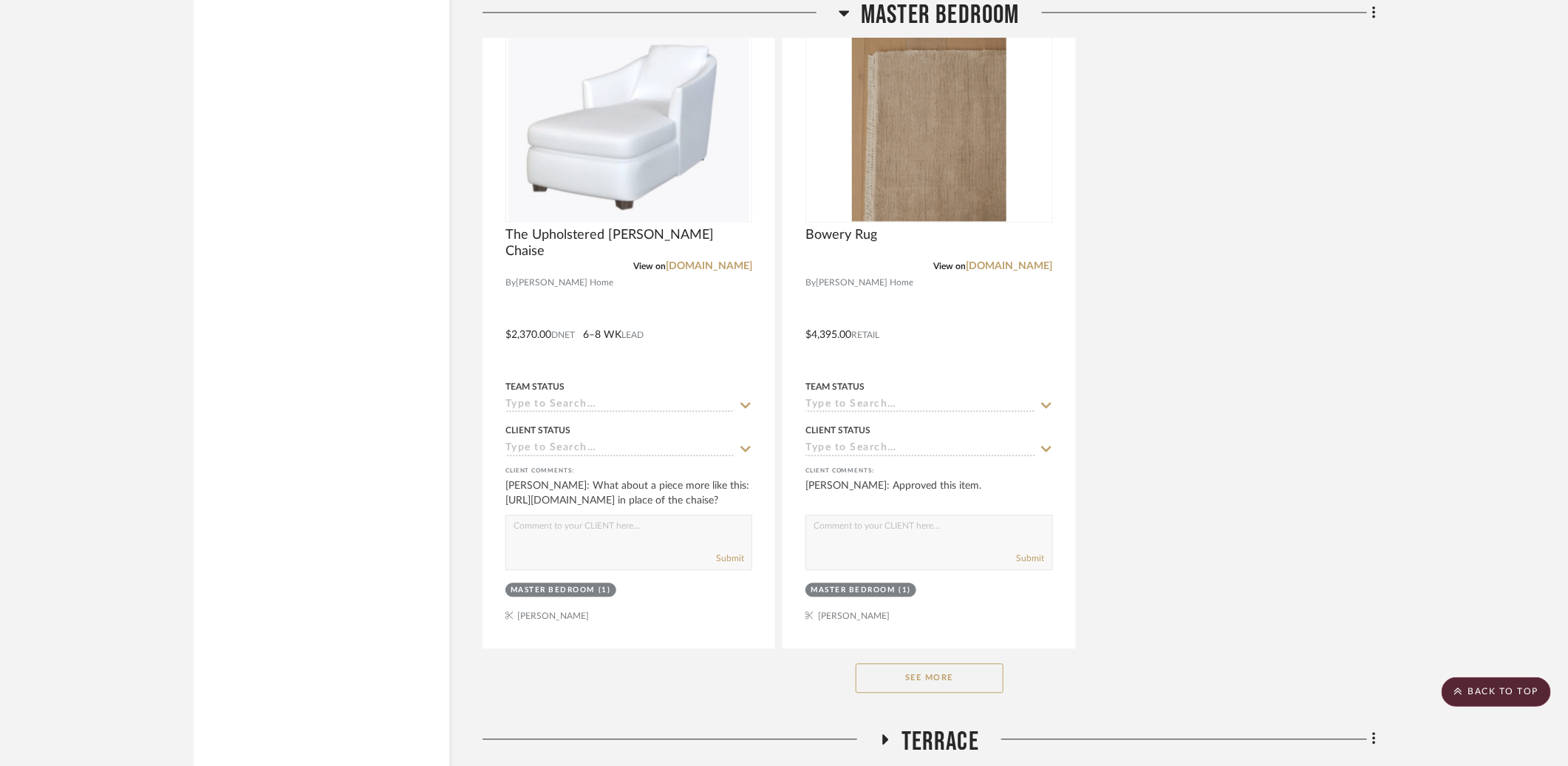 click on "See More" 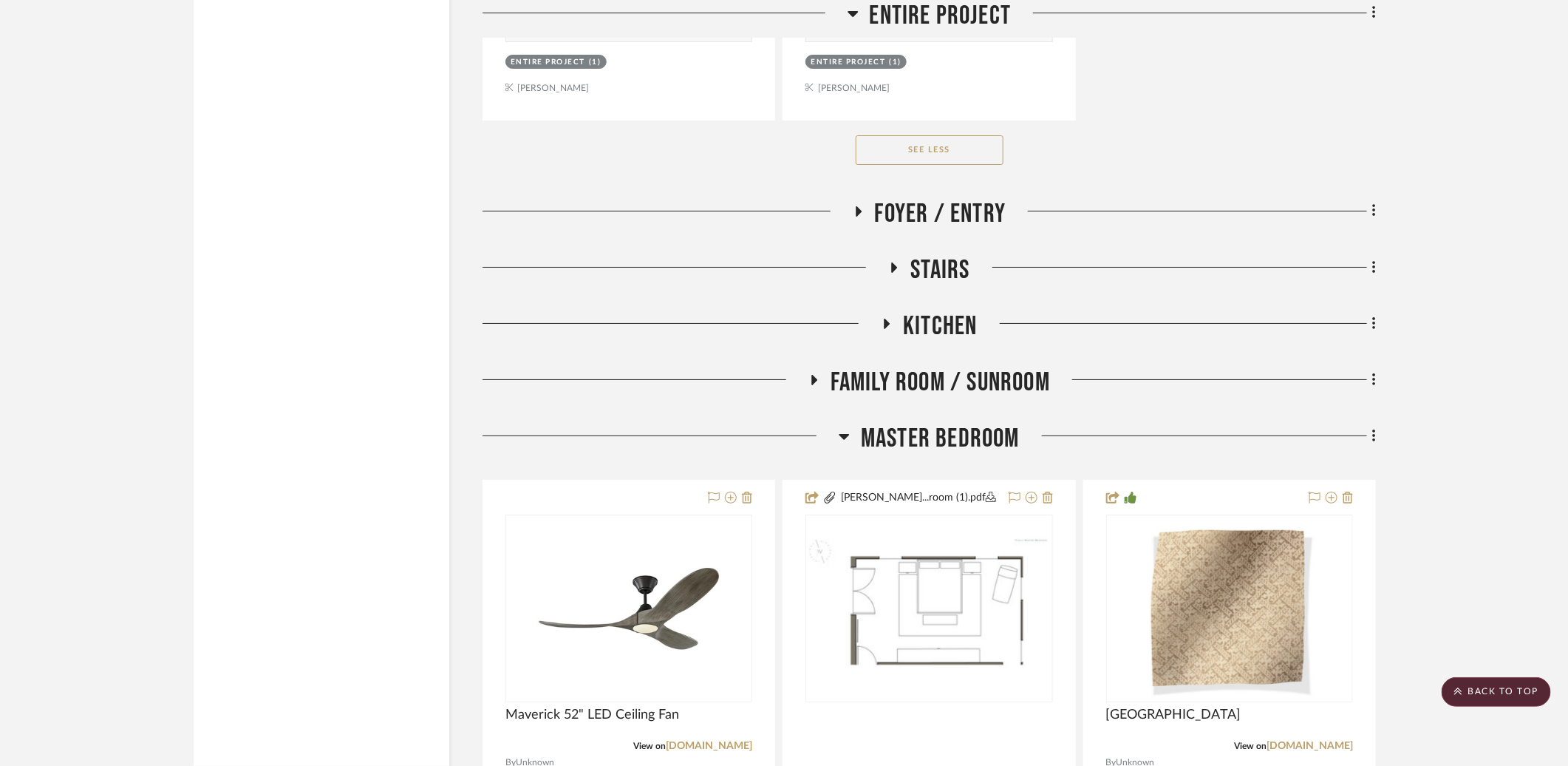 scroll, scrollTop: 6351, scrollLeft: 0, axis: vertical 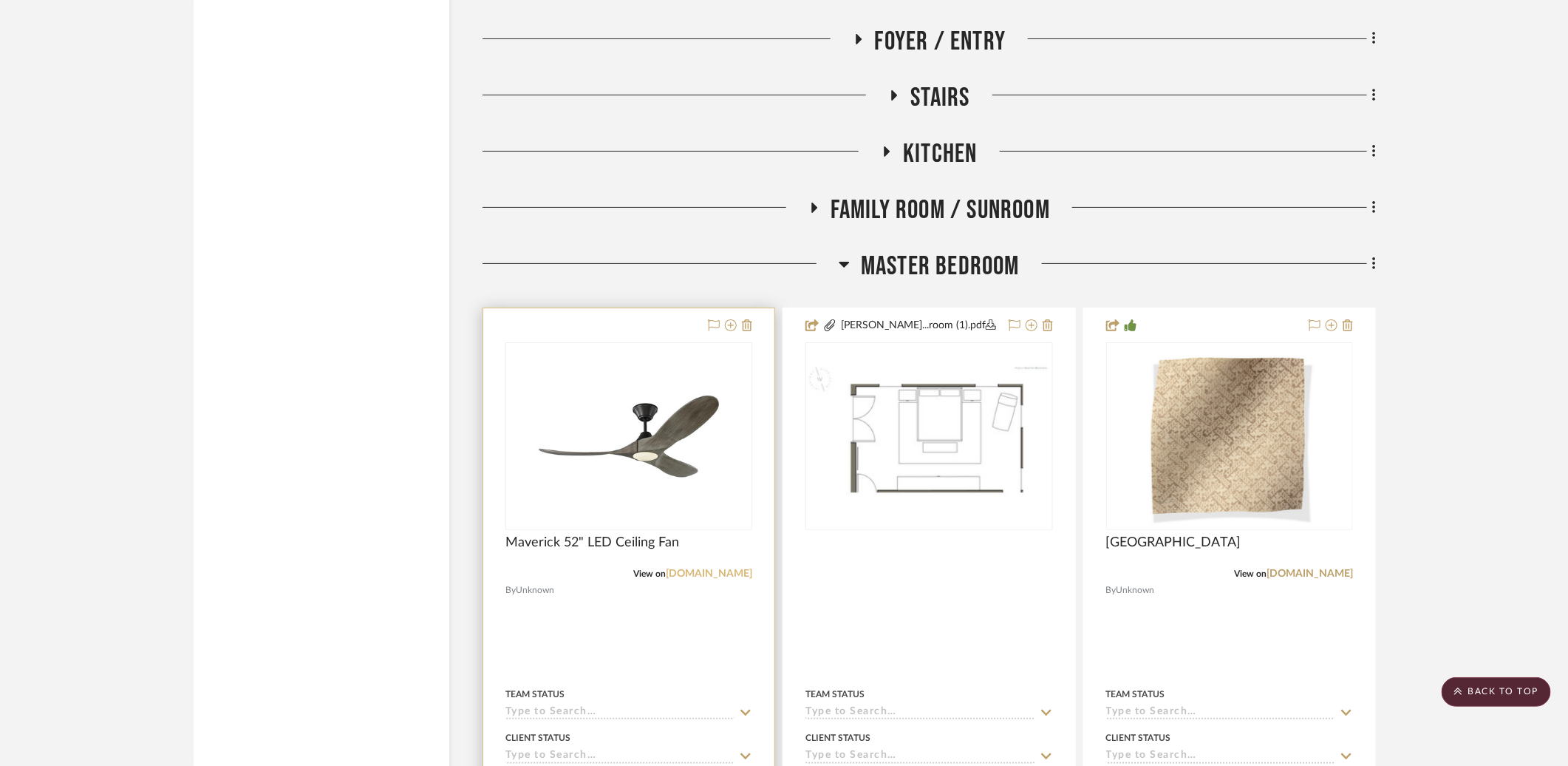 click on "[DOMAIN_NAME]" at bounding box center [709, 574] 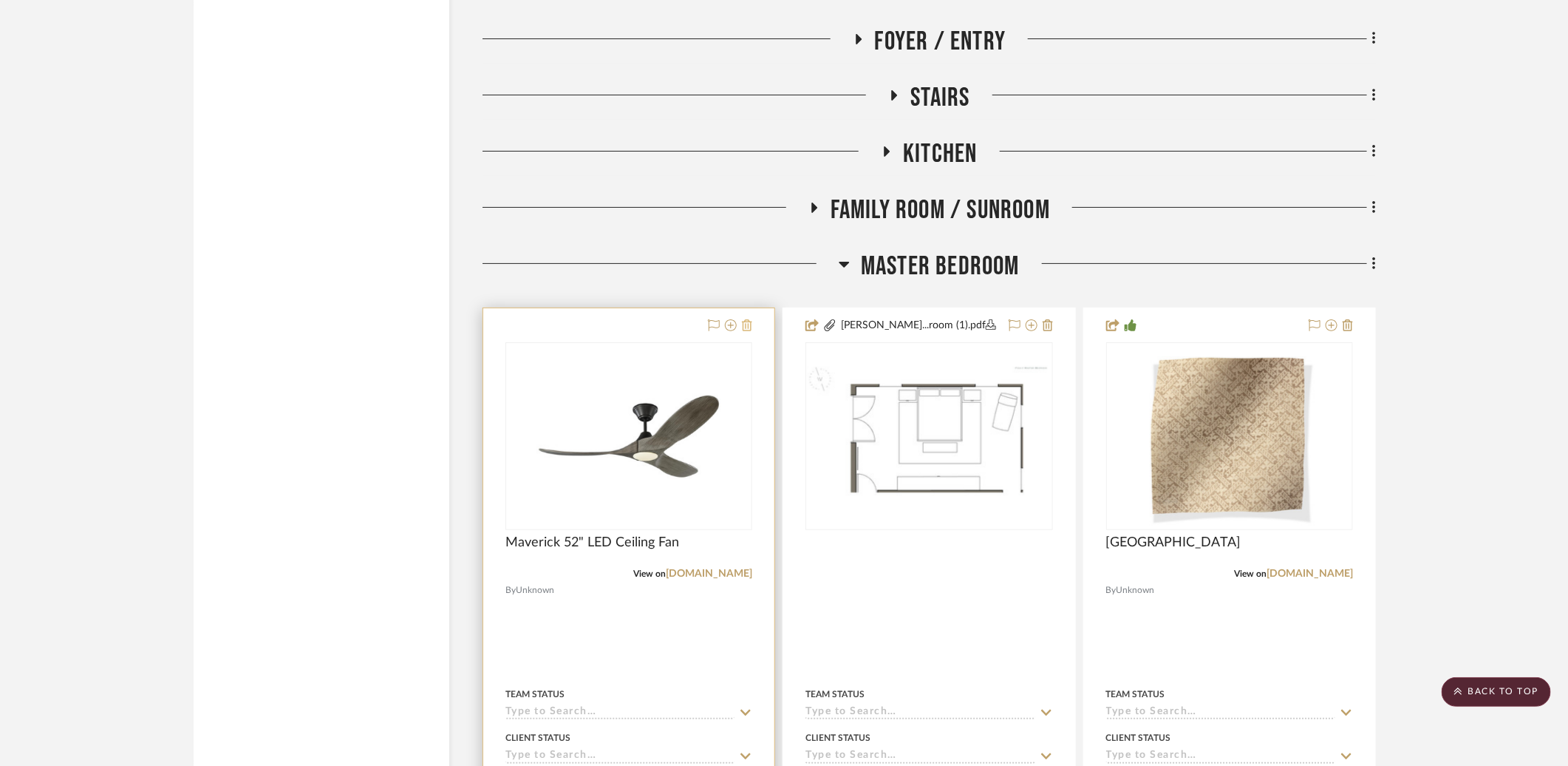 click 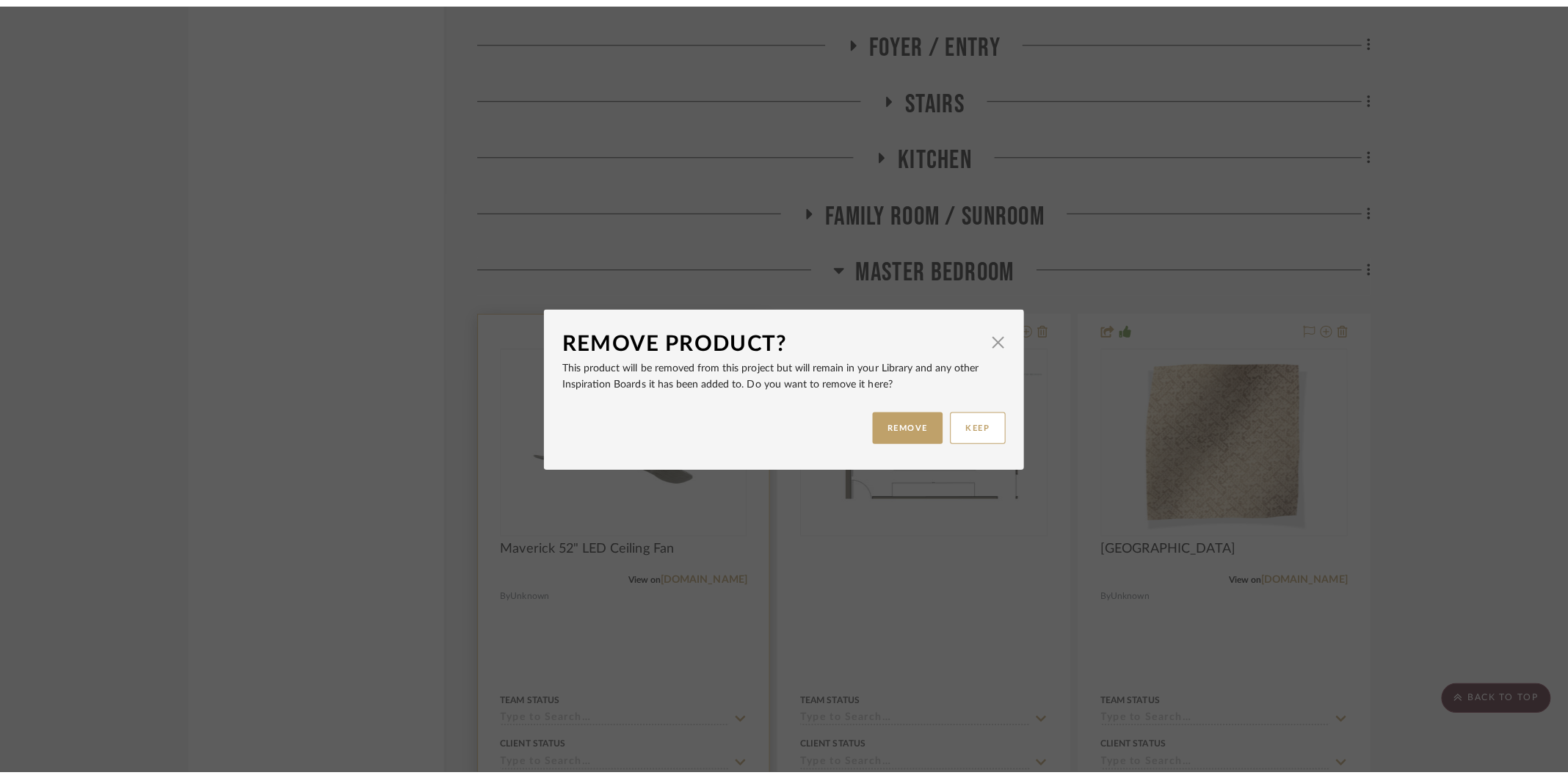 scroll, scrollTop: 0, scrollLeft: 0, axis: both 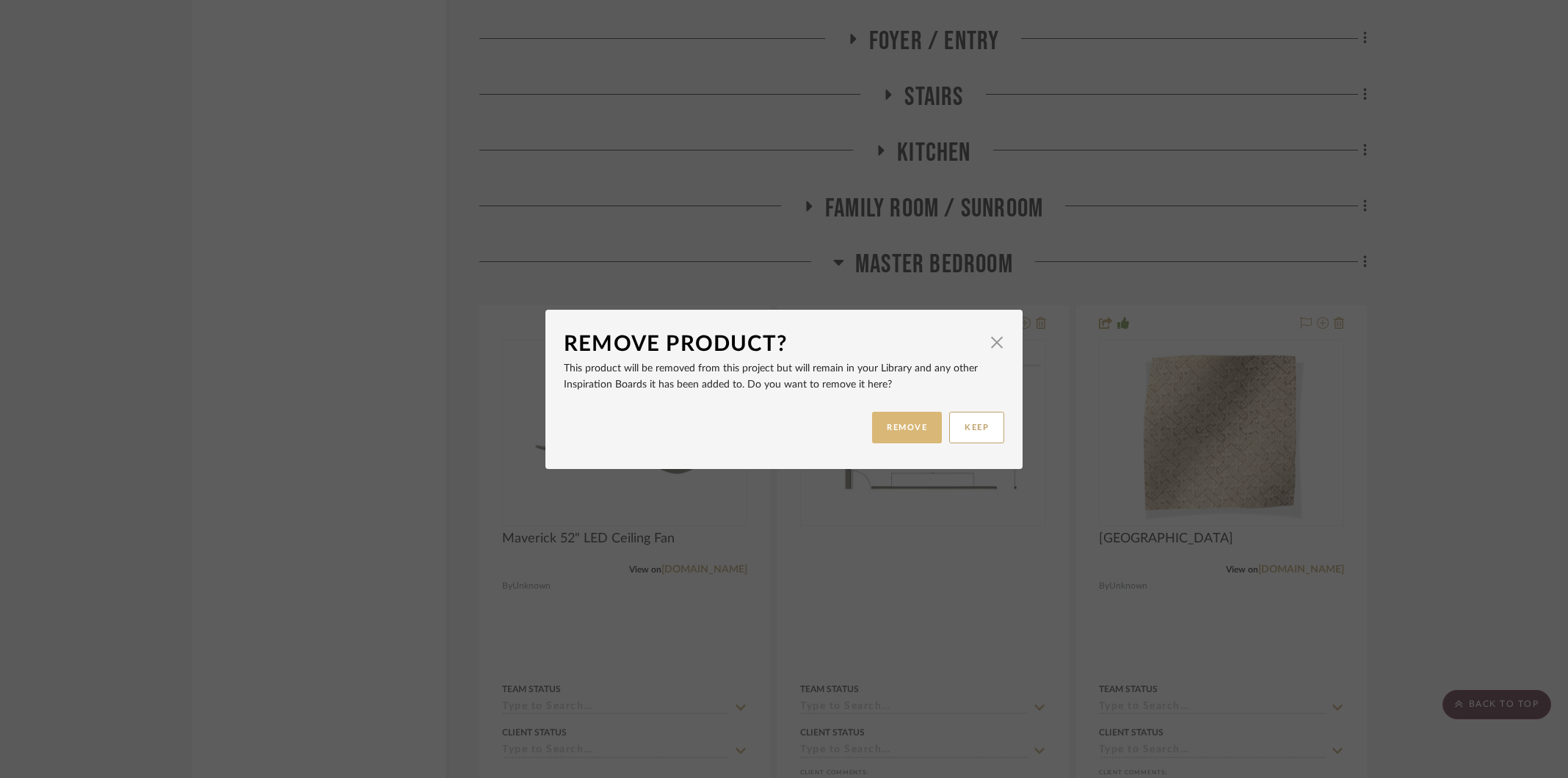 click on "REMOVE" at bounding box center (907, 427) 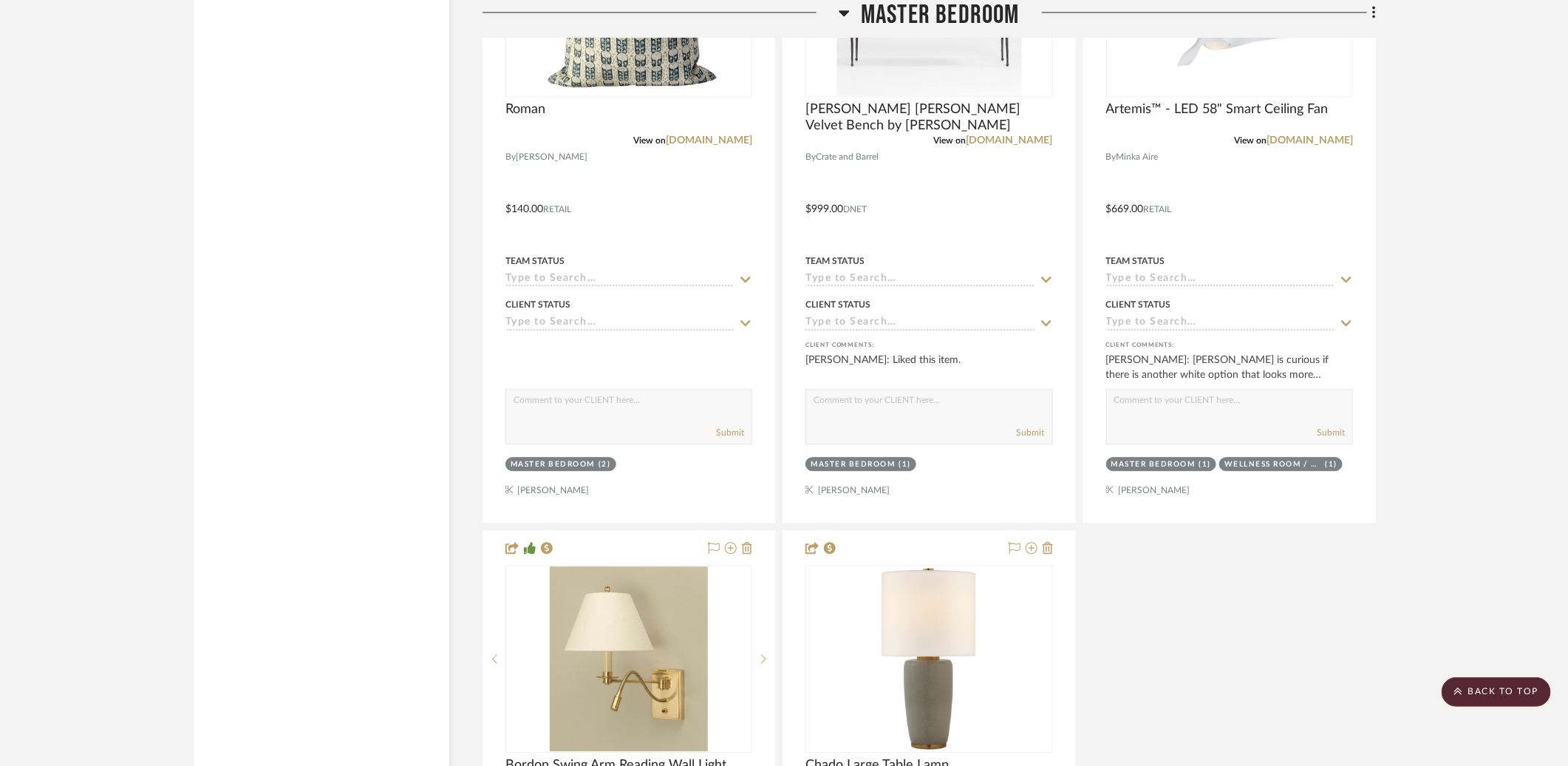 scroll, scrollTop: 11644, scrollLeft: 0, axis: vertical 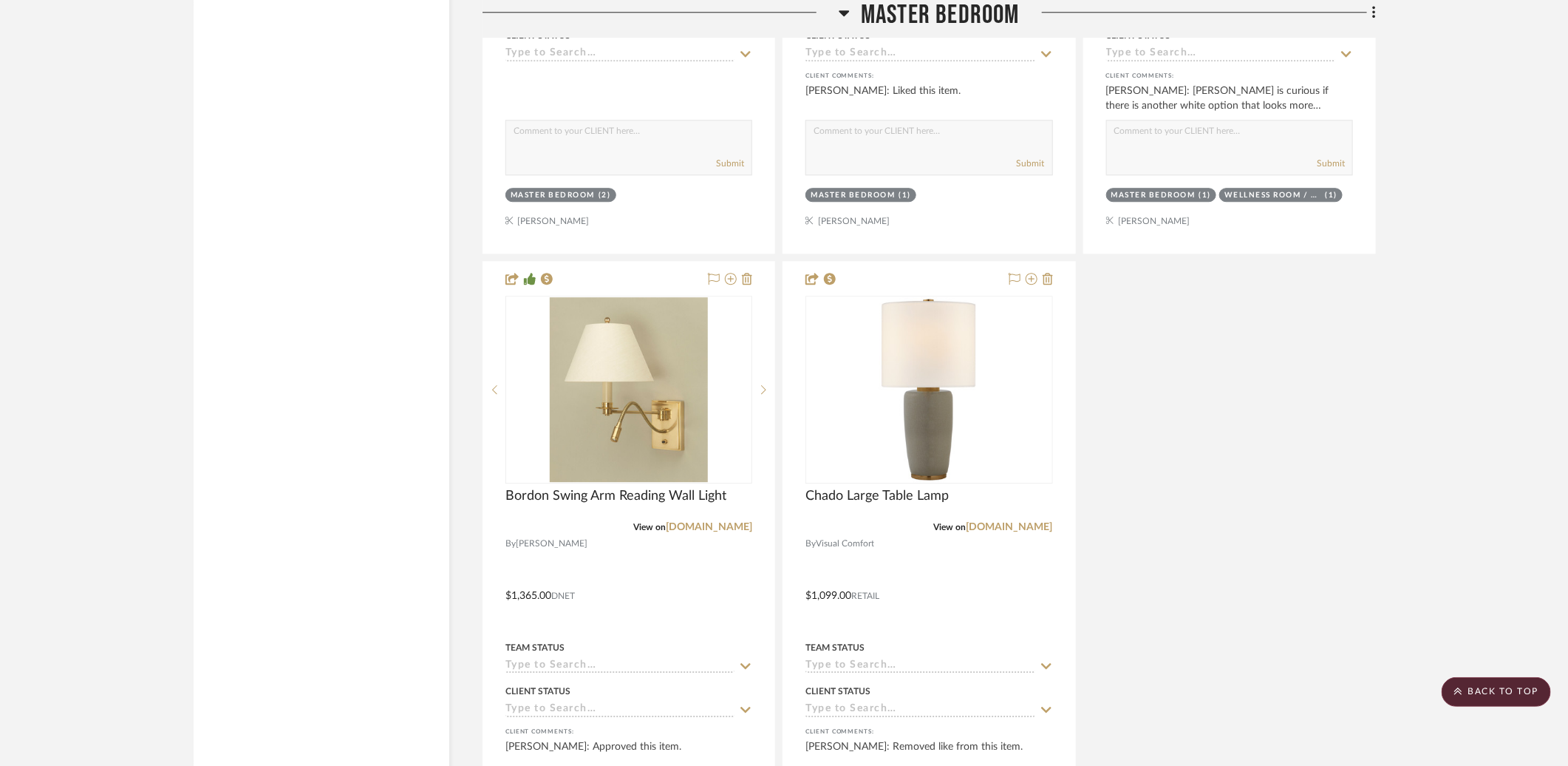 click on "Master Bedroom" 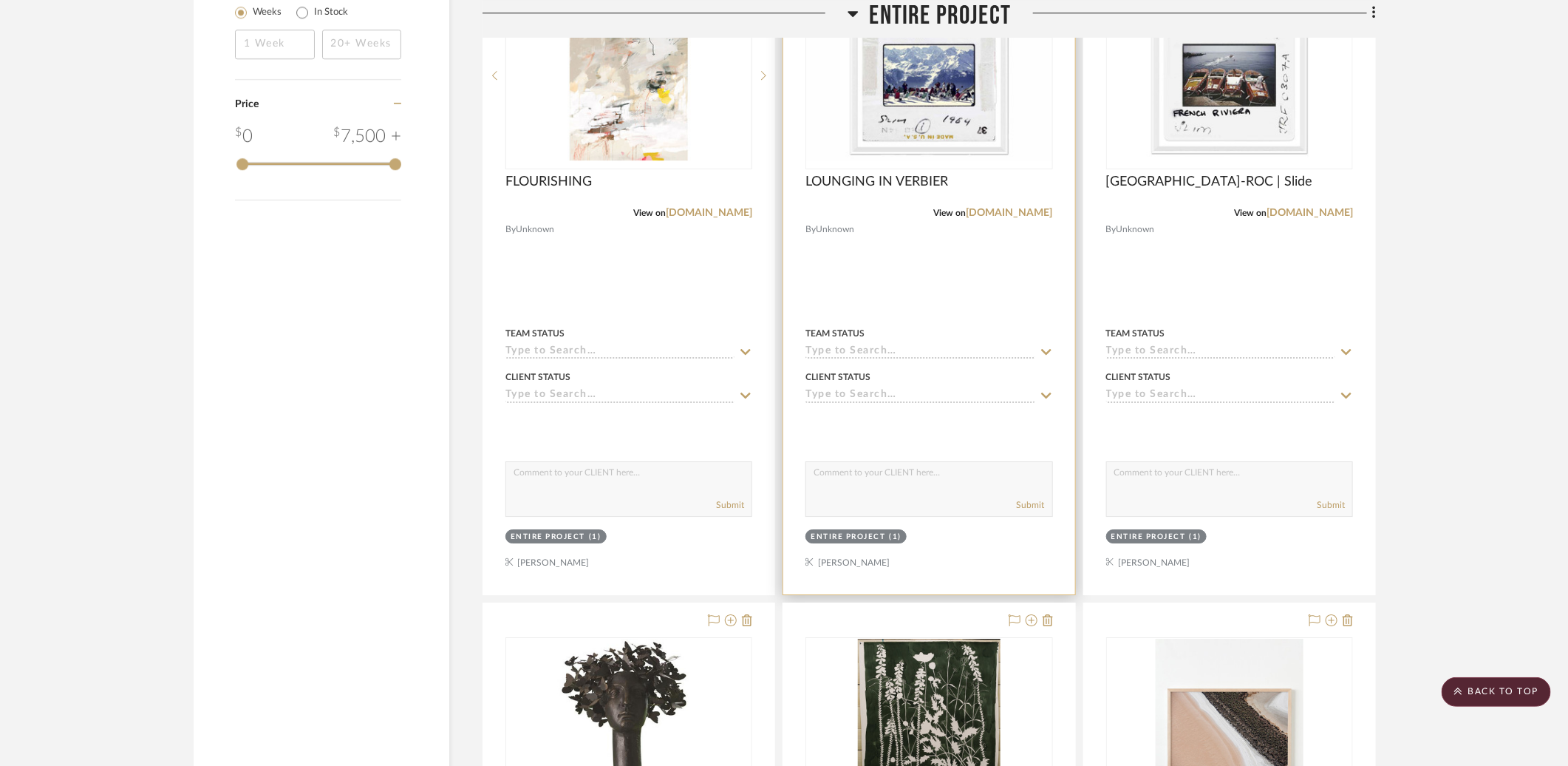 scroll, scrollTop: 2409, scrollLeft: 0, axis: vertical 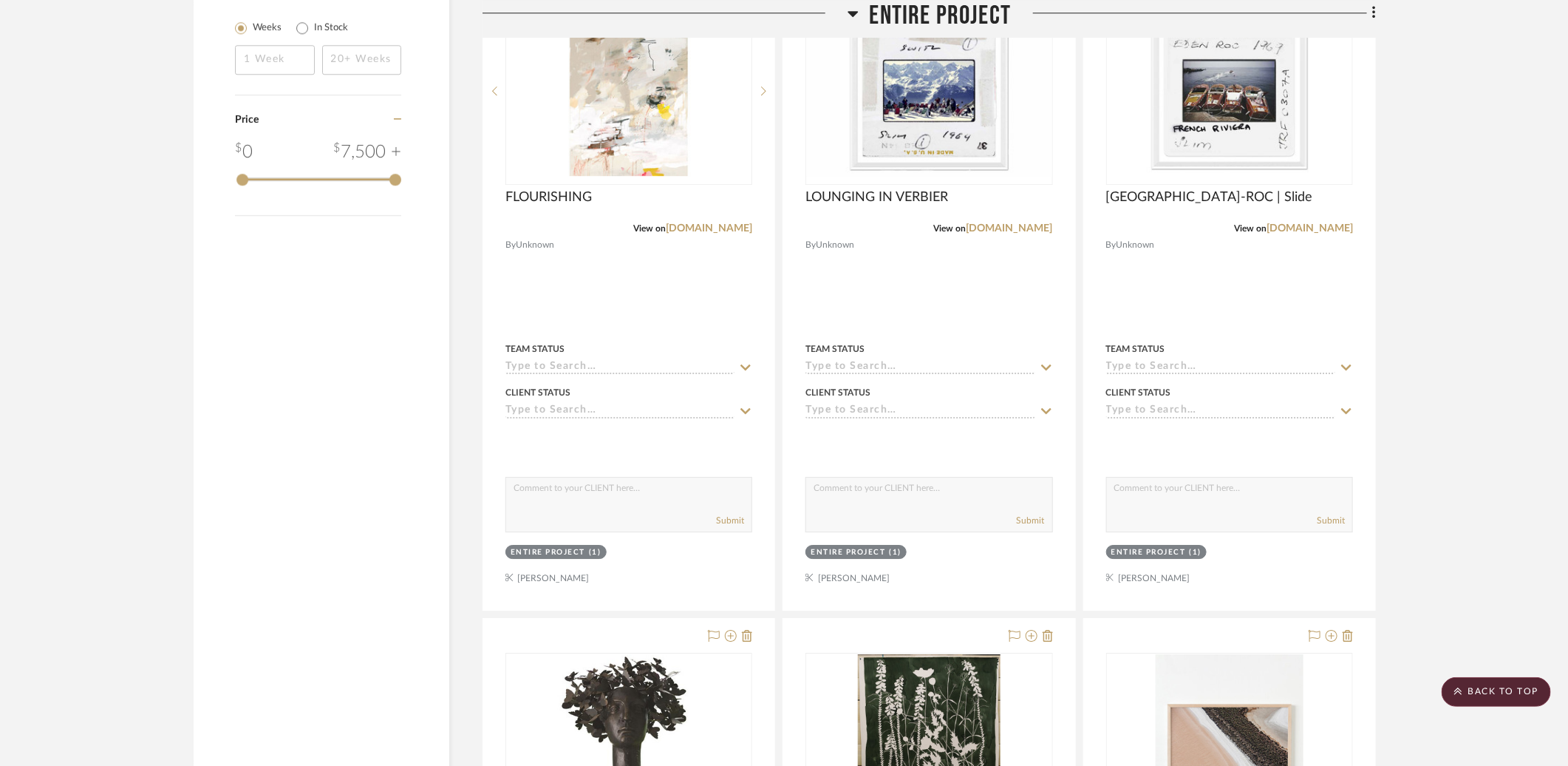 click on "Entire Project" 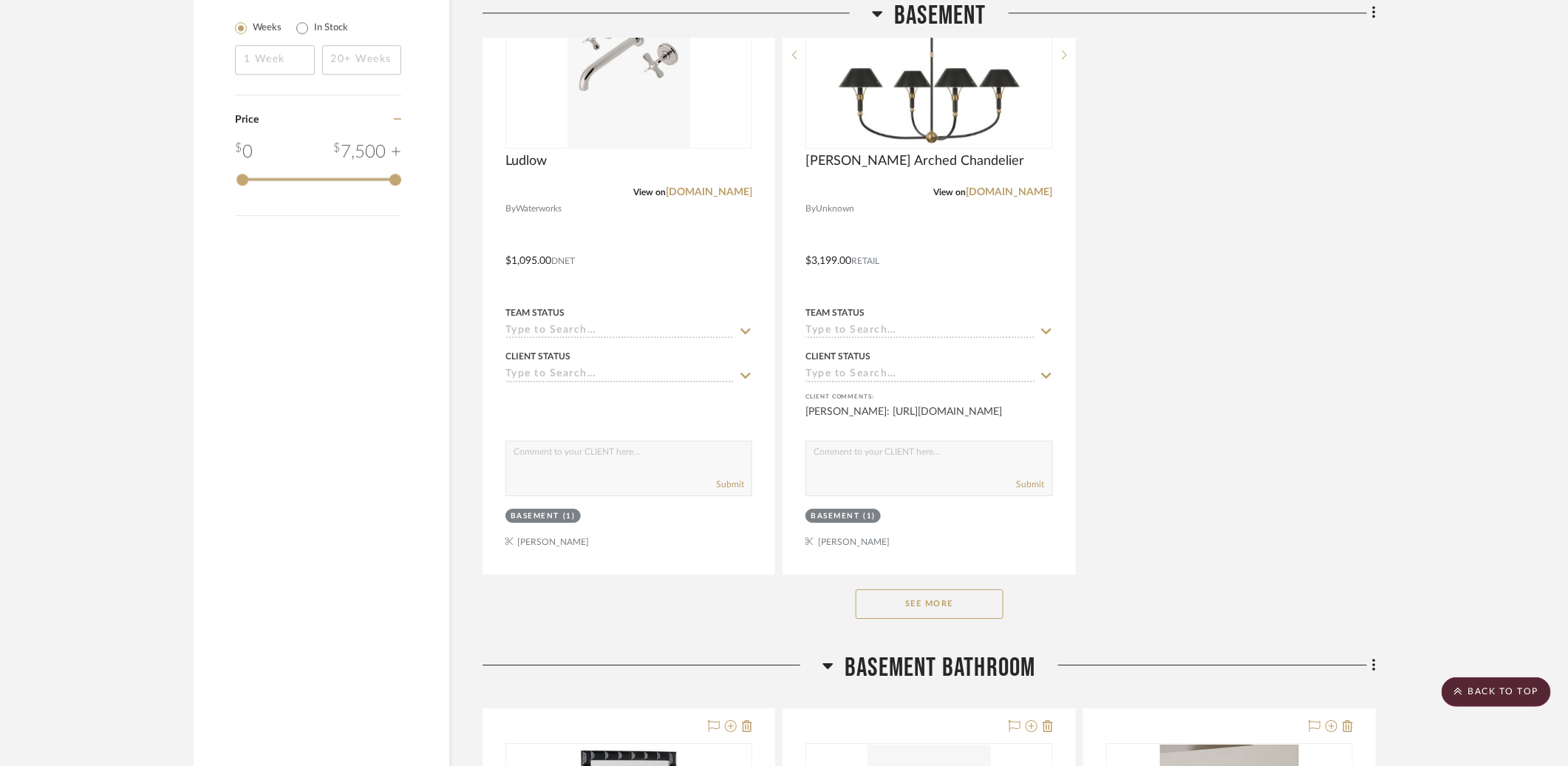 scroll, scrollTop: 0, scrollLeft: 0, axis: both 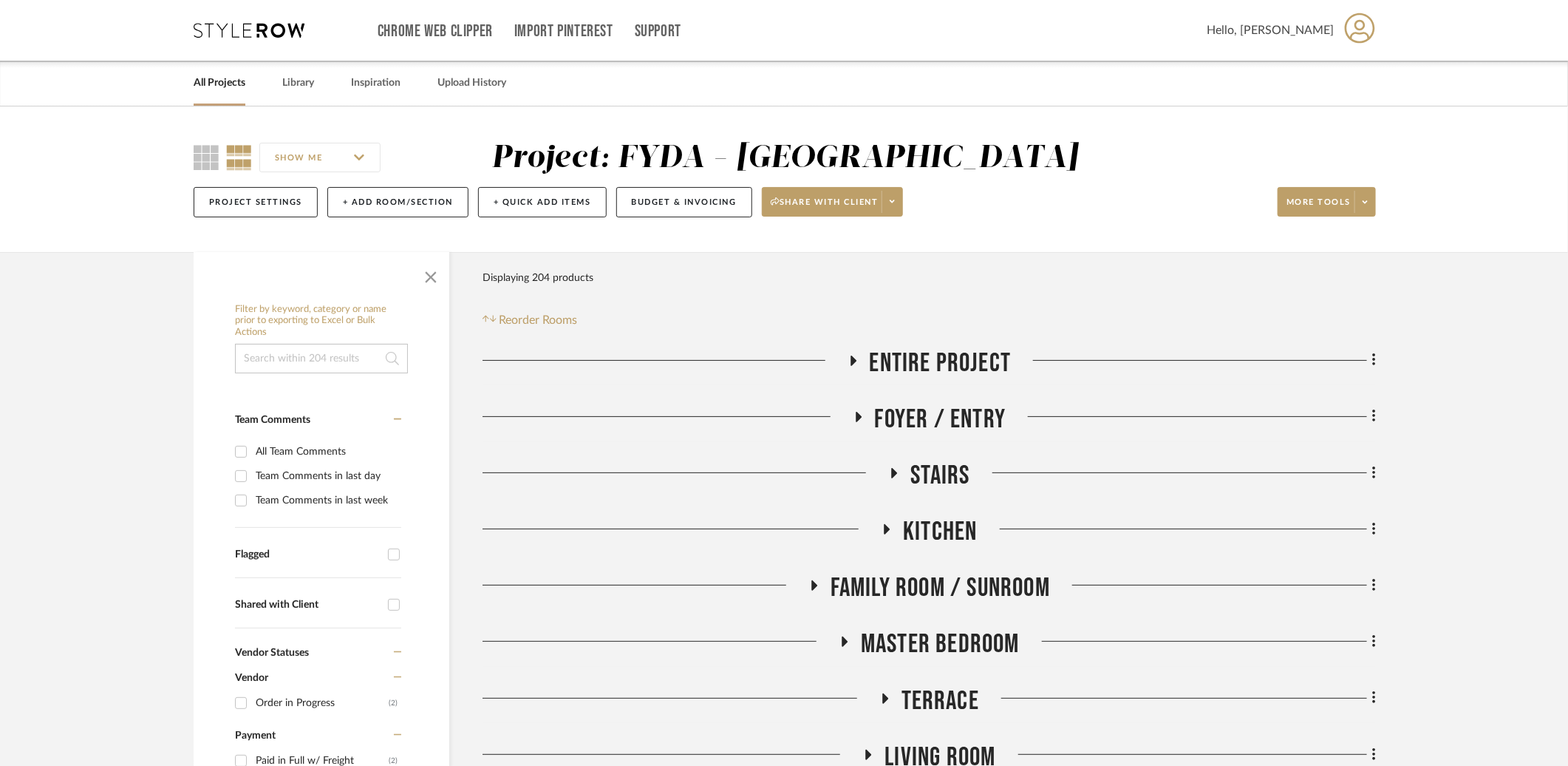 click on "Master Bedroom" 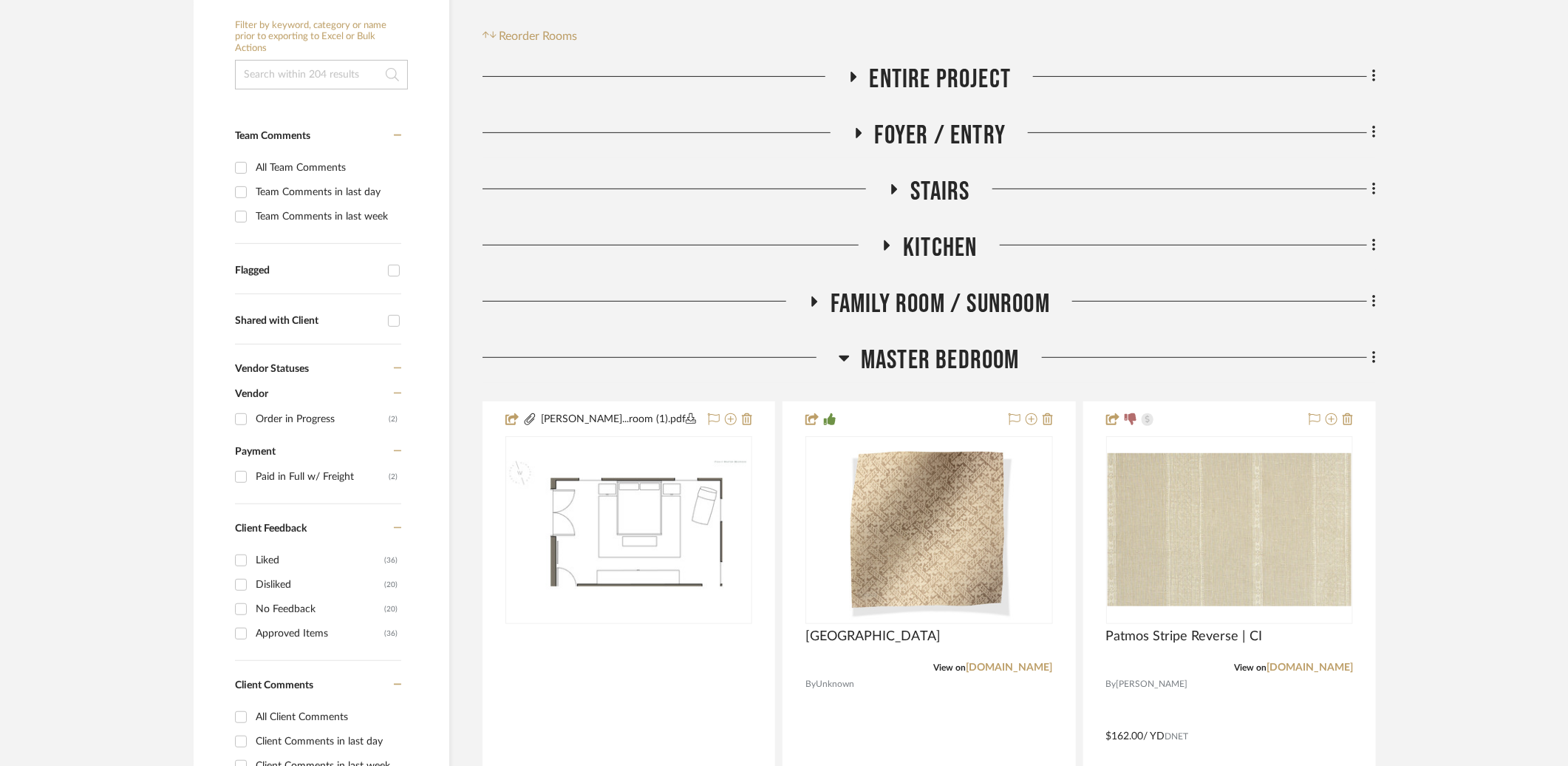 scroll, scrollTop: 282, scrollLeft: 0, axis: vertical 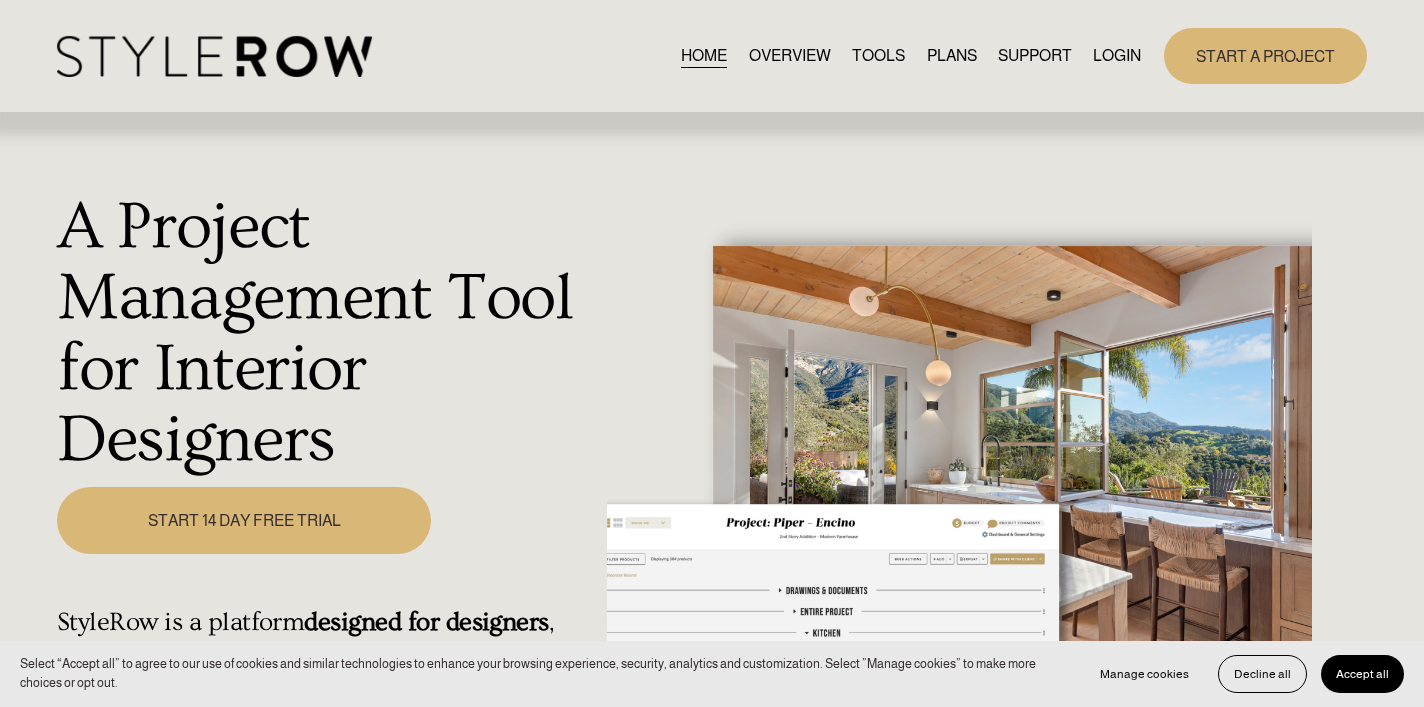 click on "LOGIN" at bounding box center [1117, 56] 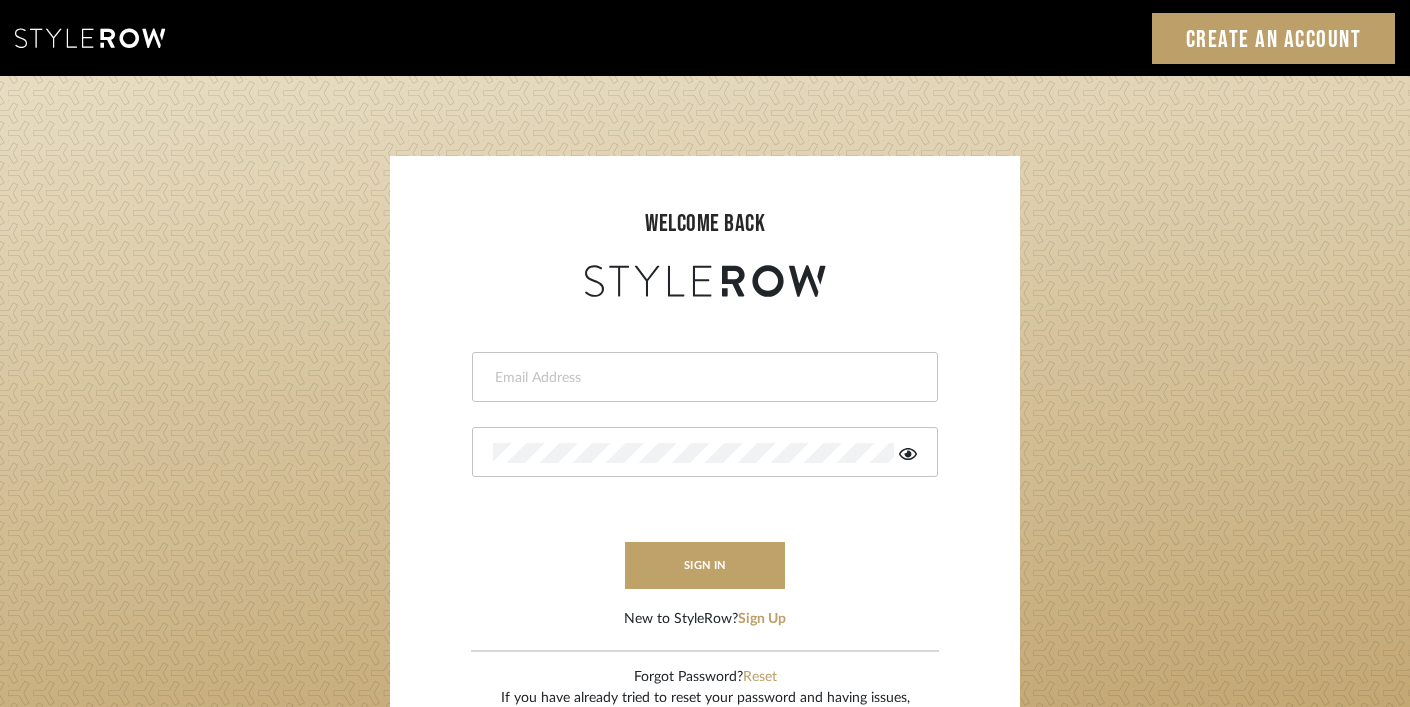 scroll, scrollTop: 0, scrollLeft: 0, axis: both 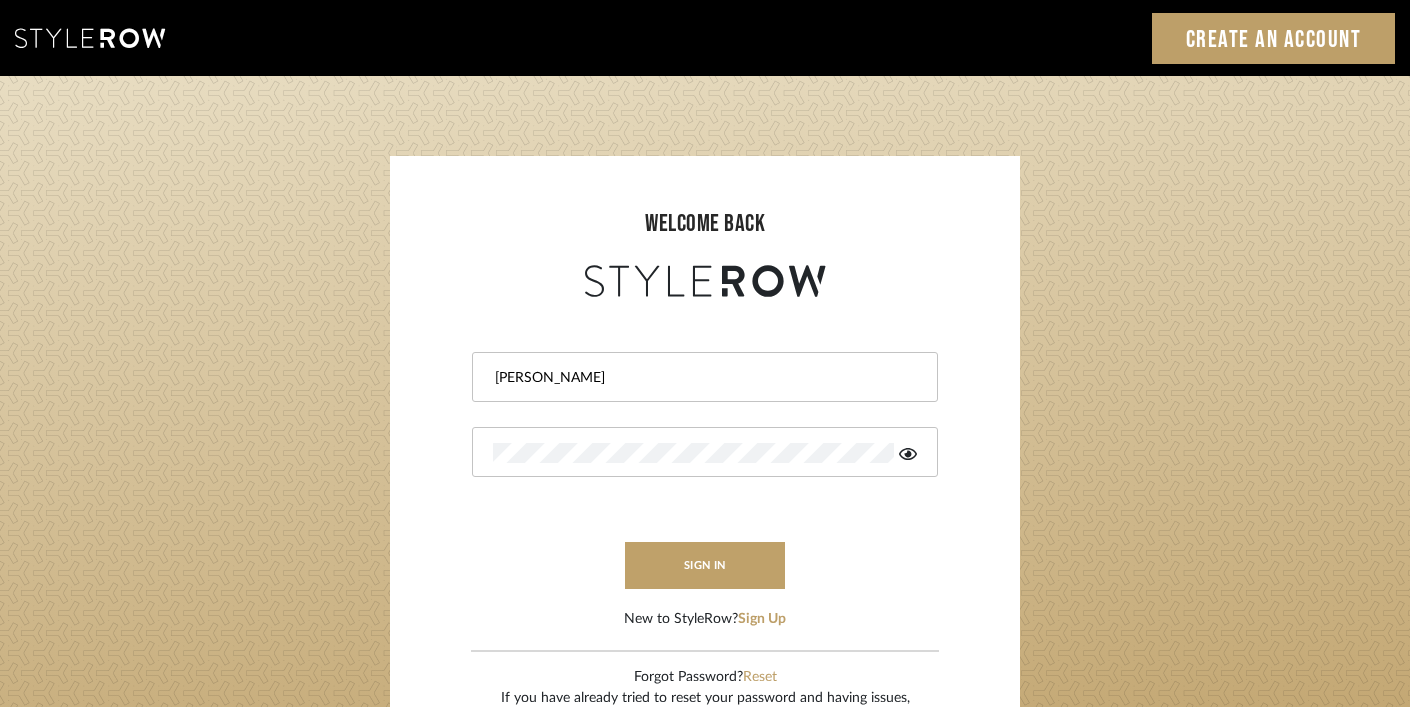 type on "ashley@winnieandcointeriors.com" 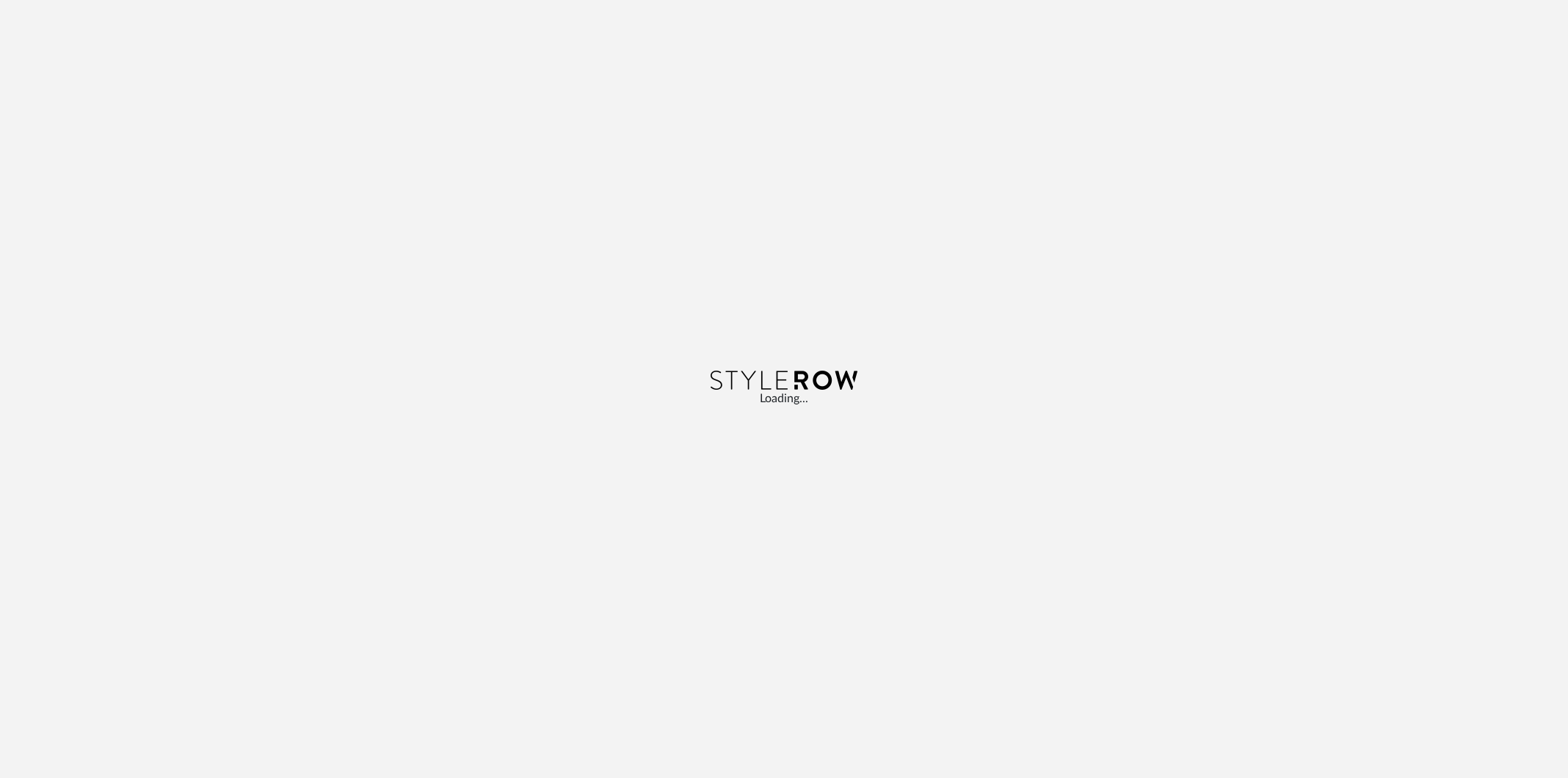scroll, scrollTop: 0, scrollLeft: 0, axis: both 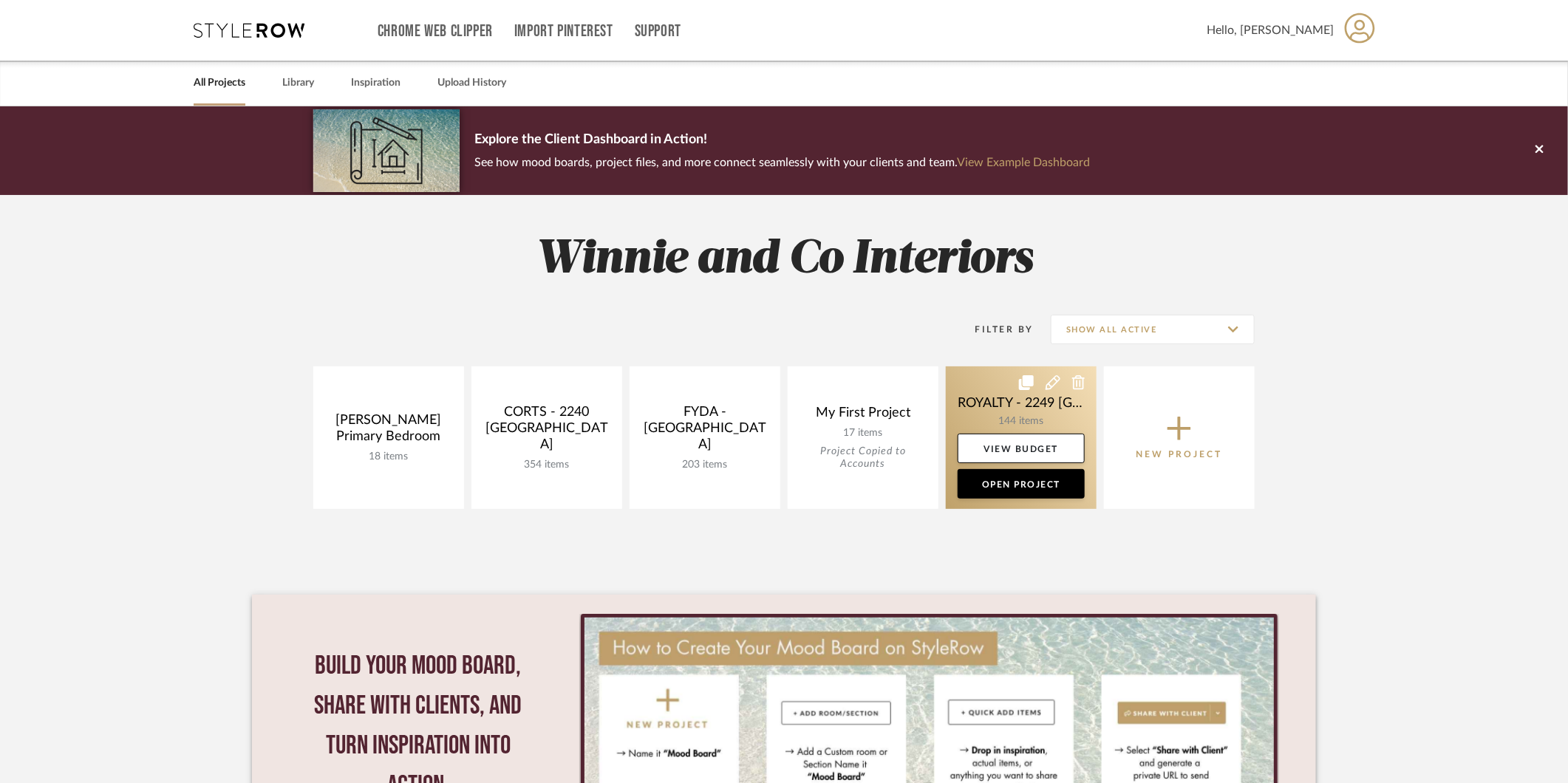 click 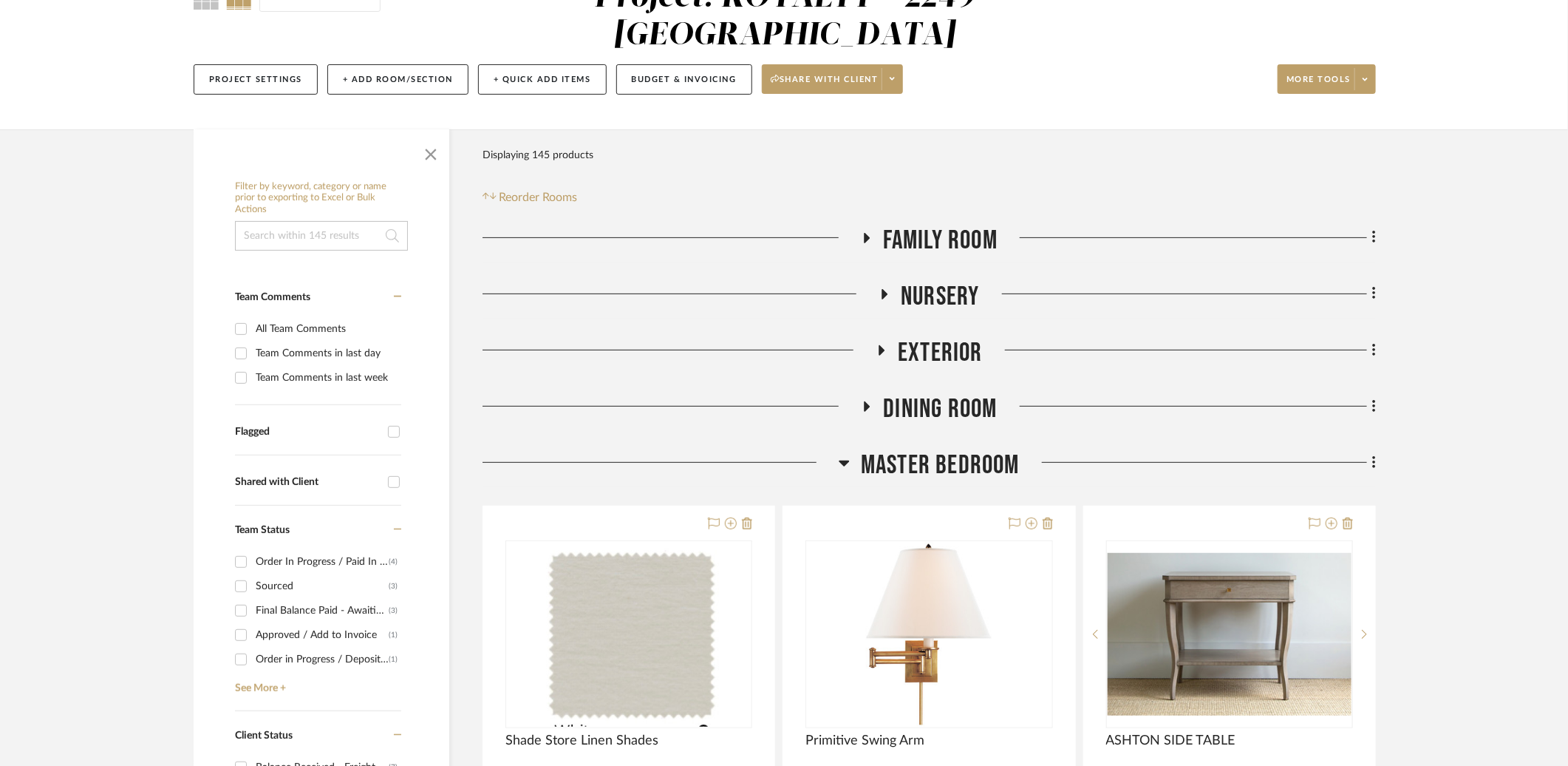 scroll, scrollTop: 218, scrollLeft: 0, axis: vertical 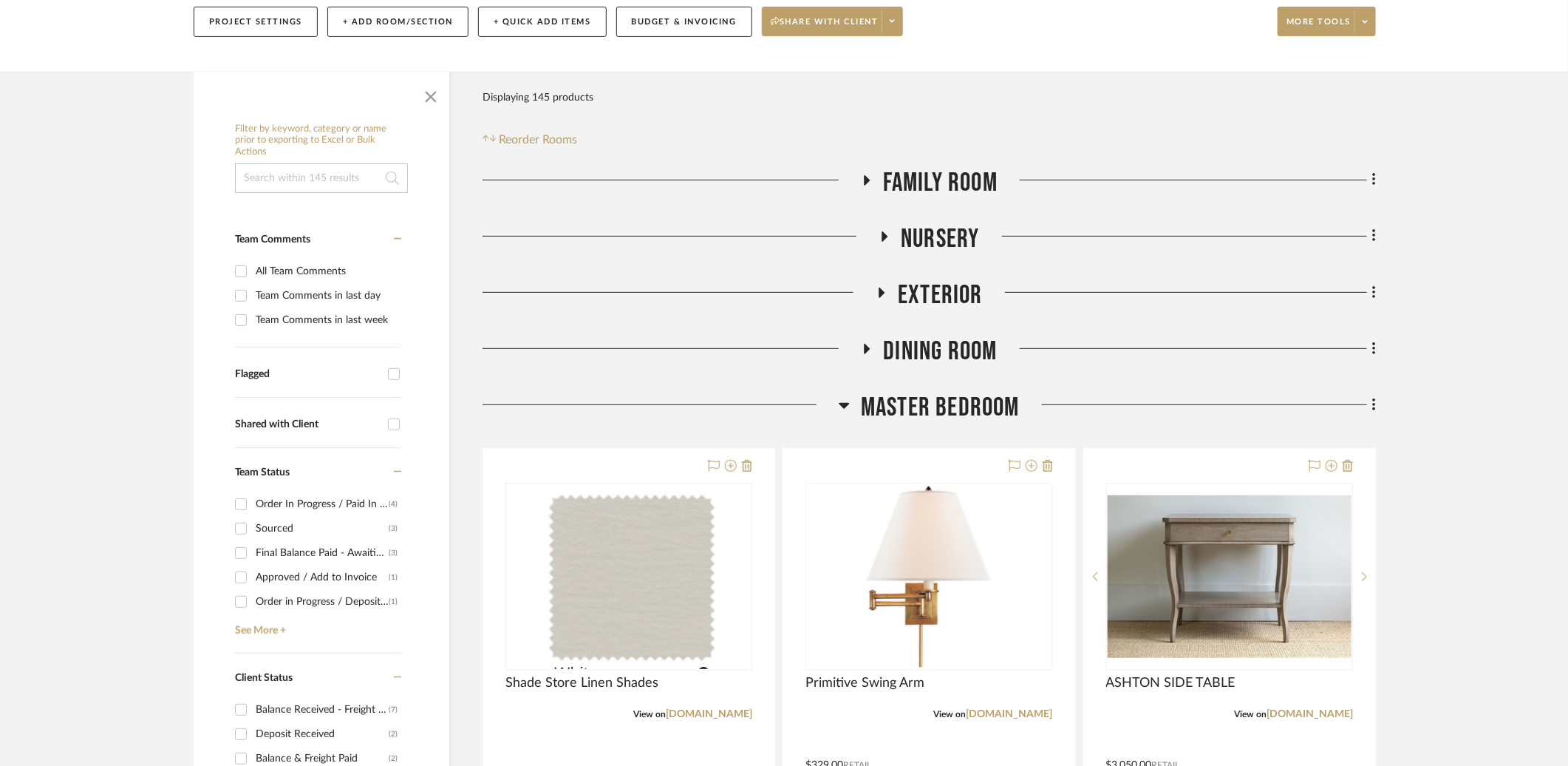 click on "Master Bedroom" 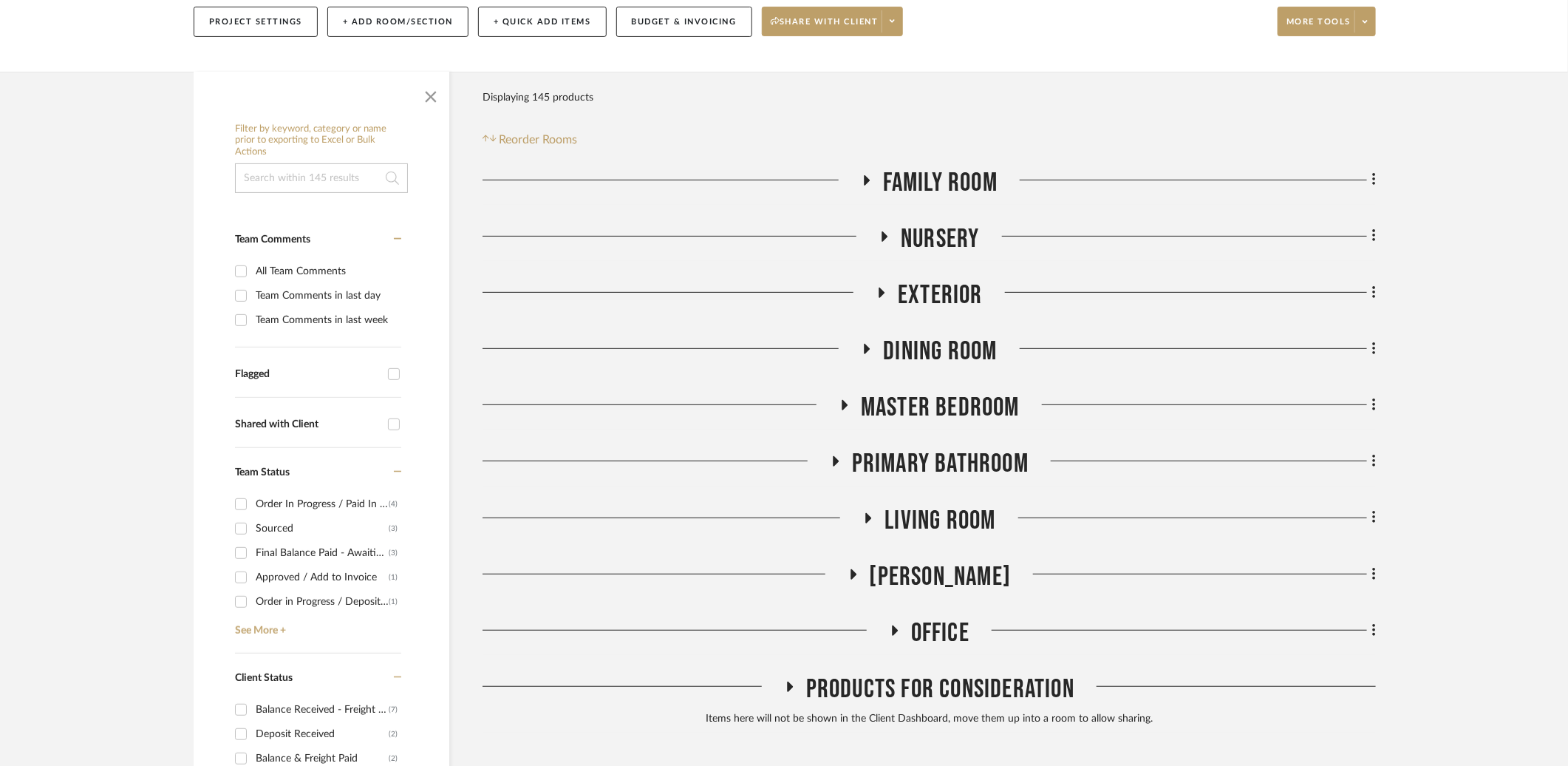 click on "Office" 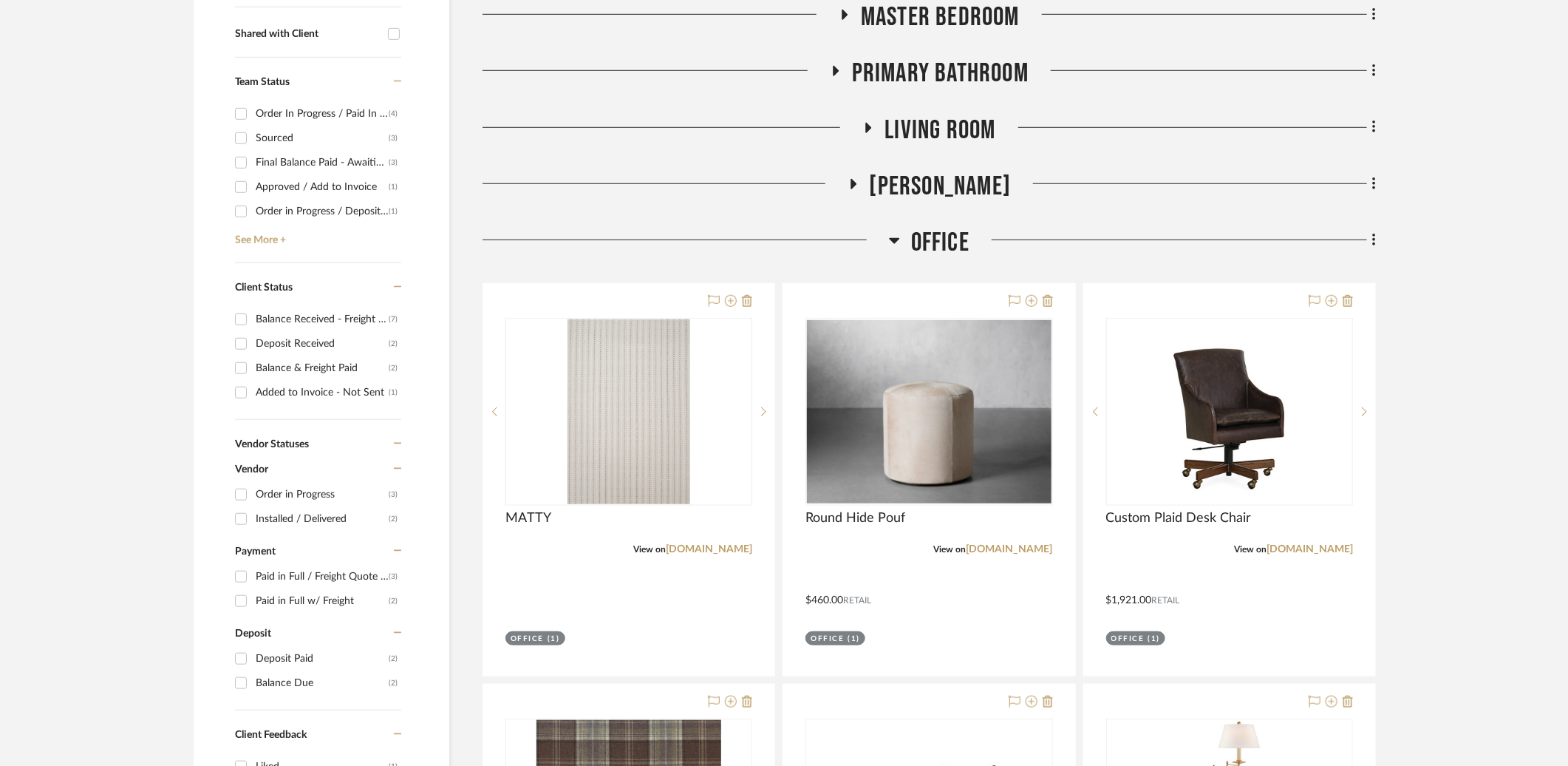 scroll, scrollTop: 606, scrollLeft: 0, axis: vertical 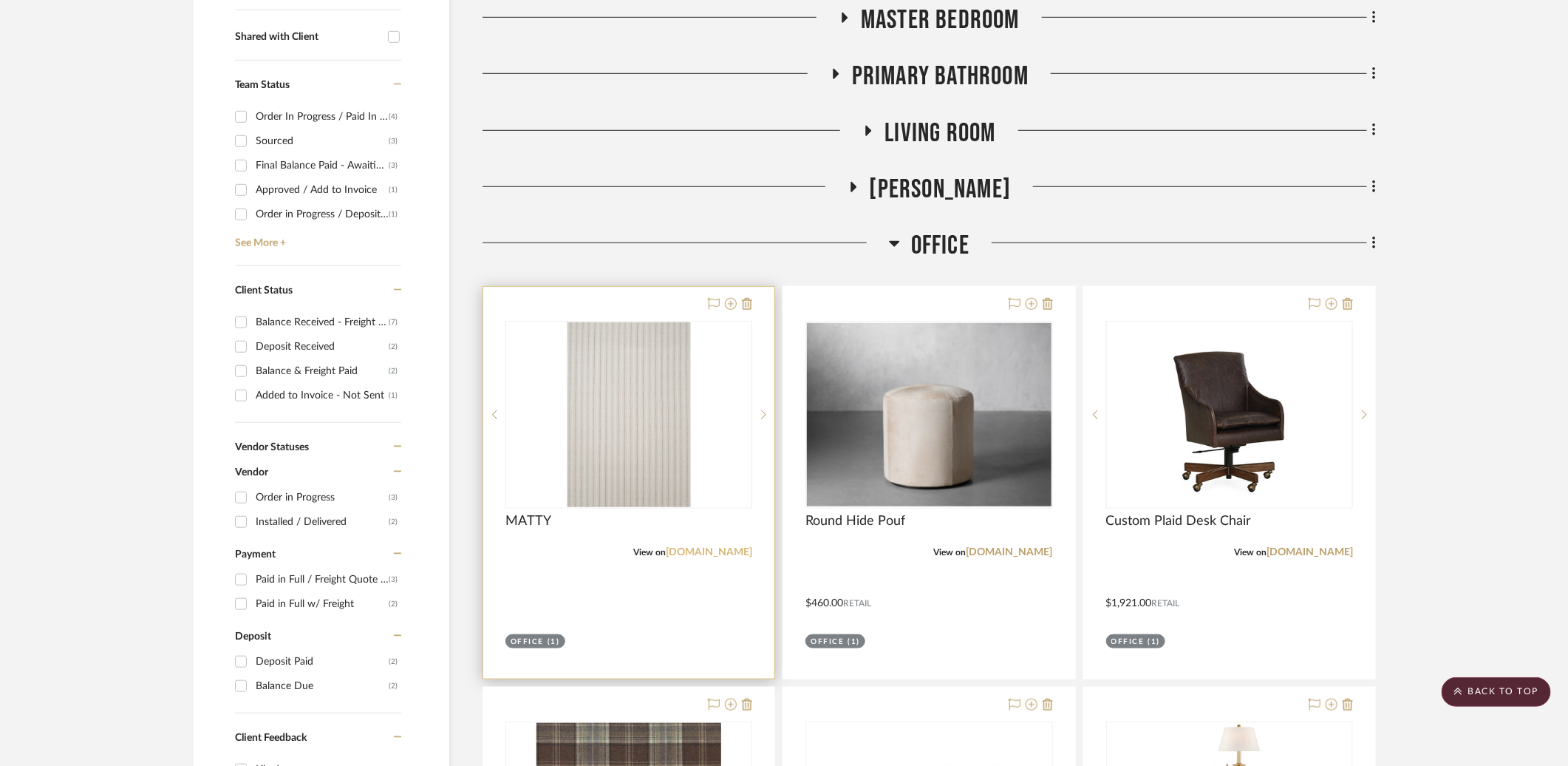 click on "[DOMAIN_NAME]" at bounding box center (709, 552) 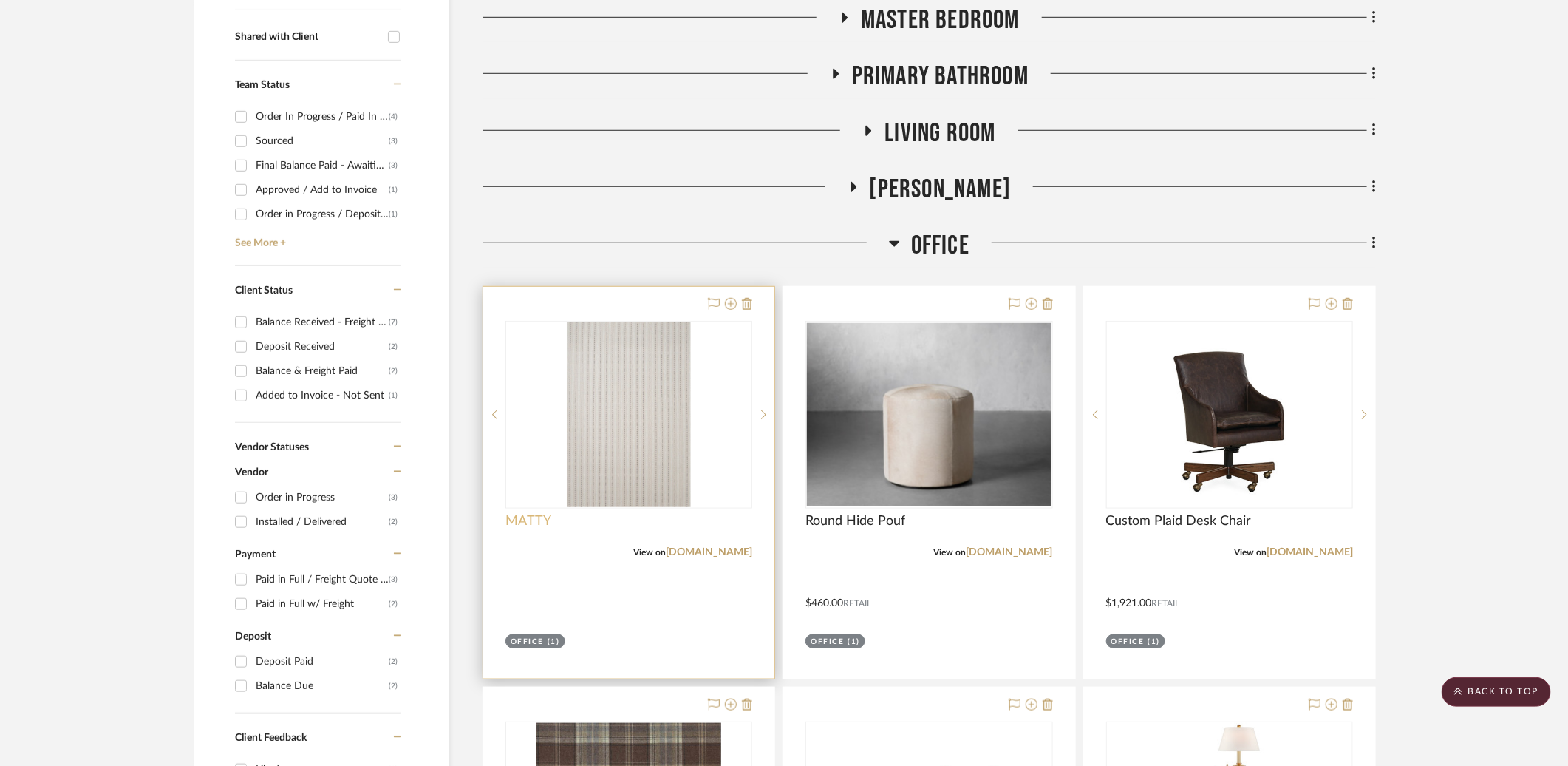 click on "MATTY" at bounding box center (528, 521) 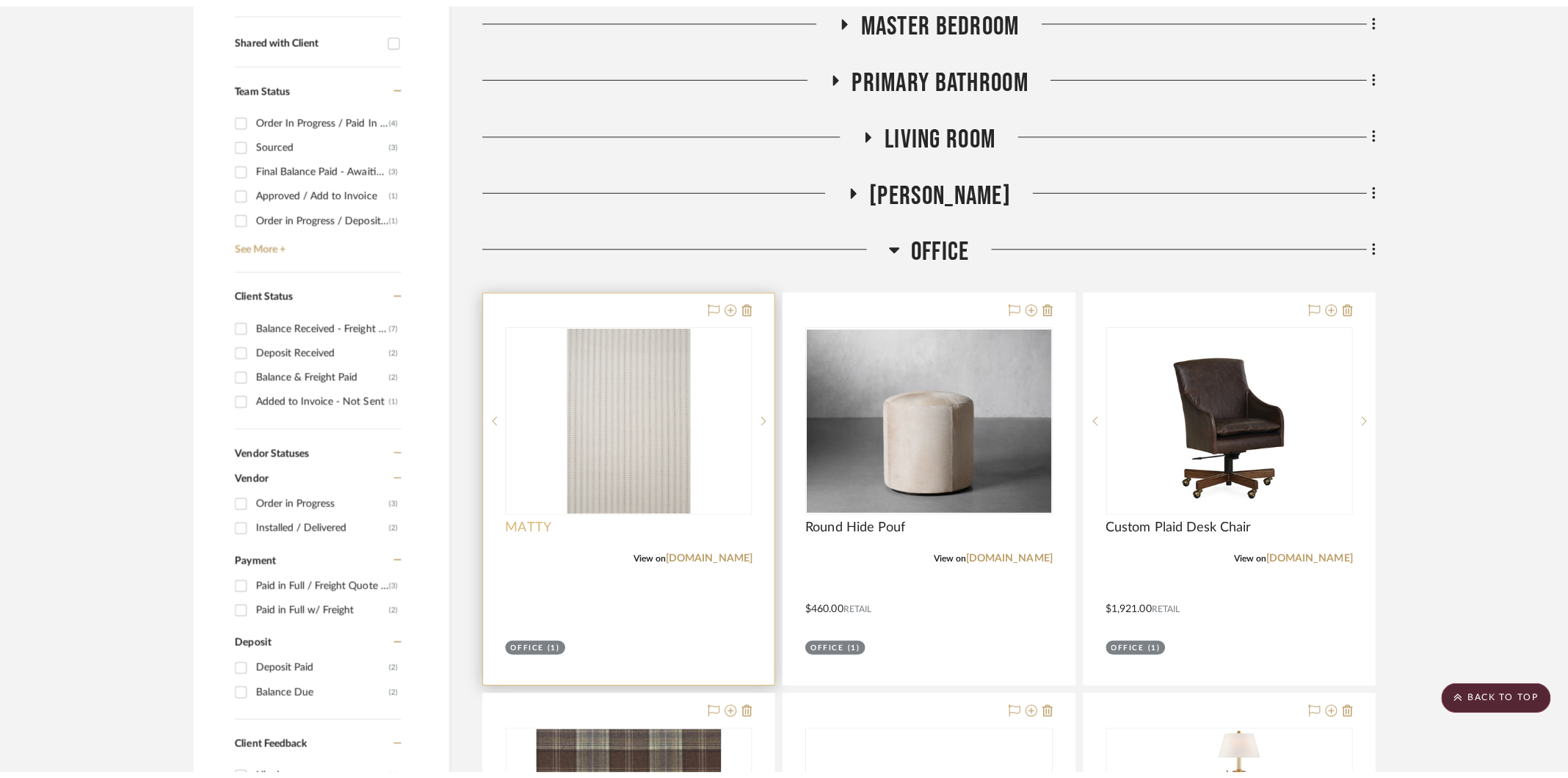 scroll, scrollTop: 0, scrollLeft: 0, axis: both 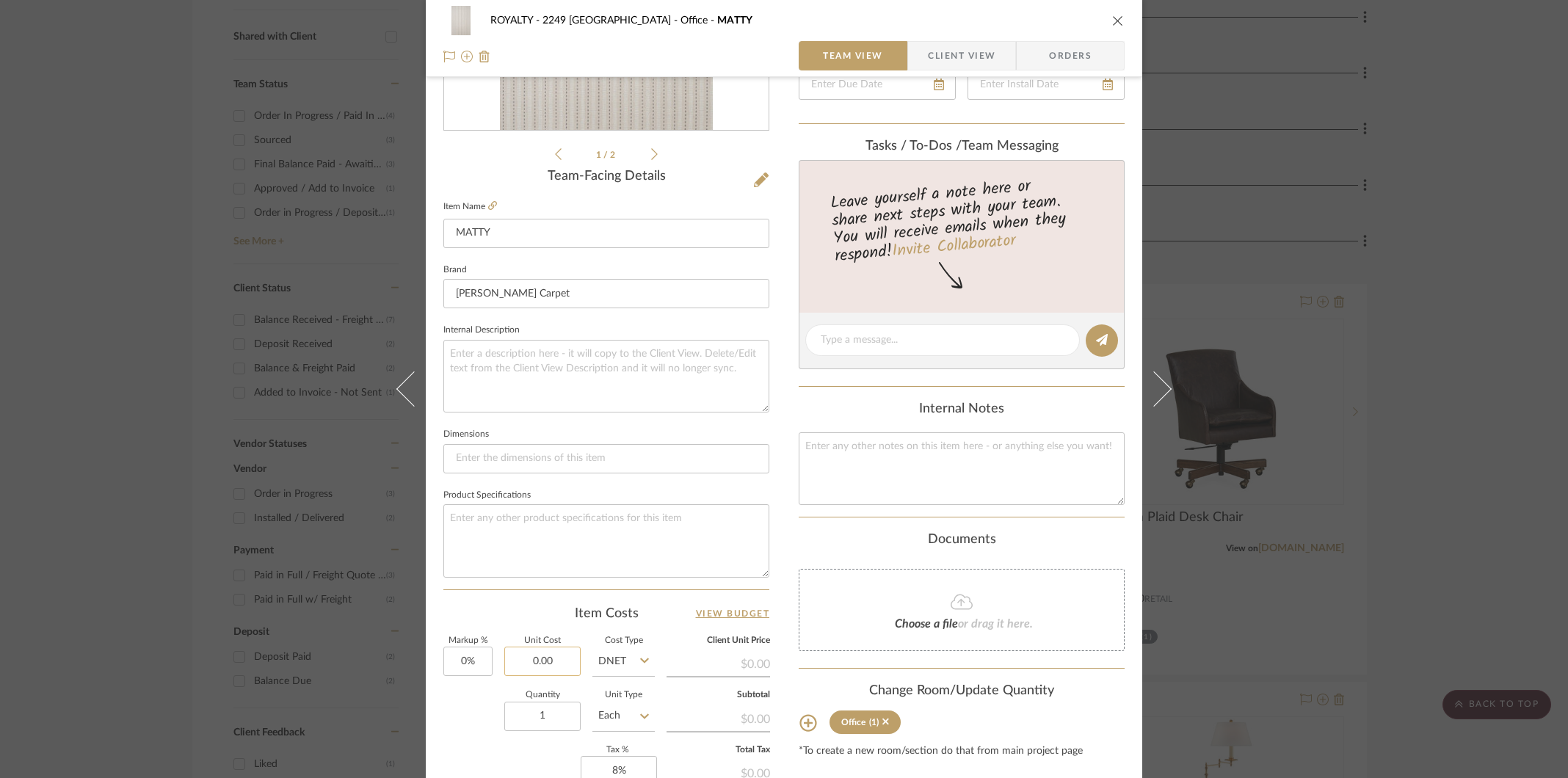 click on "0.00" 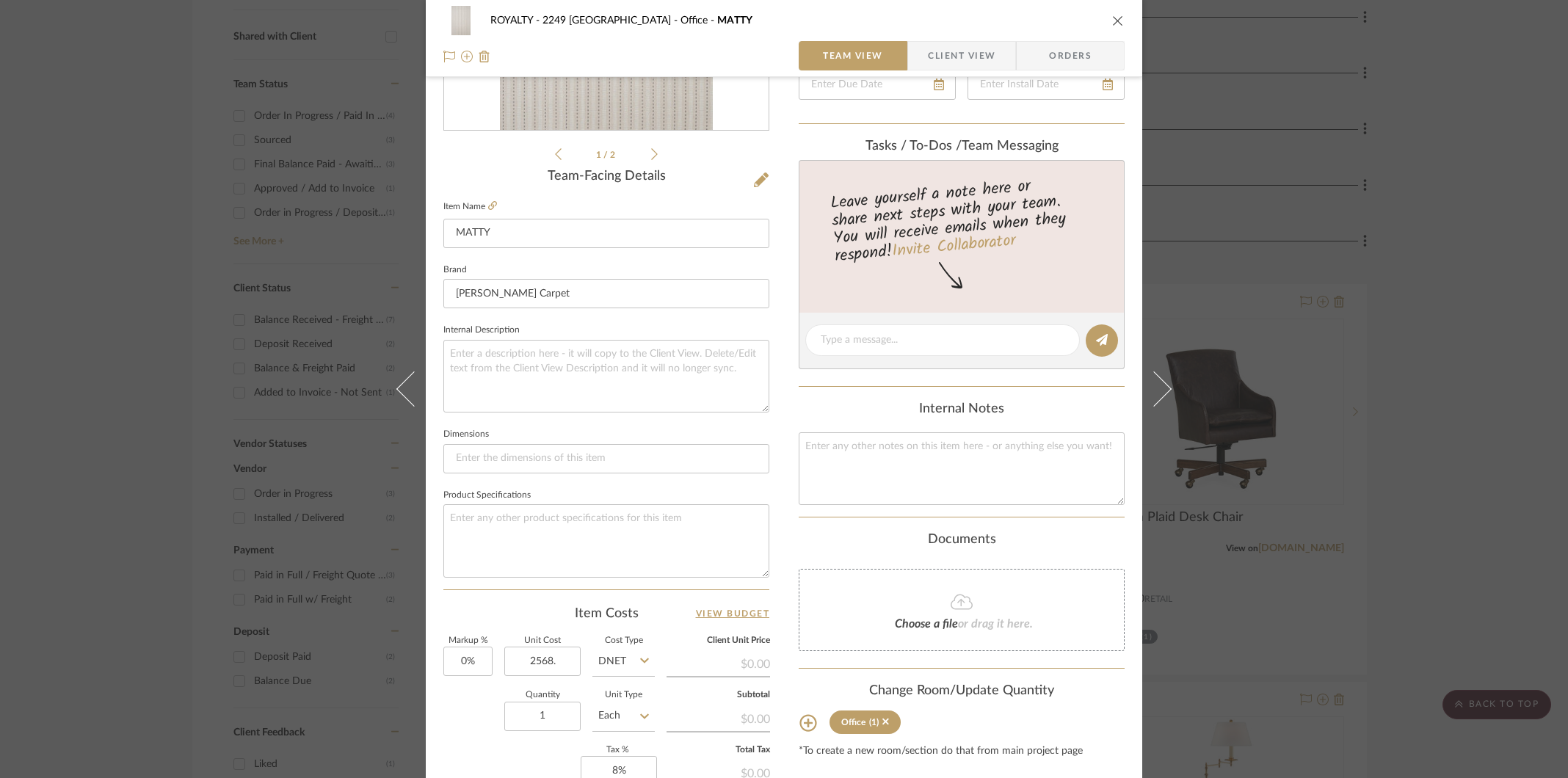 type on "$2,568.00" 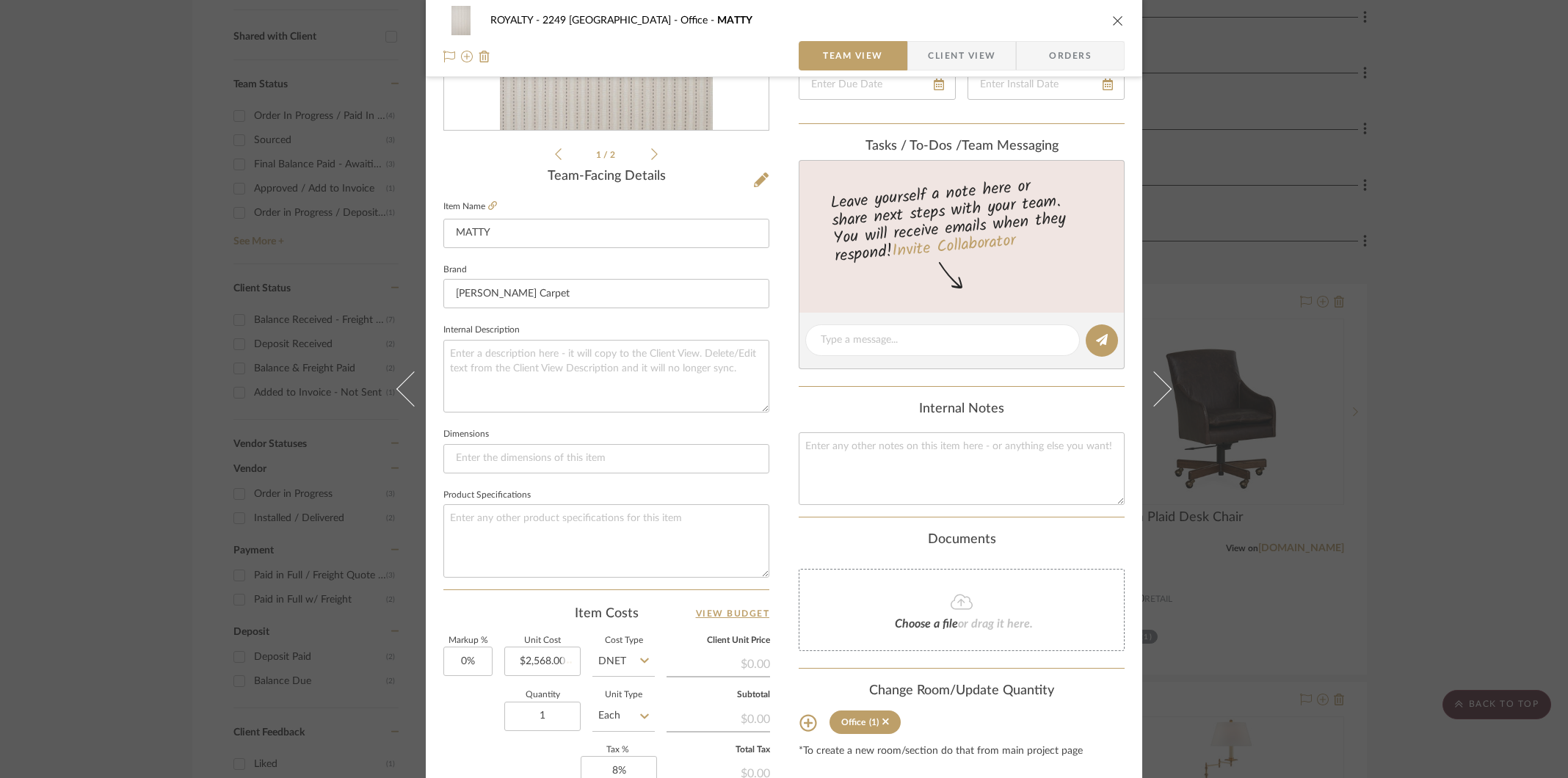type 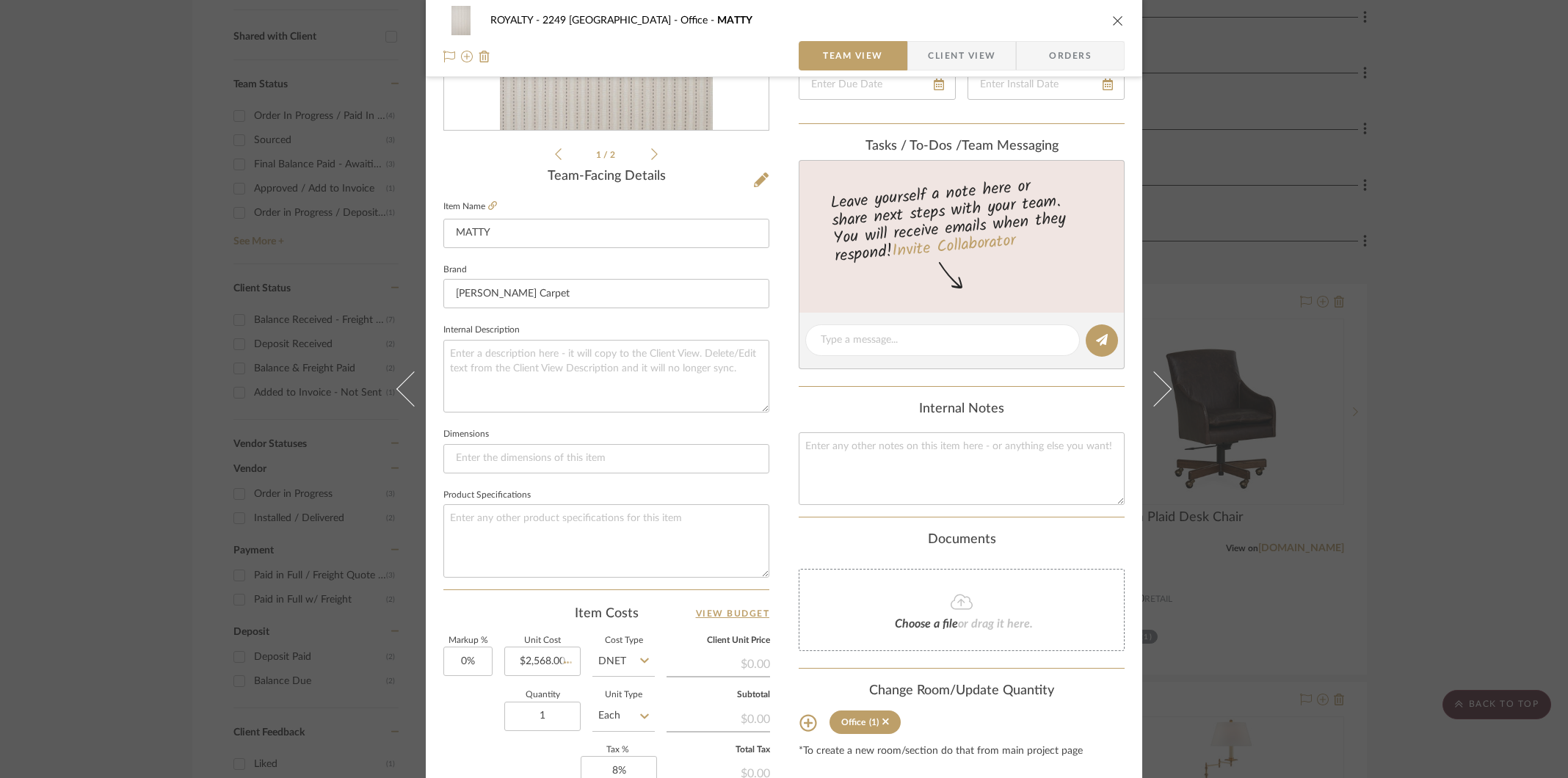 type 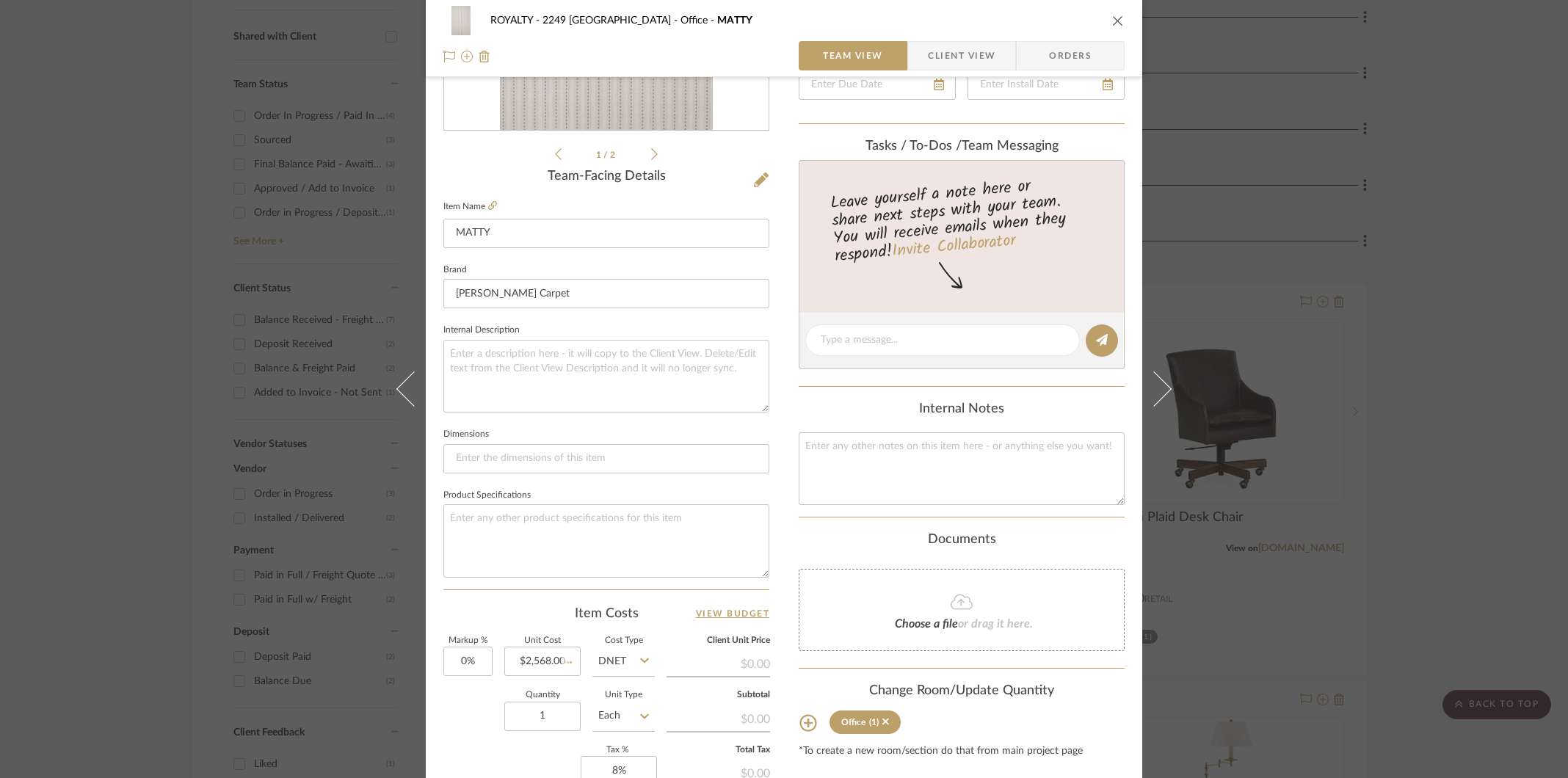 type 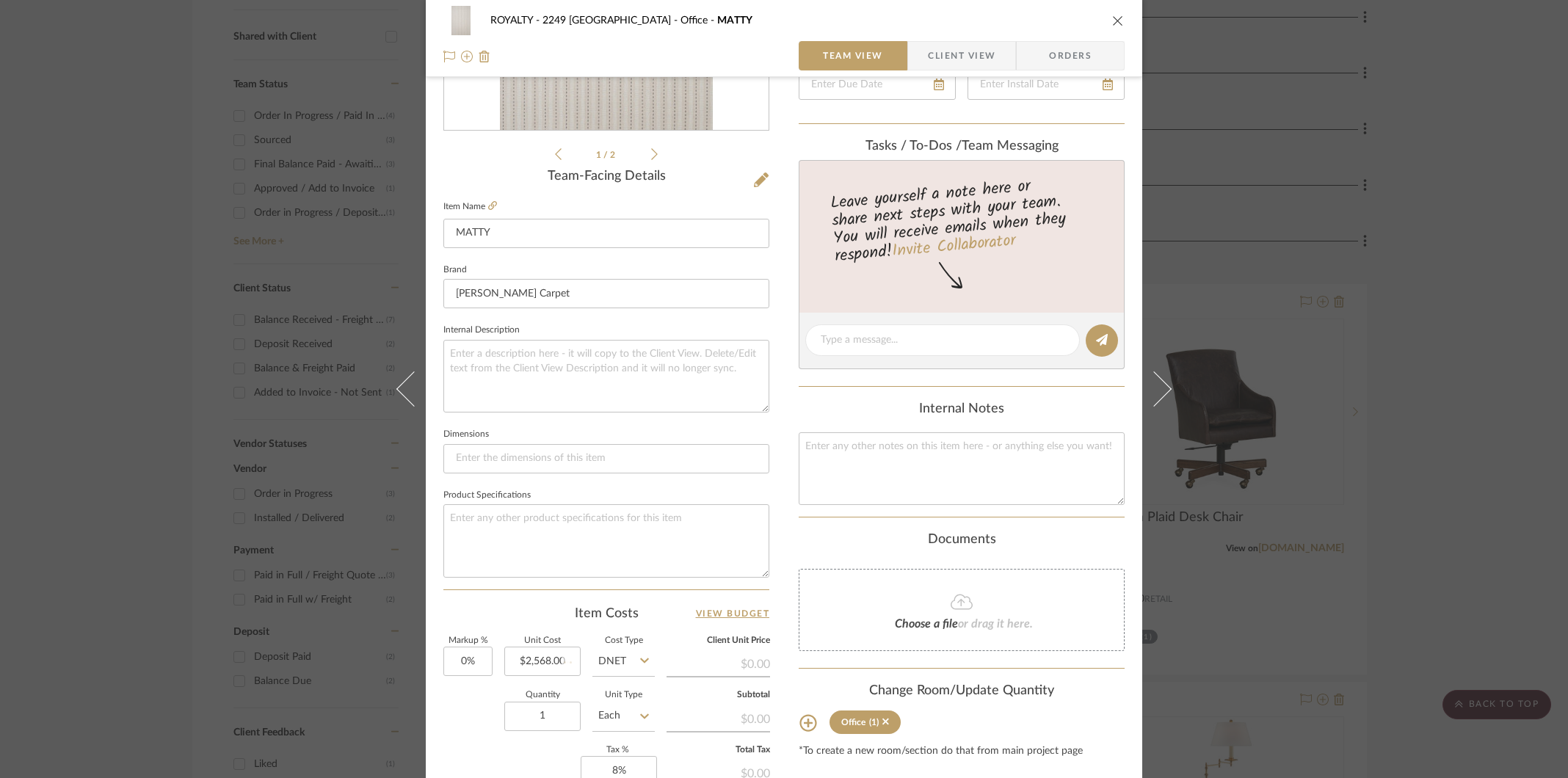 type 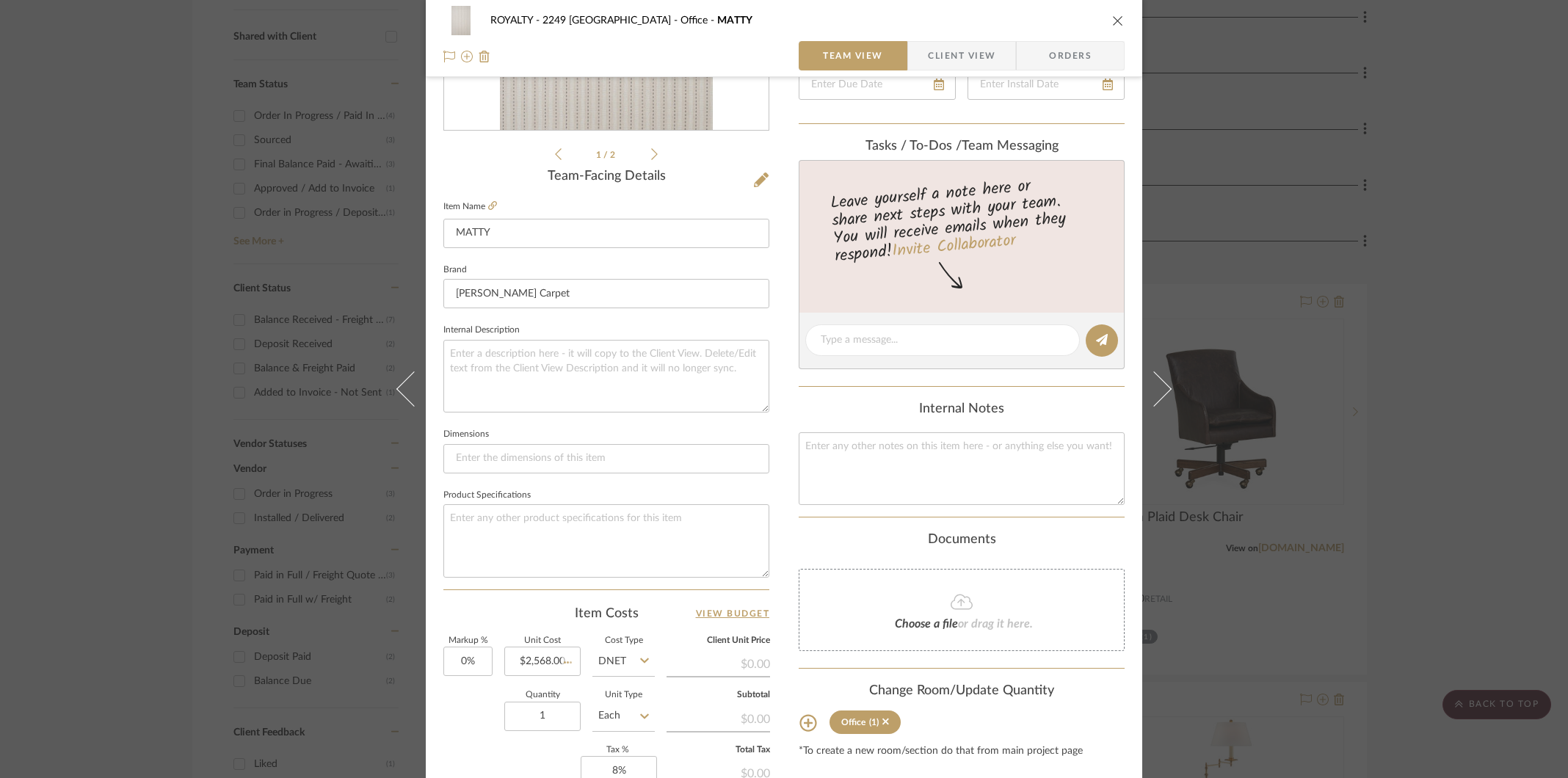 type 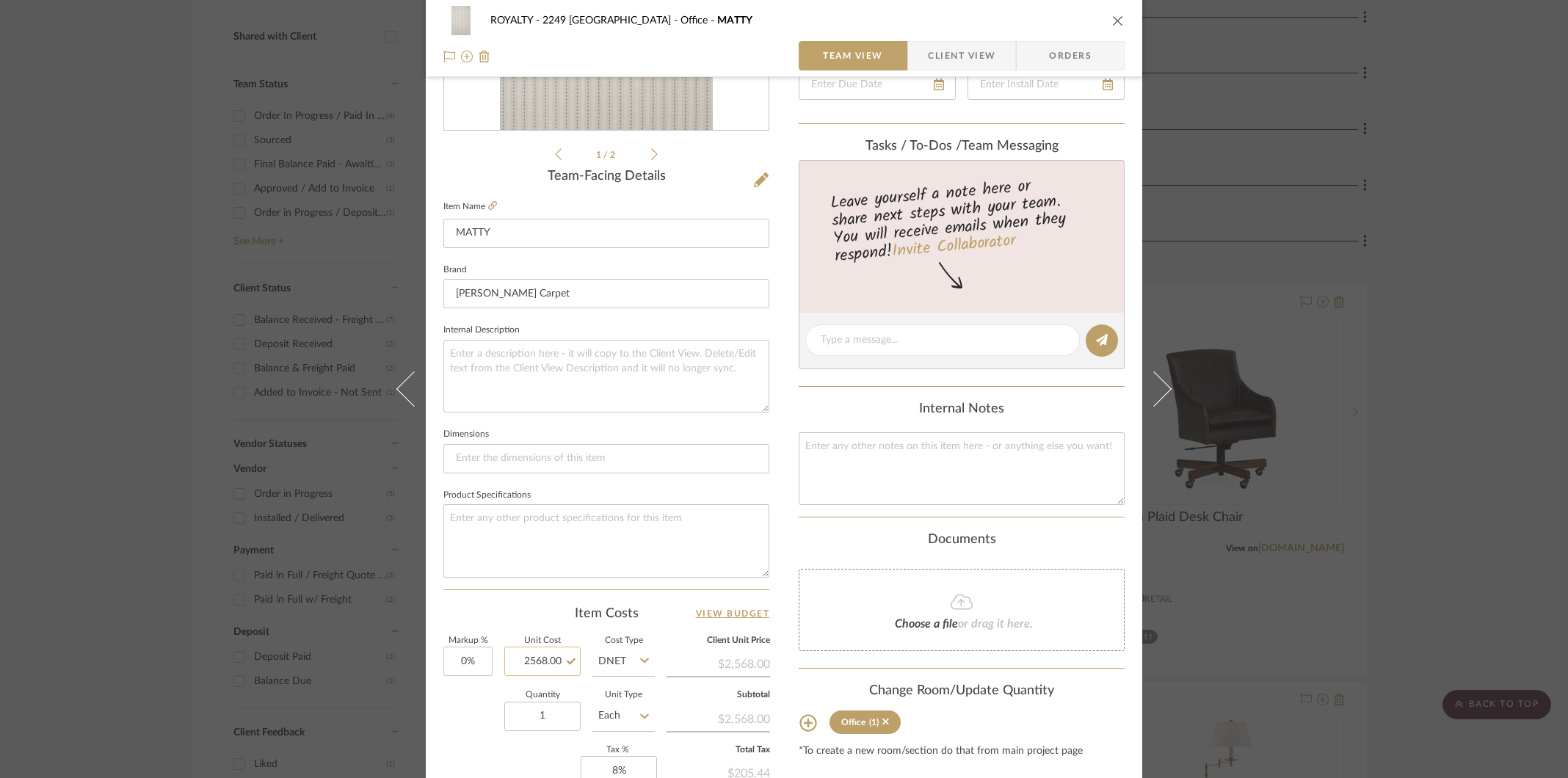 click on "2568.00" 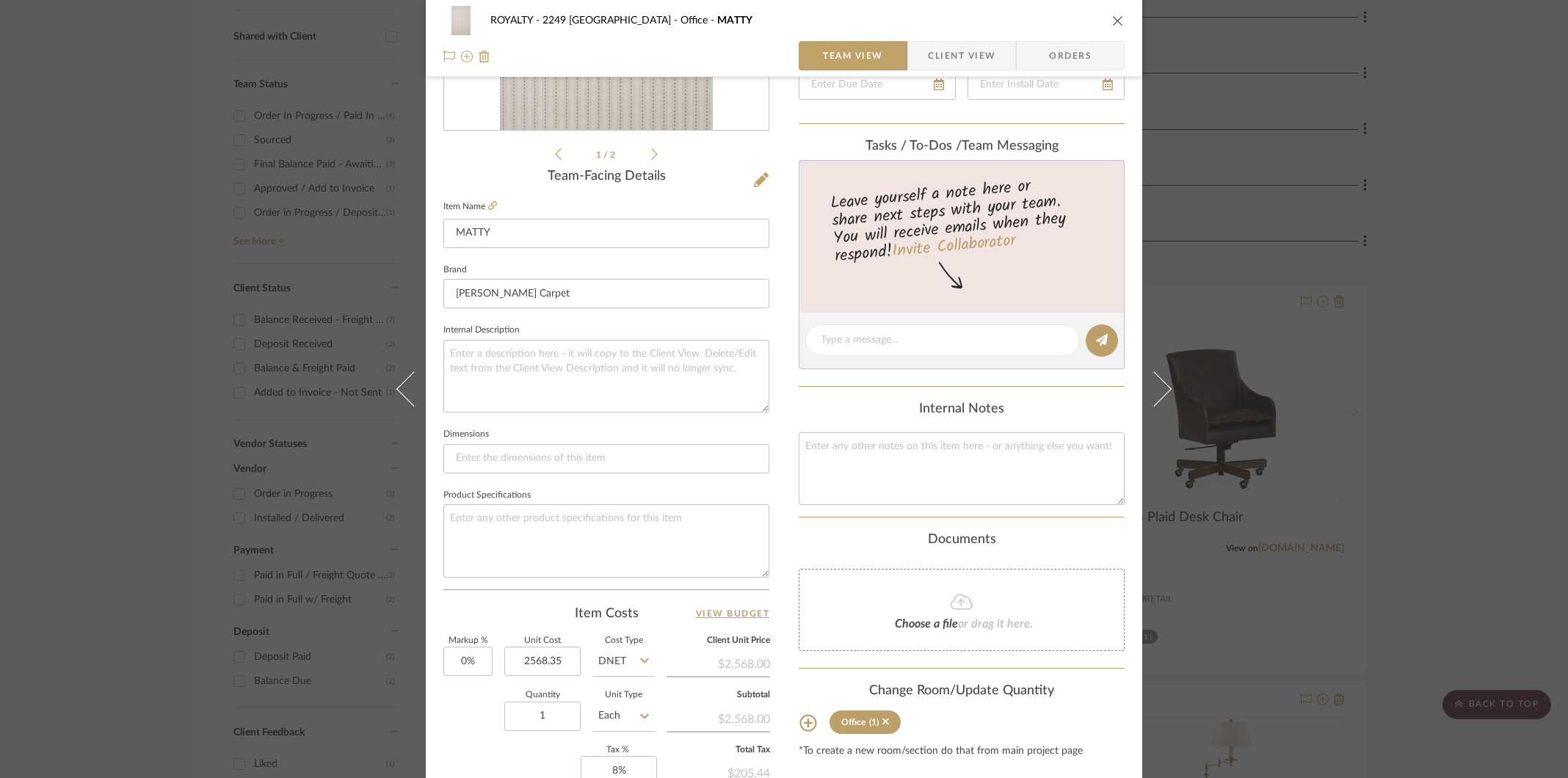 type on "$2,568.35" 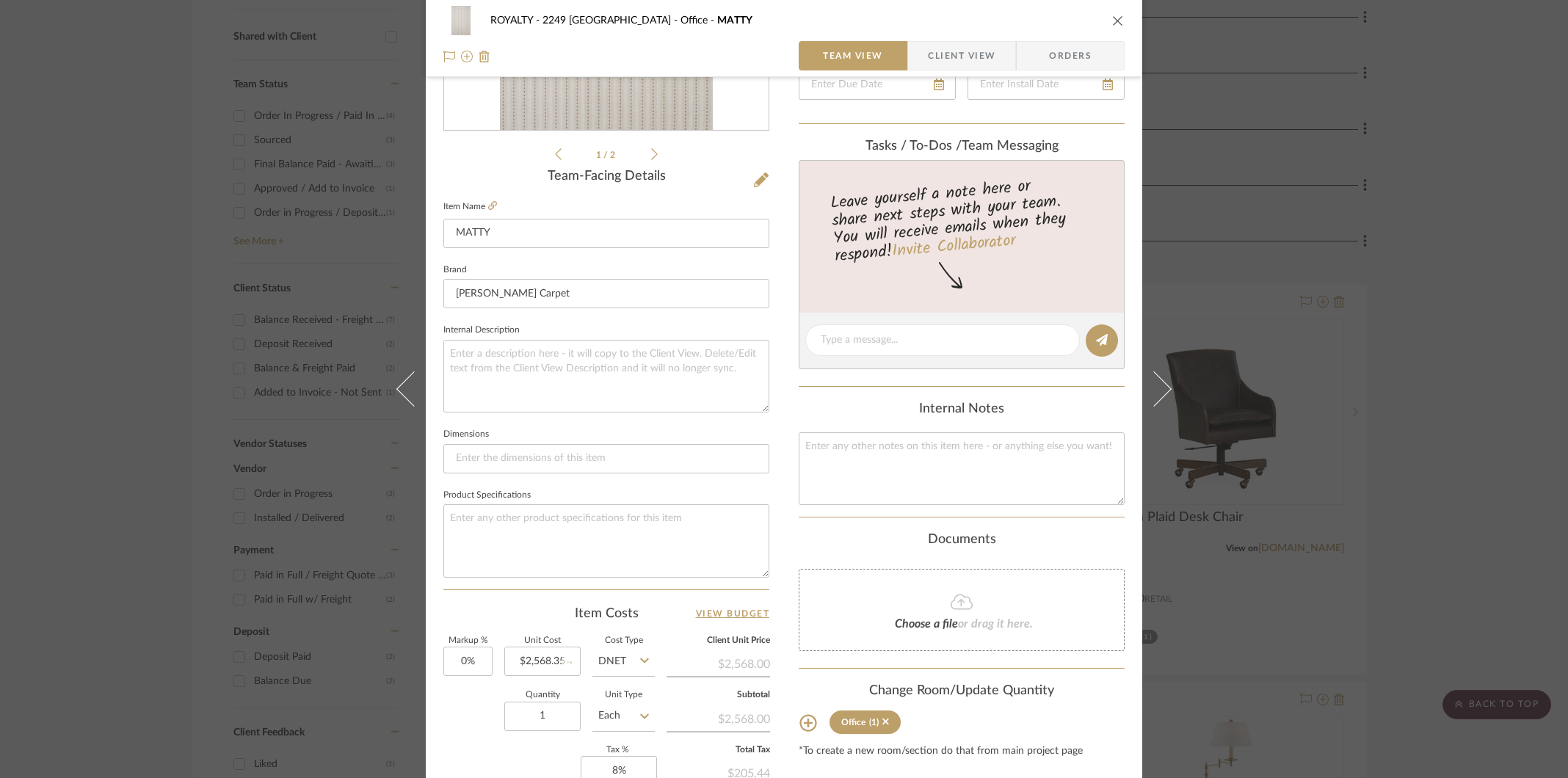 click on "Markup %  0%  Unit Cost  $2,568.35  Cost Type  DNET  Client Unit Price   $2,568.00   Quantity  1  Unit Type  Each  Subtotal   $2,568.00   Tax %  8%  Total Tax   $205.44   Shipping Cost  $0.00  Ship. Markup %  0% Taxable  Total Shipping   $0.00" 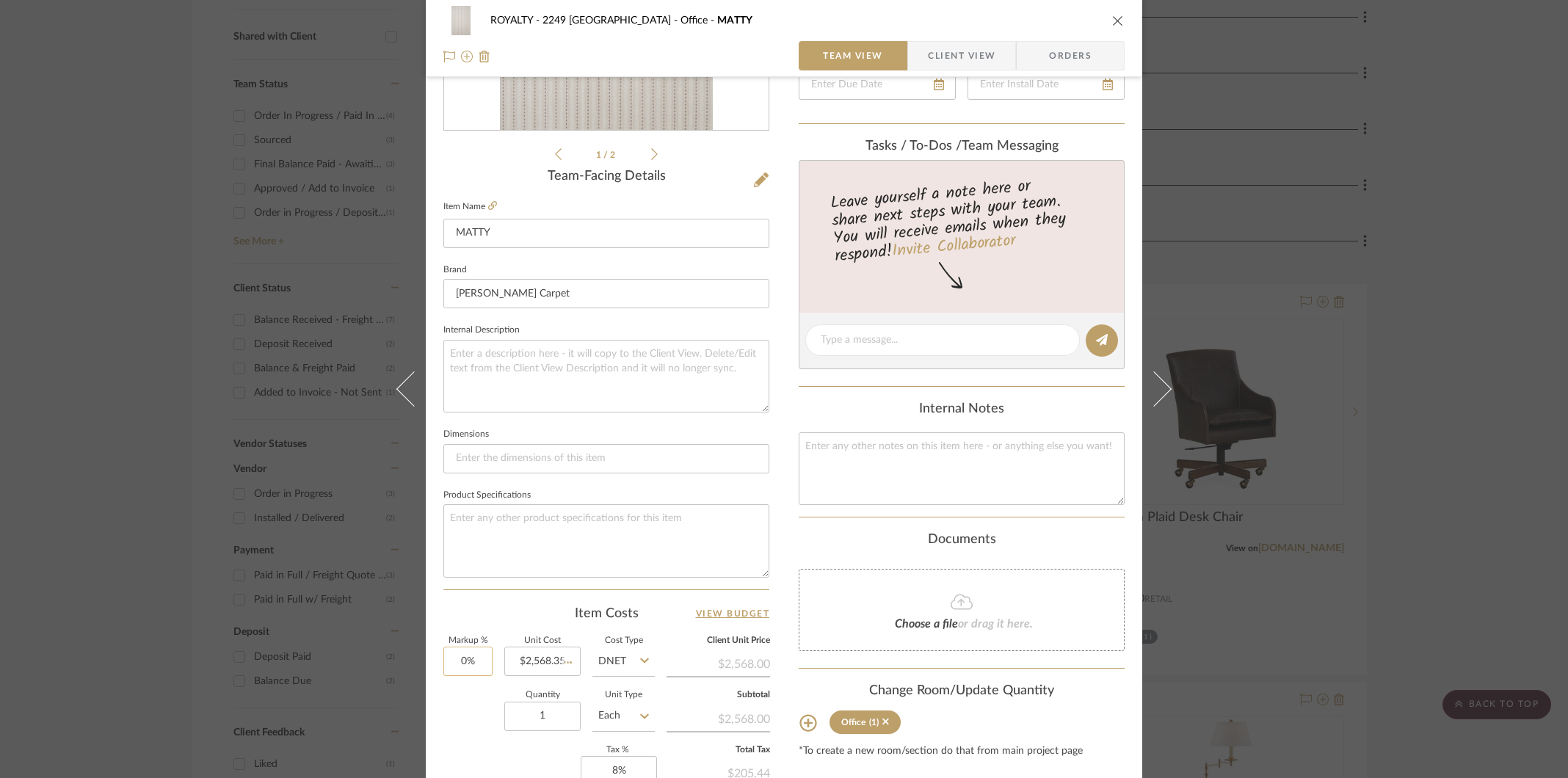 type on "0" 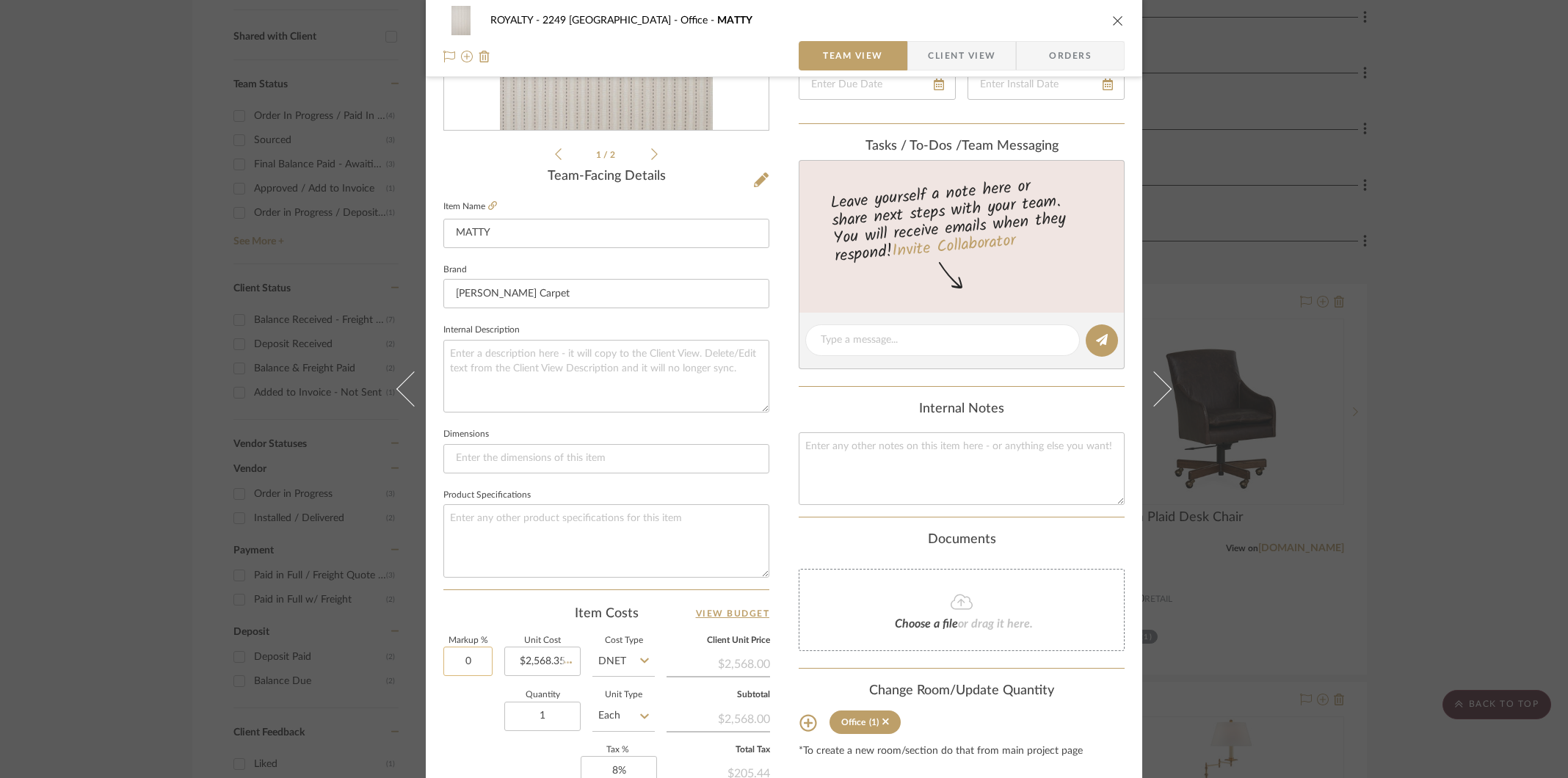 click on "0" 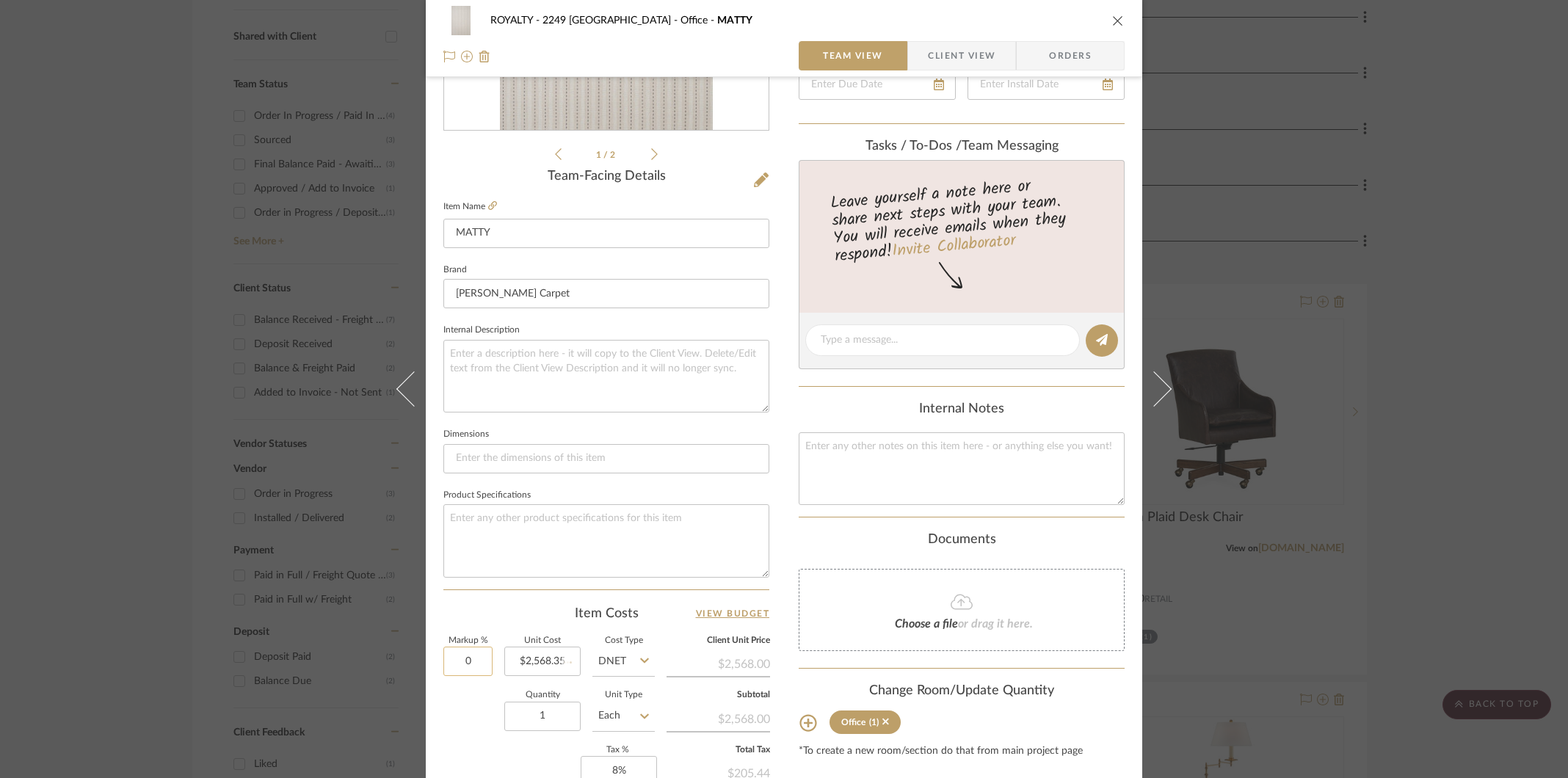 type 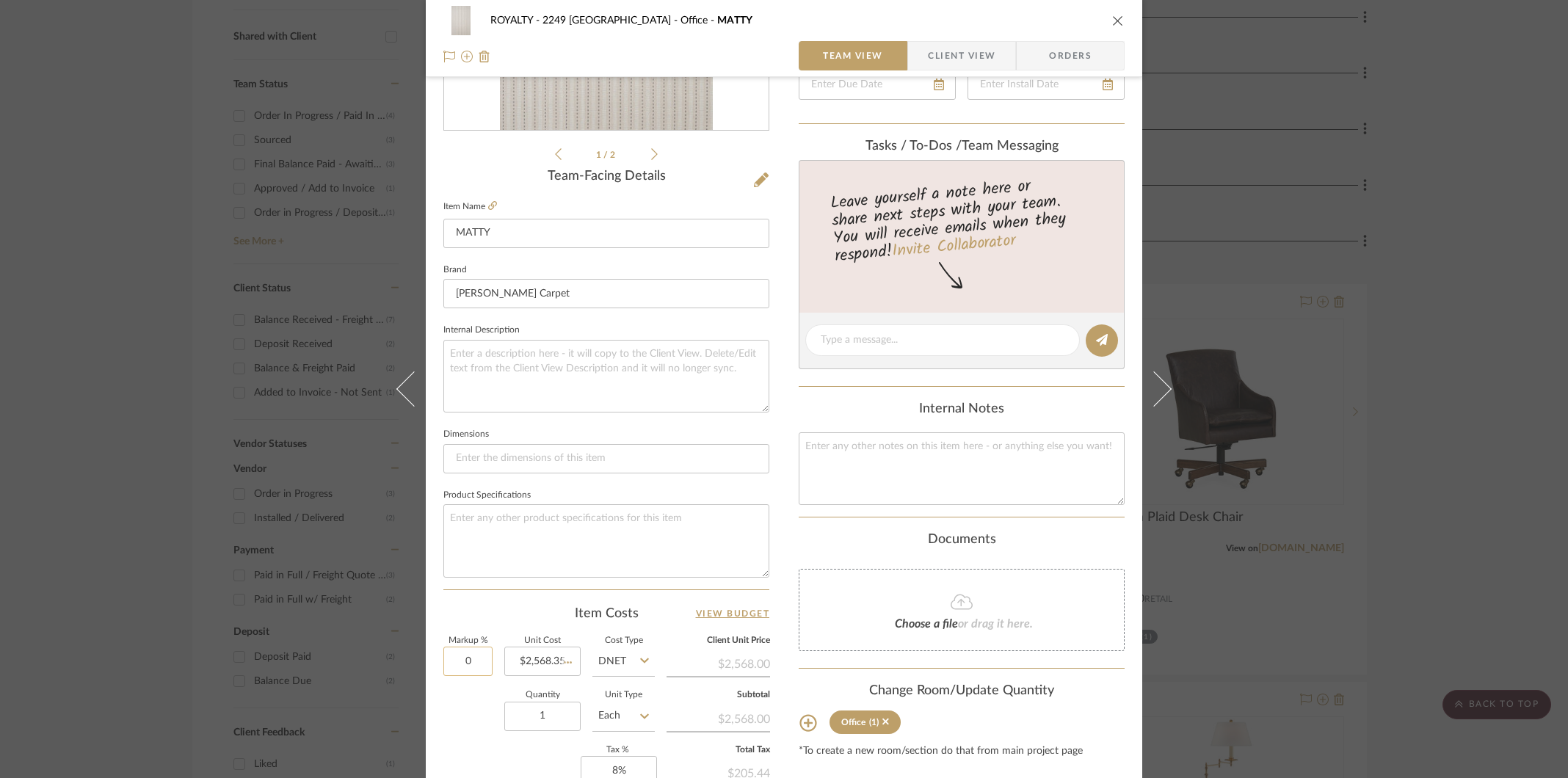 type 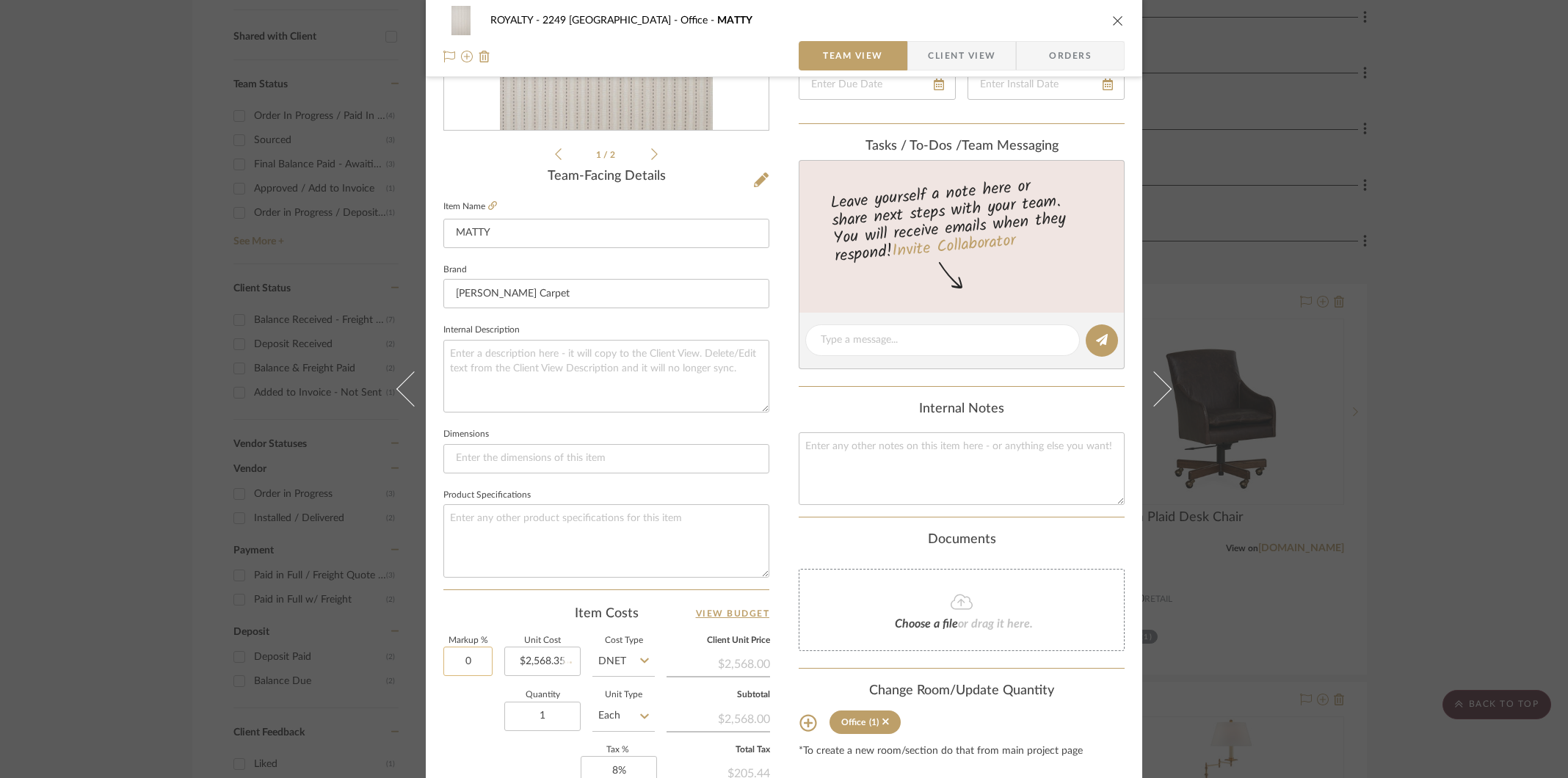 type 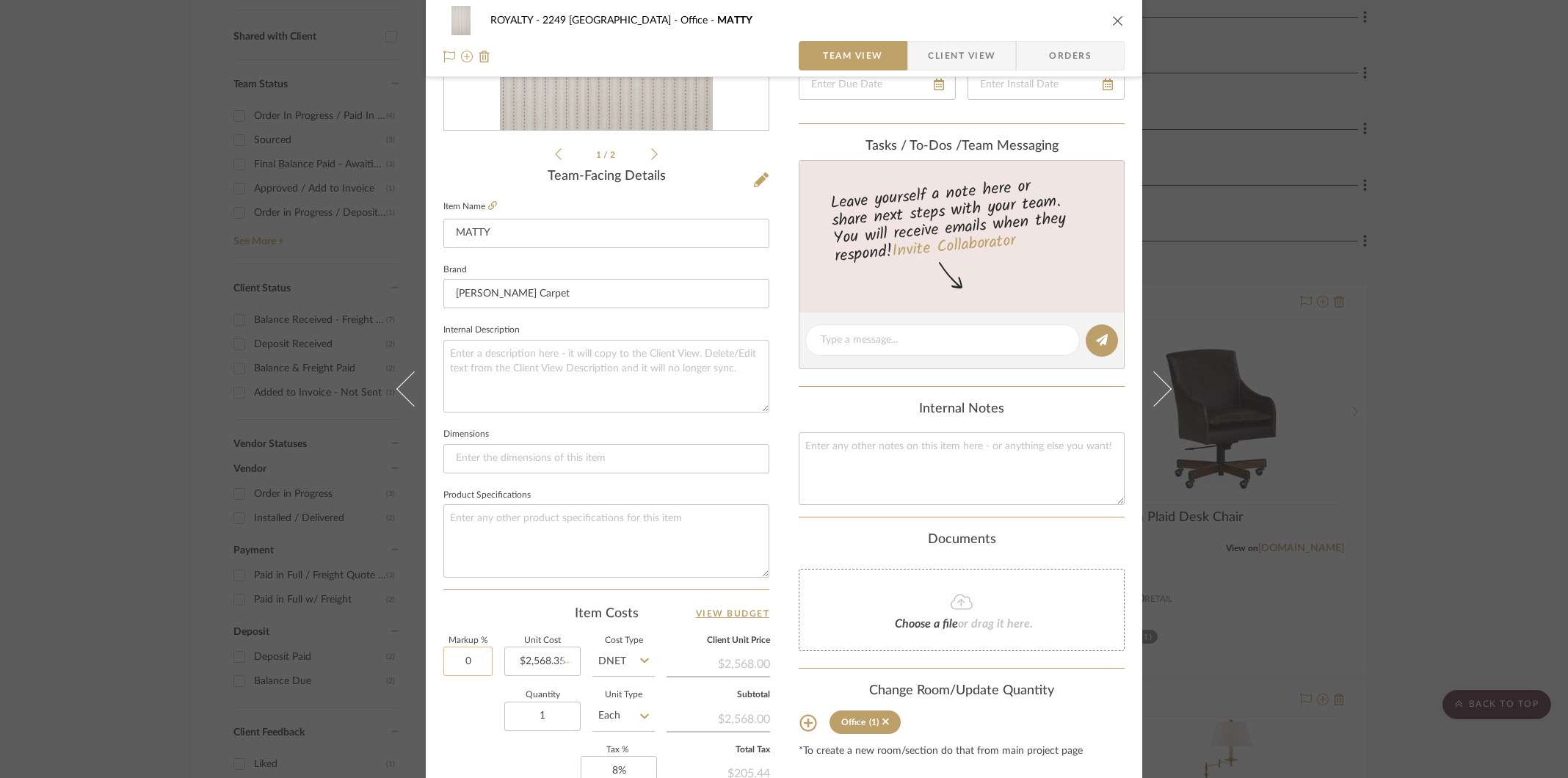 type 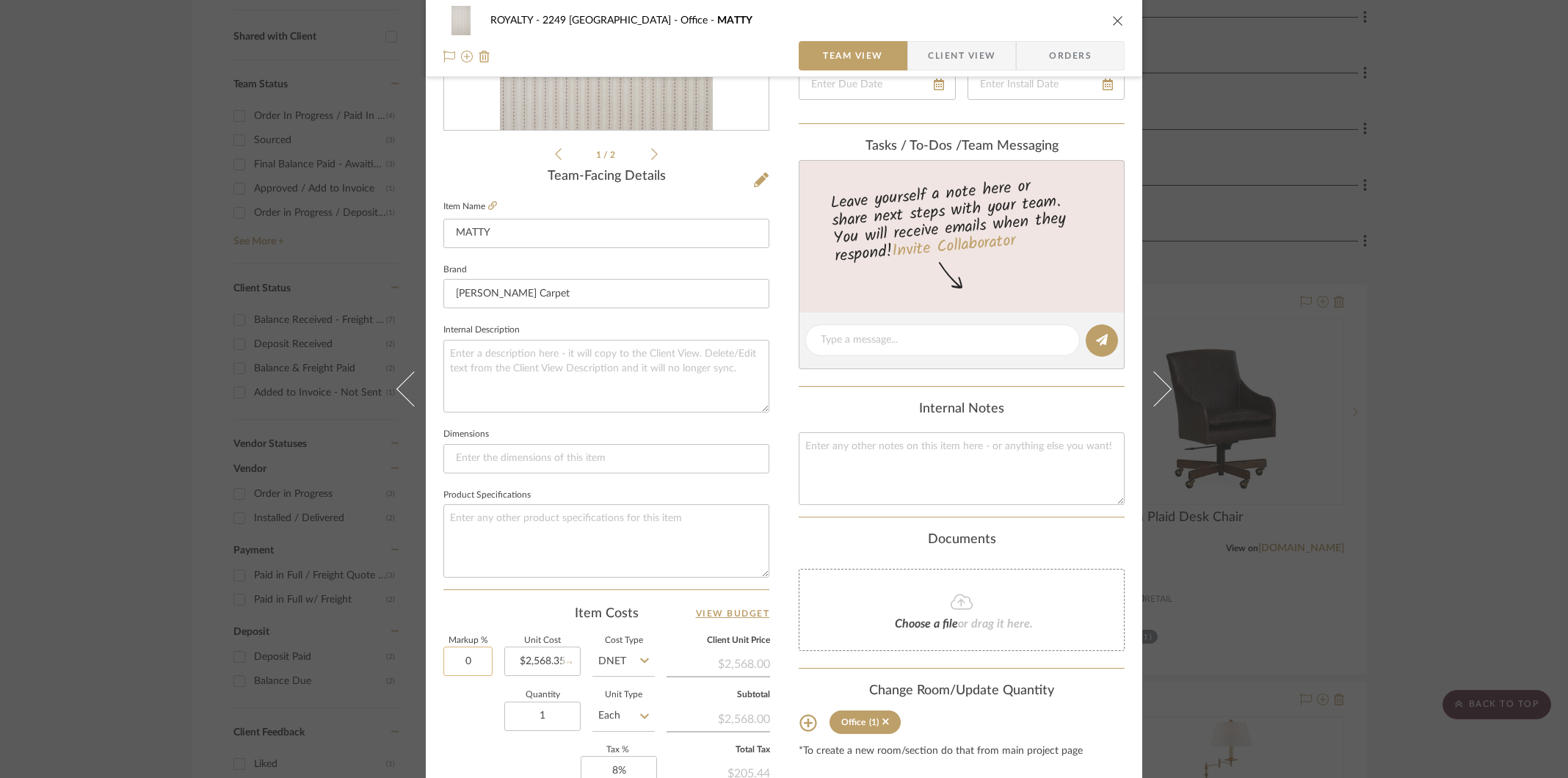 type 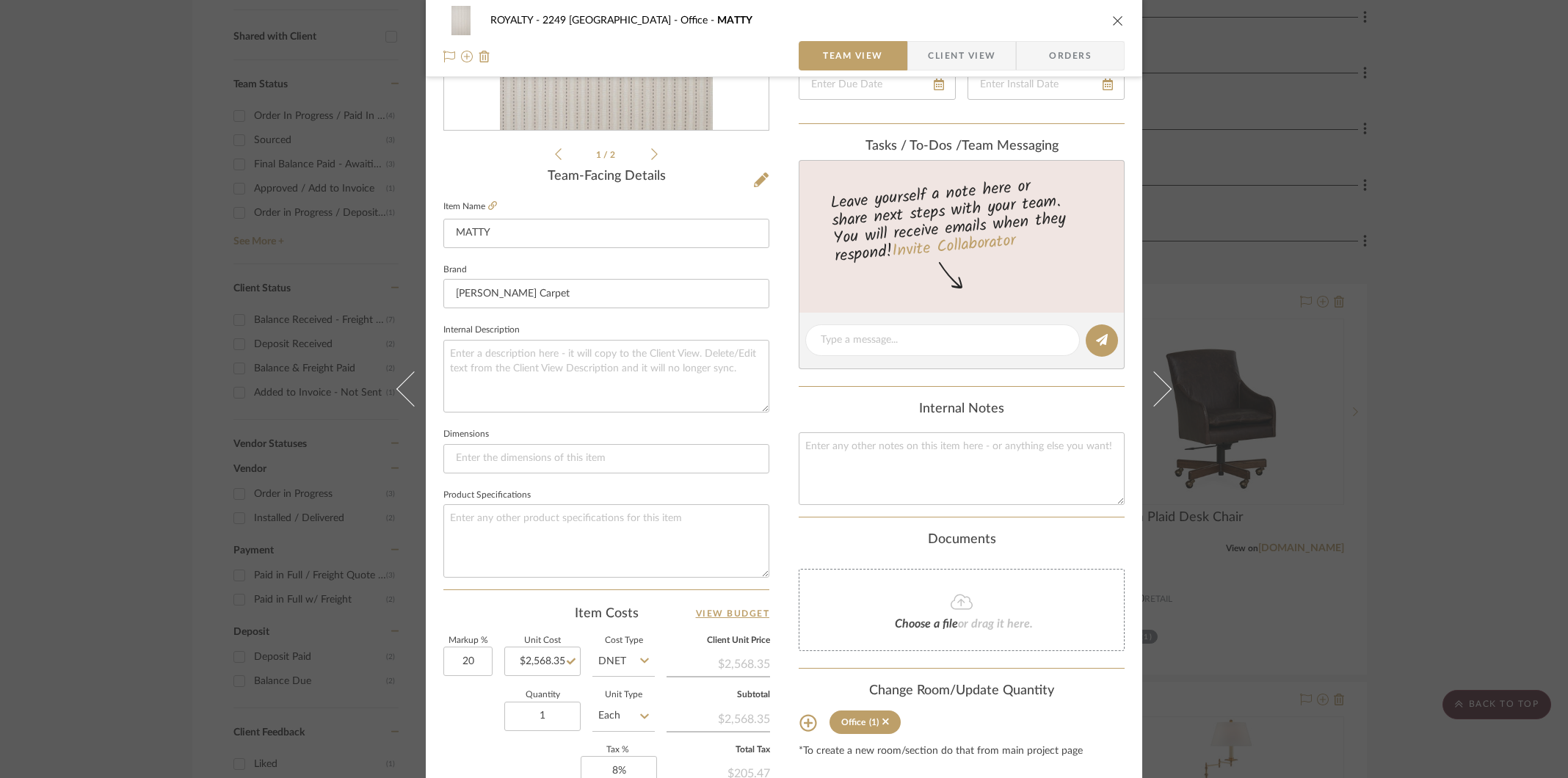 type on "20%" 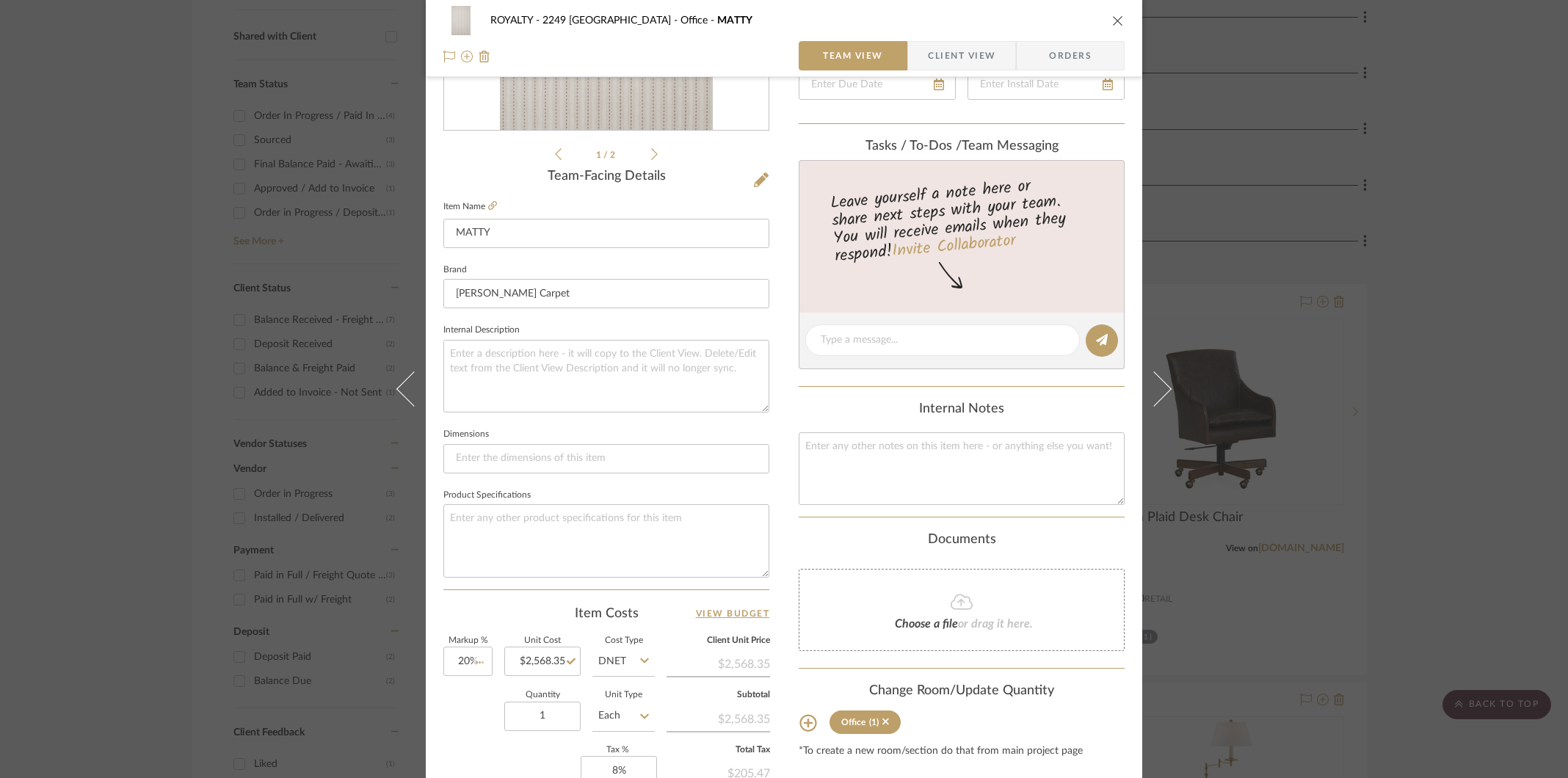 click on "Quantity  1  Unit Type  Each" 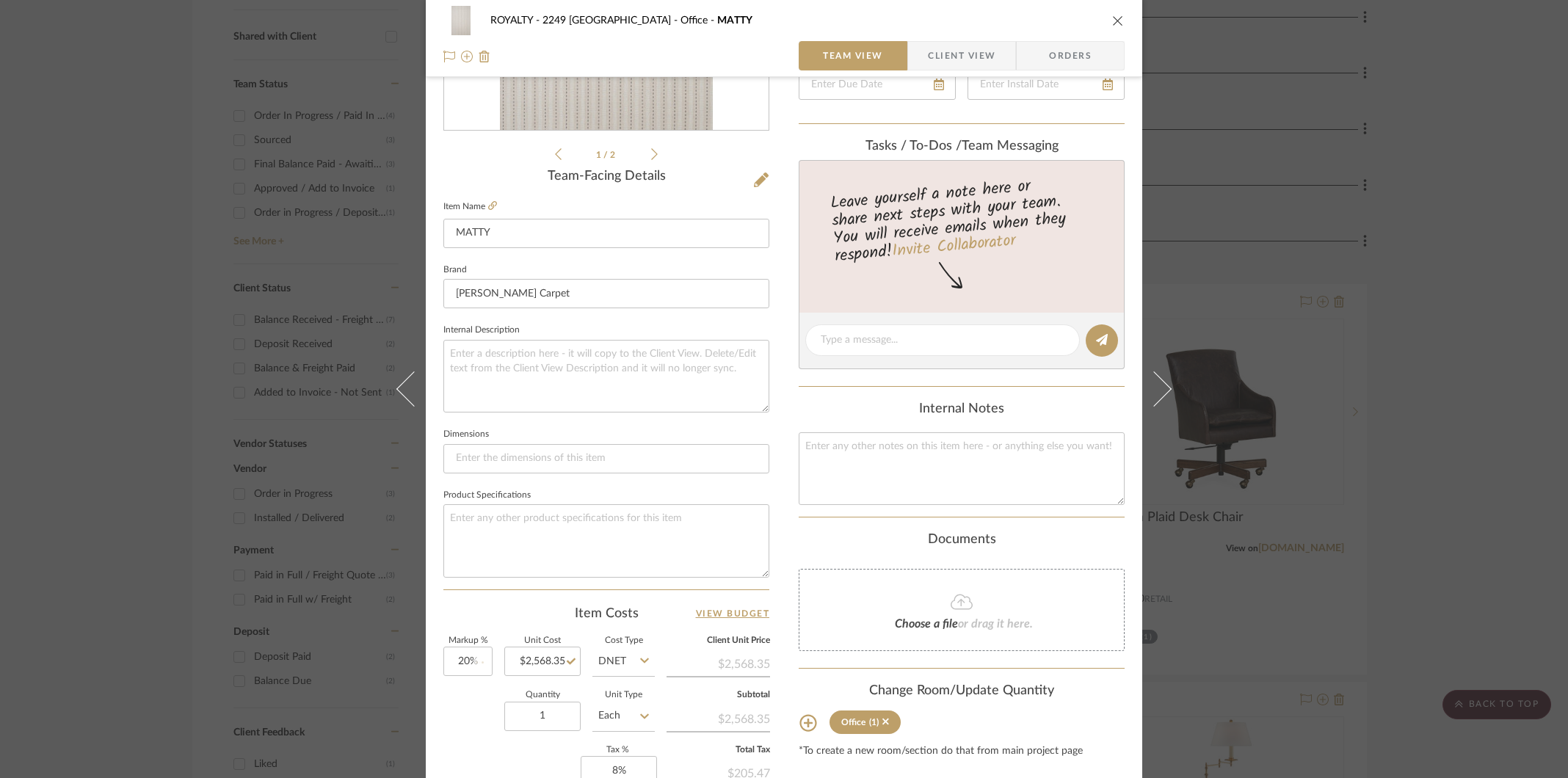 type 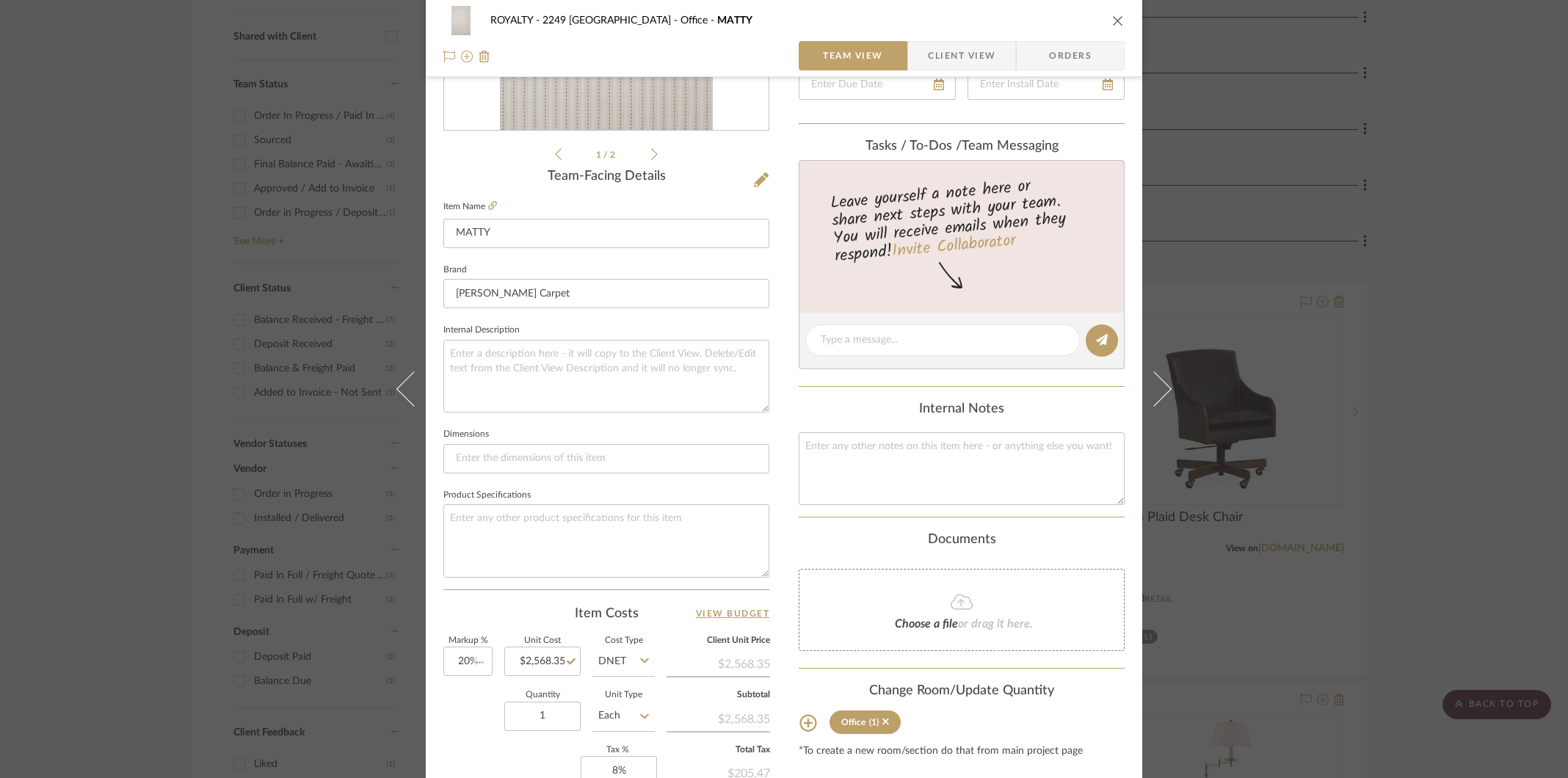type 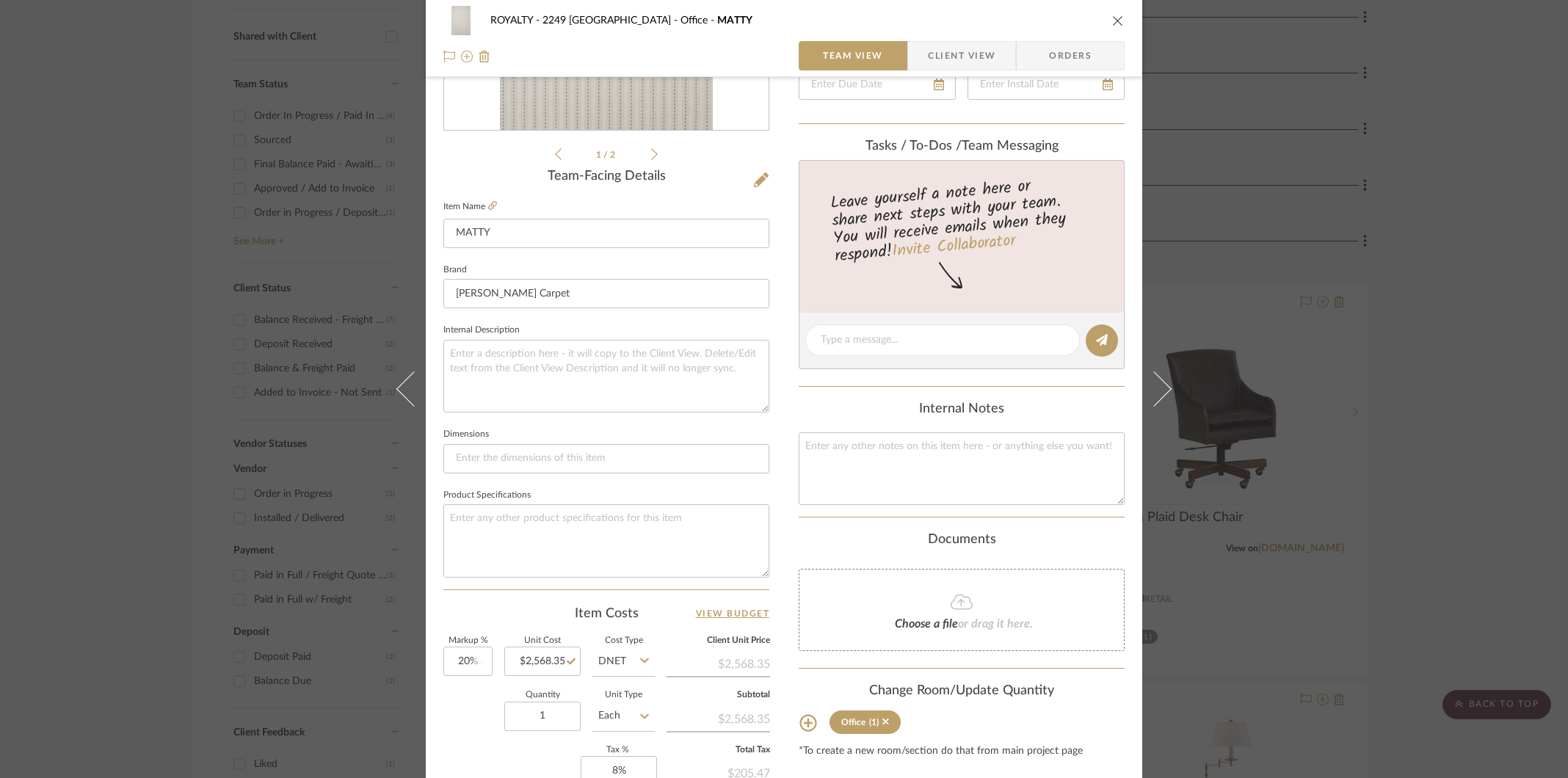 type 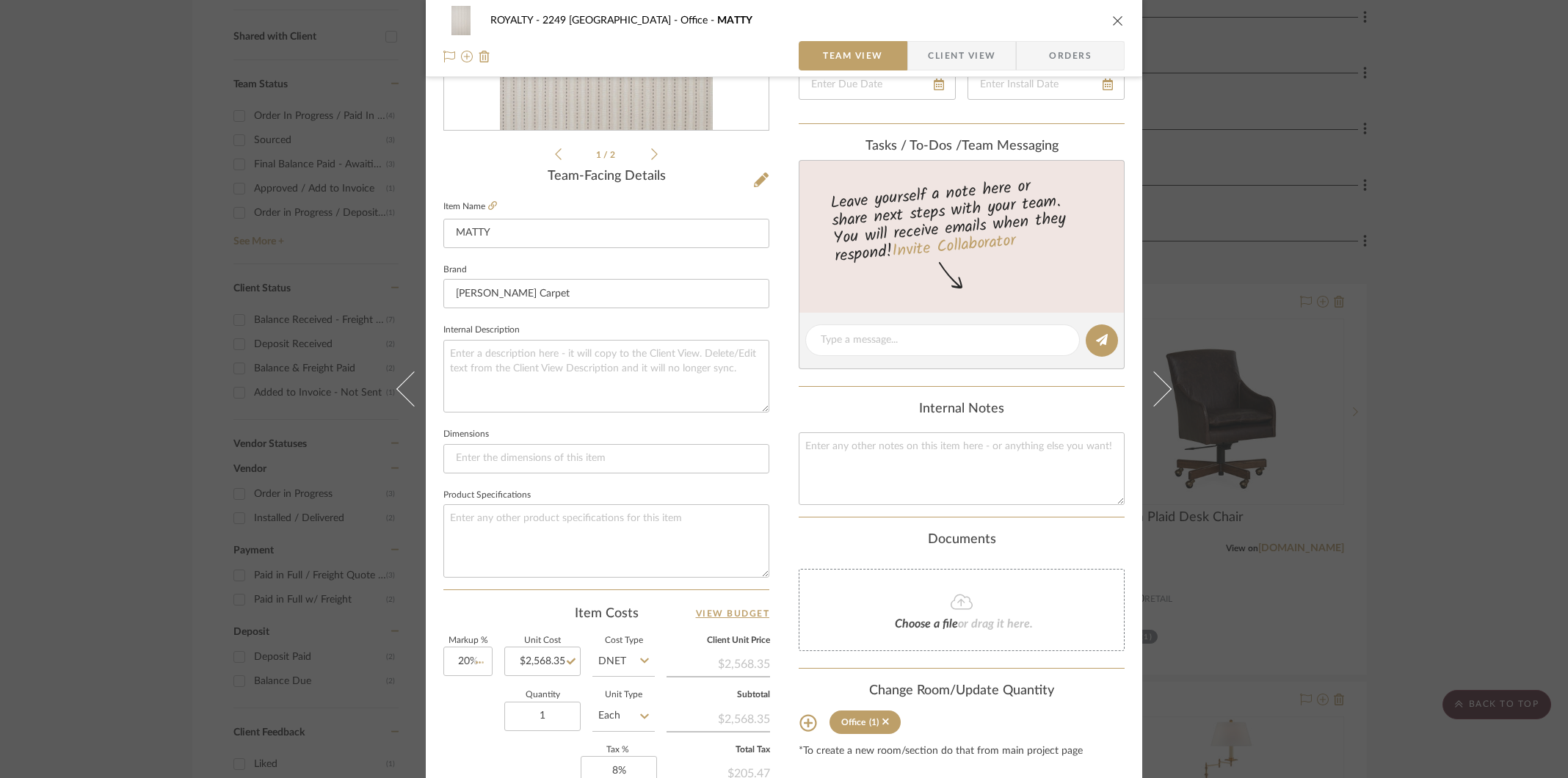 type 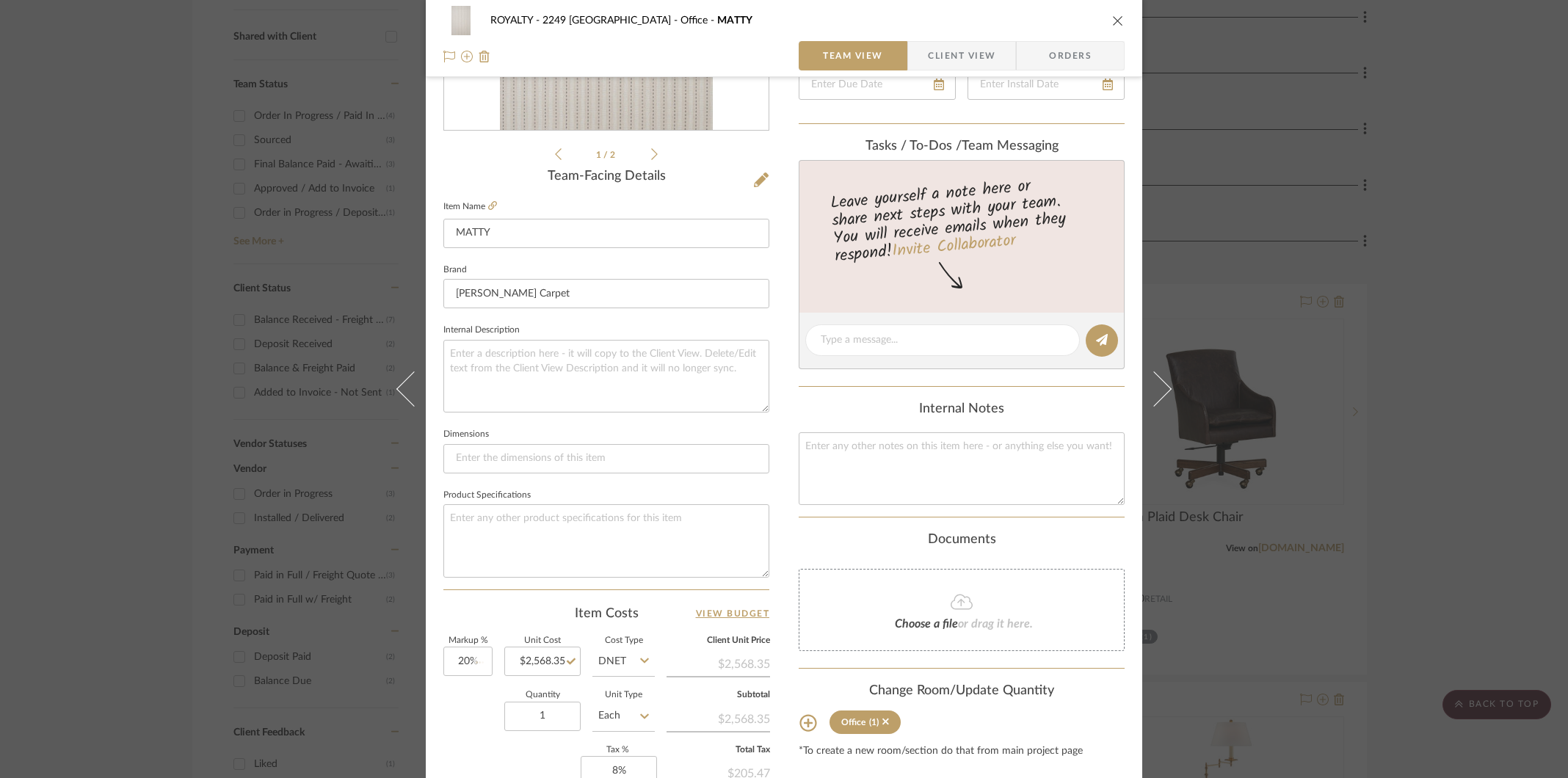 type 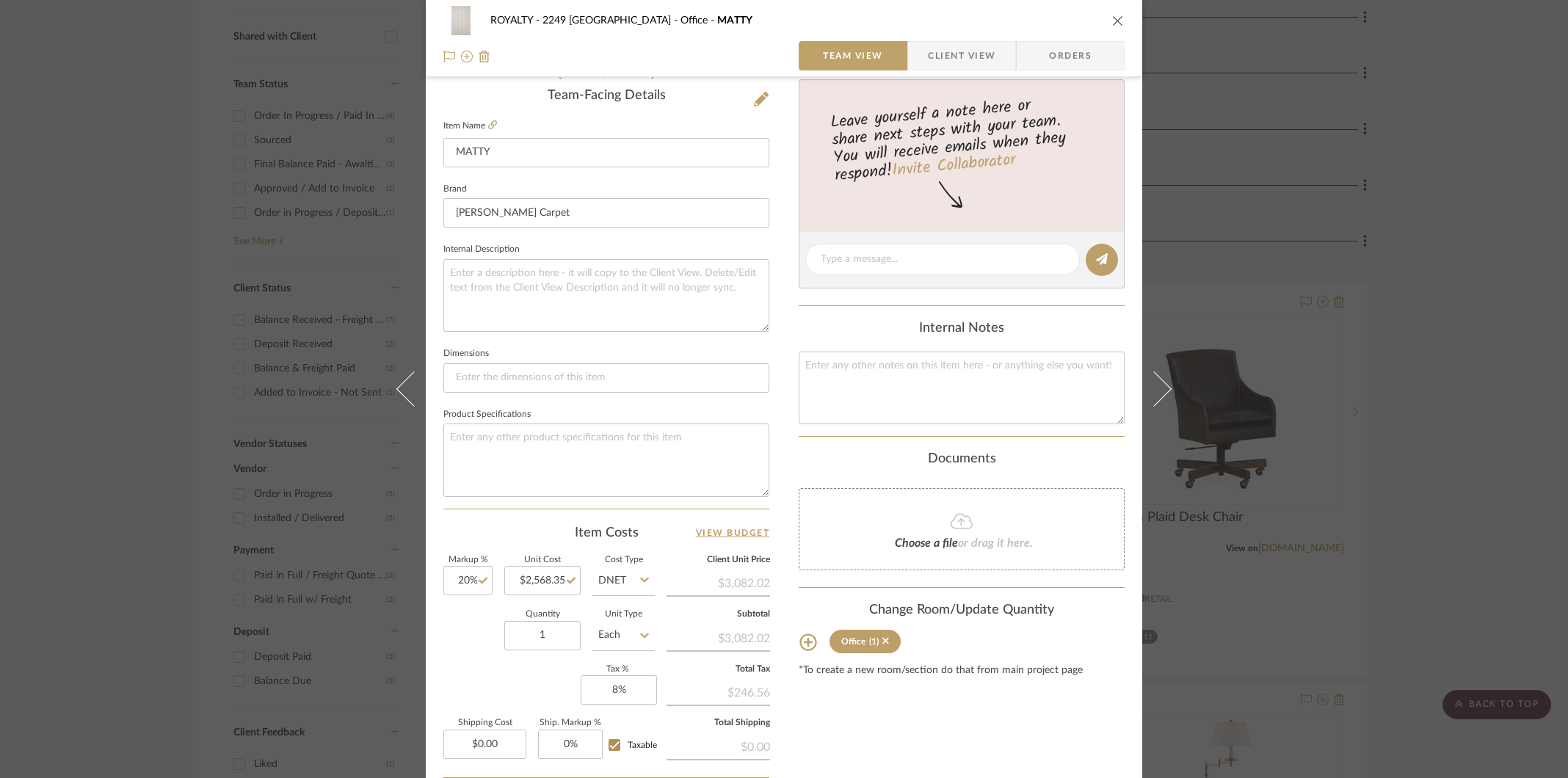 scroll, scrollTop: 419, scrollLeft: 0, axis: vertical 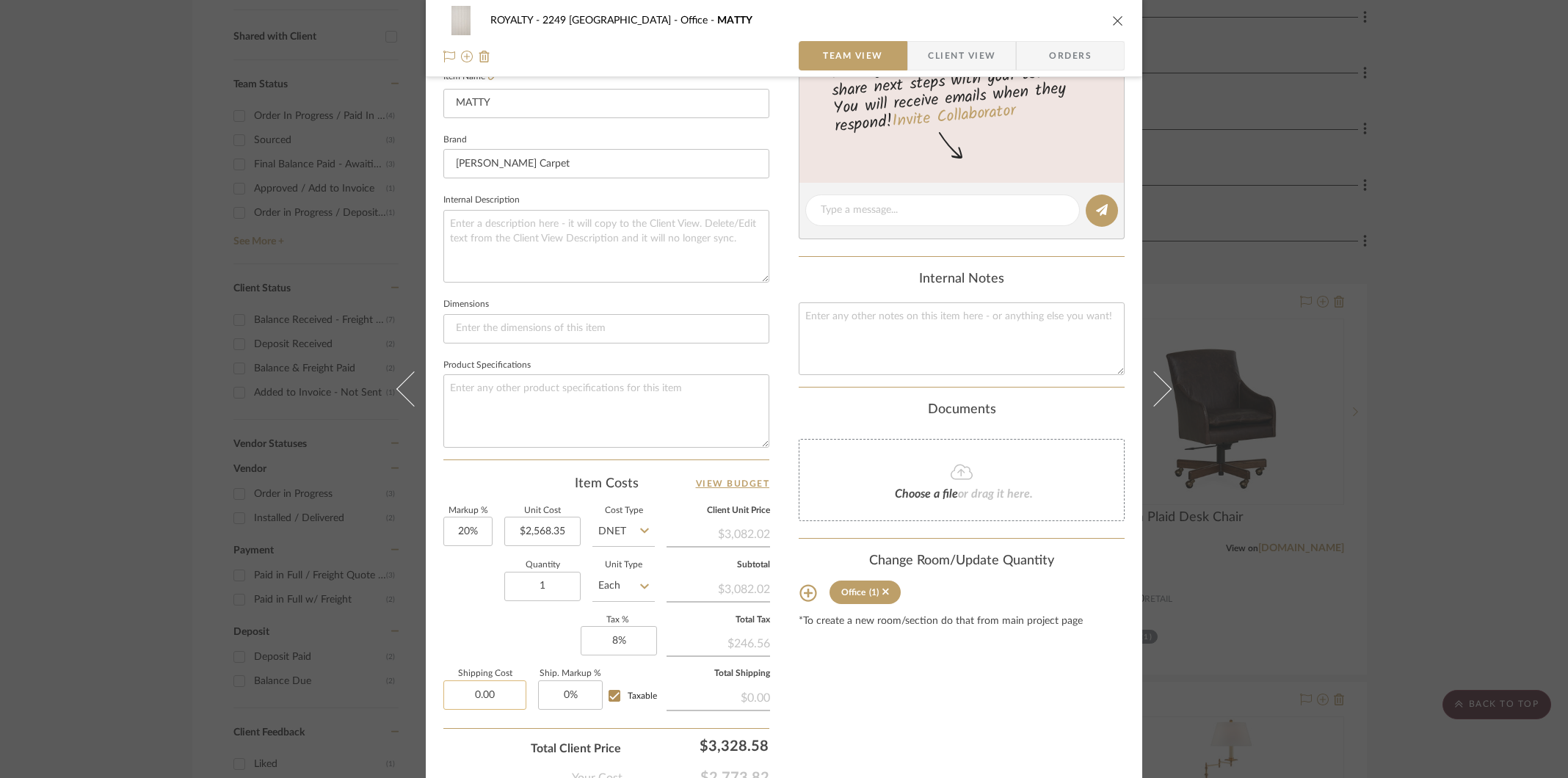 click on "0.00" 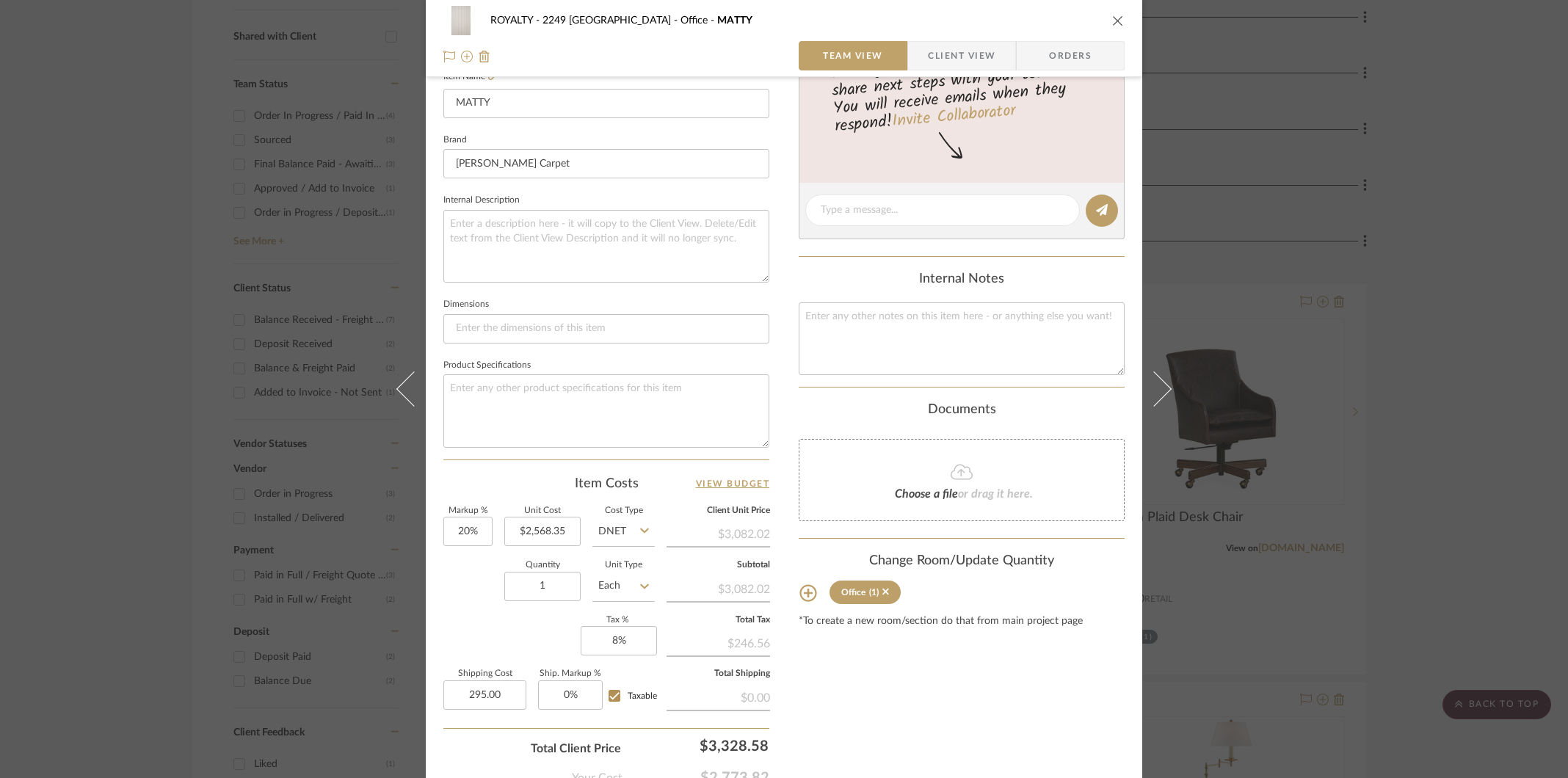 type on "$295.00" 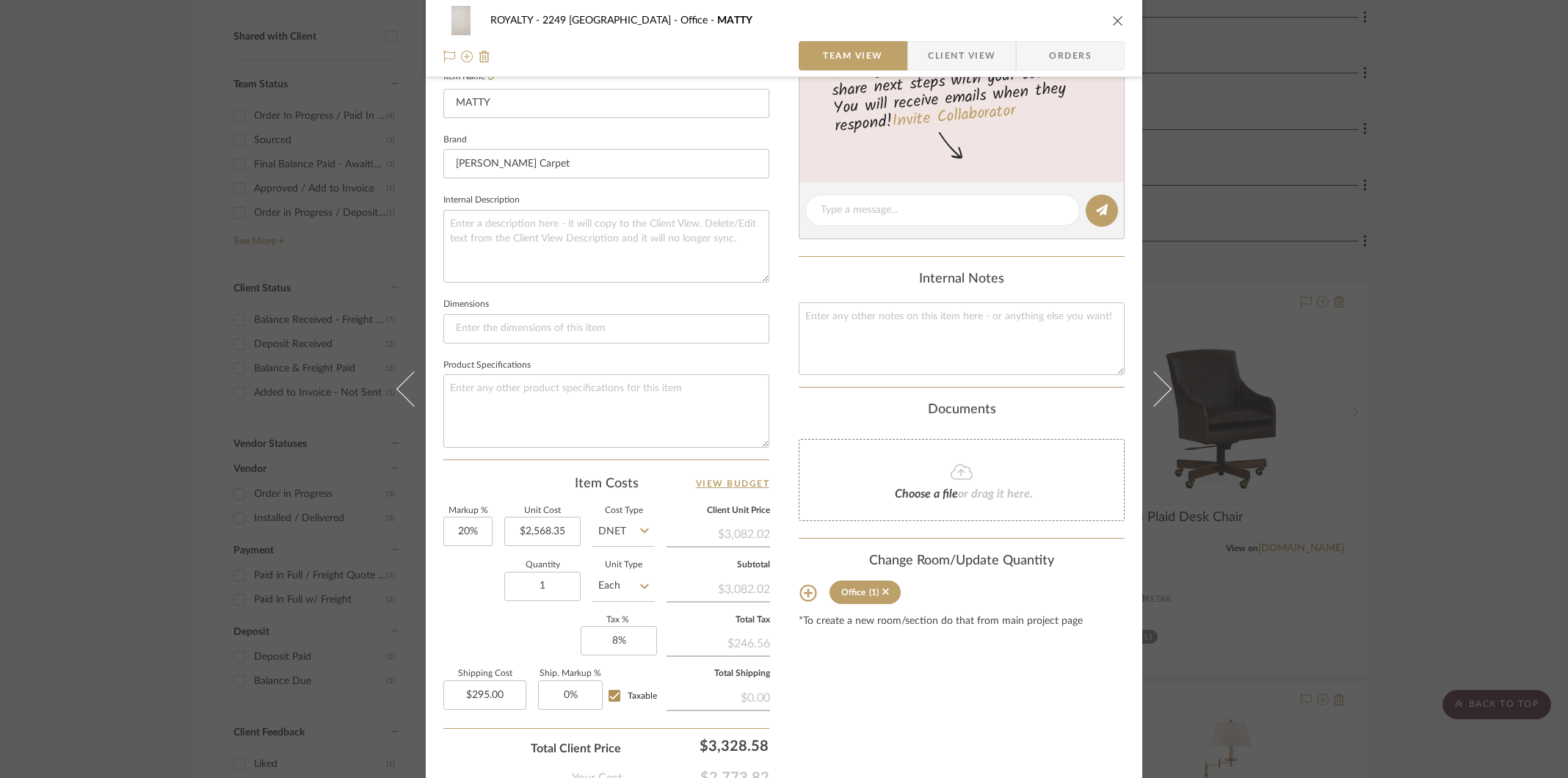 click on "Content here copies to Client View - confirm visibility there.  Show in Client Dashboard   Include in Budget   View Budget  Team Status  Lead Time  In Stock Weeks  Est. Min   Est. Max   Due Date   Install Date  Tasks / To-Dos /  team Messaging  Leave yourself a note here or share next steps with your team. You will receive emails when they
respond!  Invite Collaborator Internal Notes  Documents  Choose a file  or drag it here. Change Room/Update Quantity  Office  (1) *To create a new room/section do that from main project page" at bounding box center (962, 248) 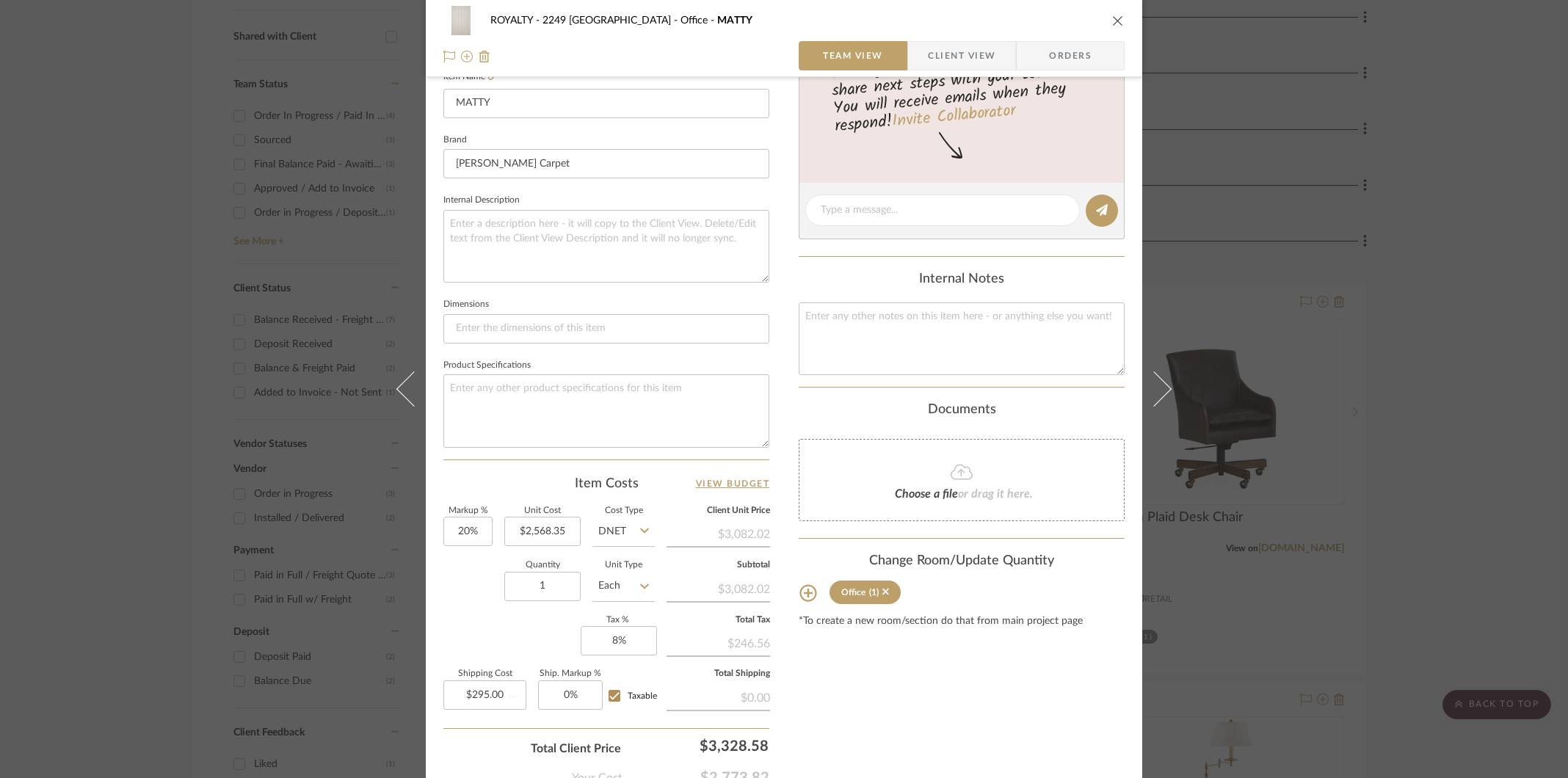 type 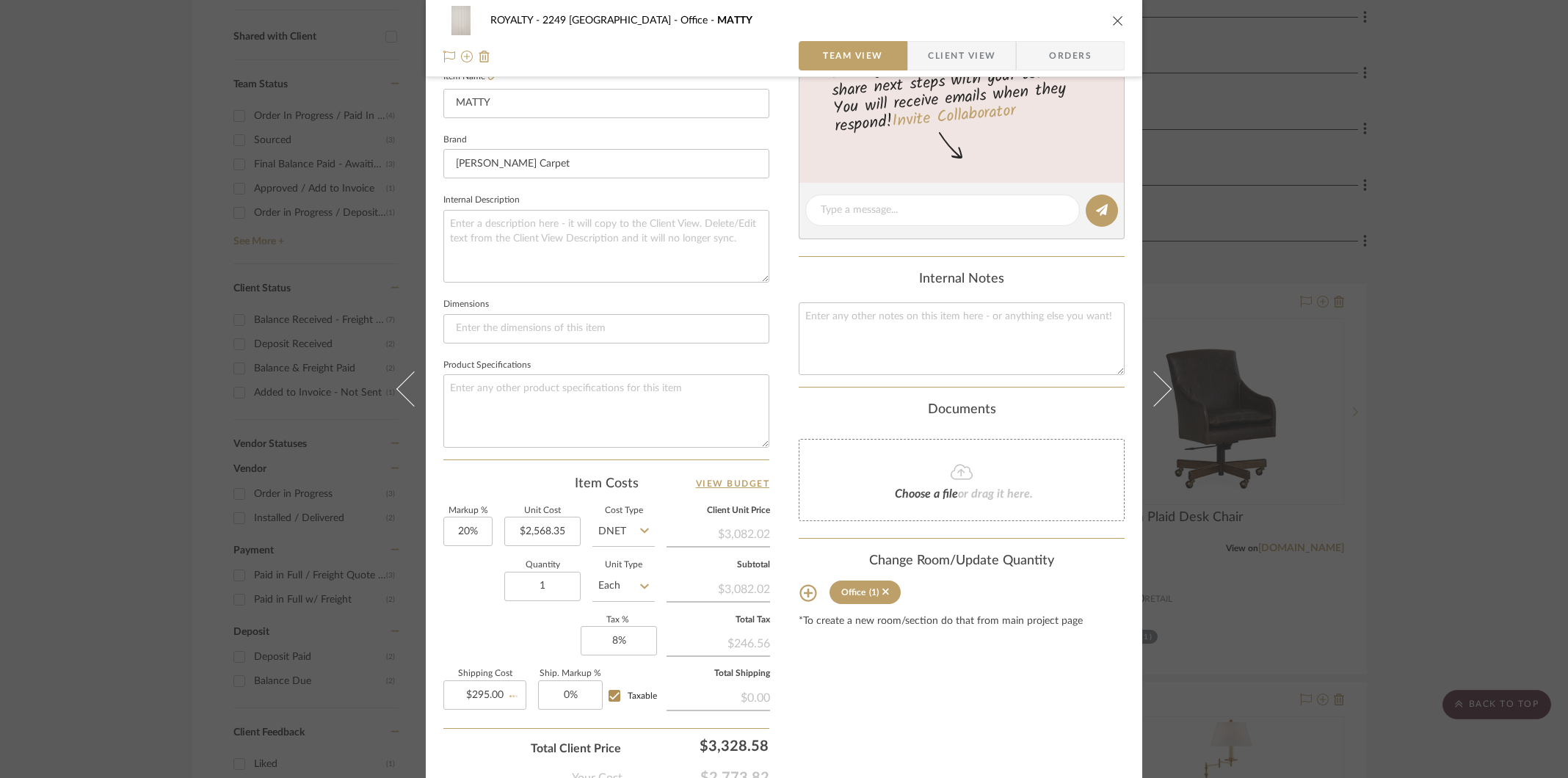 type 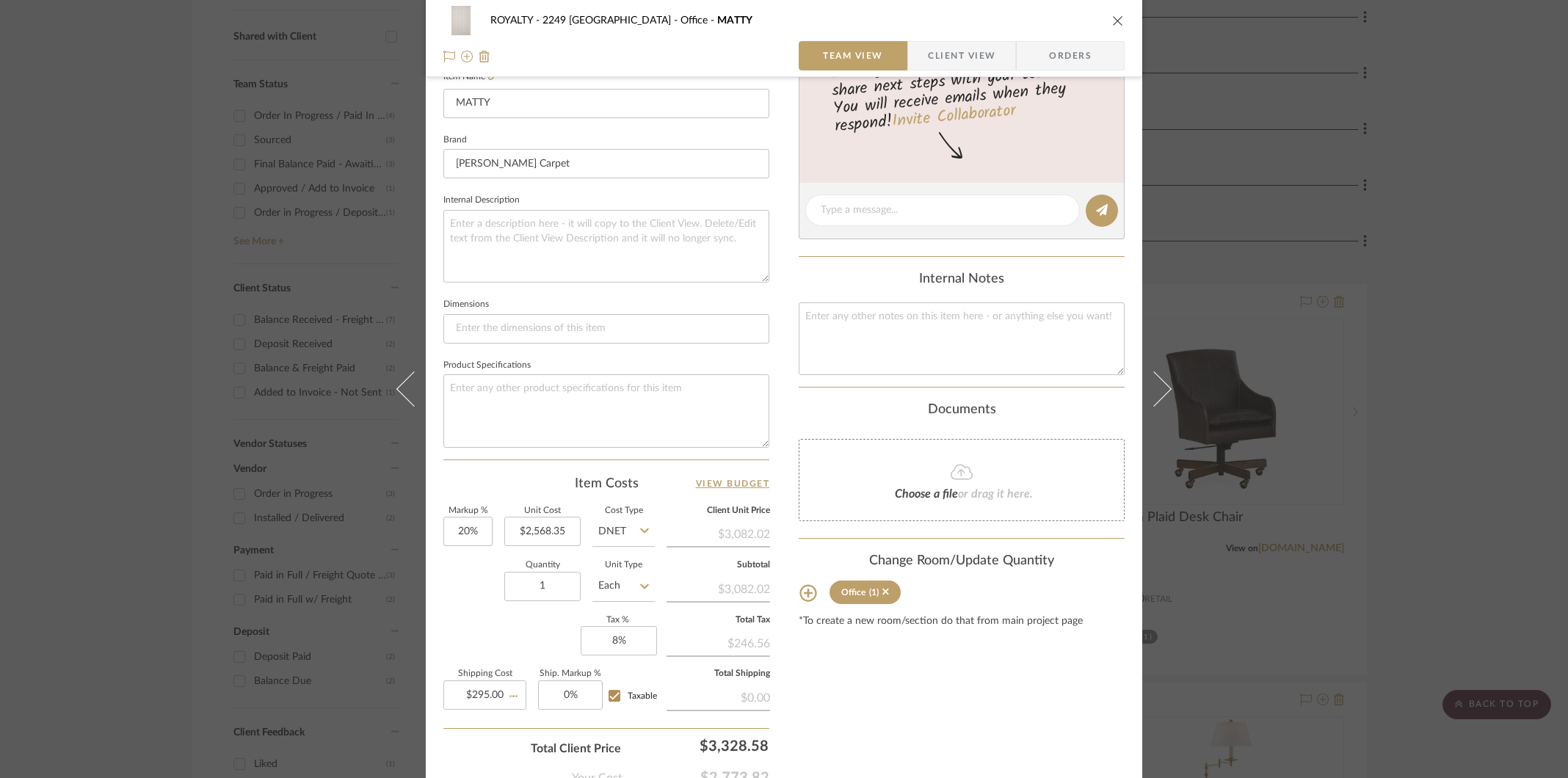 type 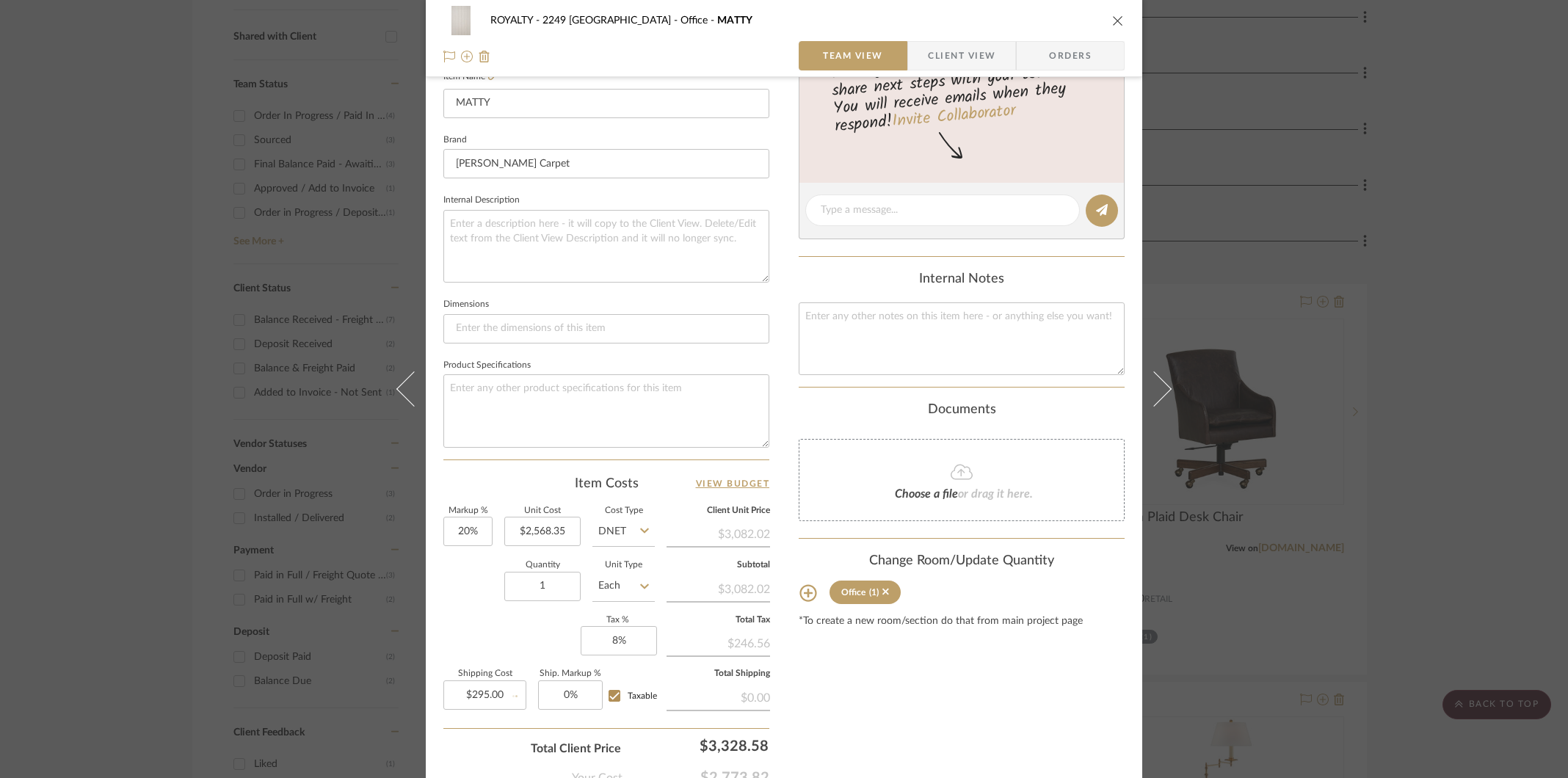 type 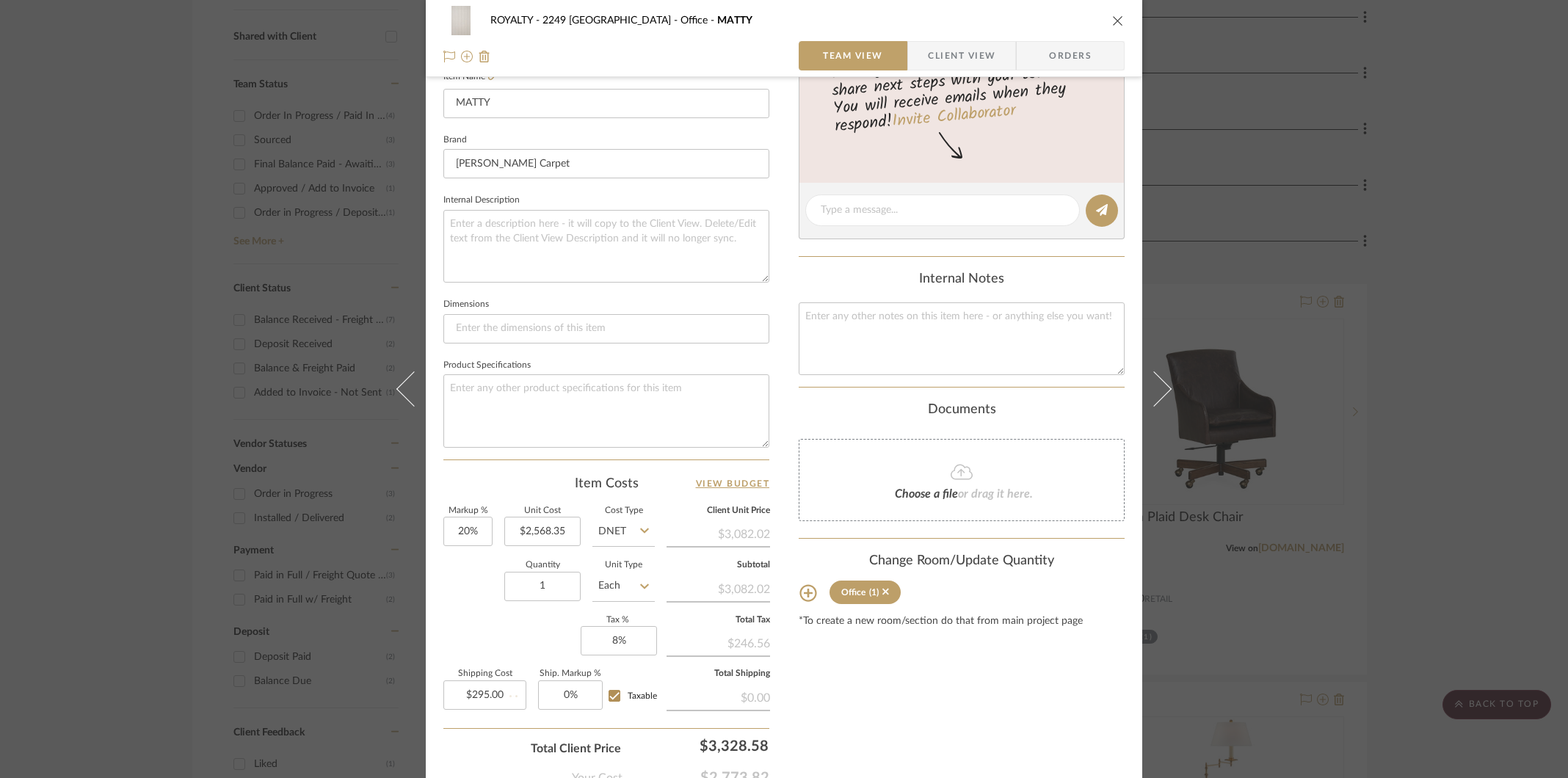 type 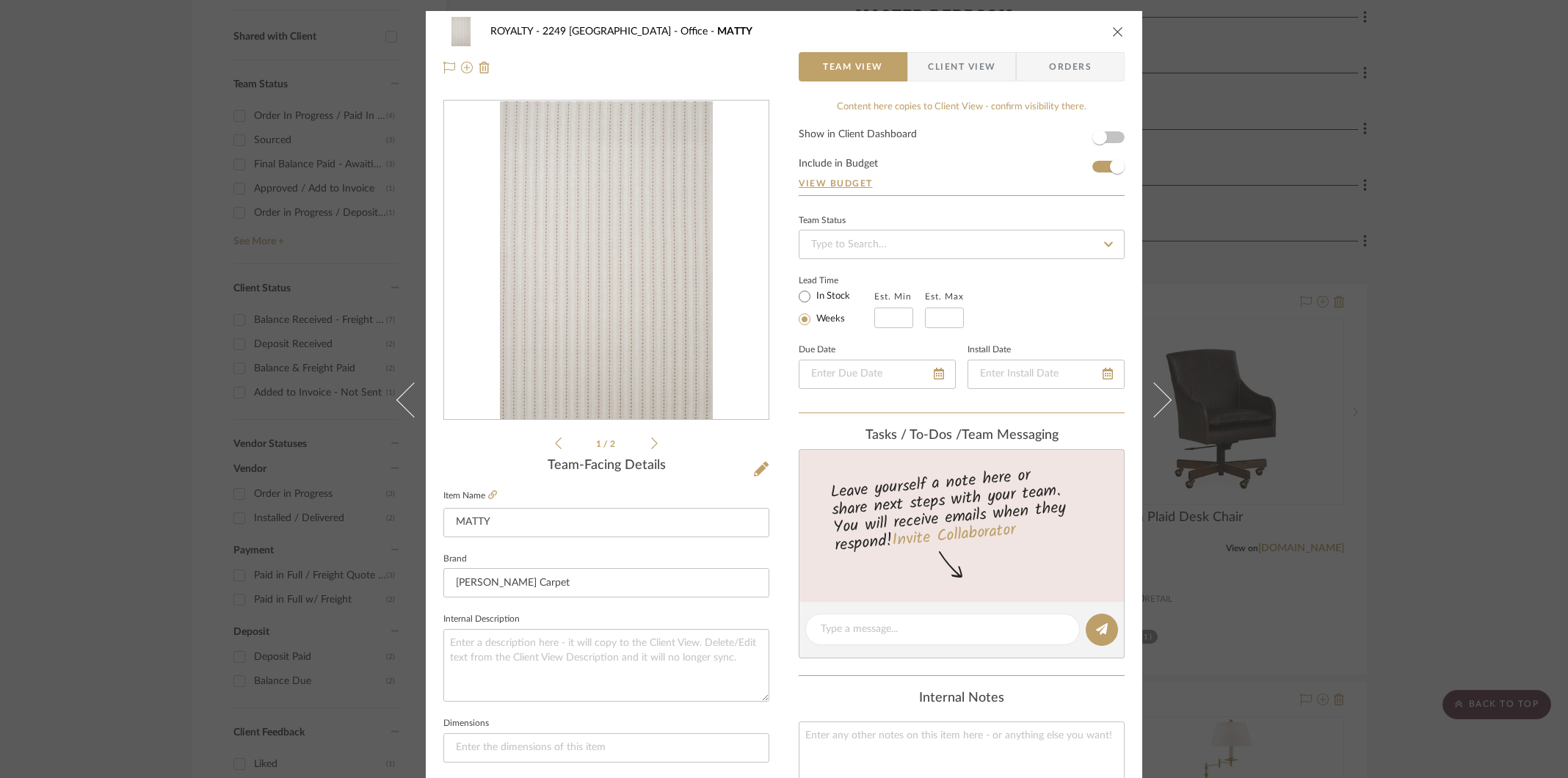 scroll, scrollTop: 188, scrollLeft: 0, axis: vertical 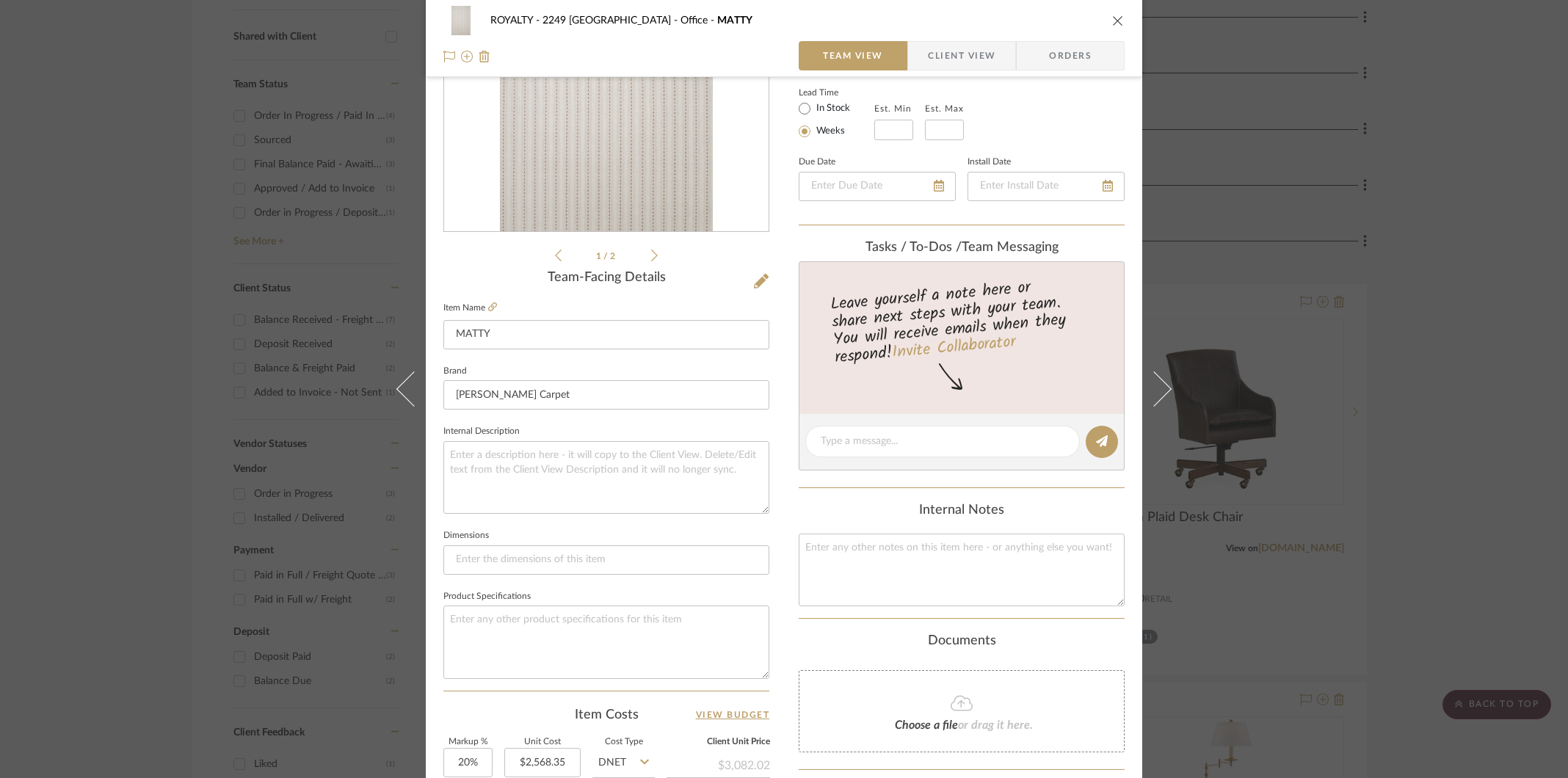 click at bounding box center (1118, 21) 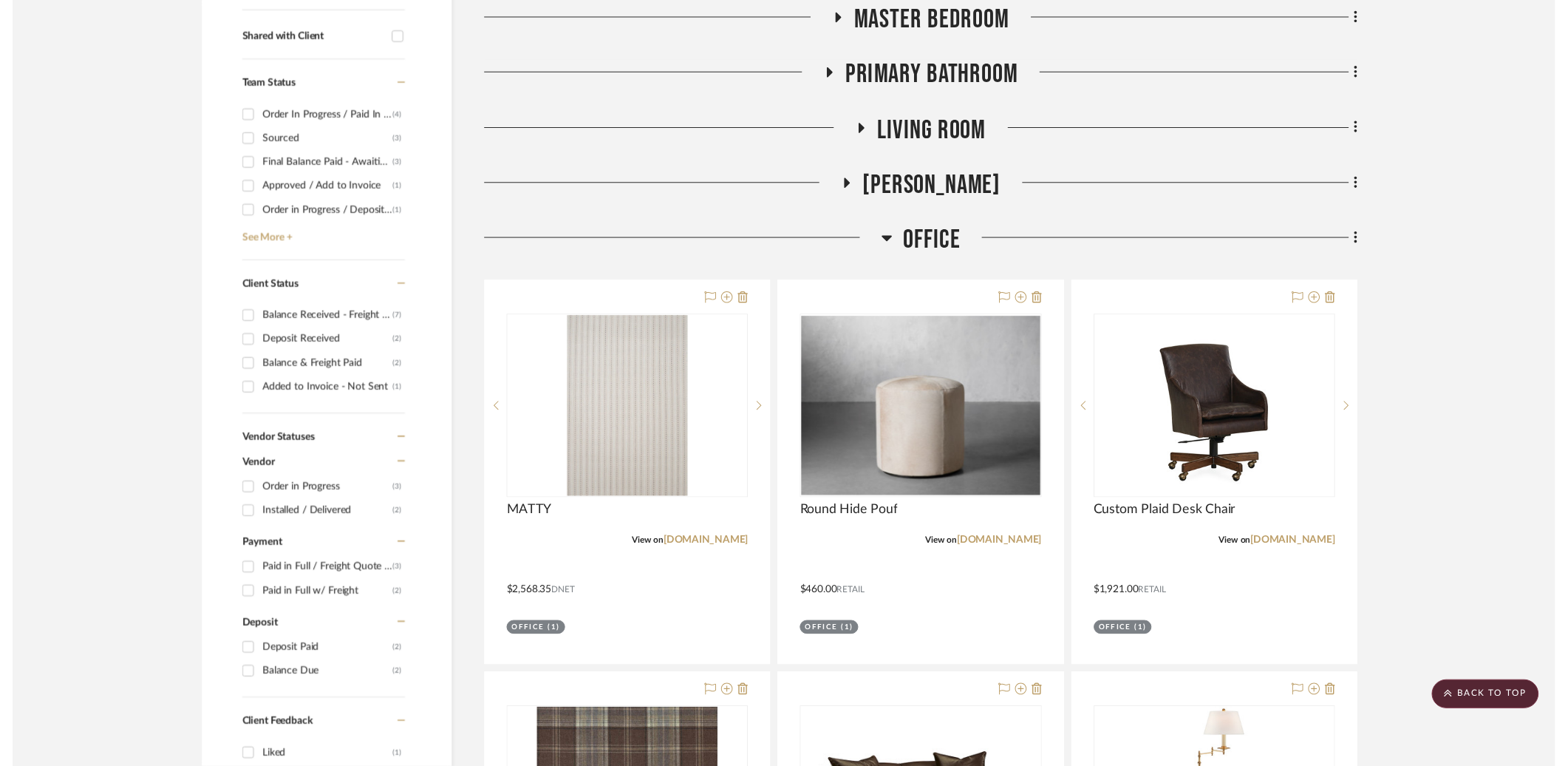 scroll, scrollTop: 606, scrollLeft: 0, axis: vertical 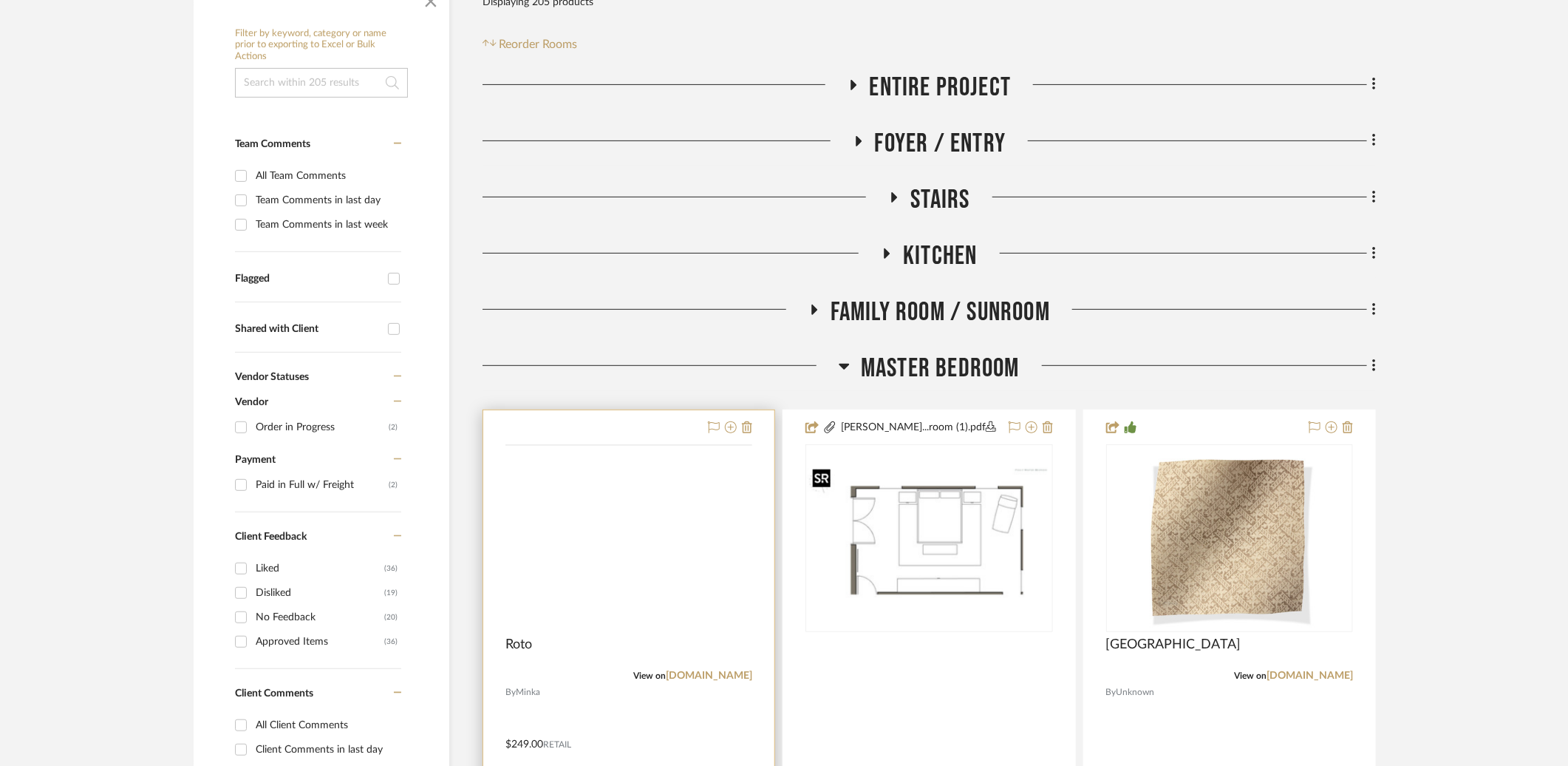 click at bounding box center (0, 0) 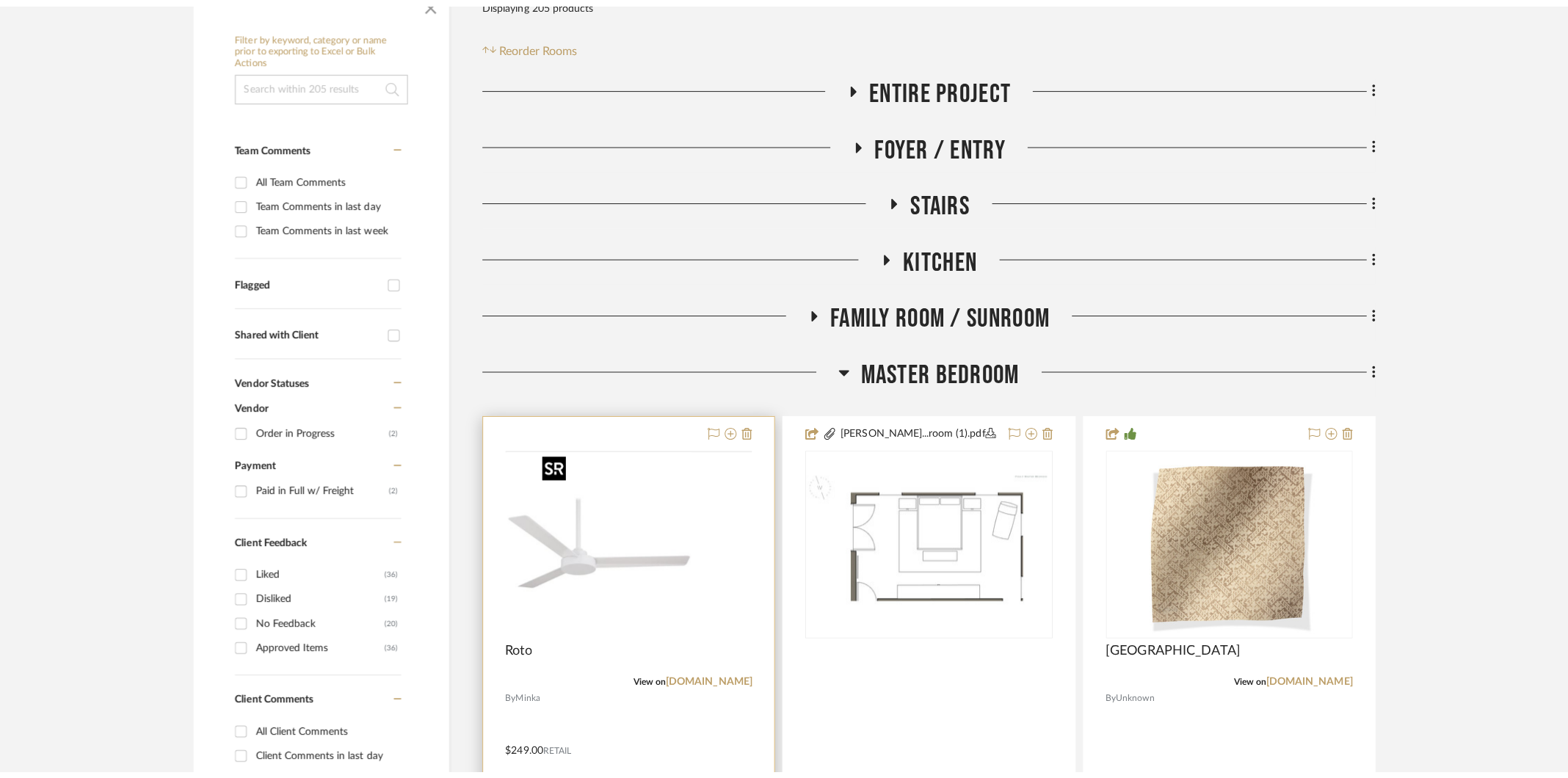 scroll, scrollTop: 0, scrollLeft: 0, axis: both 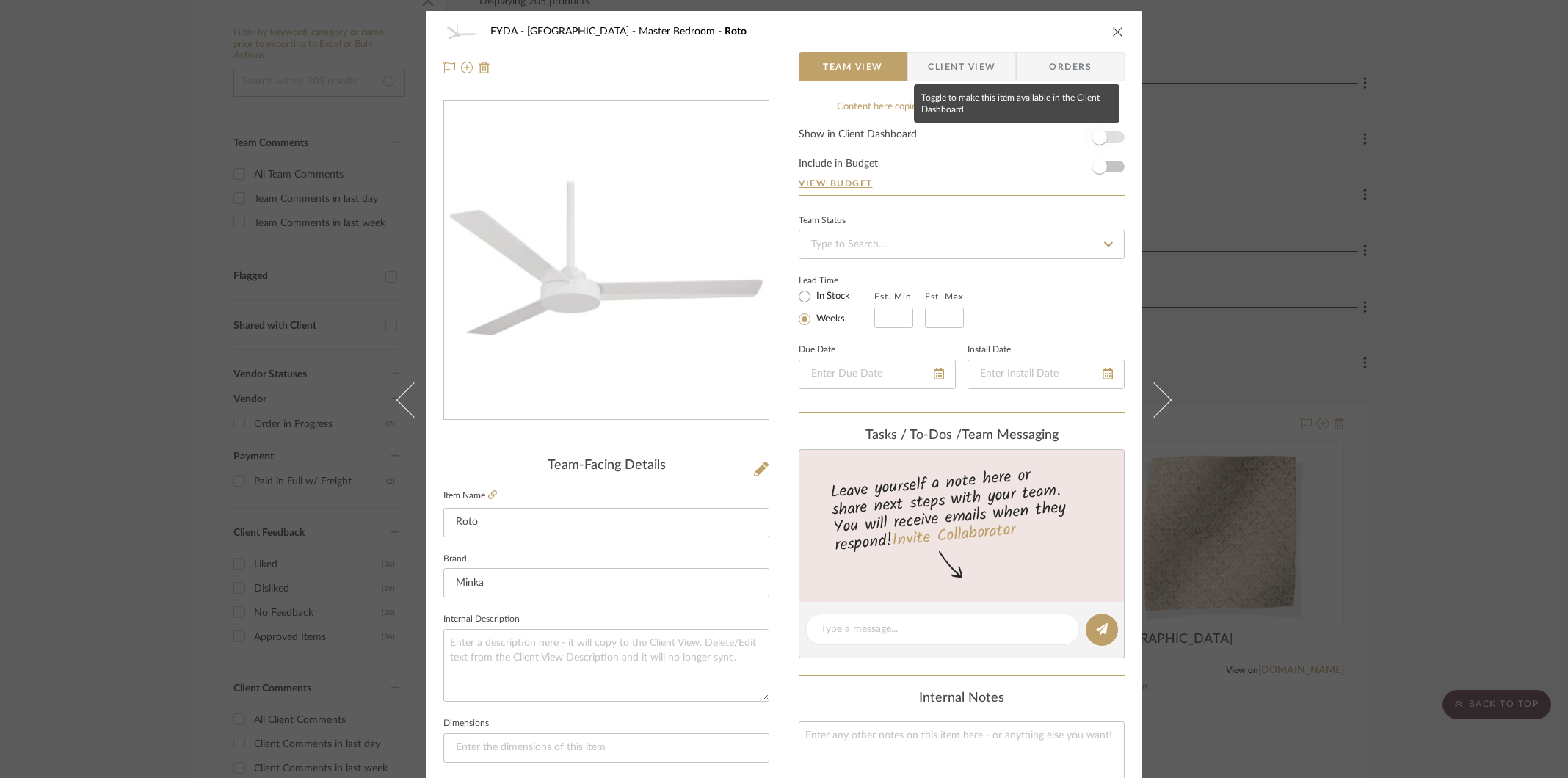 click at bounding box center (1100, 137) 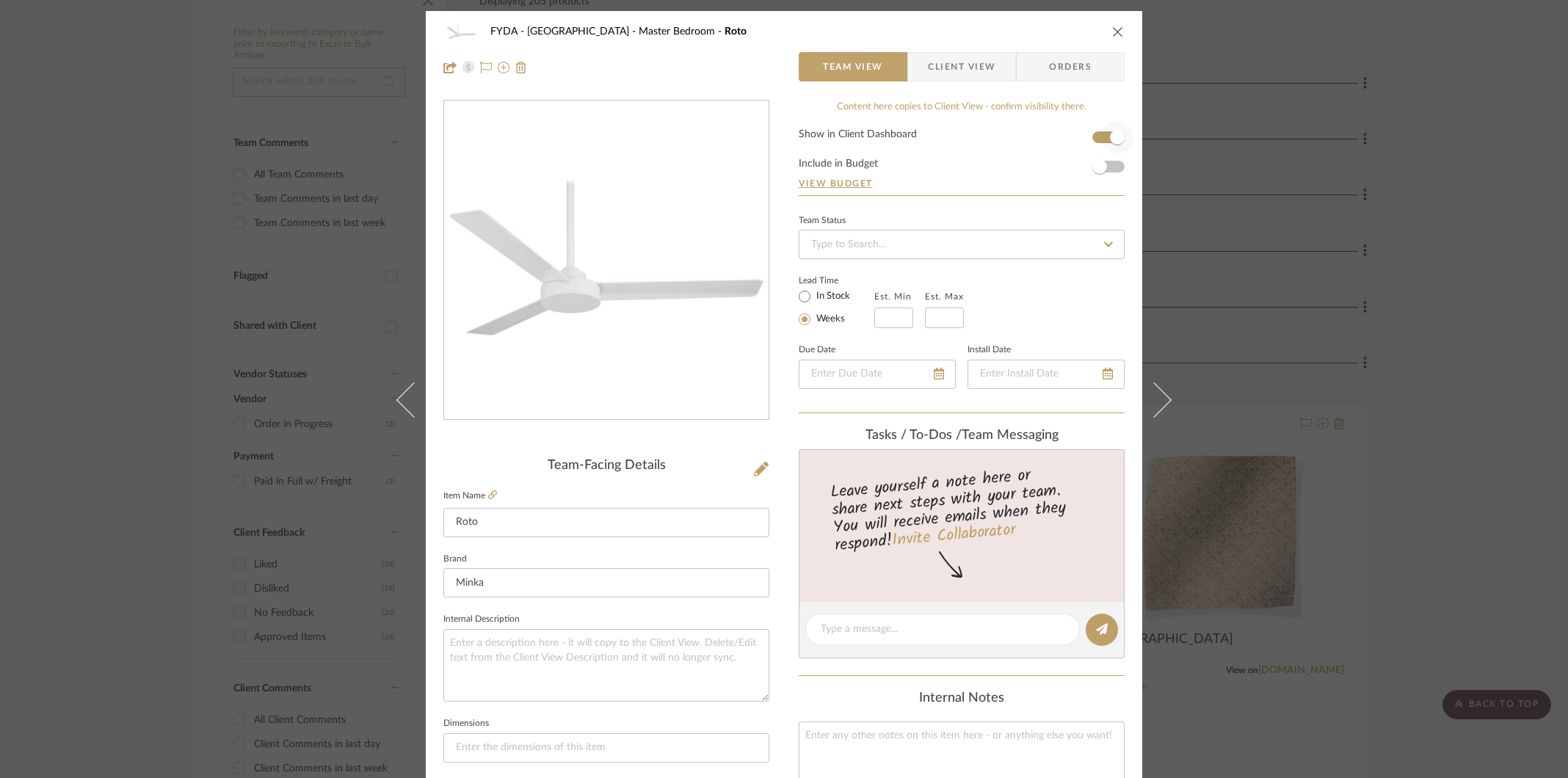 type 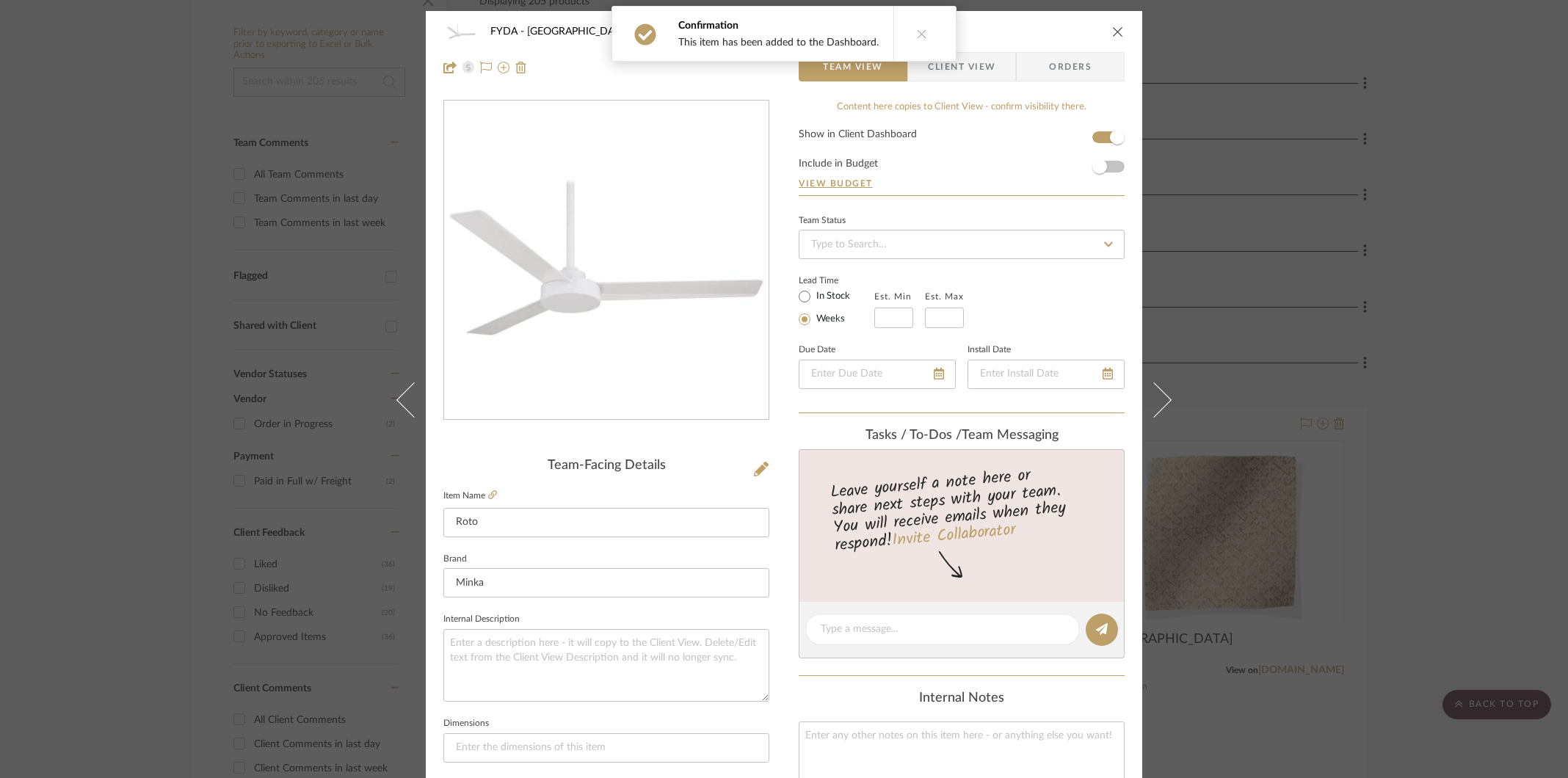 click at bounding box center [1118, 32] 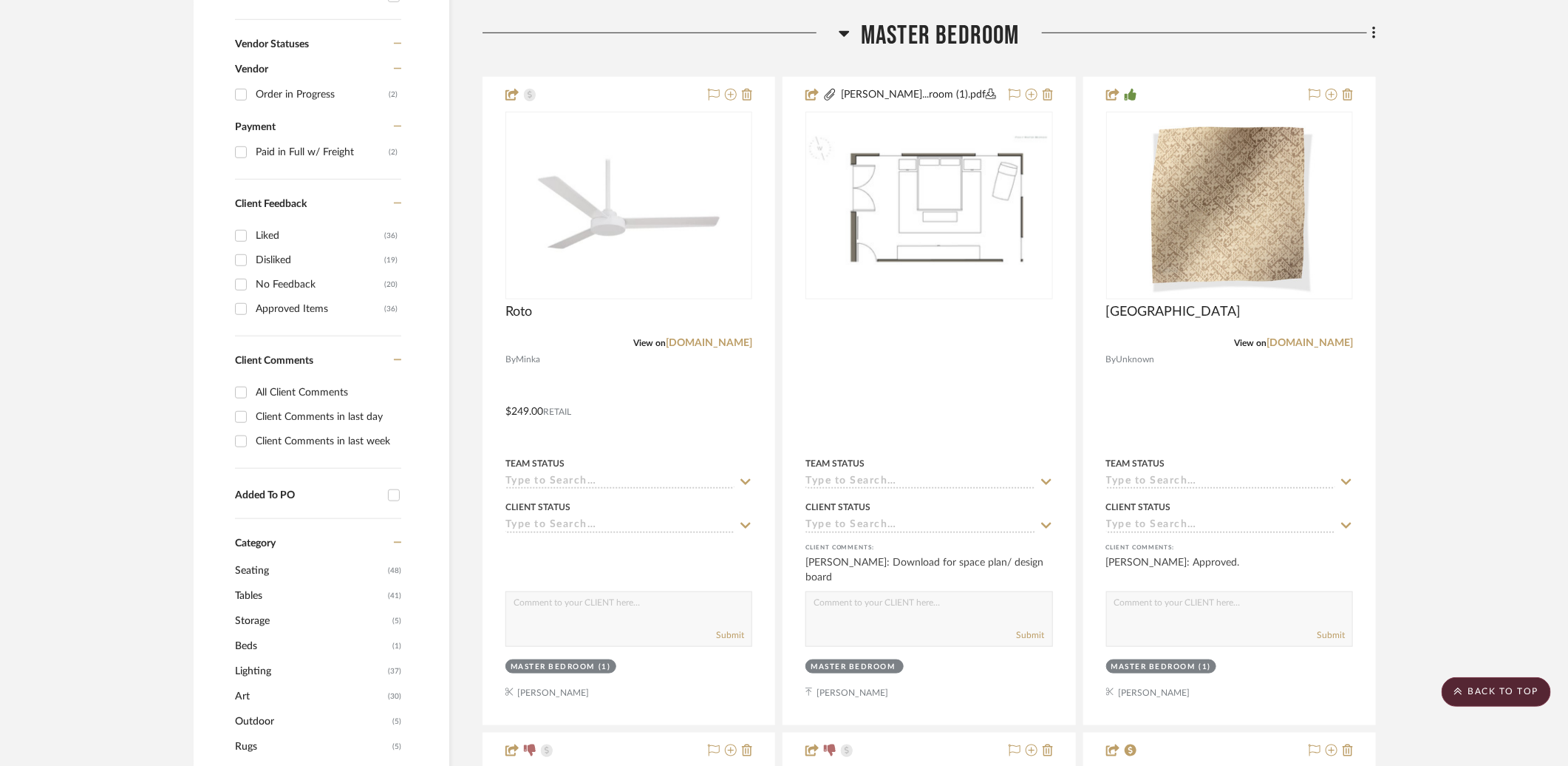 scroll, scrollTop: 624, scrollLeft: 0, axis: vertical 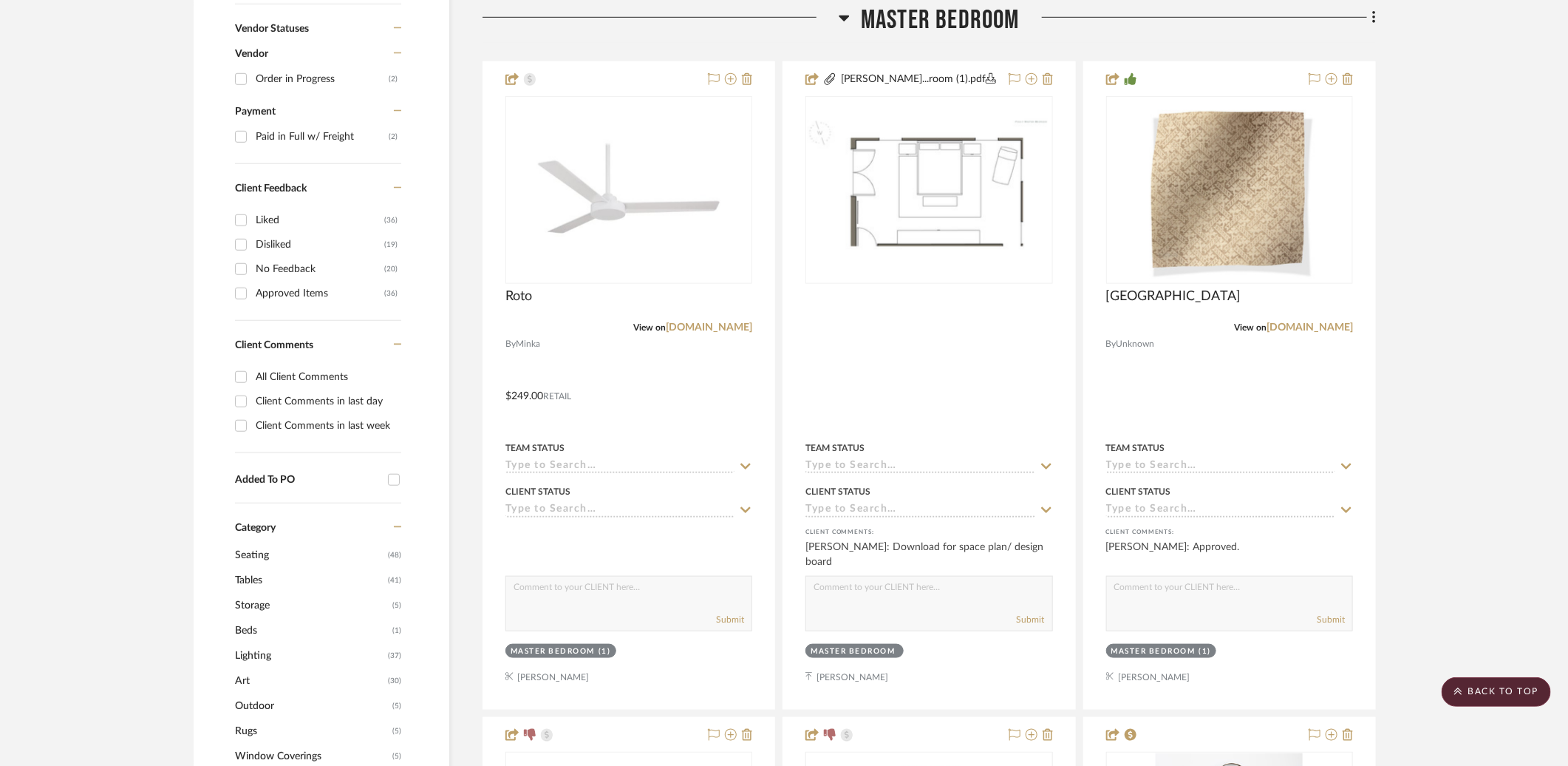 click on "Master Bedroom" 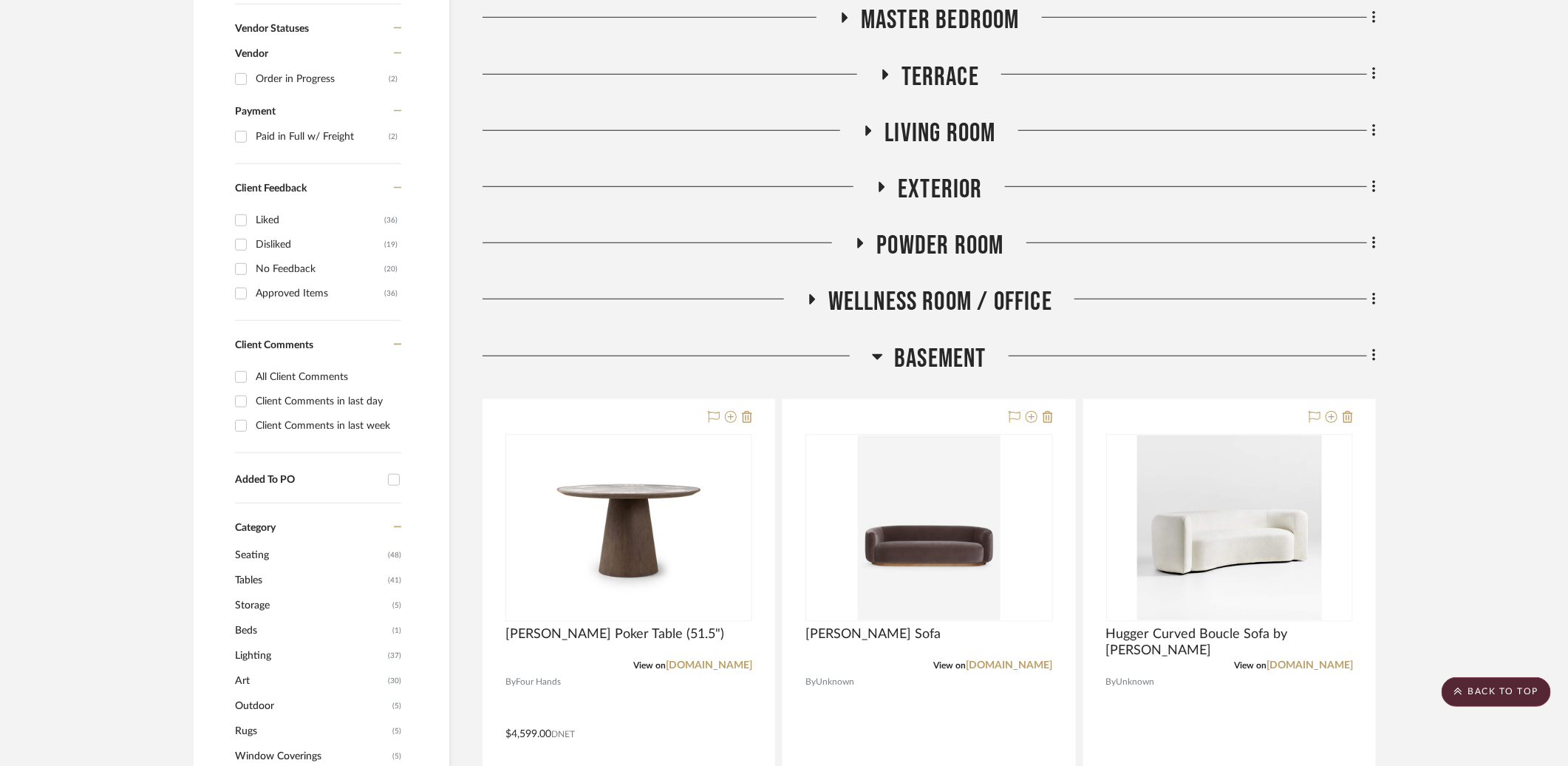 click on "Basement" 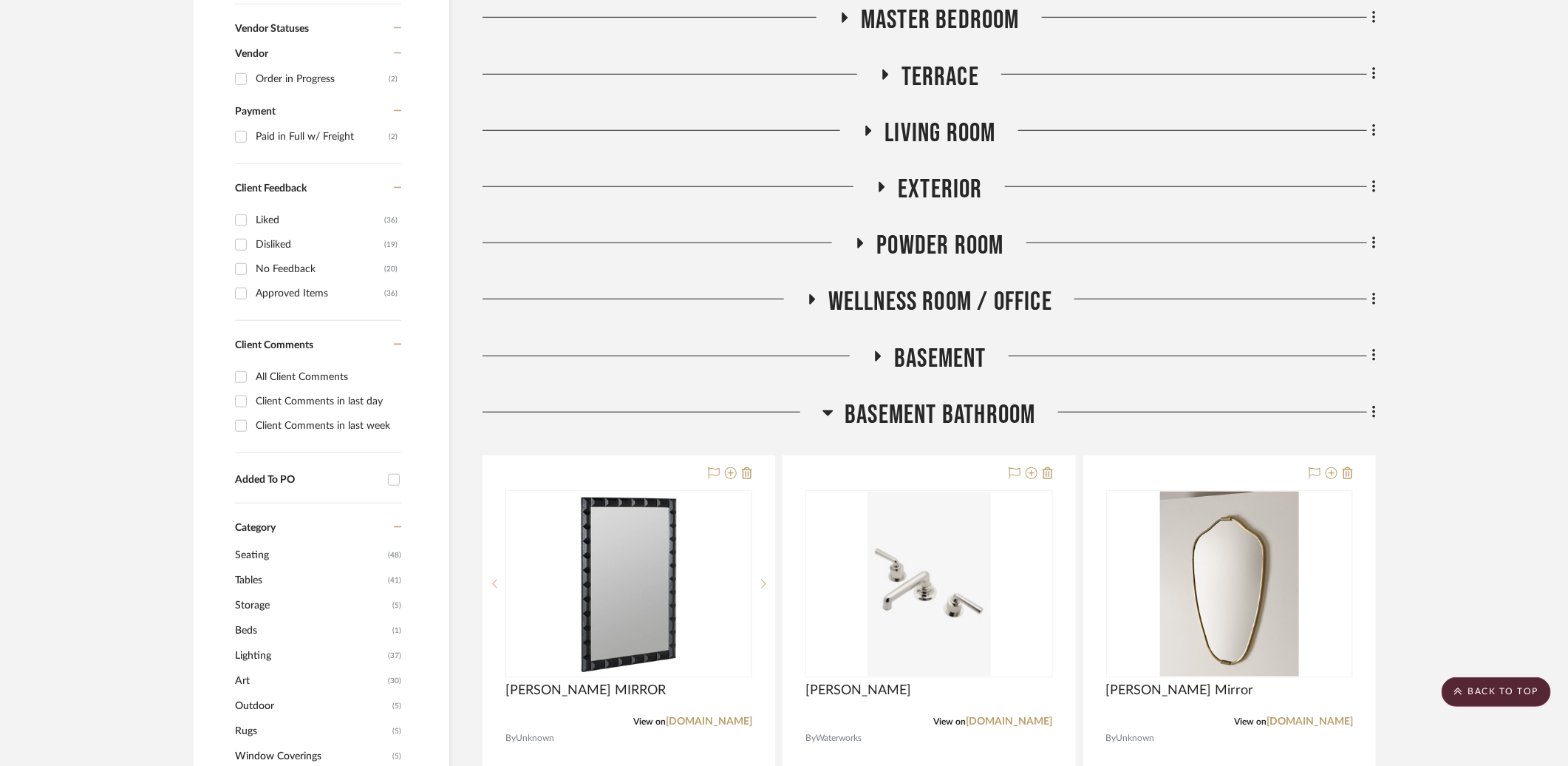 click on "Basement Bathroom" 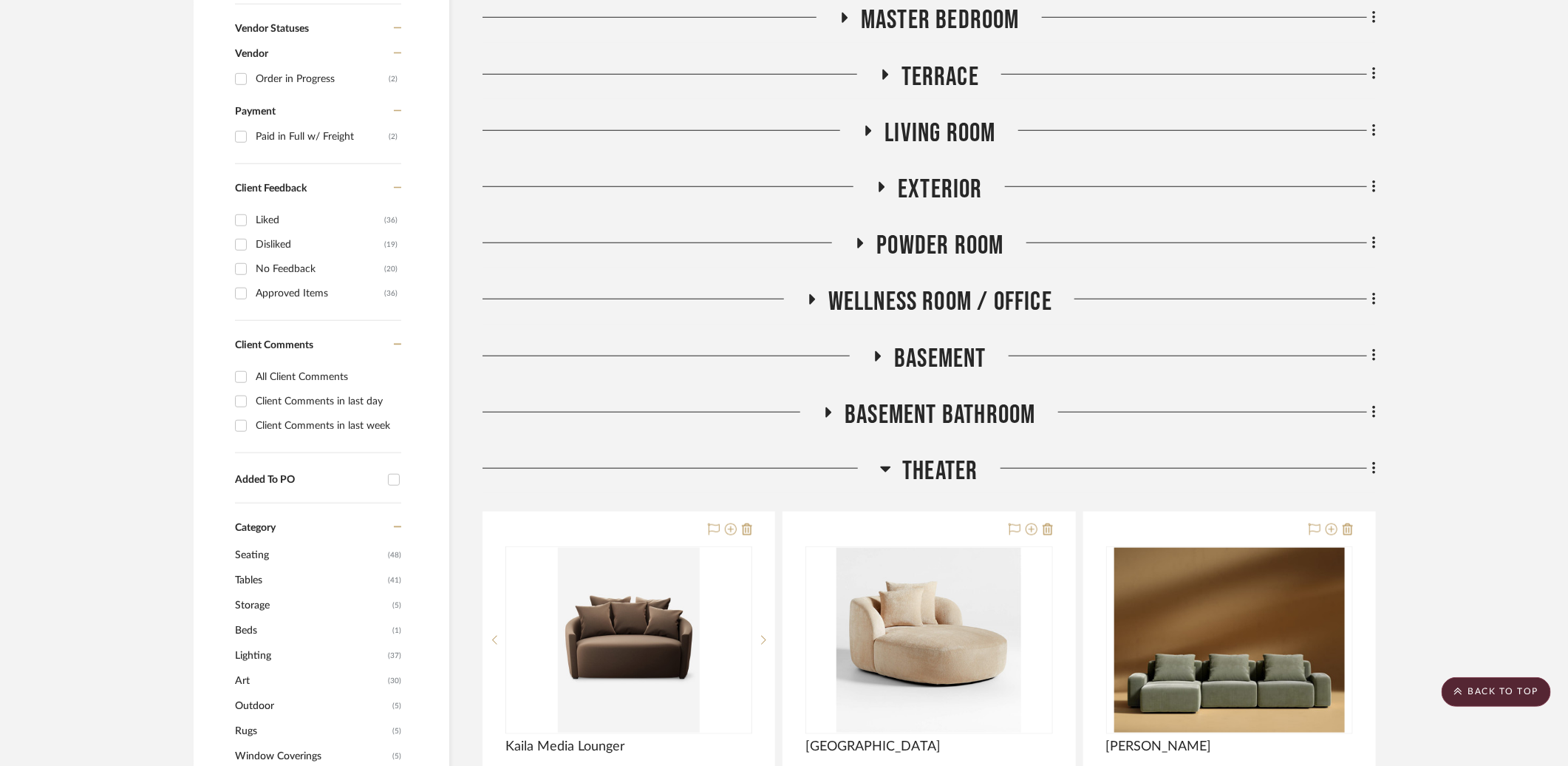 click on "Theater" 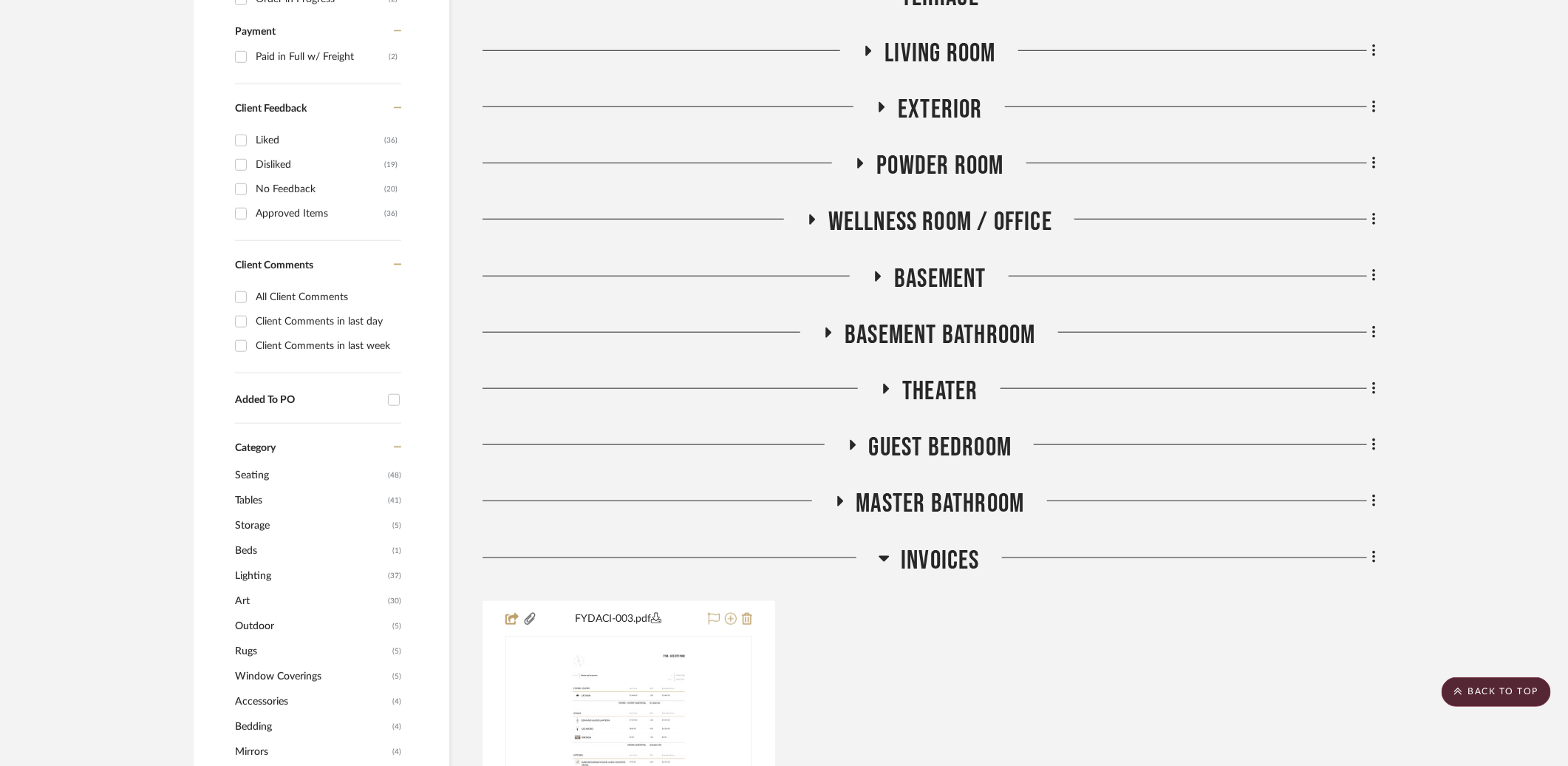 scroll, scrollTop: 705, scrollLeft: 0, axis: vertical 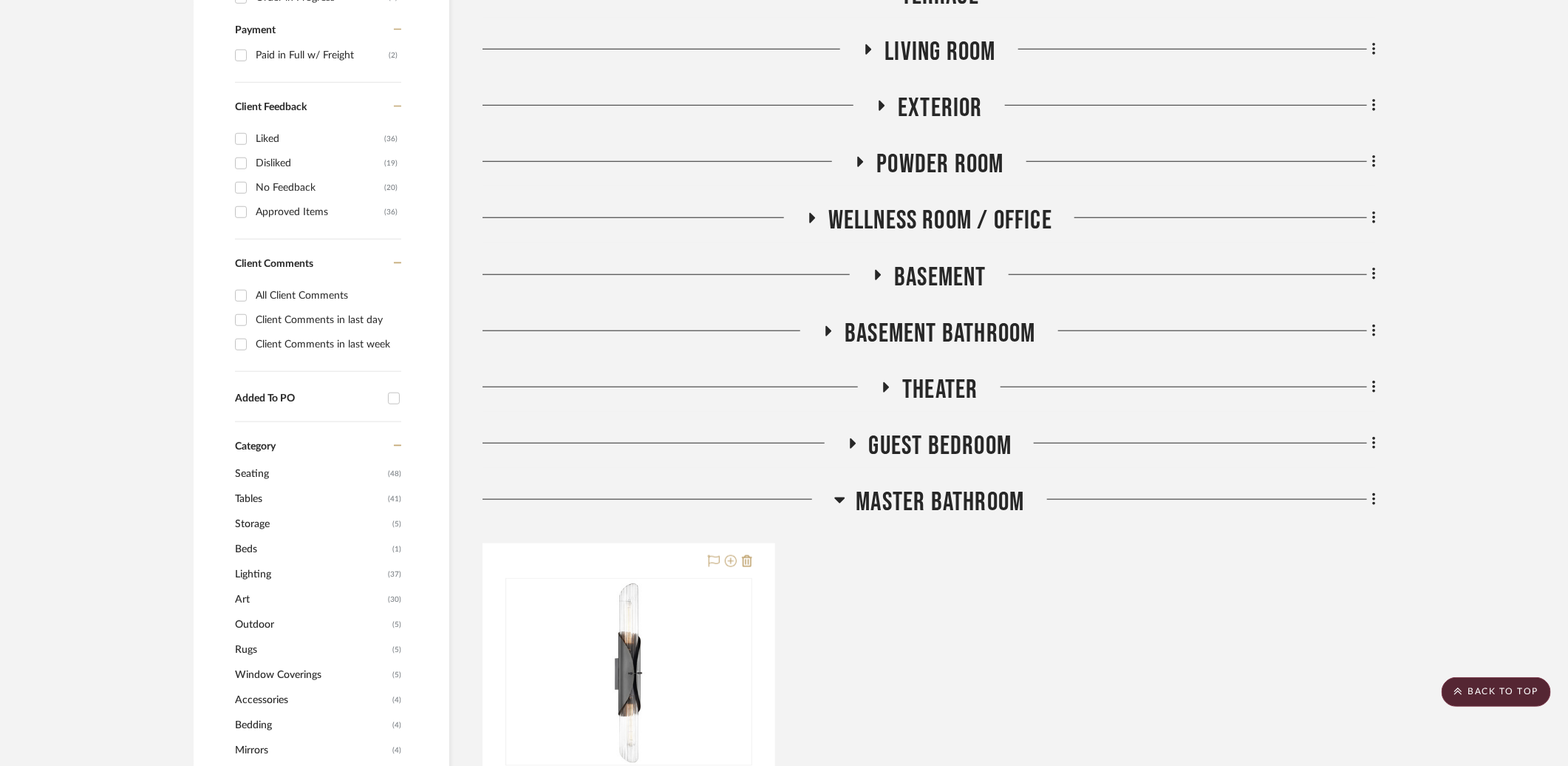 click on "Master Bathroom" 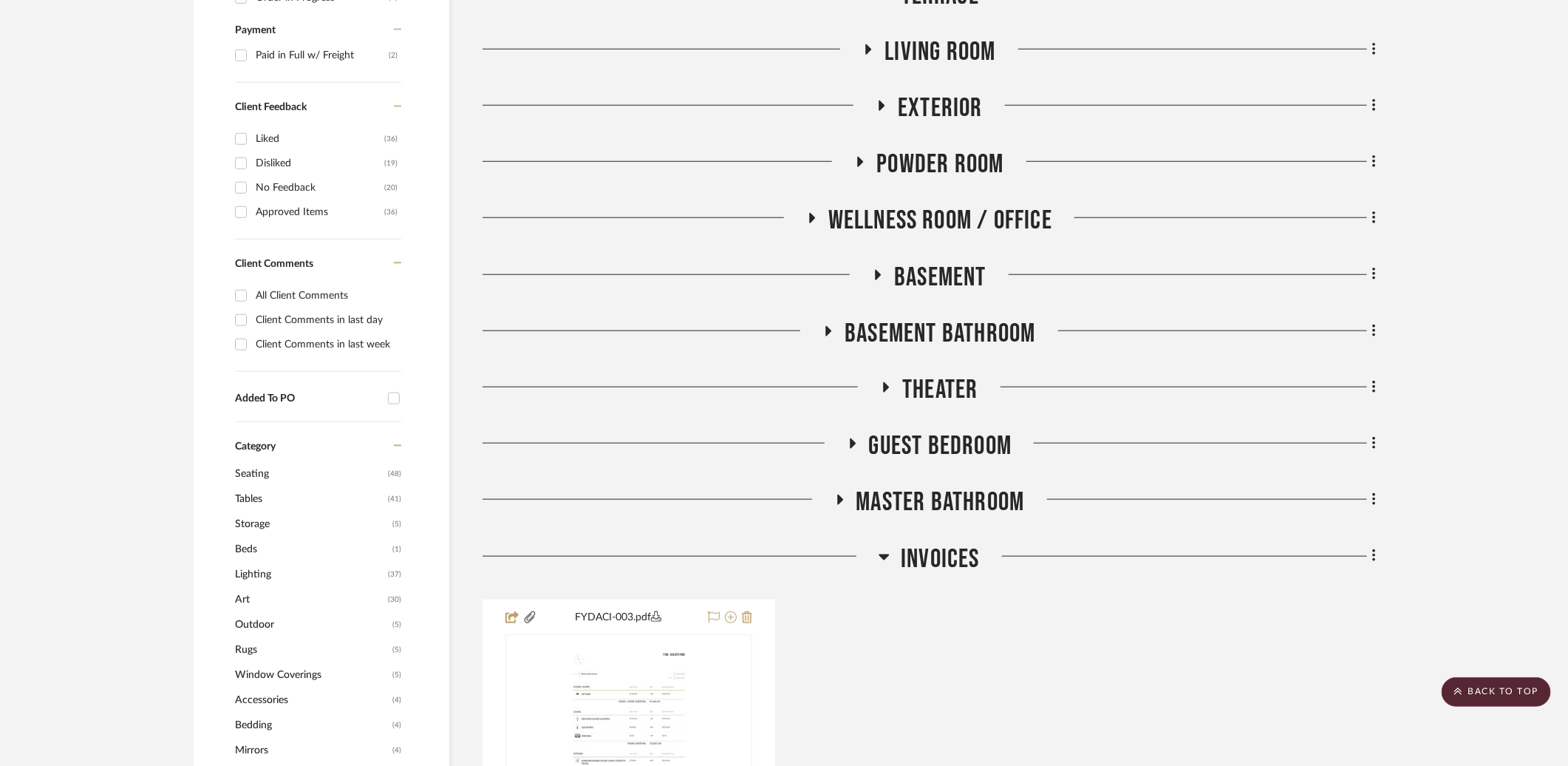 click on "Guest Bedroom" 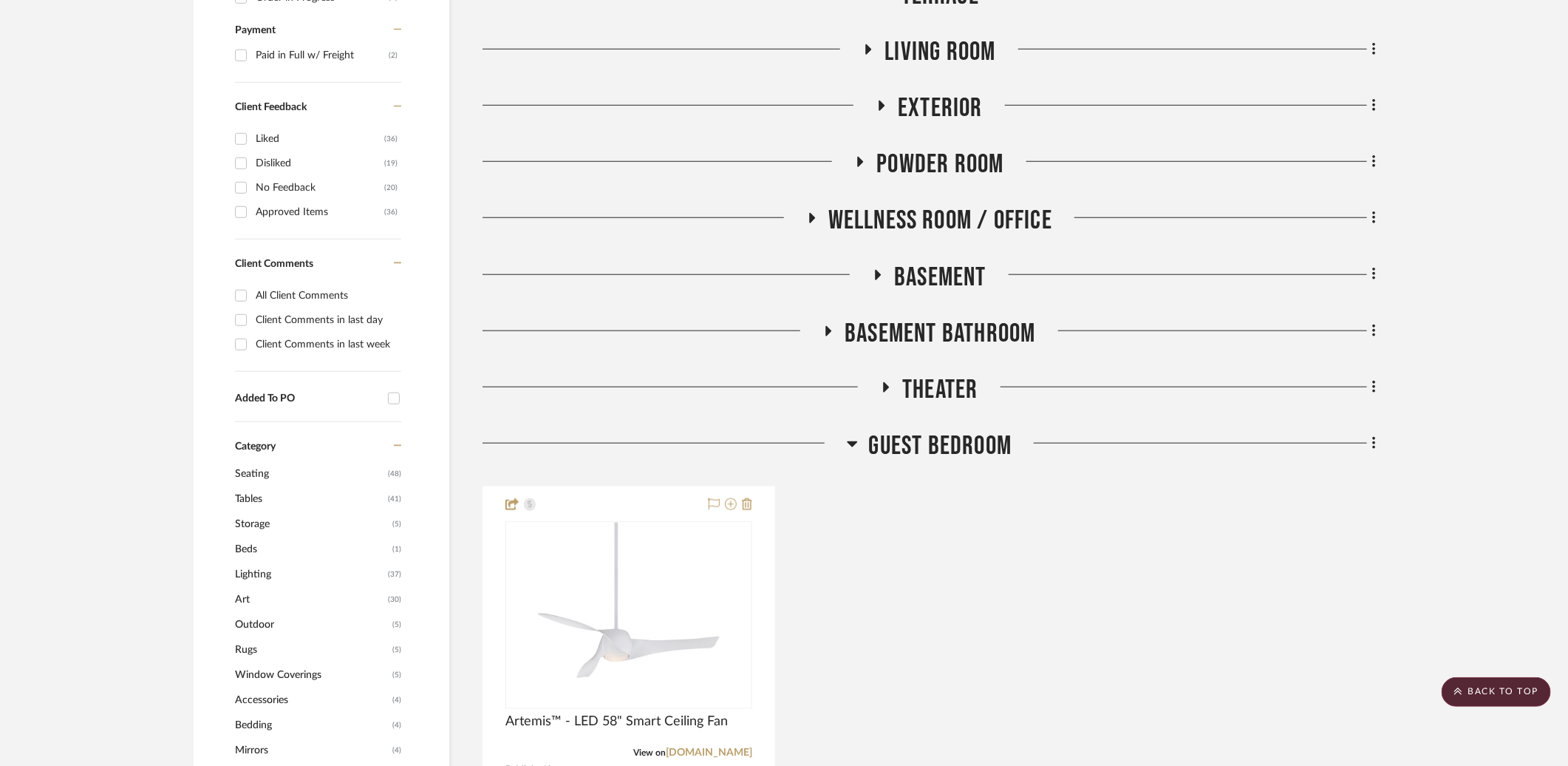 click on "Guest Bedroom" 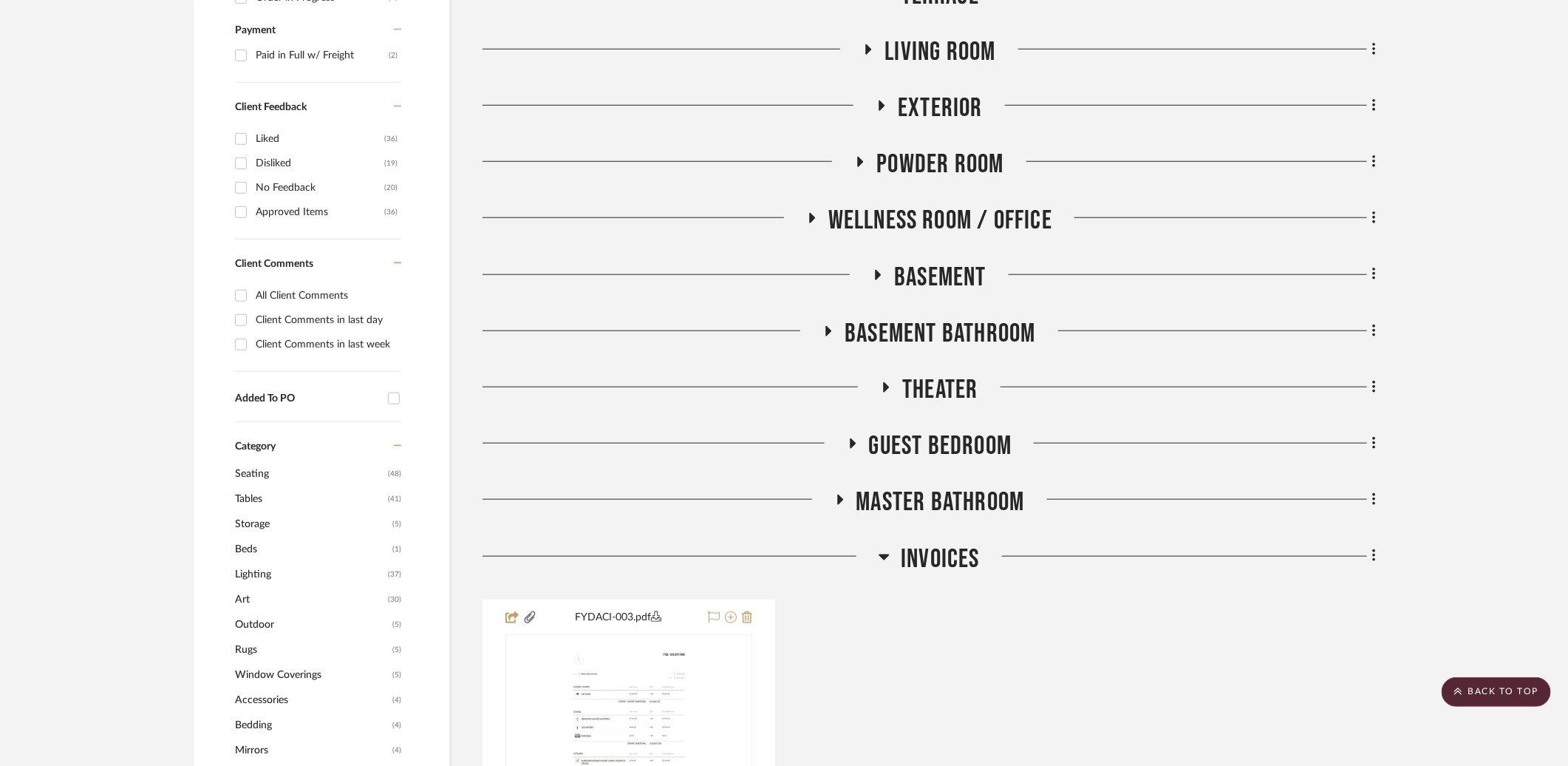 click 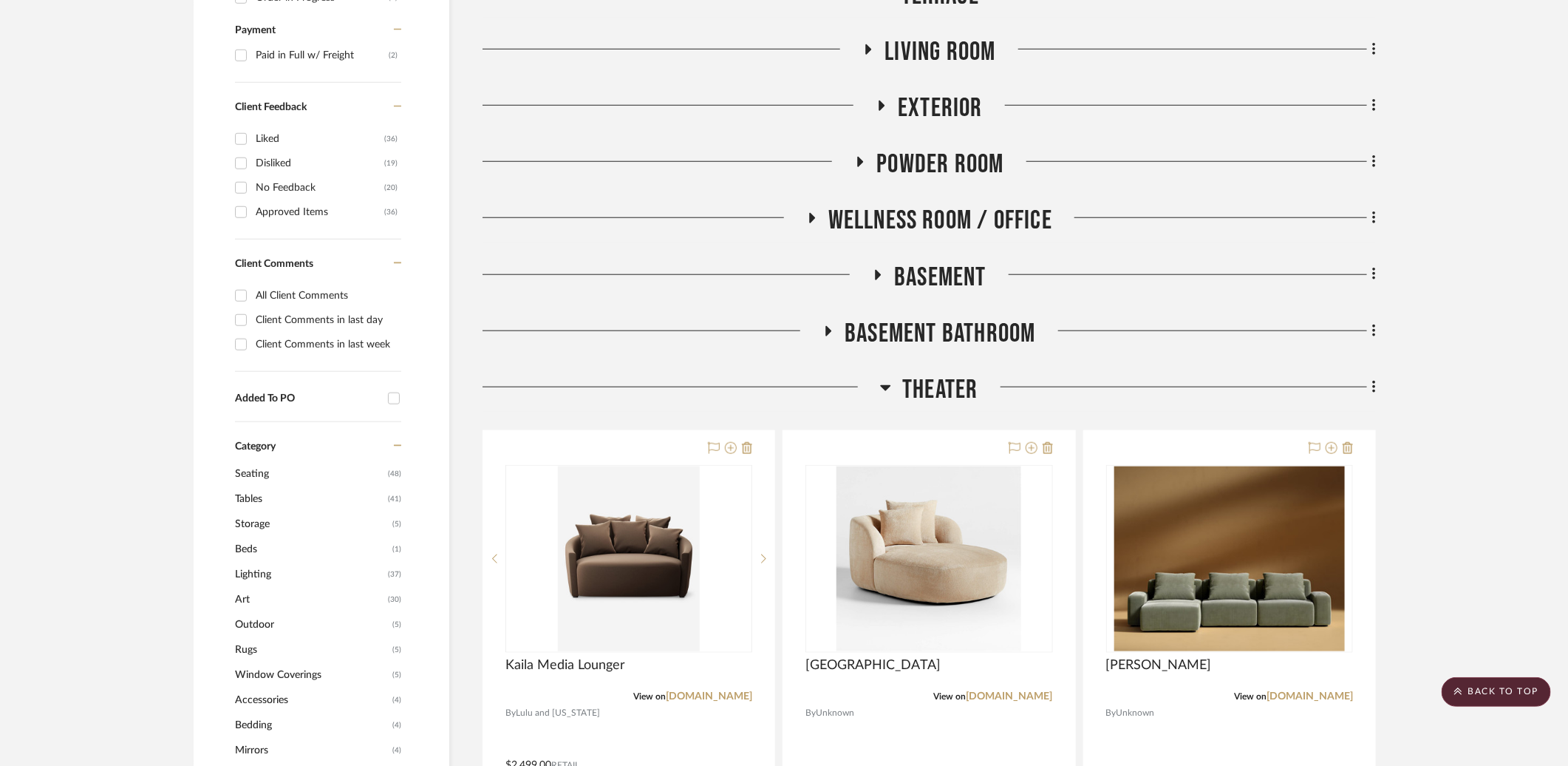 click 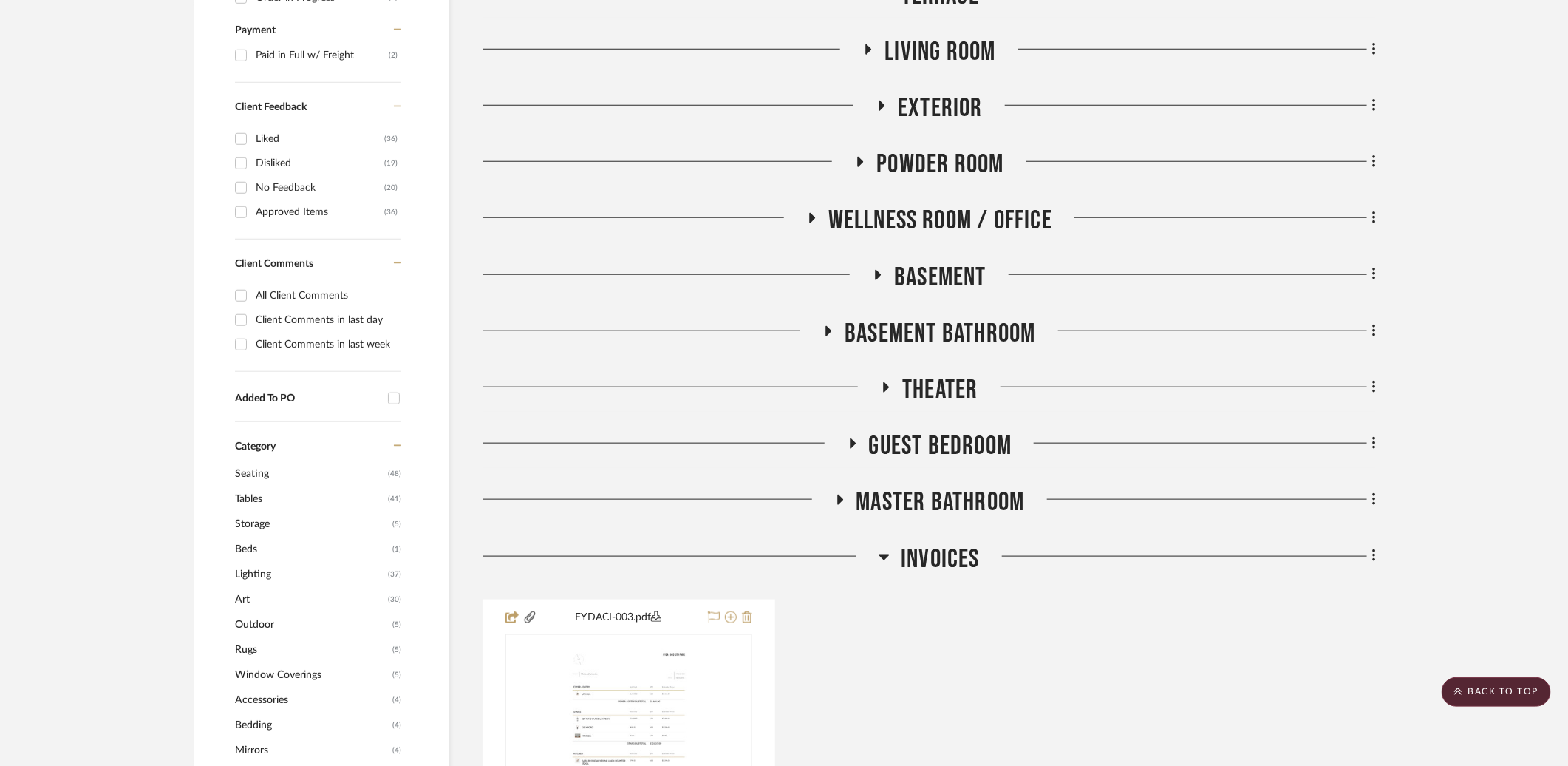 click on "Basement Bathroom" 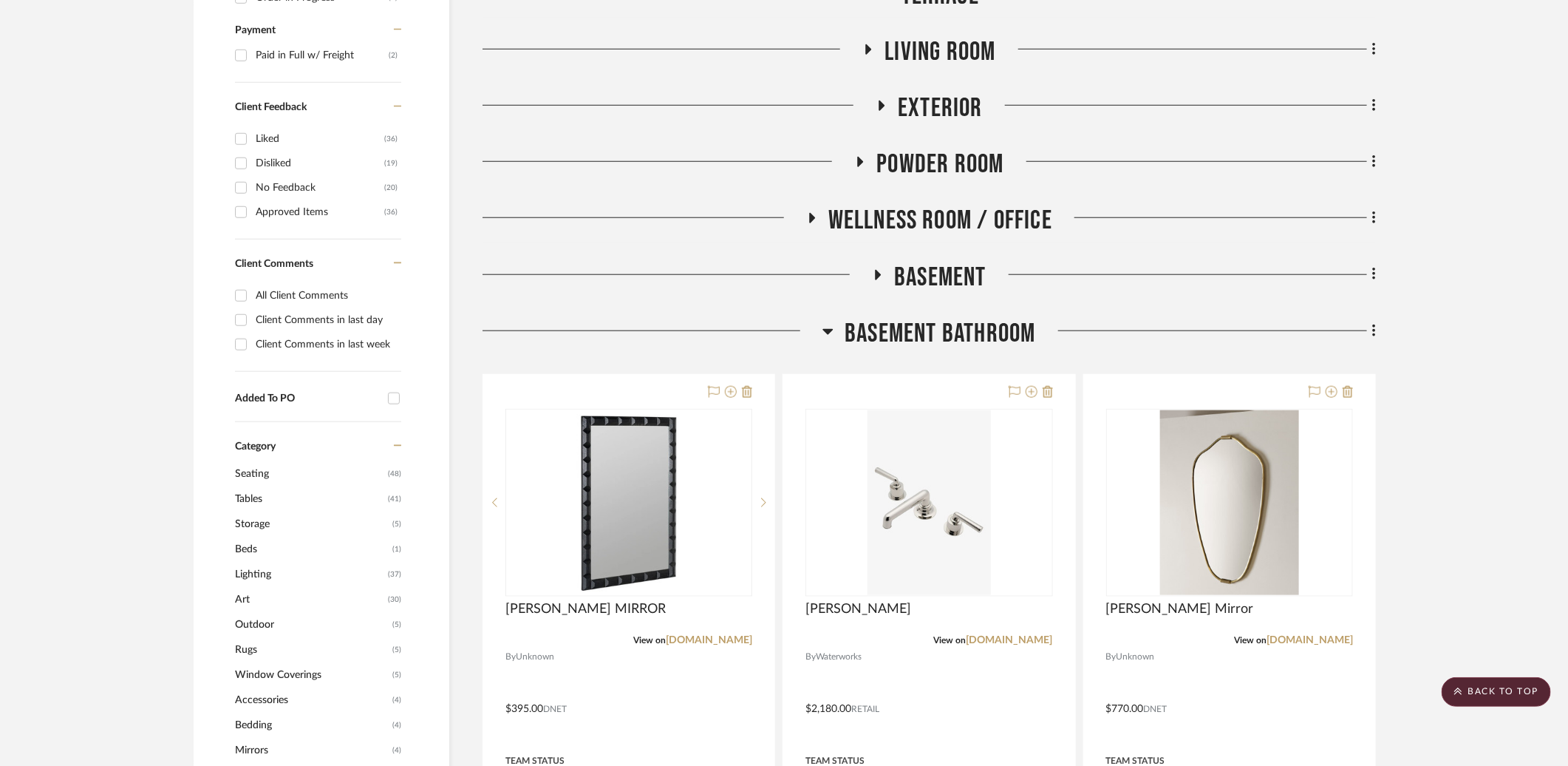 click on "Basement Bathroom" 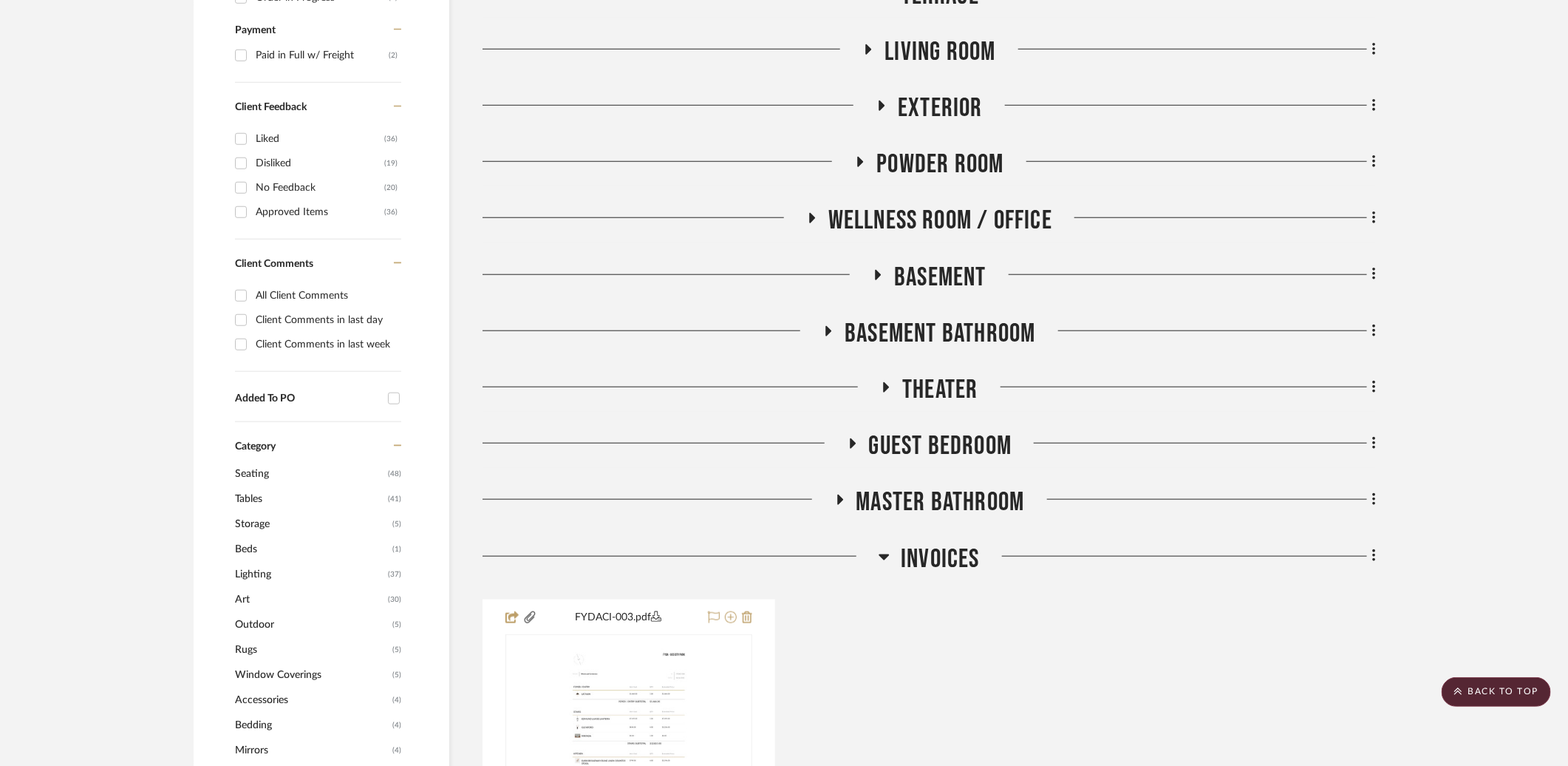 click on "Basement" 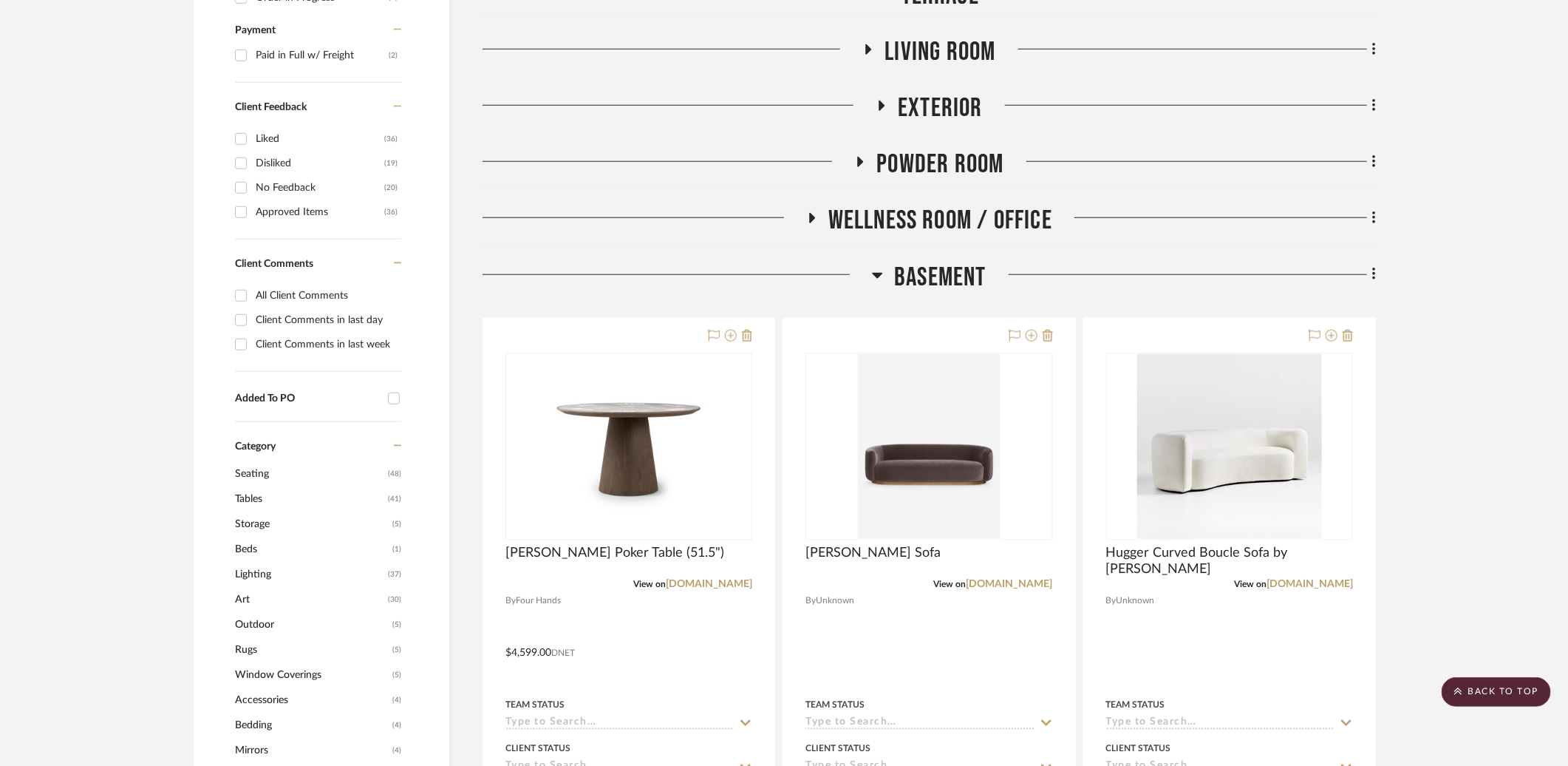 scroll, scrollTop: 0, scrollLeft: 0, axis: both 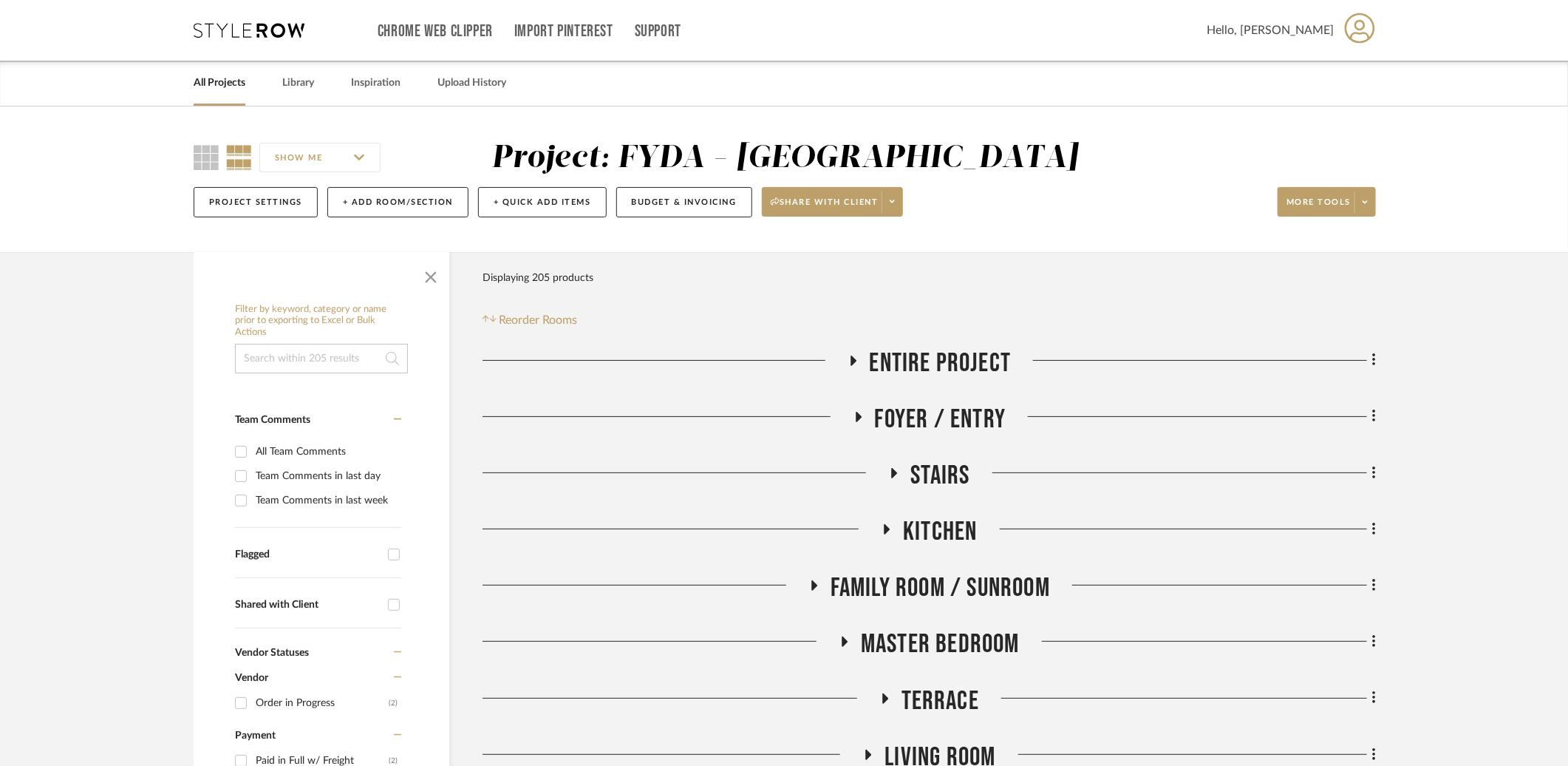 click on "Chrome Web Clipper   Import Pinterest   Support   All Projects   Library   Inspiration   Upload History  Hello, Ashley" at bounding box center [785, 30] 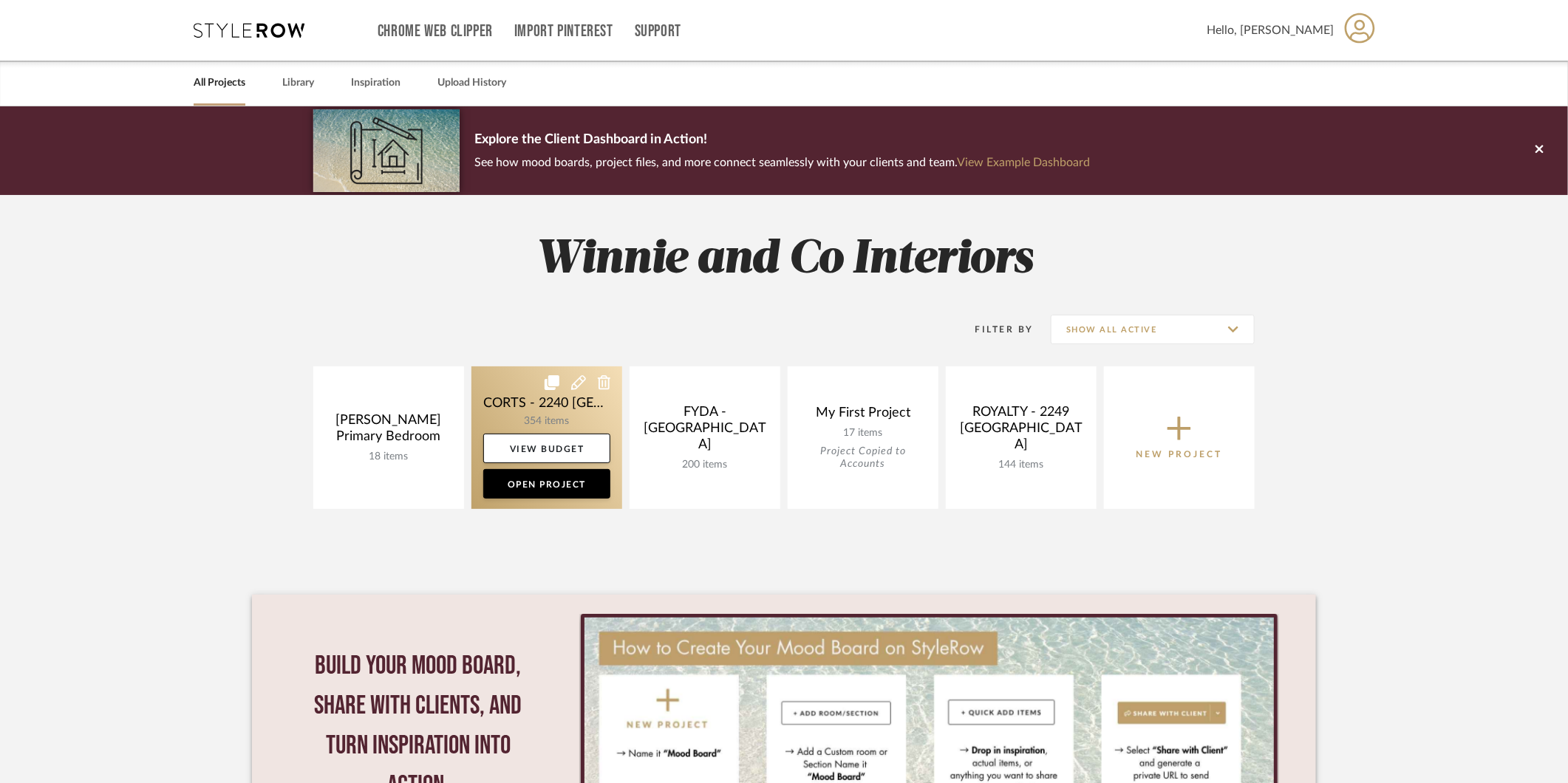 click 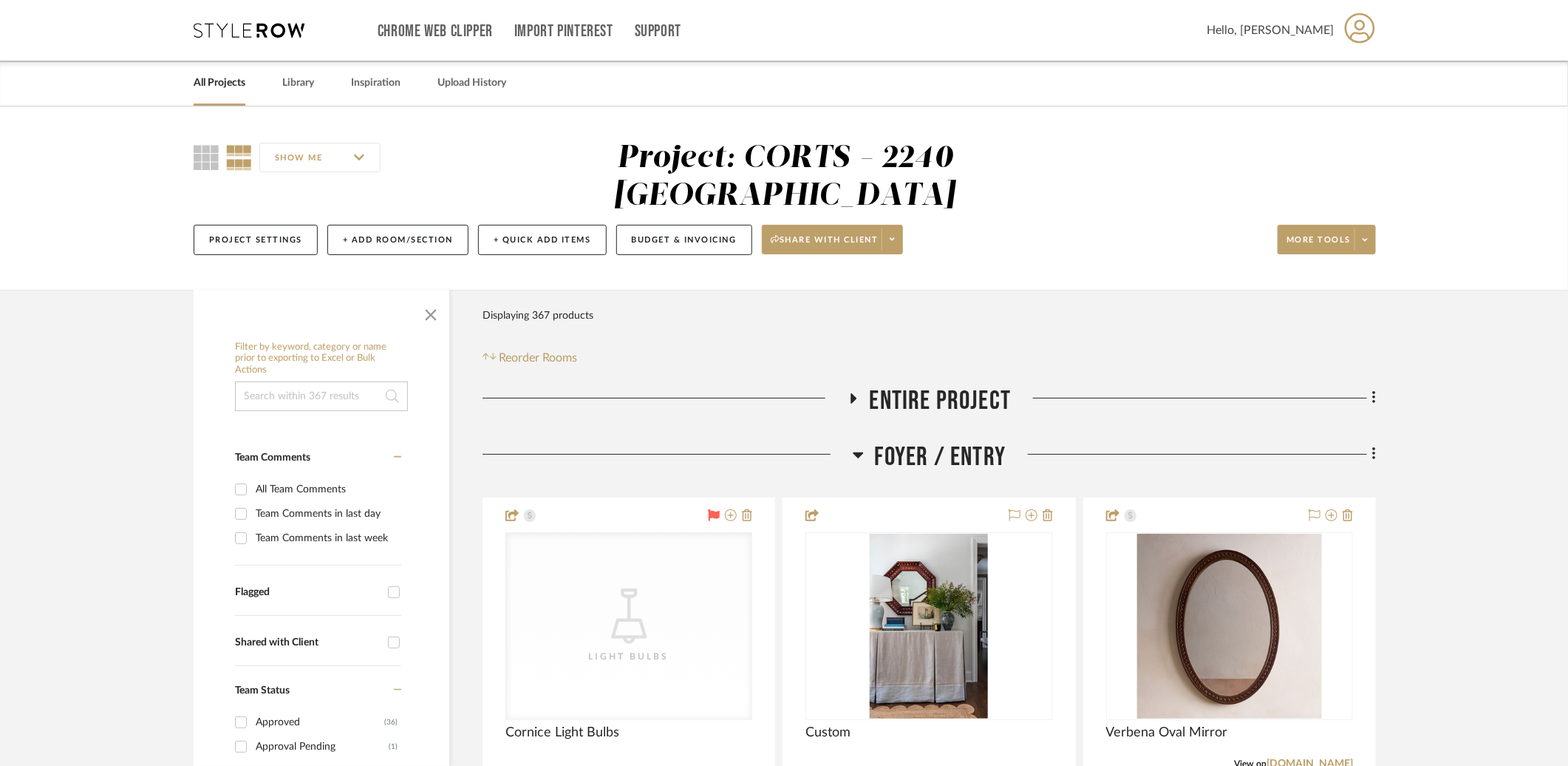 click on "Foyer / Entry" 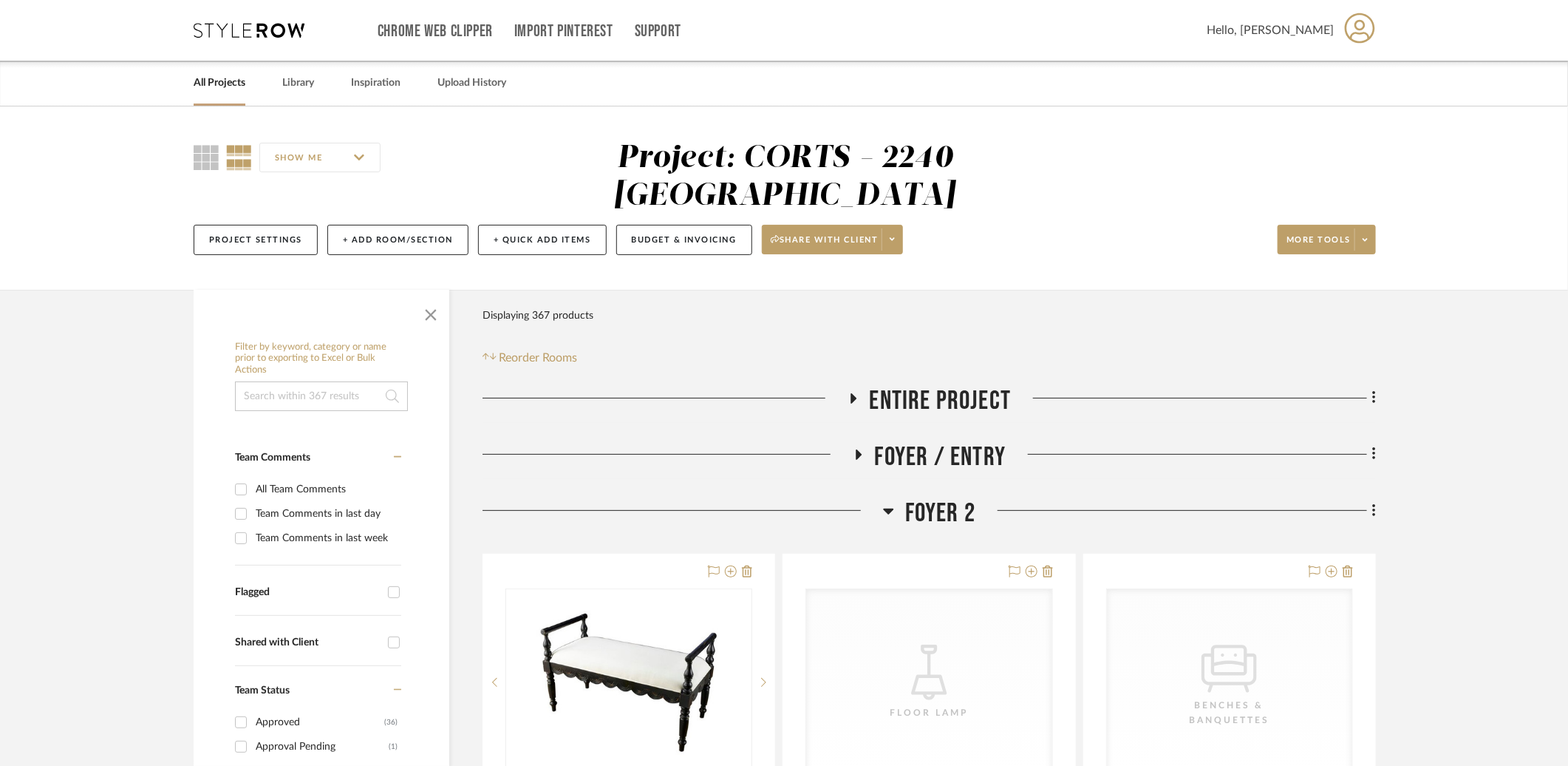 click on "Foyer 2" 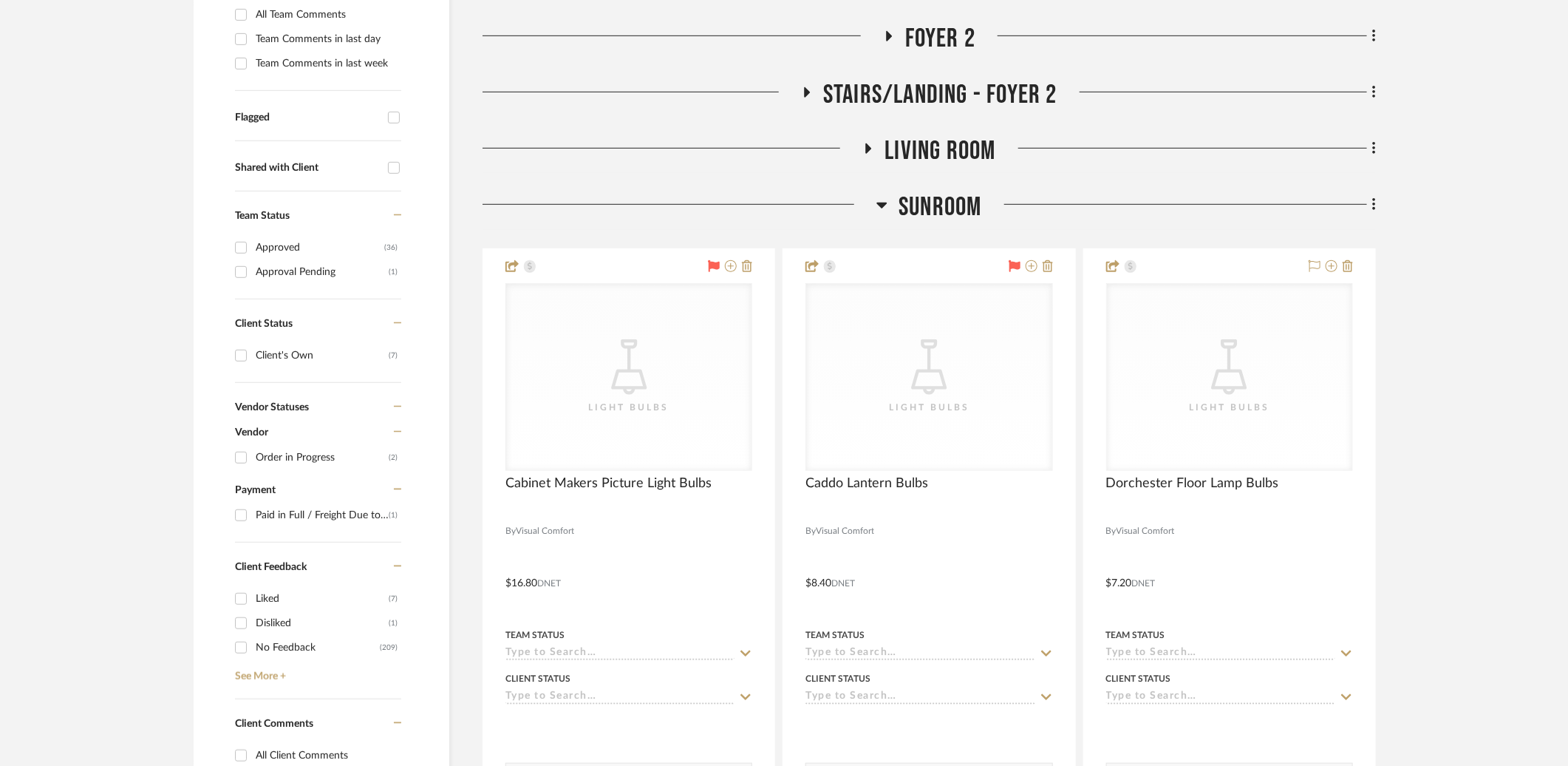 scroll, scrollTop: 479, scrollLeft: 0, axis: vertical 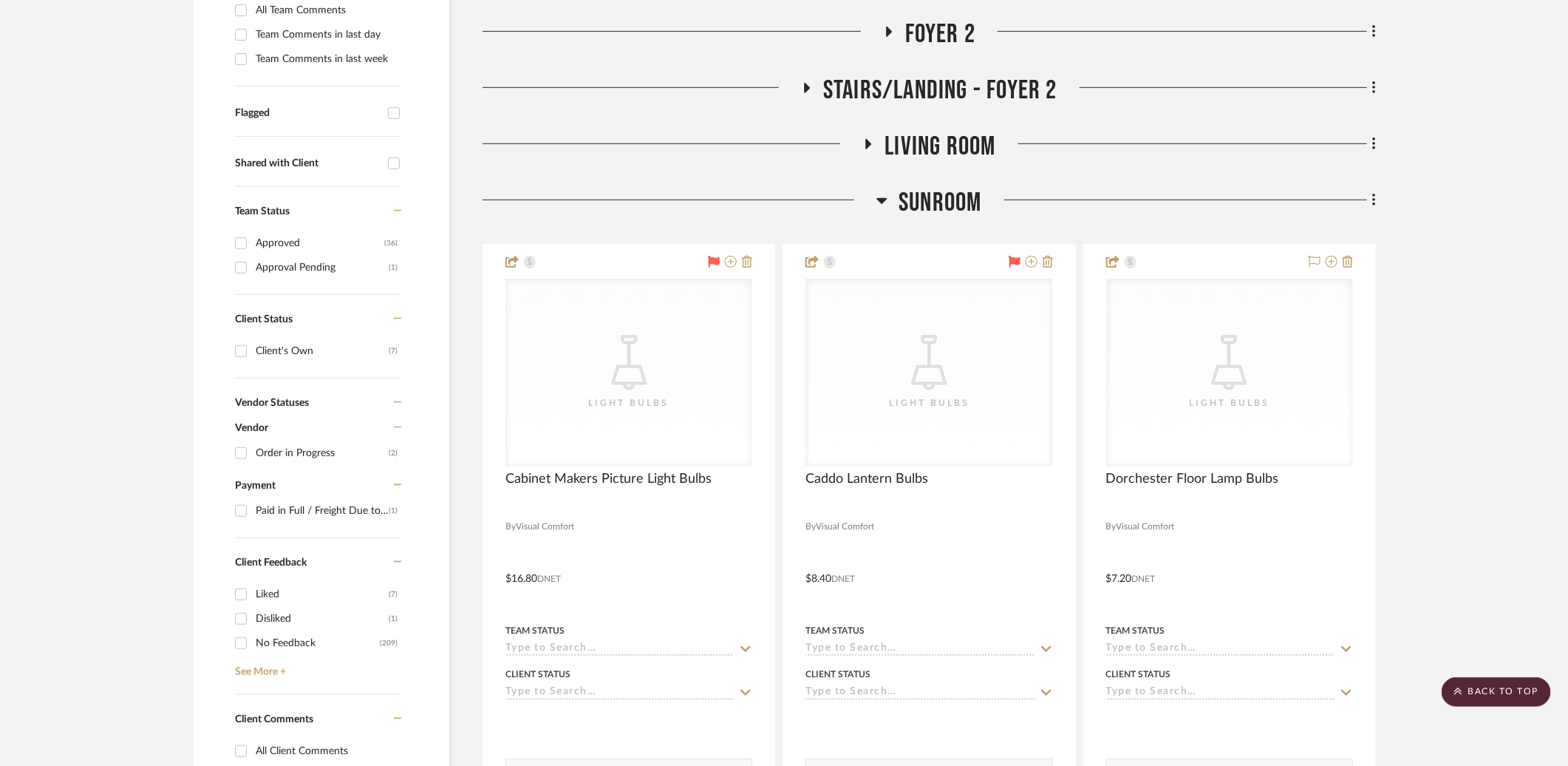 click on "Sunroom" 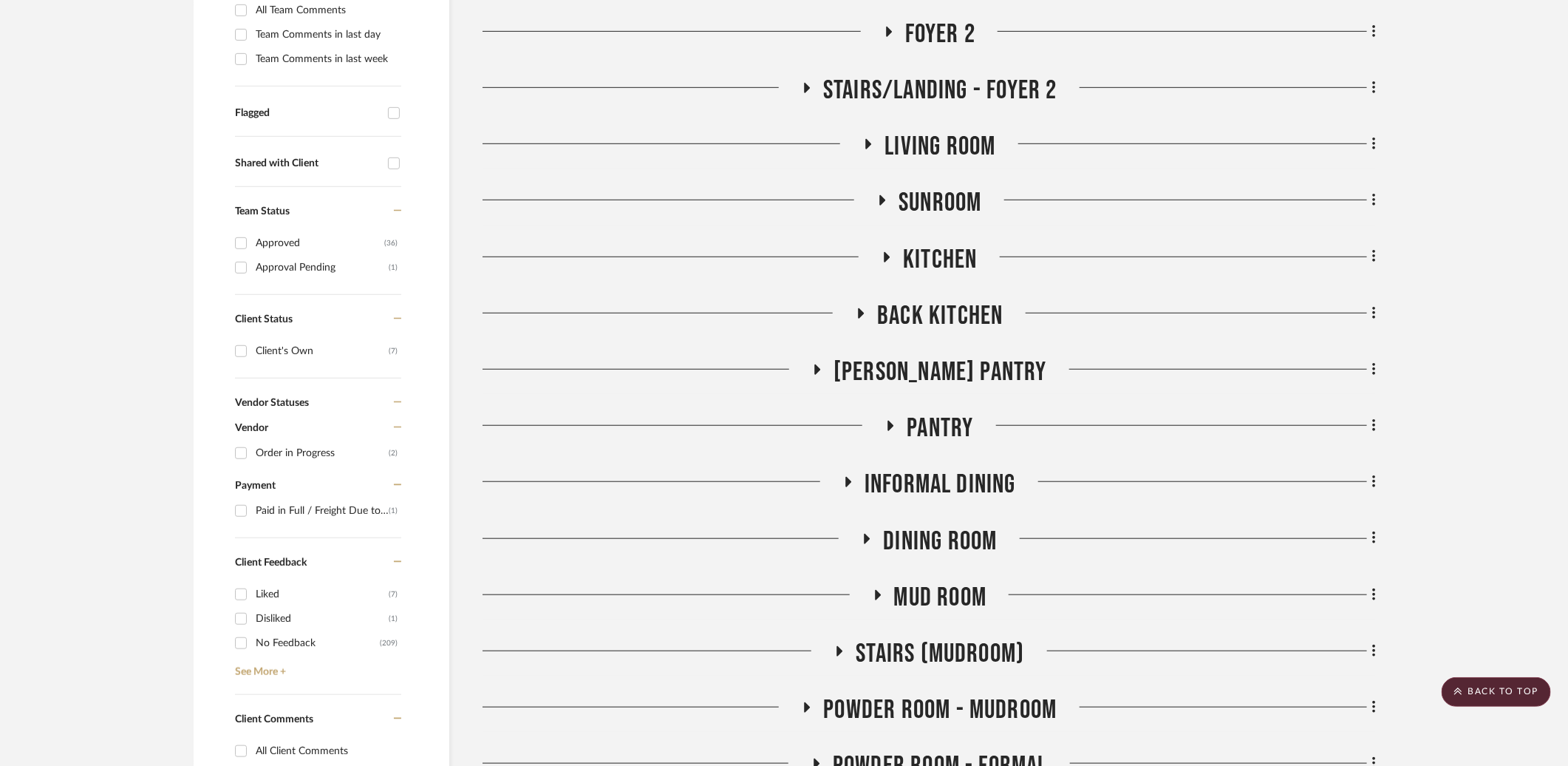 click on "Powder Room - Mudroom" 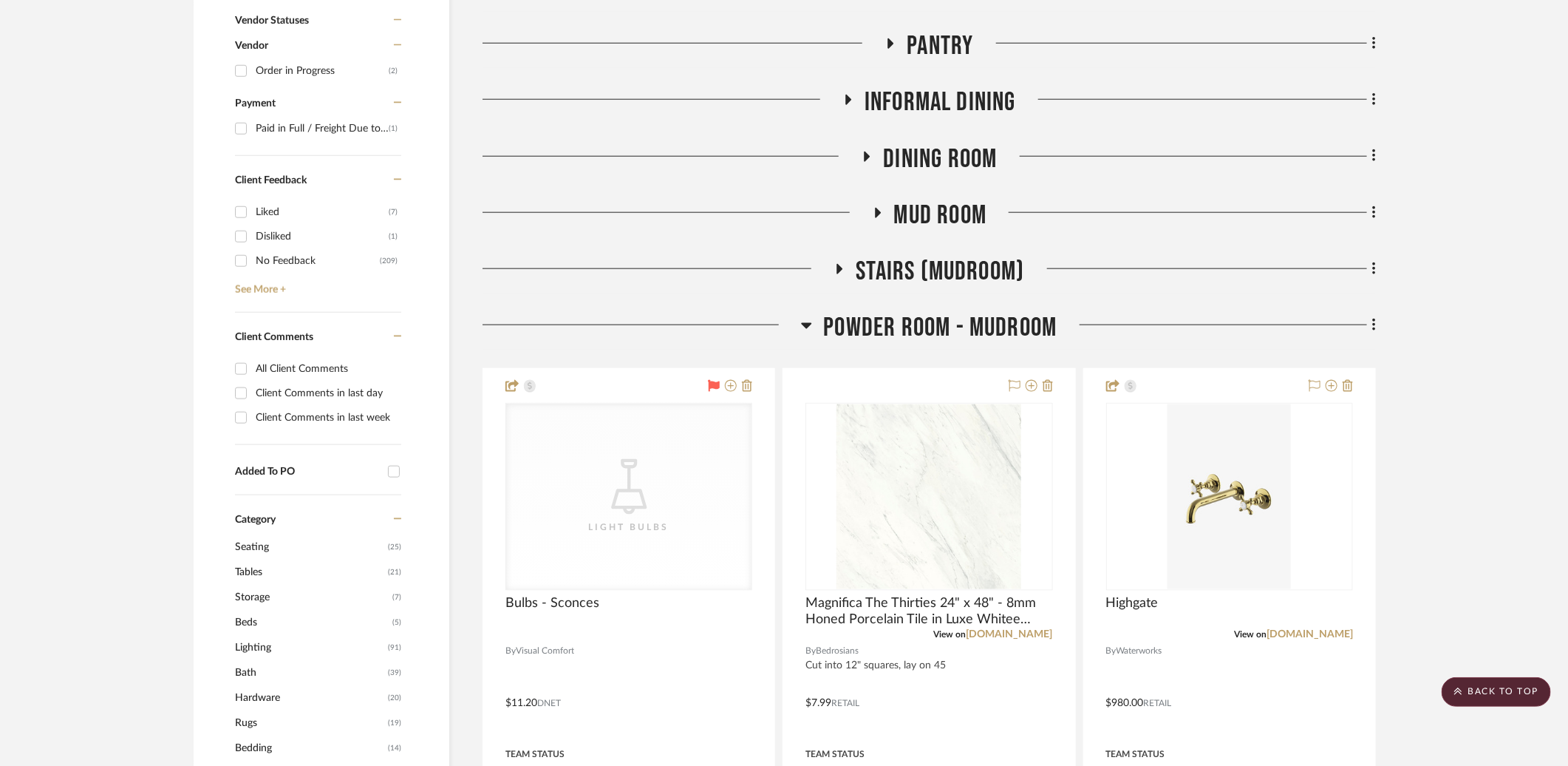 scroll, scrollTop: 864, scrollLeft: 0, axis: vertical 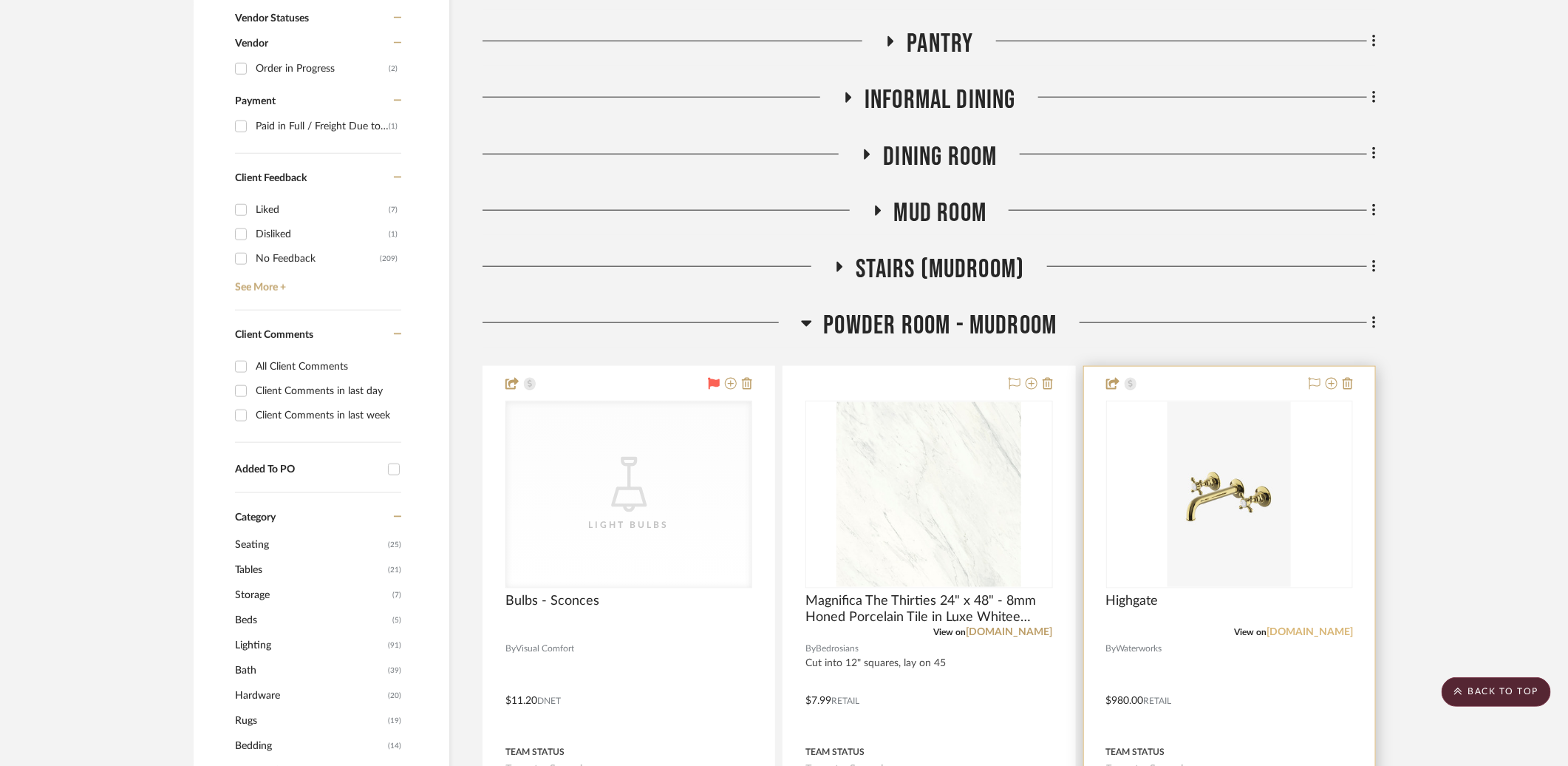 click on "waterworks.com" at bounding box center (1309, 632) 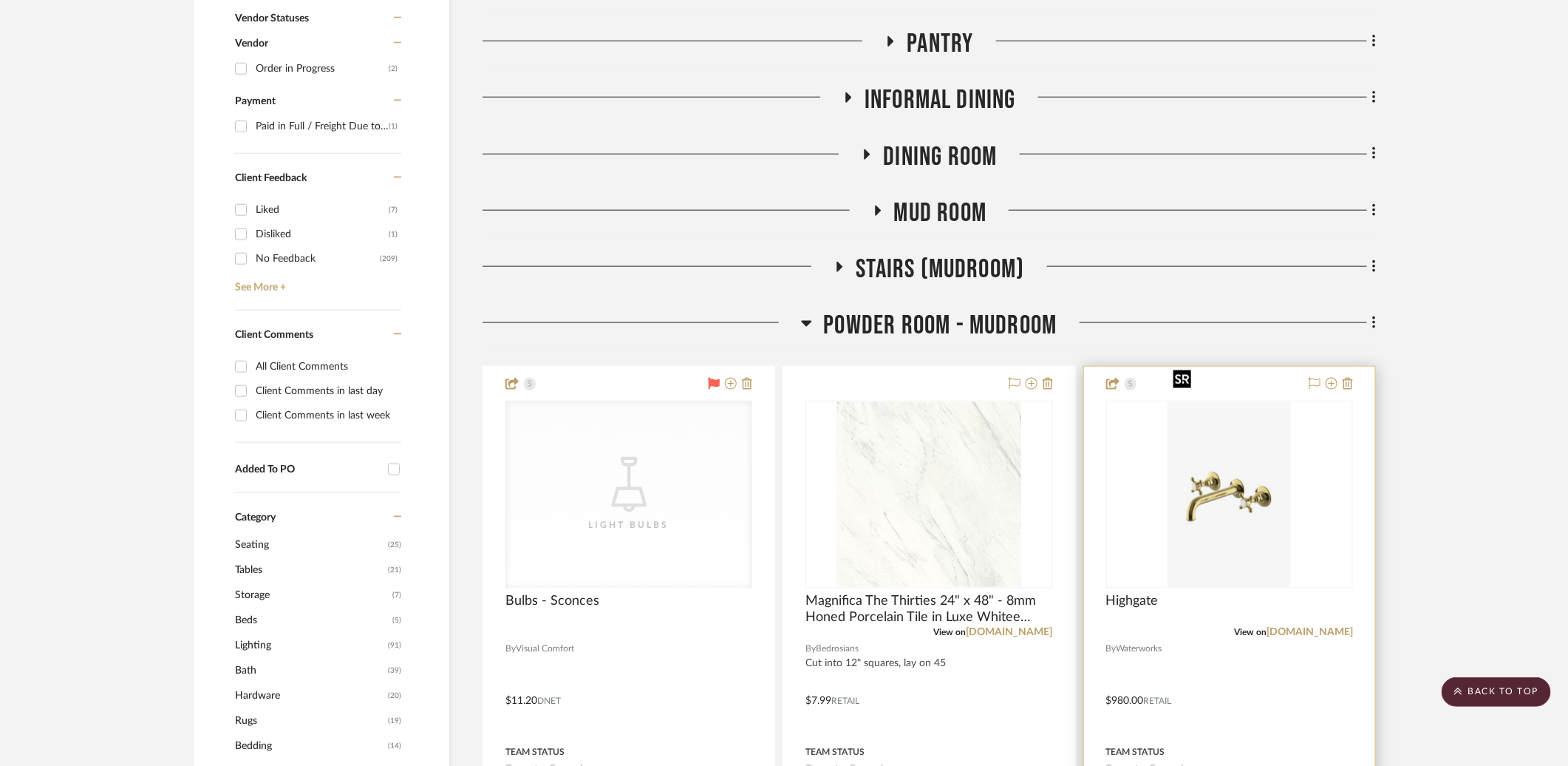 click at bounding box center (0, 0) 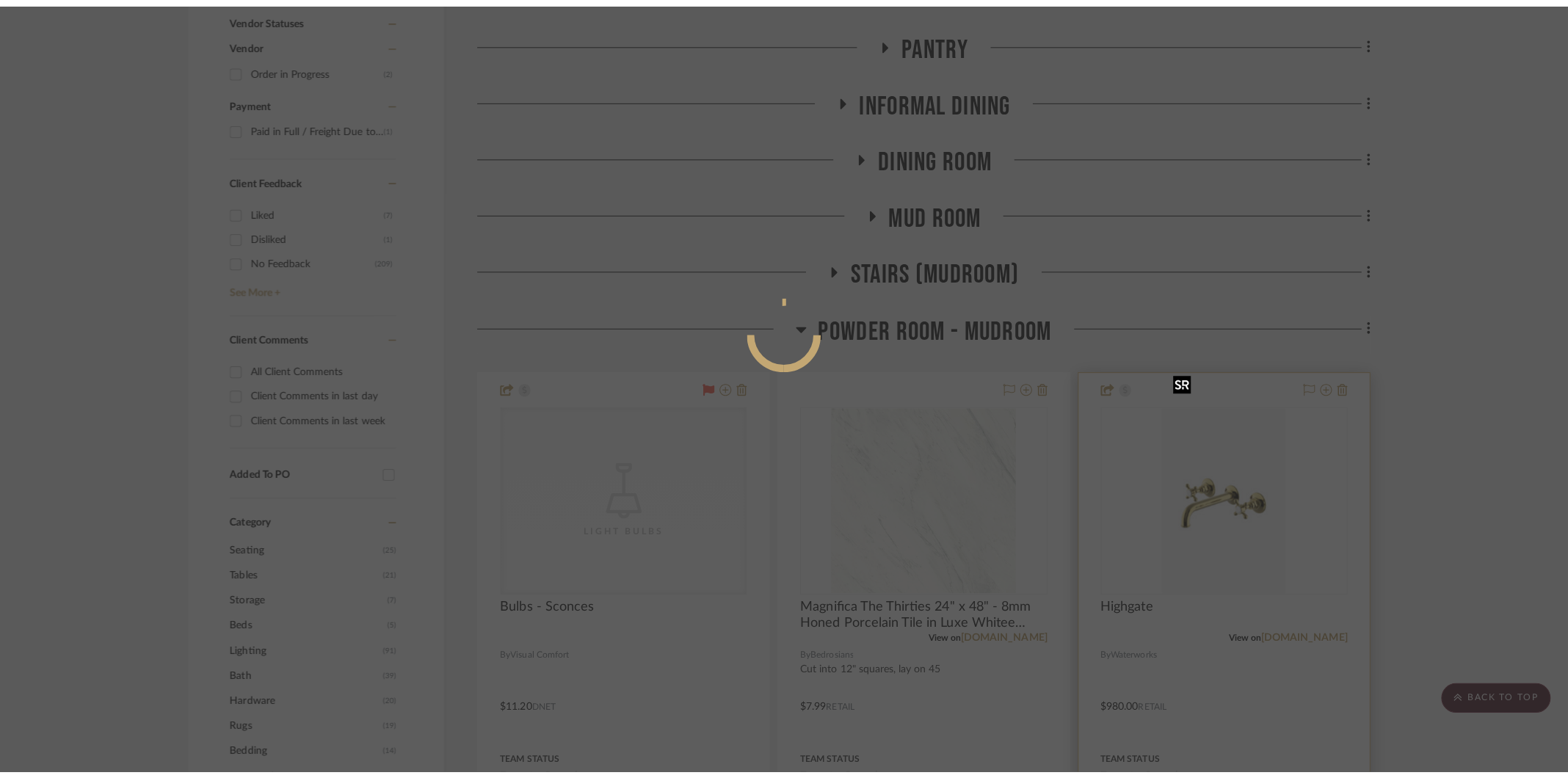 scroll, scrollTop: 0, scrollLeft: 0, axis: both 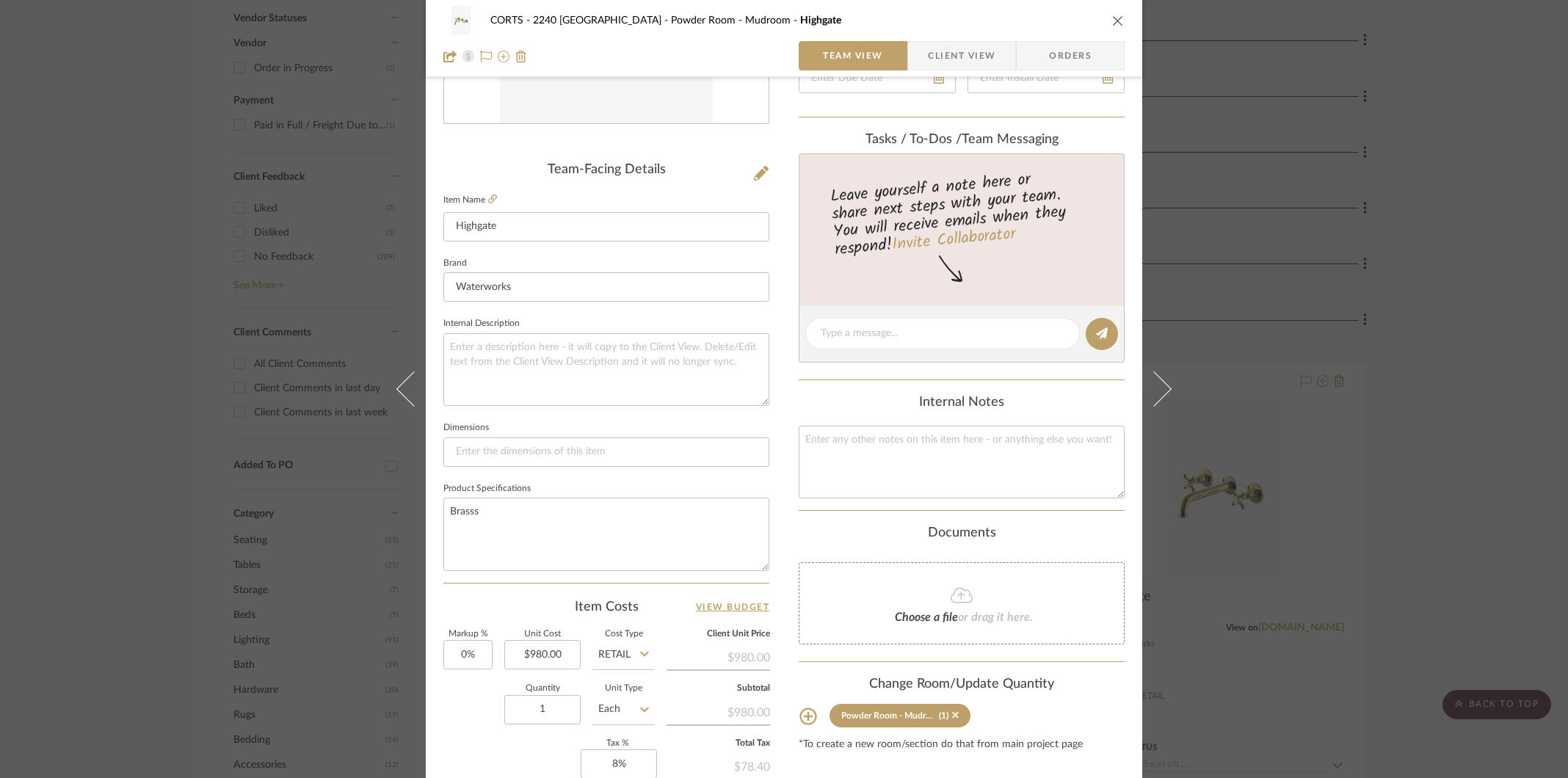click on "CORTS - 2240 Tewksbury Powder Room - Mudroom Highgate" at bounding box center (784, 21) 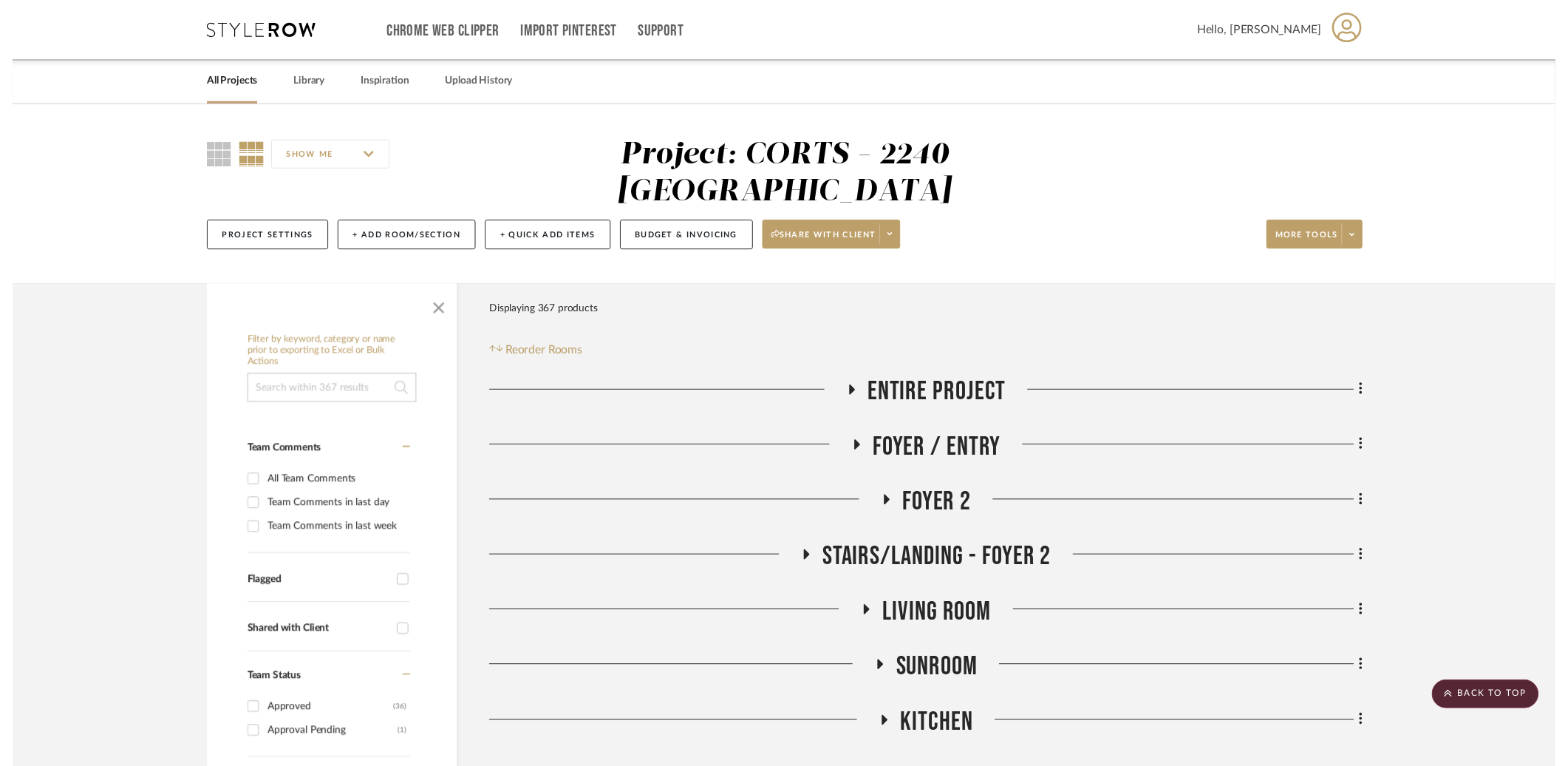 scroll, scrollTop: 864, scrollLeft: 0, axis: vertical 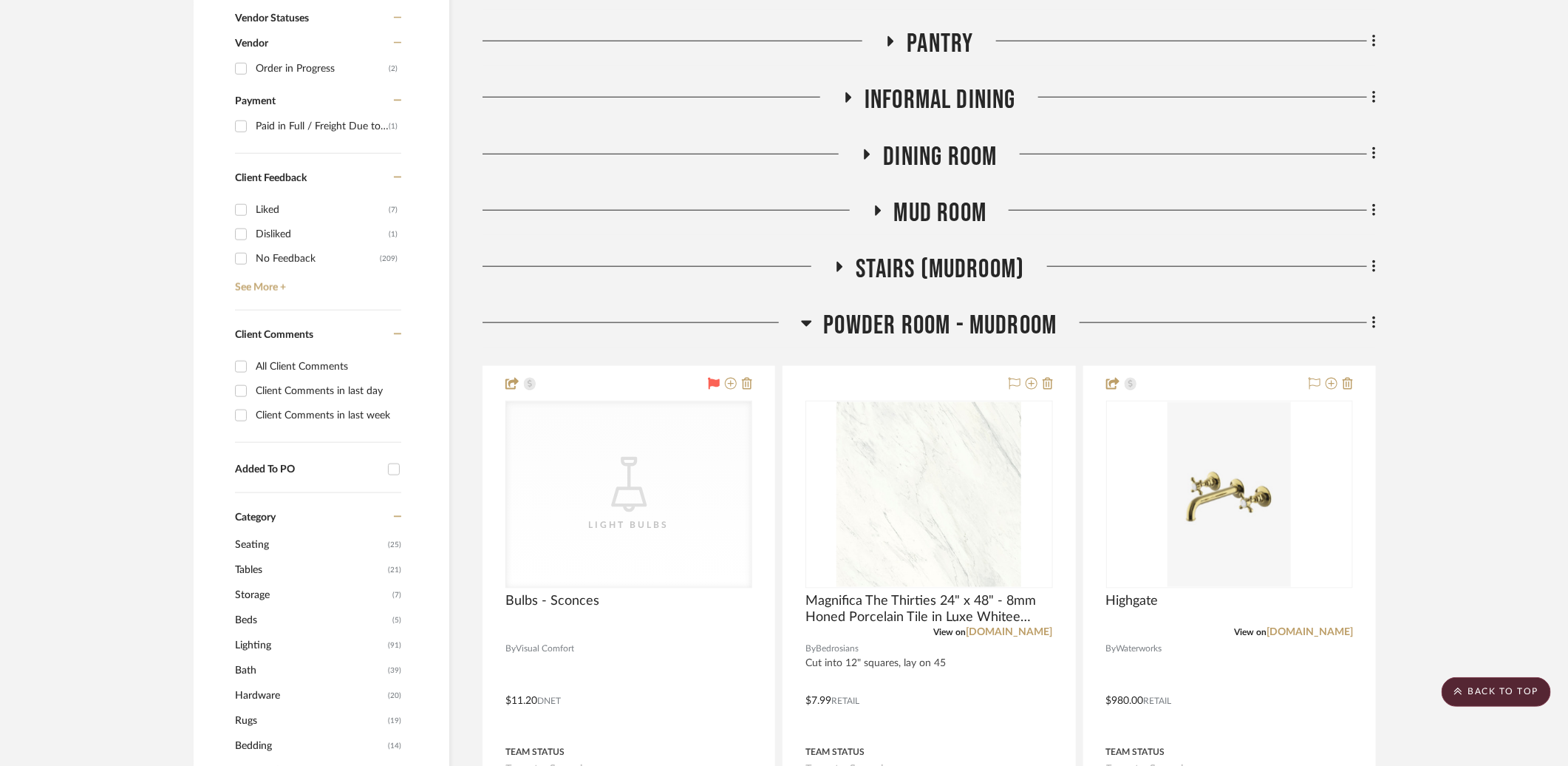click on "Powder Room - Mudroom" 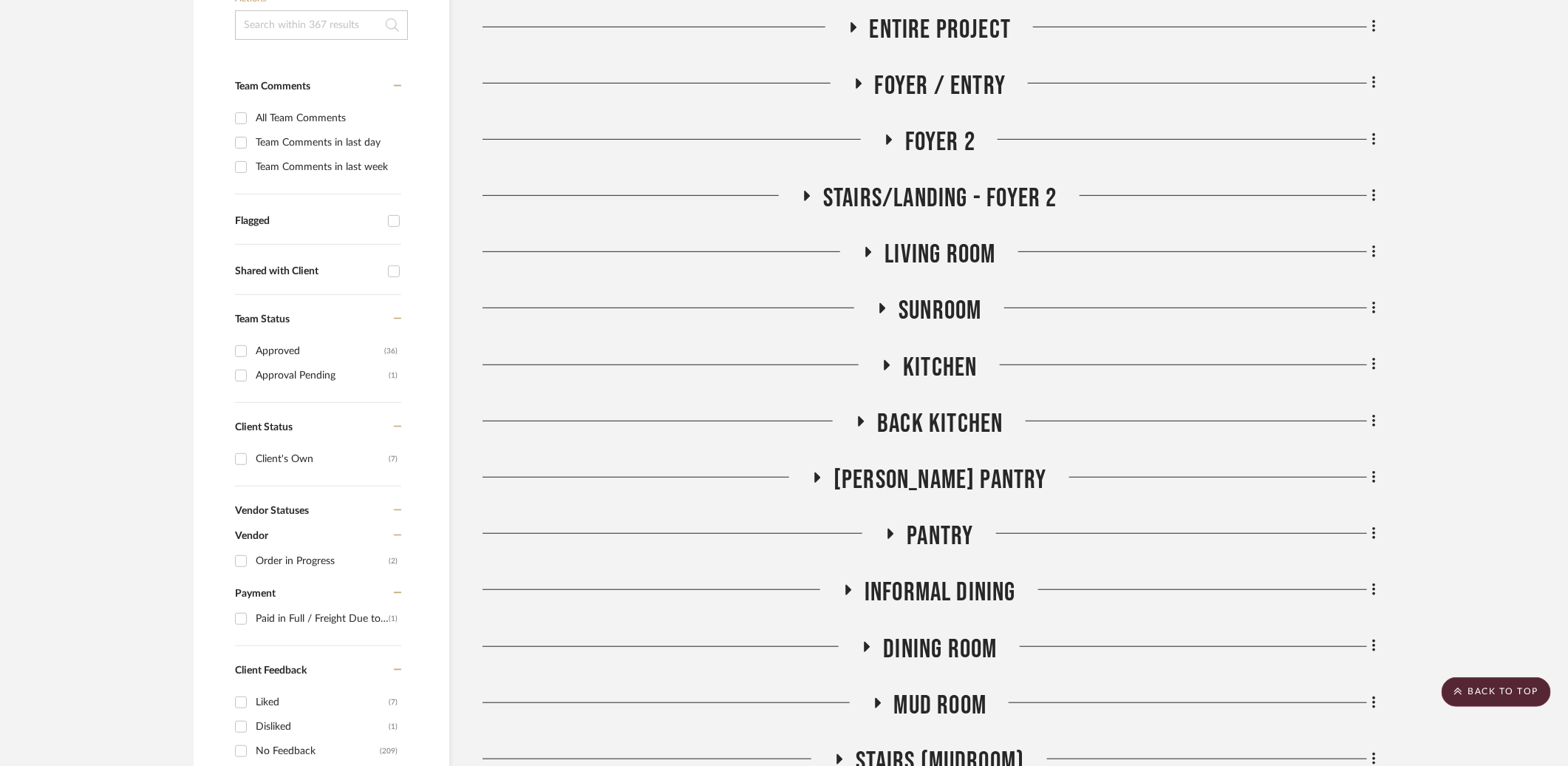 scroll, scrollTop: 0, scrollLeft: 0, axis: both 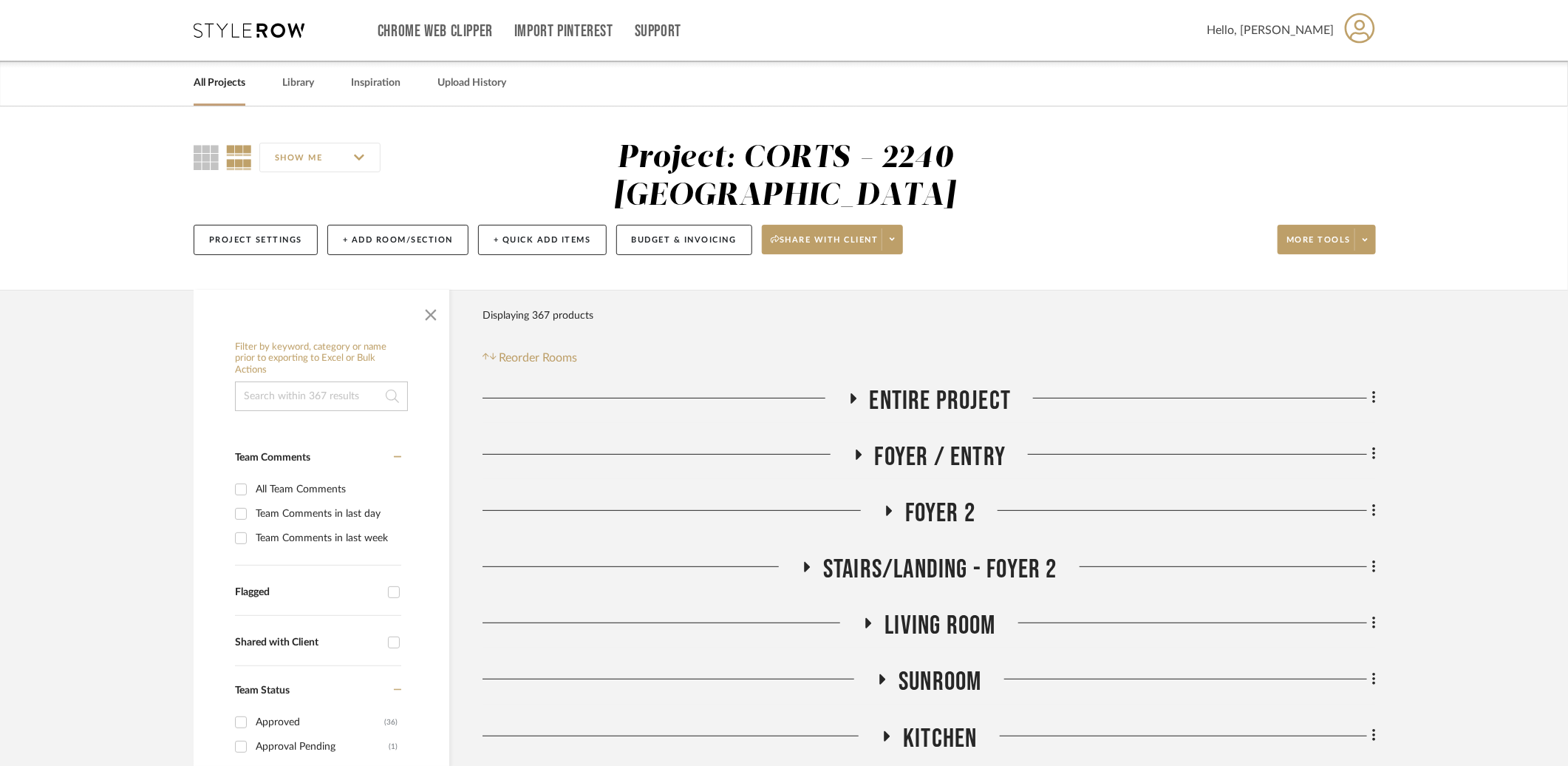 click at bounding box center (249, 30) 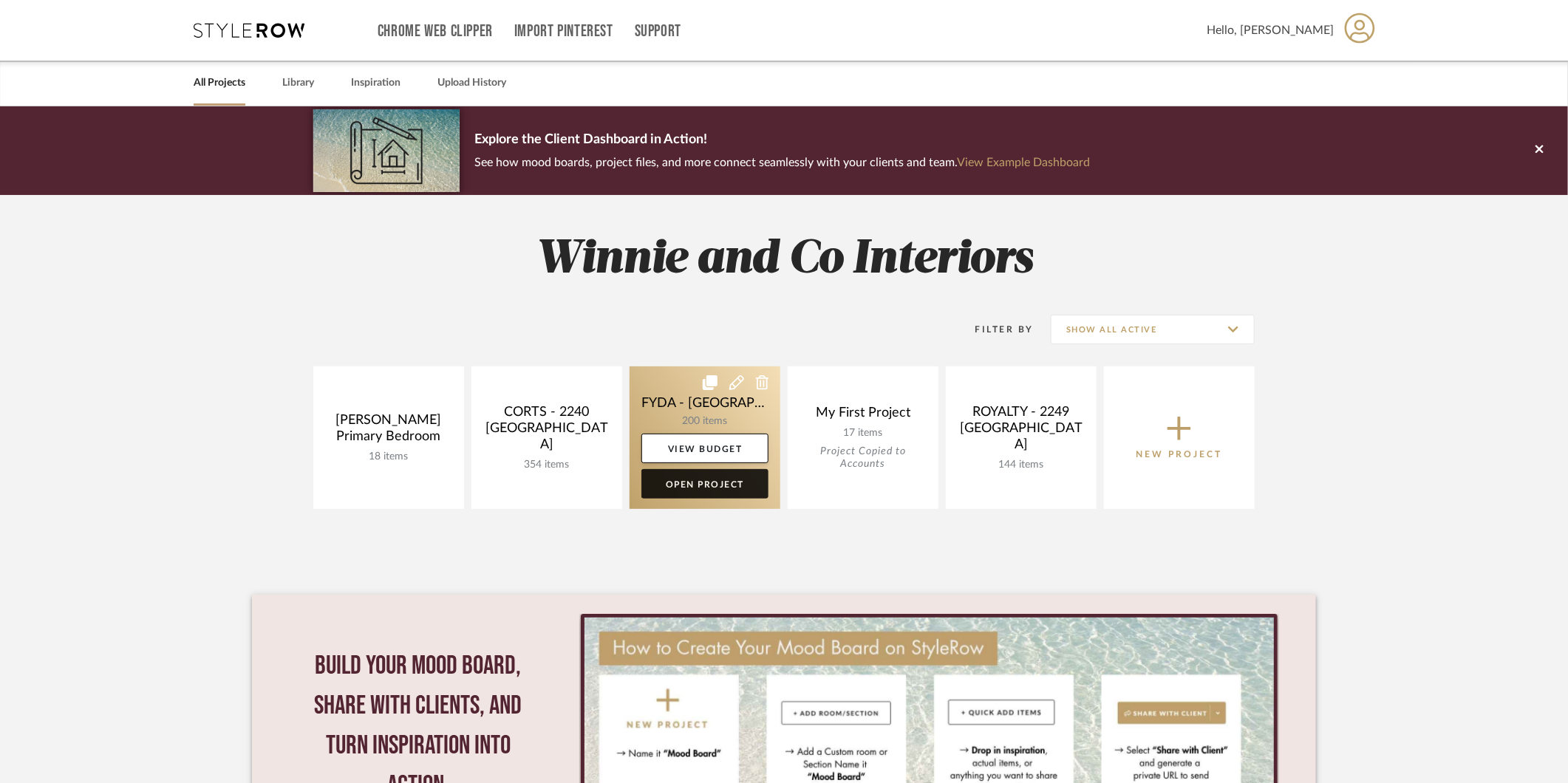 click on "Open Project" 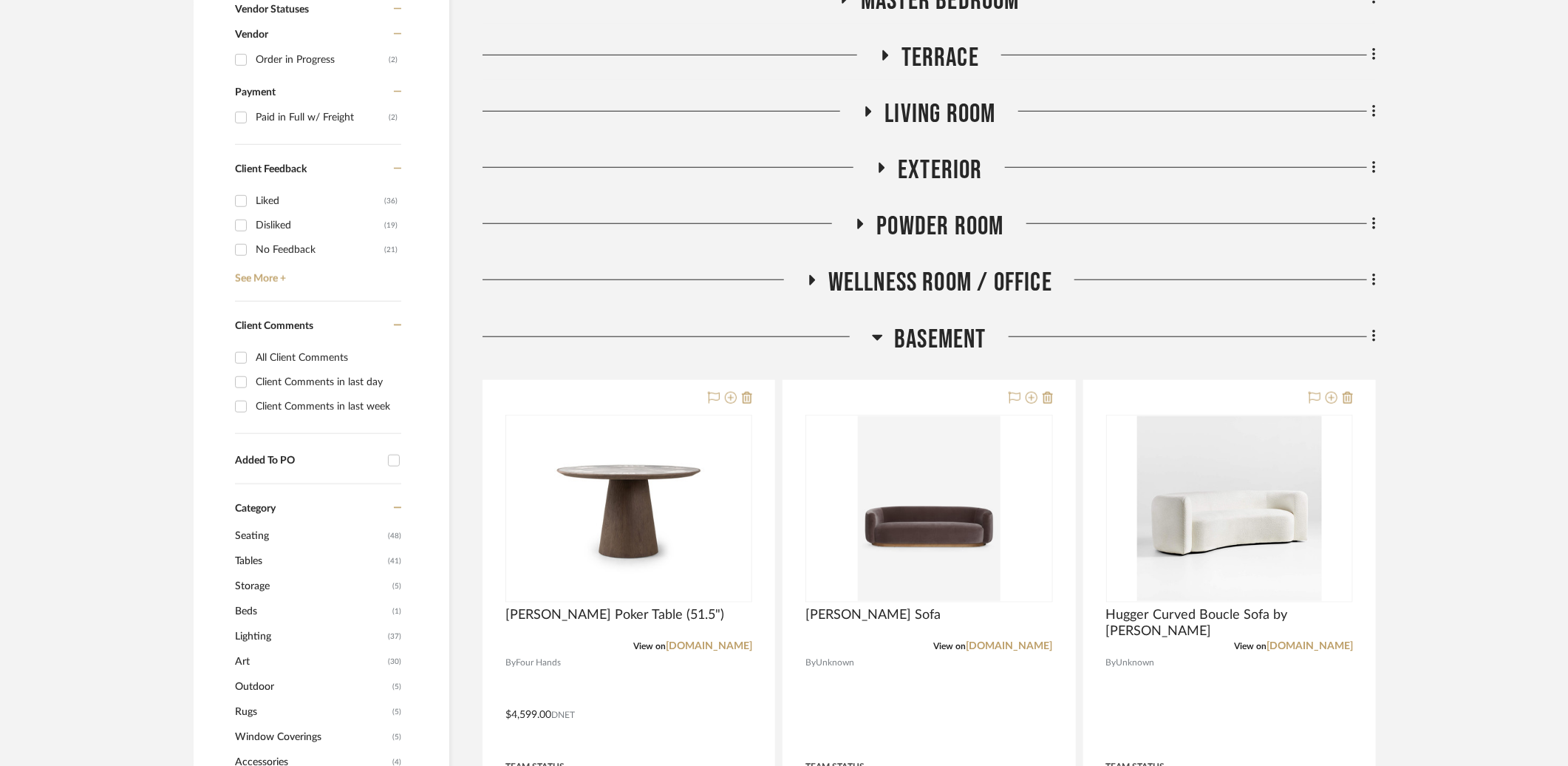 scroll, scrollTop: 753, scrollLeft: 0, axis: vertical 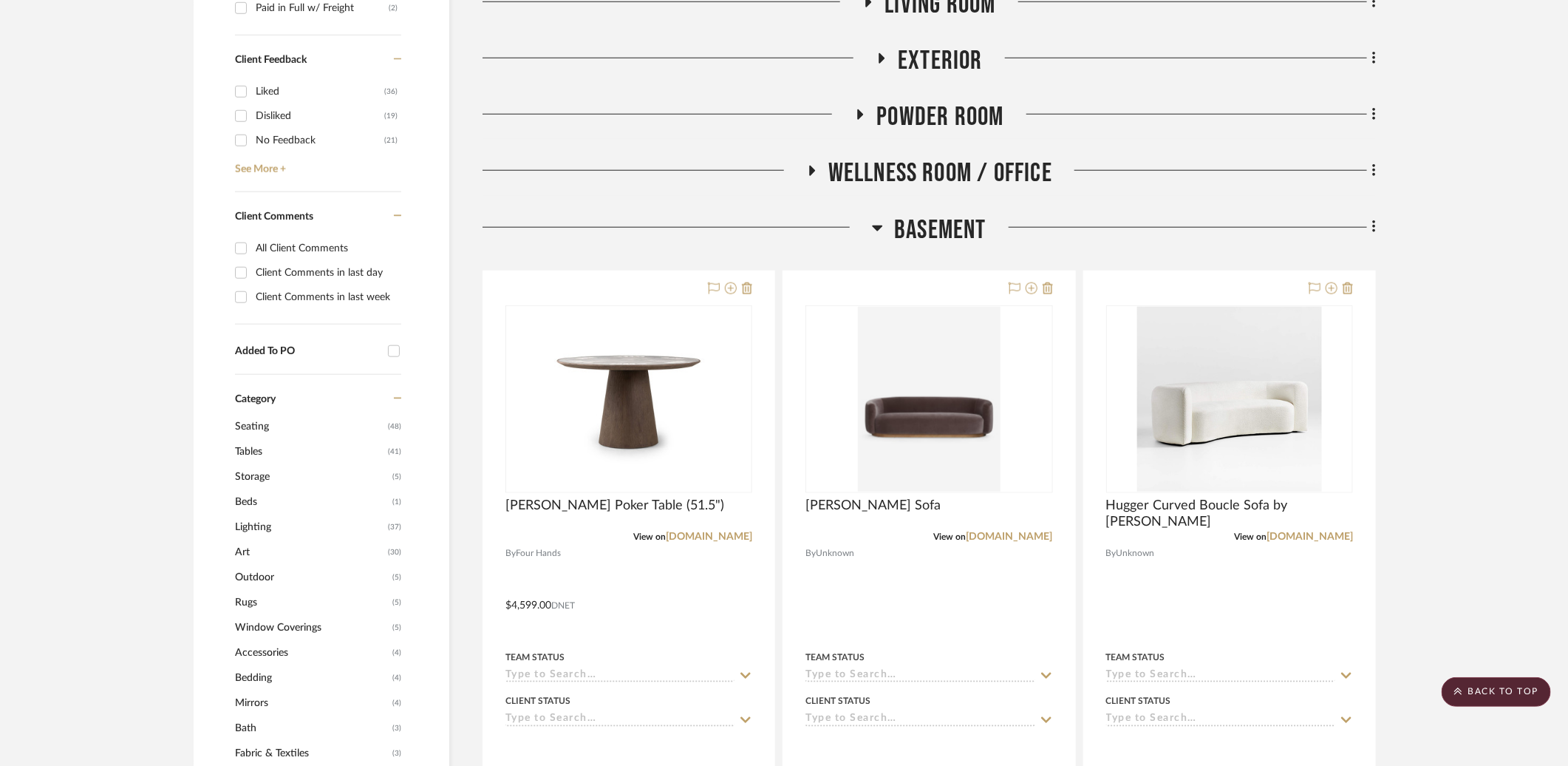 click on "Basement" 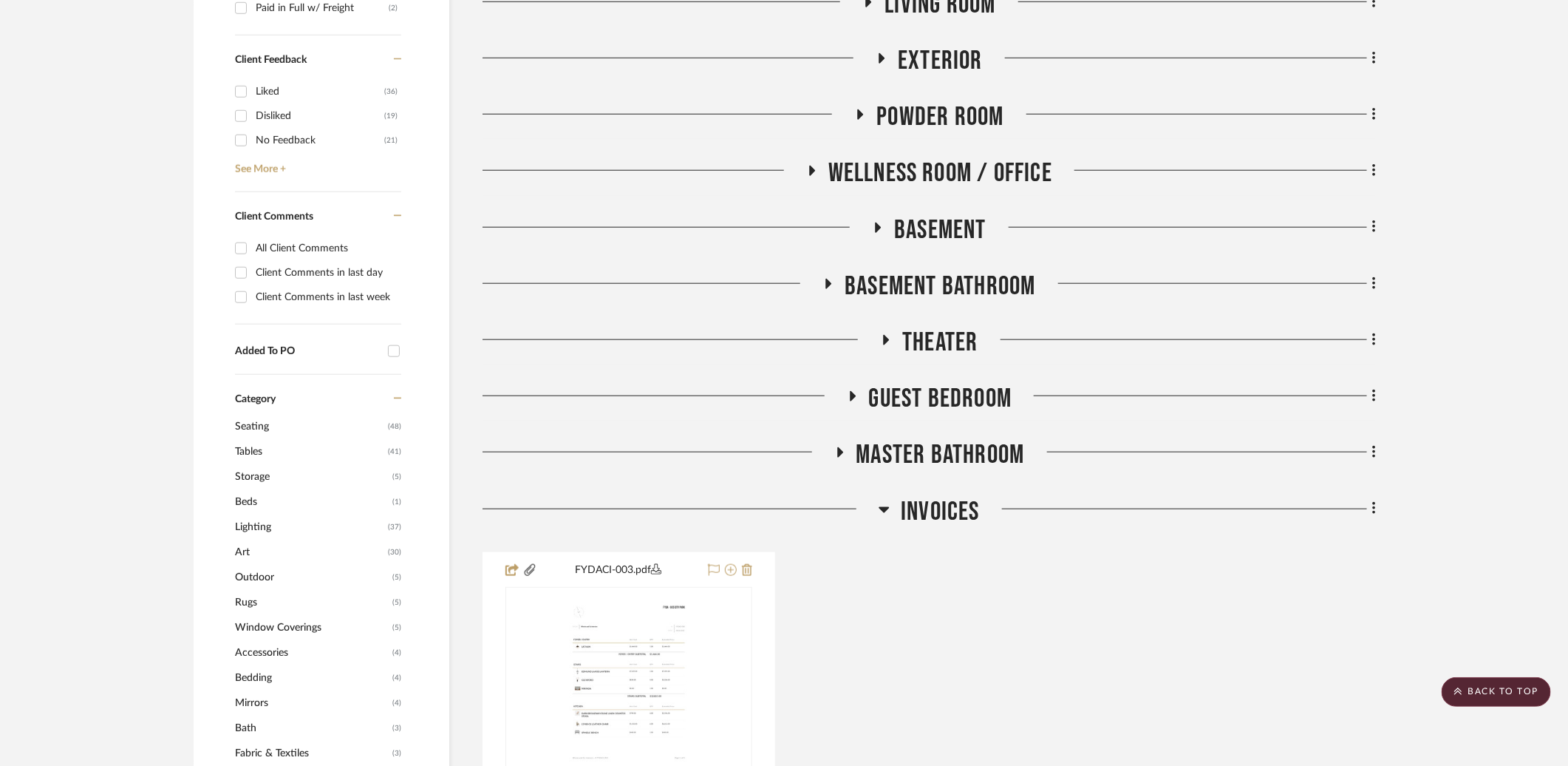 click on "Basement Bathroom" 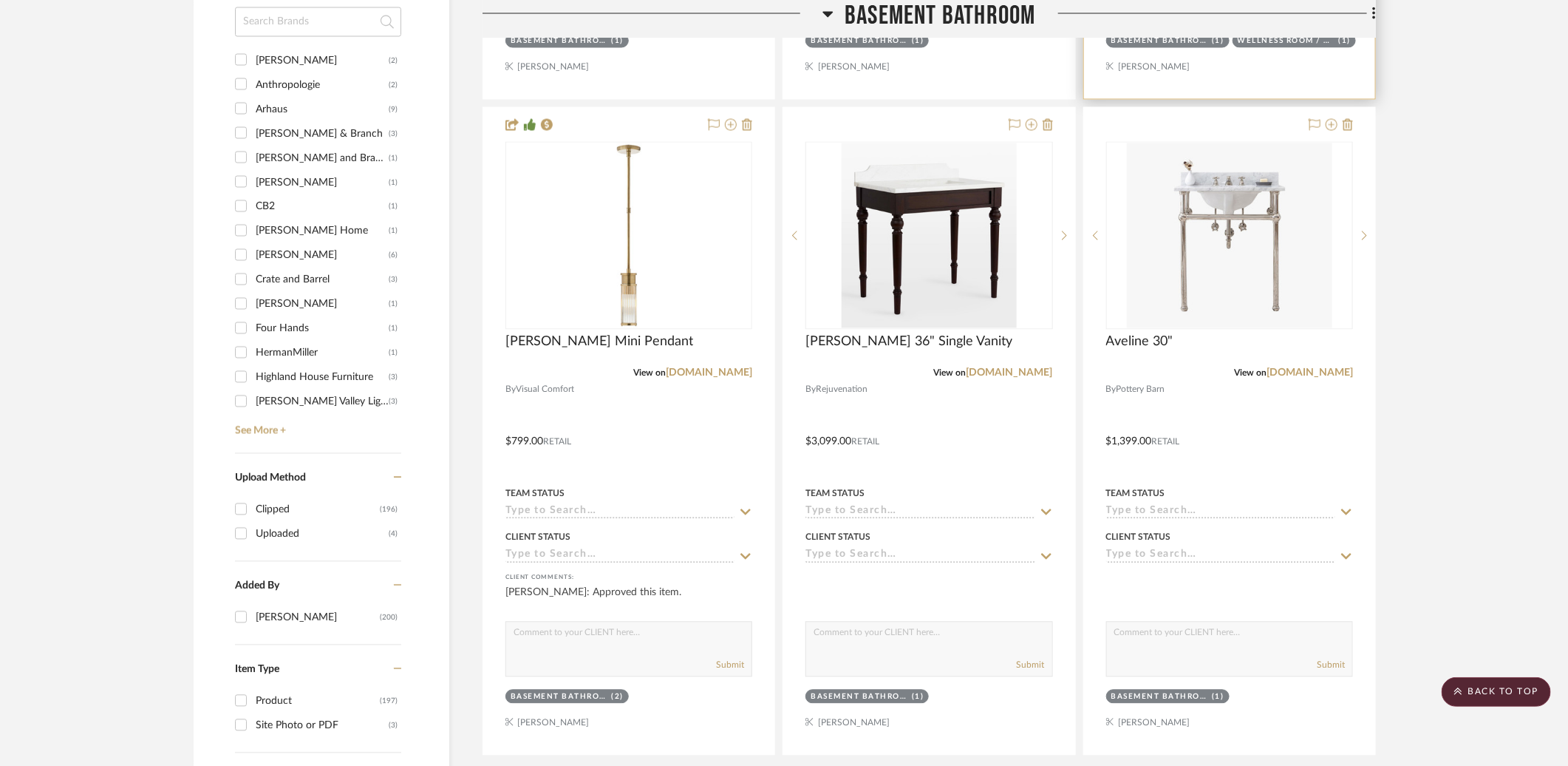 scroll, scrollTop: 1637, scrollLeft: 0, axis: vertical 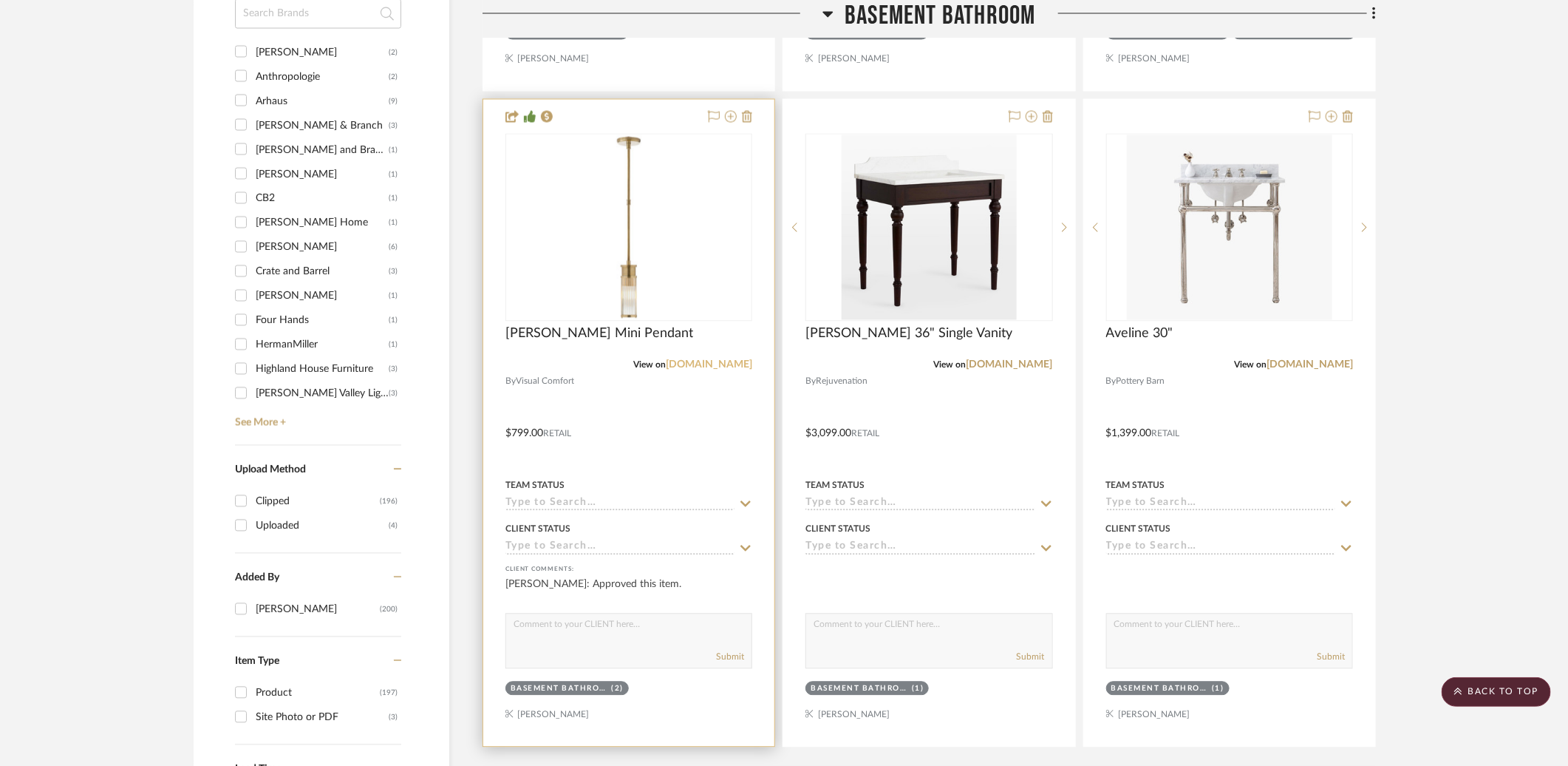 click on "[DOMAIN_NAME]" at bounding box center [709, 365] 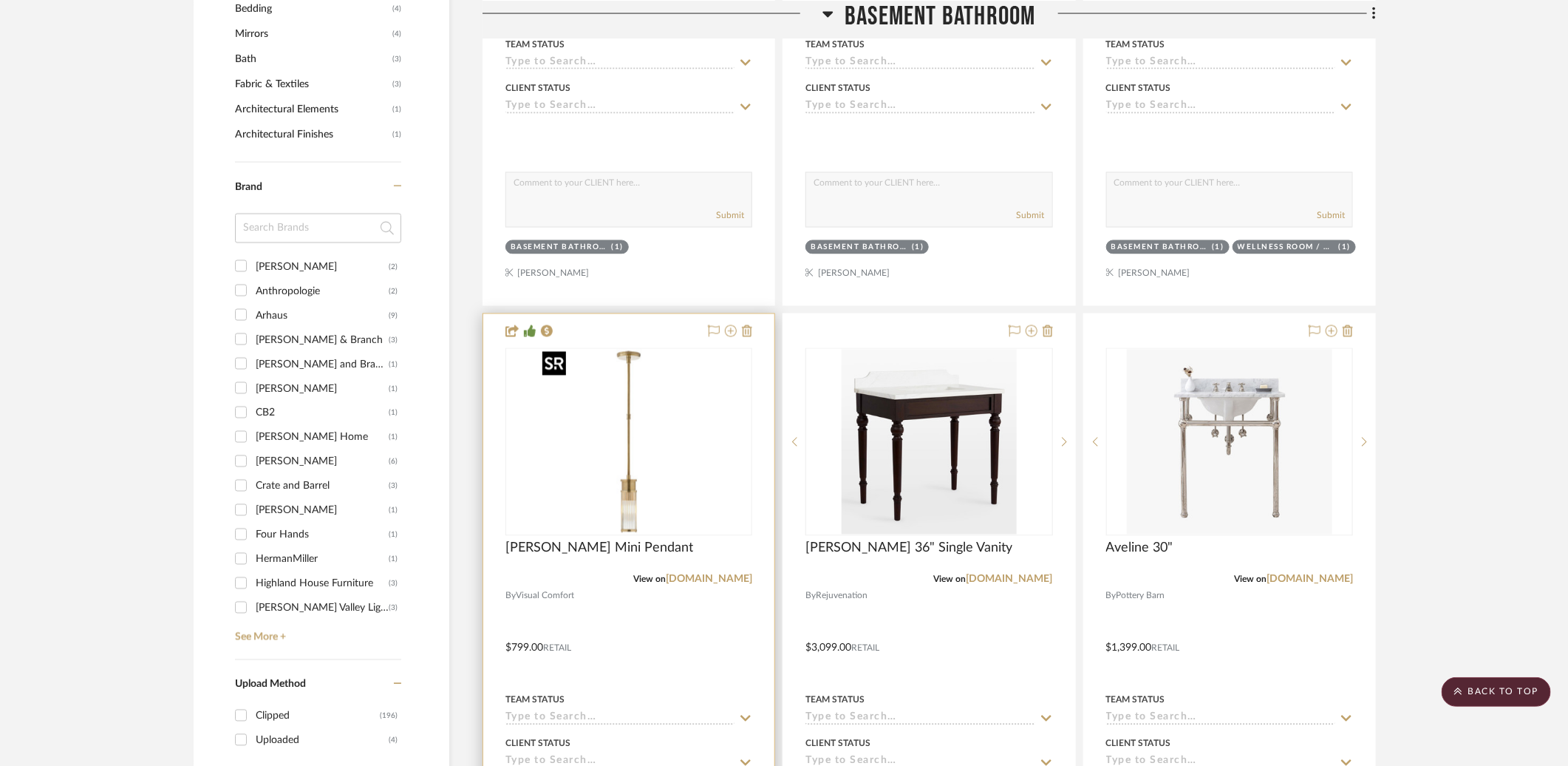 scroll, scrollTop: 888, scrollLeft: 0, axis: vertical 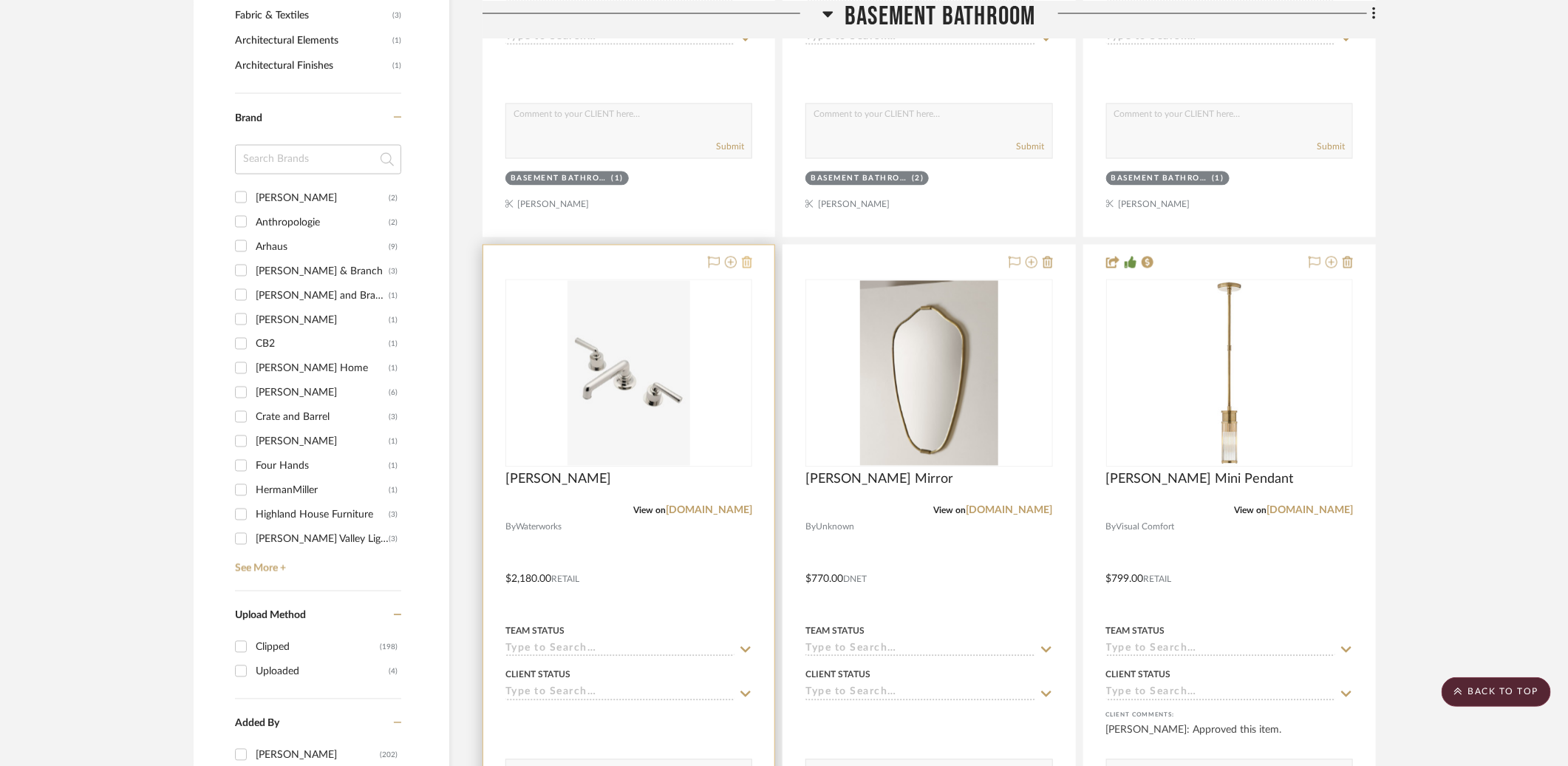 click 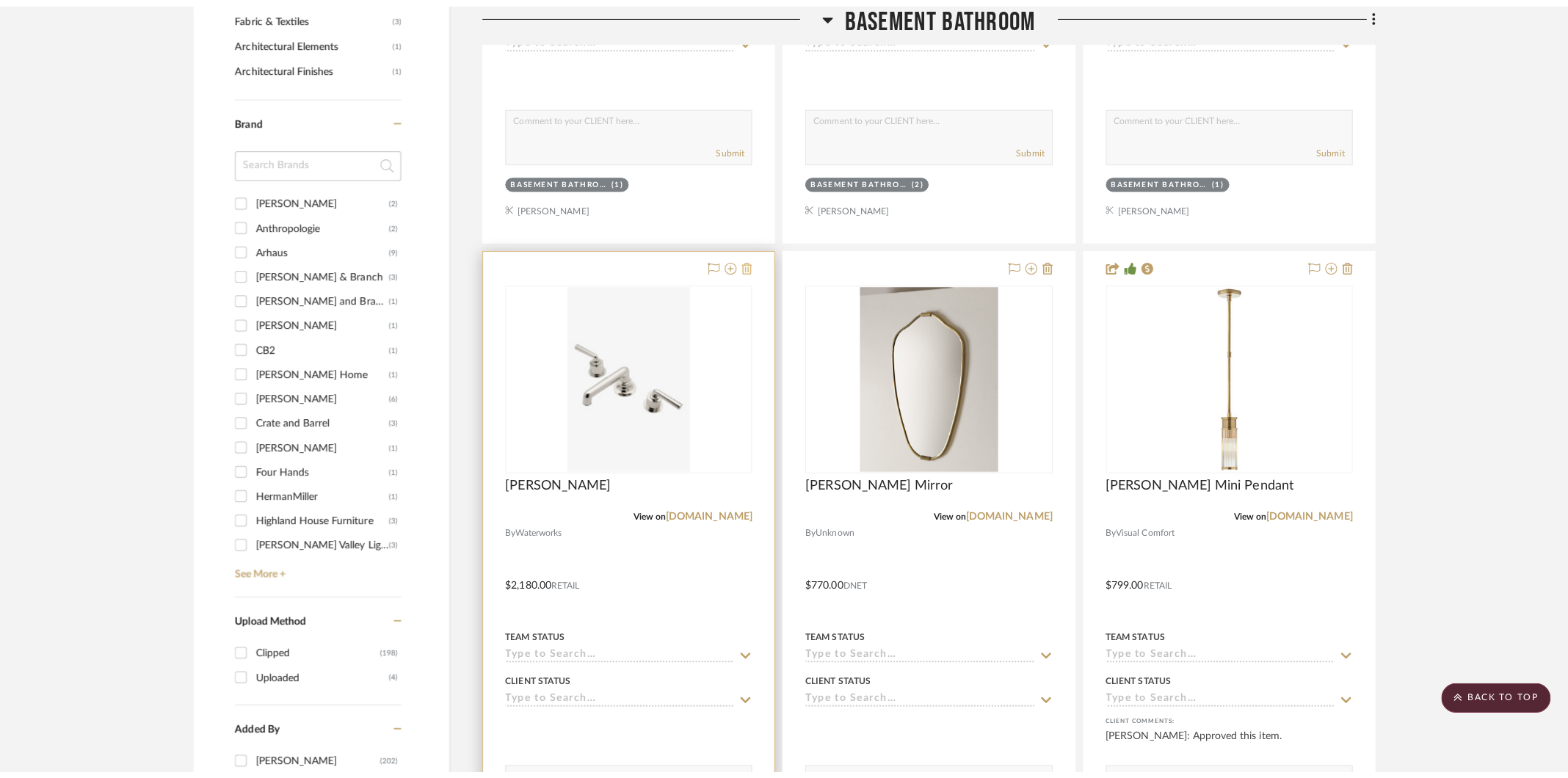 scroll, scrollTop: 0, scrollLeft: 0, axis: both 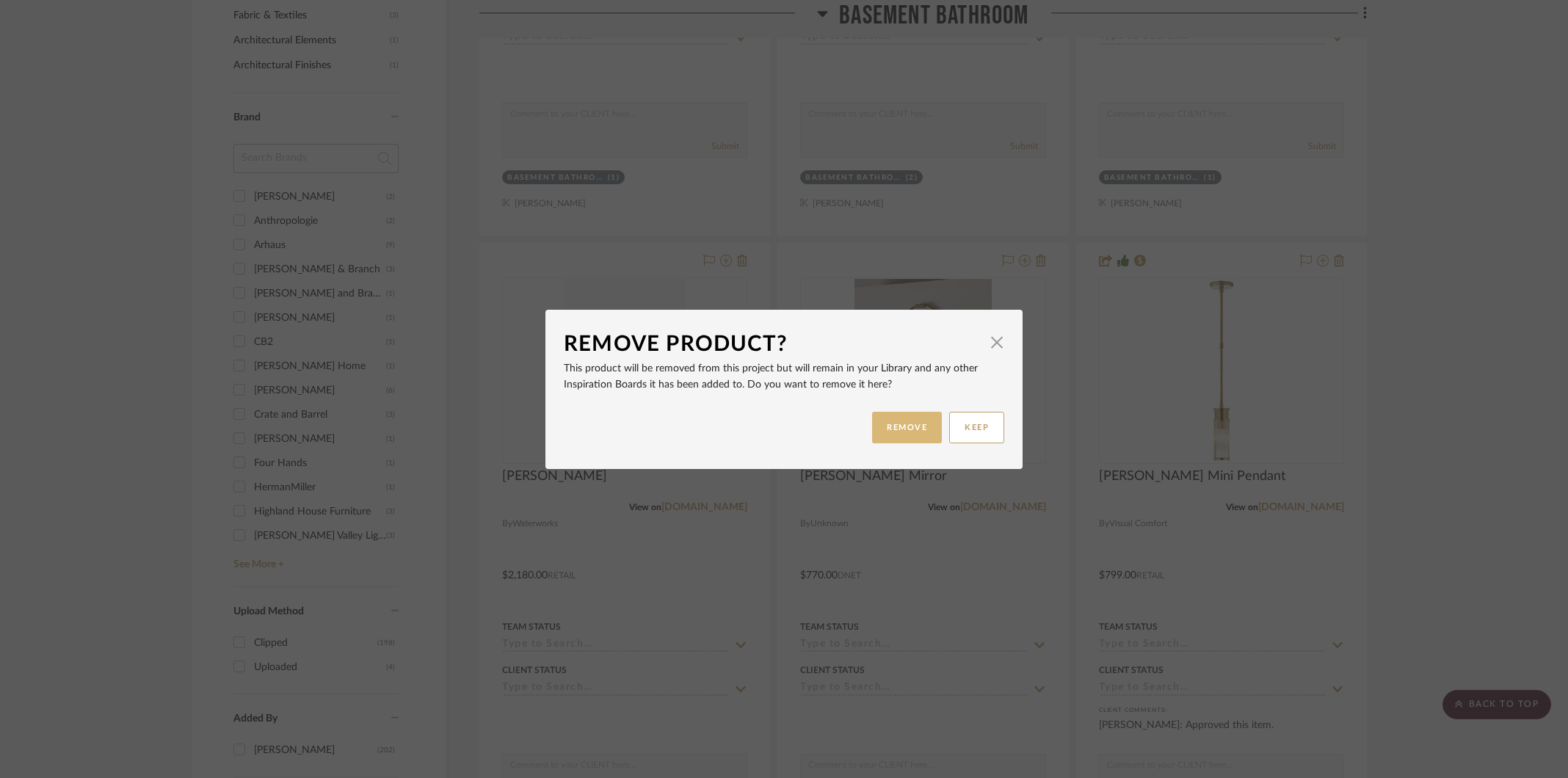 click on "REMOVE" at bounding box center (907, 427) 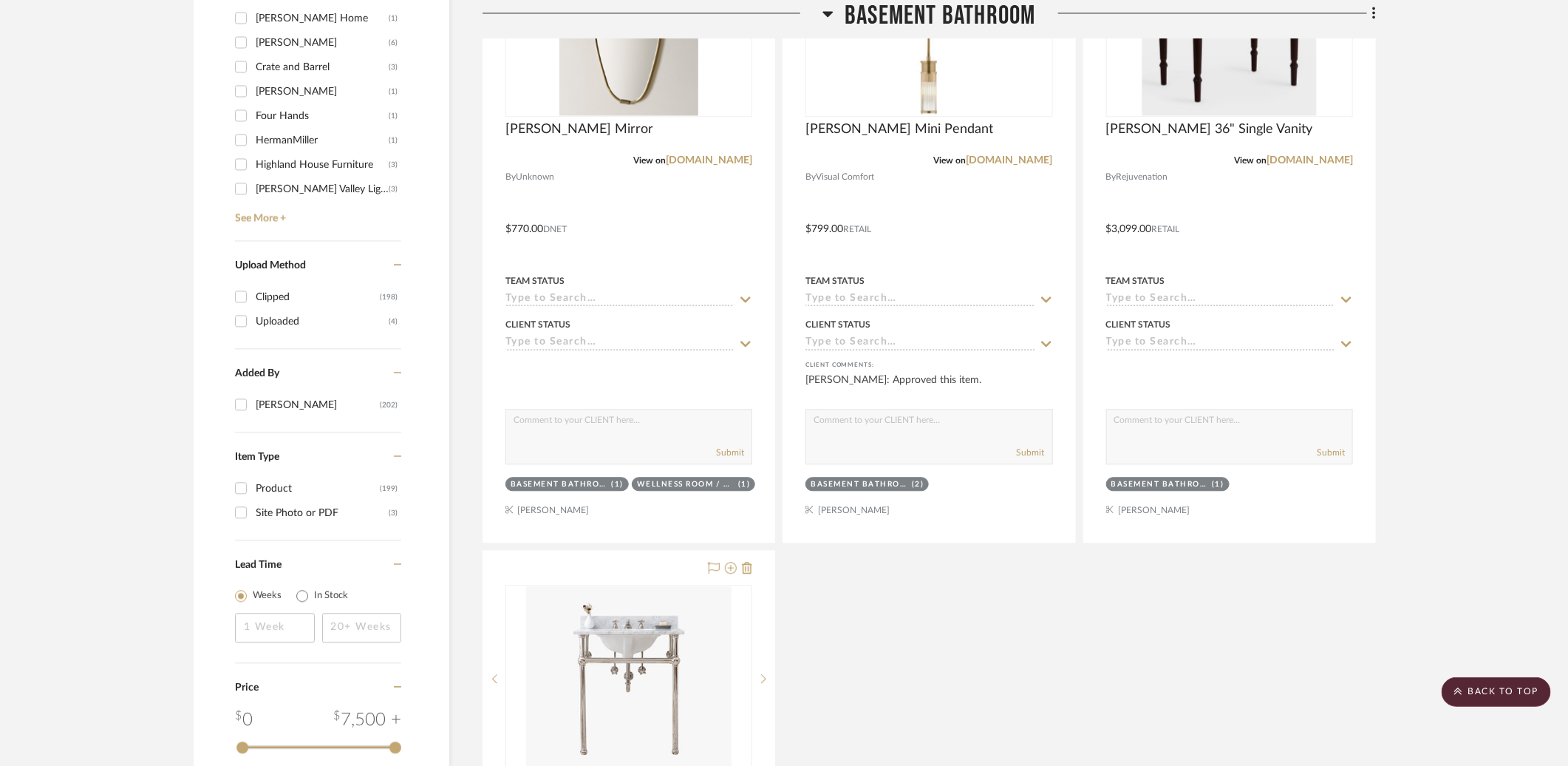 scroll, scrollTop: 1839, scrollLeft: 0, axis: vertical 